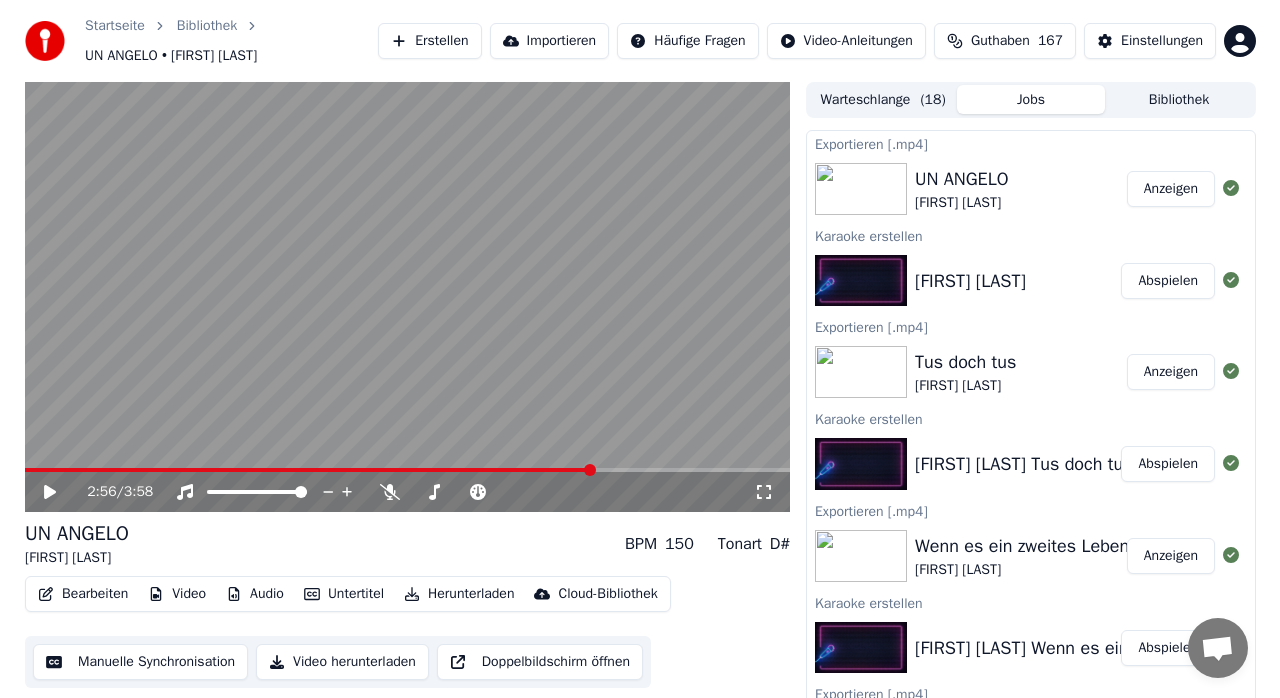 scroll, scrollTop: 0, scrollLeft: 0, axis: both 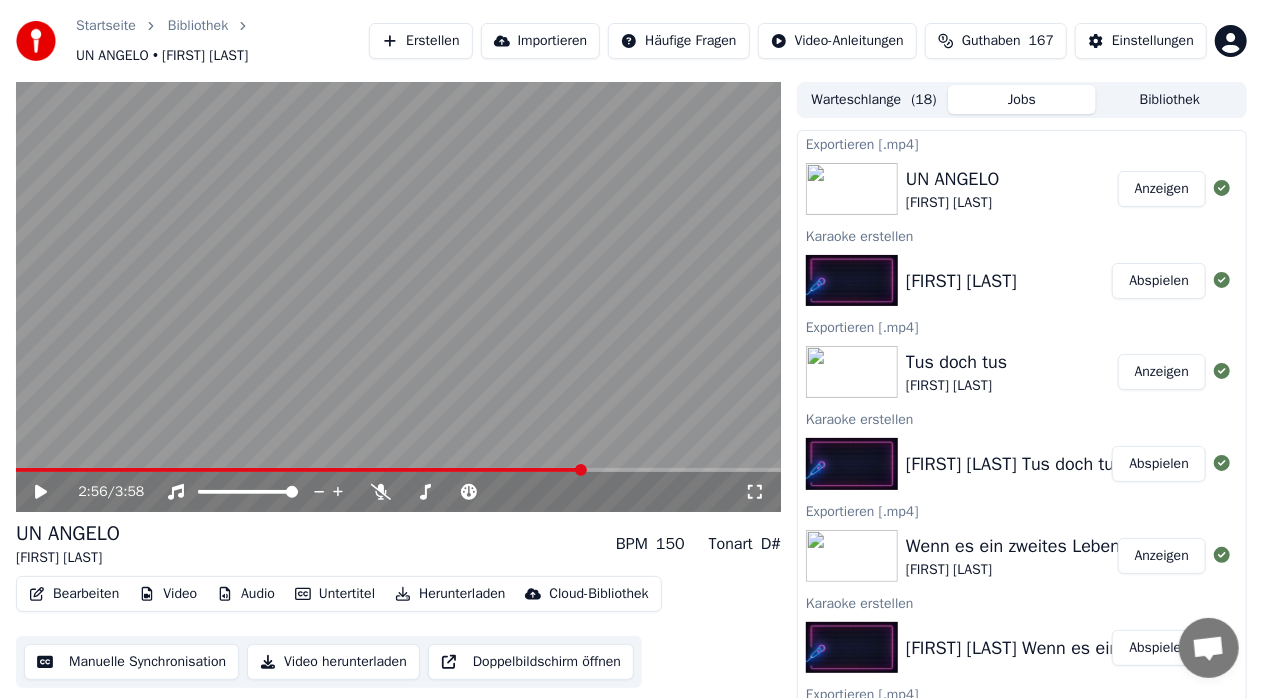 click on "Manuelle Synchronisation Video herunterladen Doppelbildschirm öffnen" at bounding box center (329, 662) 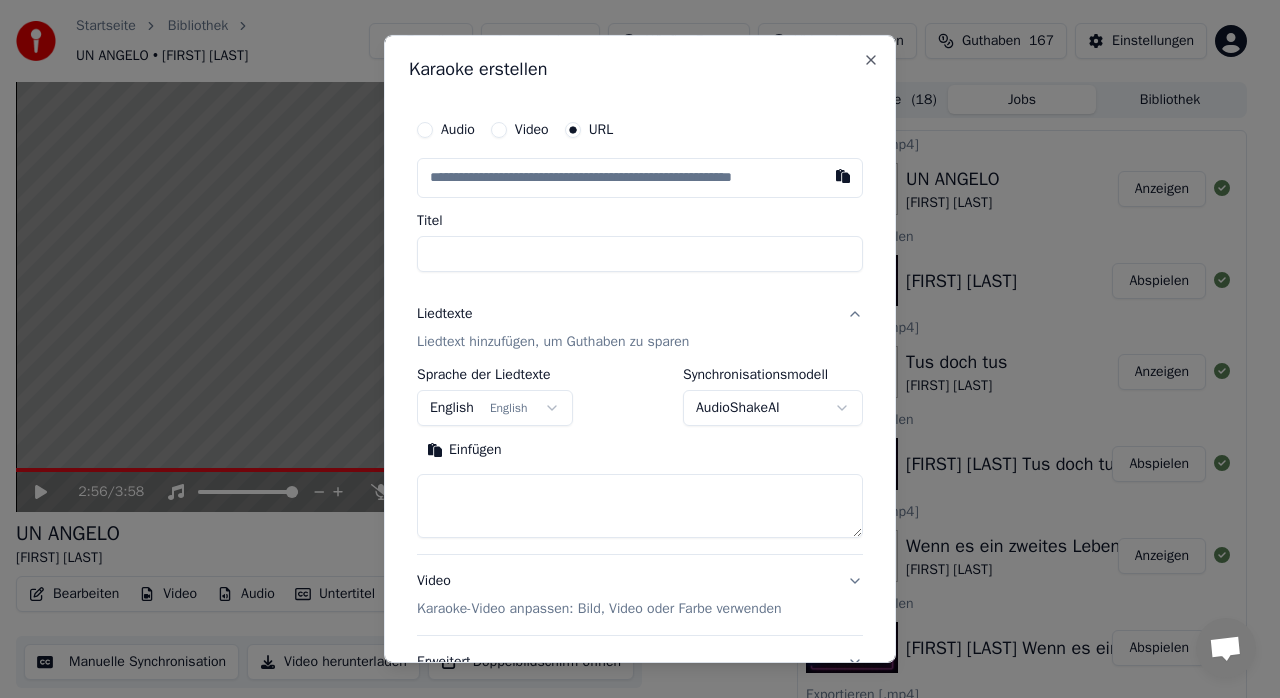 type on "**********" 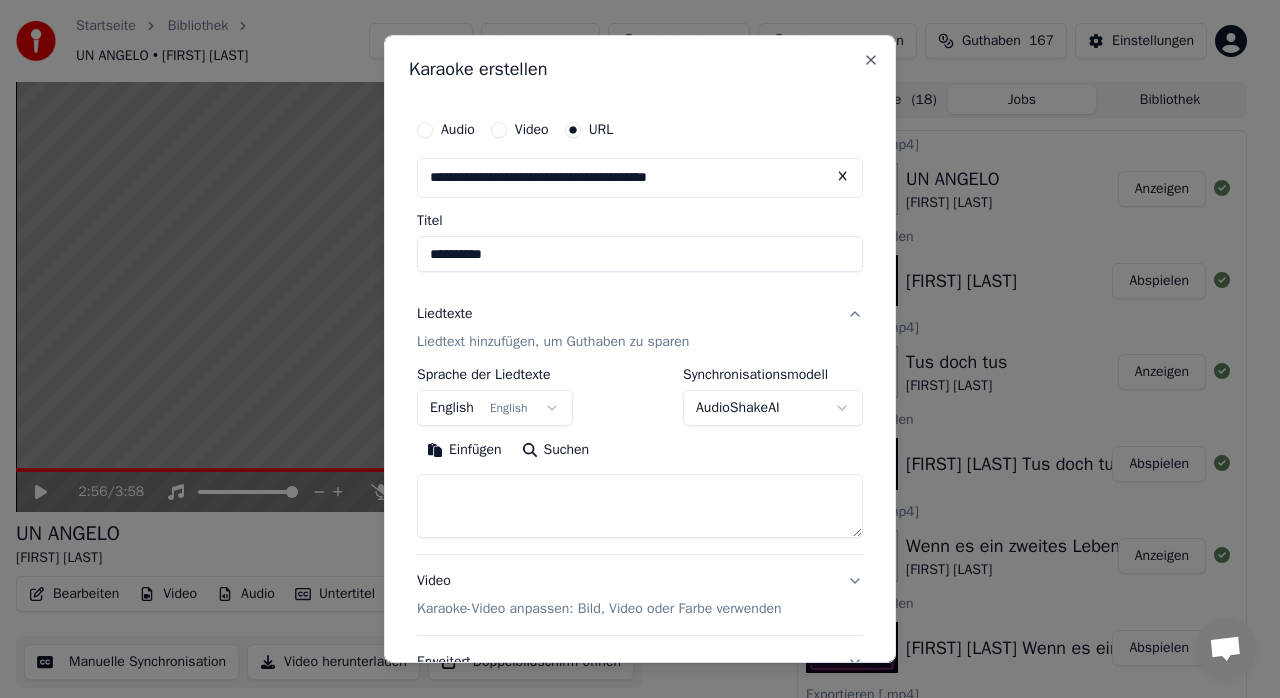 type on "**********" 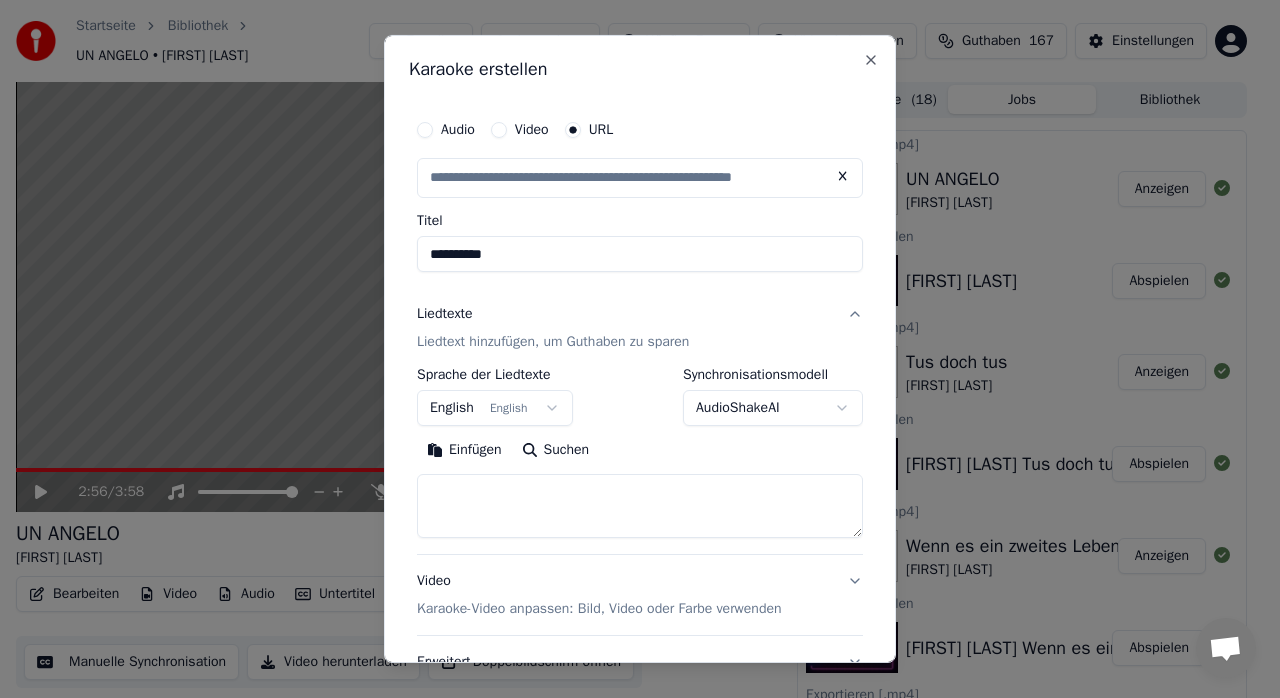 click on "**********" at bounding box center (640, 254) 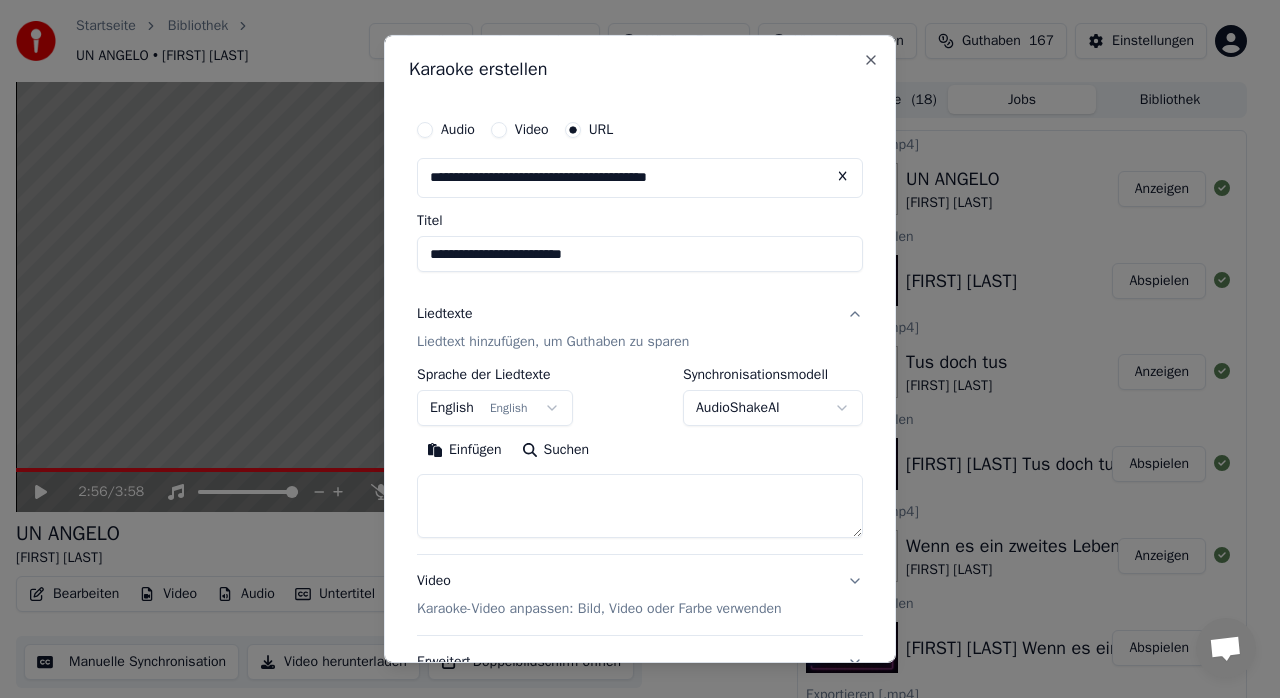 type on "**********" 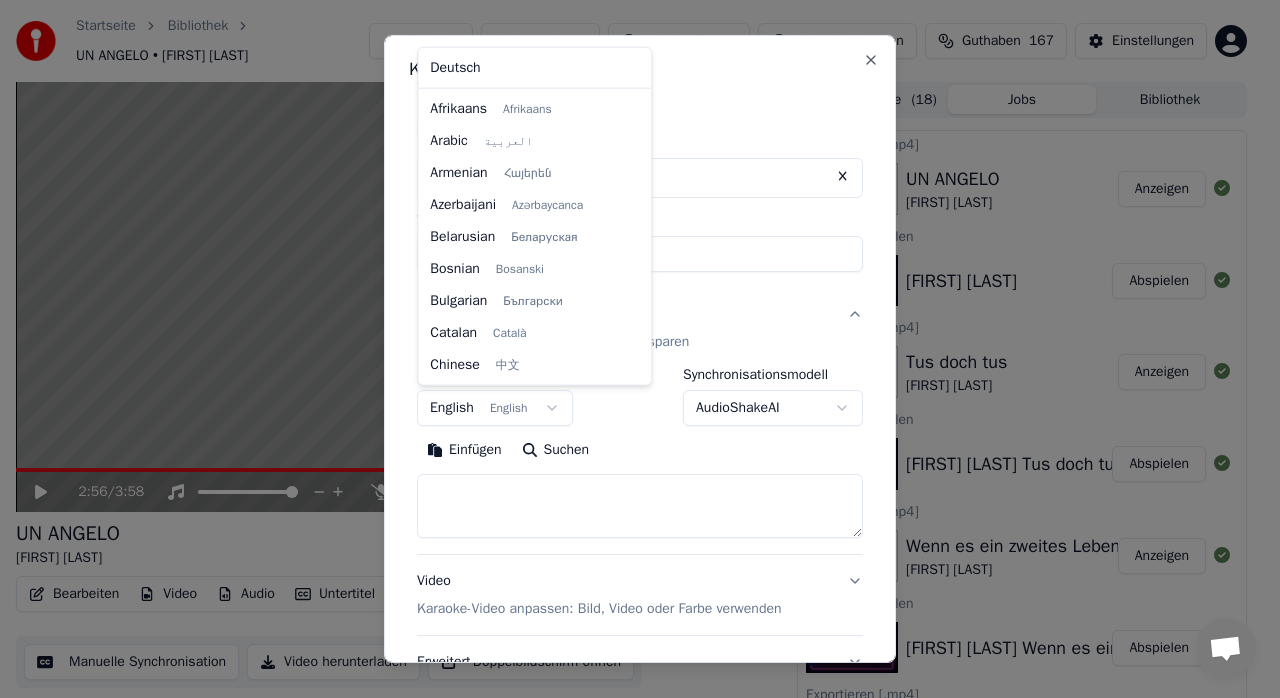 click on "Startseite Bibliothek UN ANGELO • [FIRST] [LAST] Erstellen Importieren Häufige Fragen Video-Anleitungen Guthaben 167 Einstellungen 2:56  /  3:58 UN ANGELO [FIRST] [LAST] BPM 150 Tonart D# Bearbeiten Video Audio Untertitel Herunterladen Cloud-Bibliothek Manuelle Synchronisation Video herunterladen Doppelbildschirm öffnen Warteschlange ( 18 ) Jobs Bibliothek Exportieren [.mp4] UN ANGELO [FIRST] [LAST] Anzeigen Karaoke erstellen [FIRST] [LAST] UN ANGELO Abspielen Exportieren [.mp4] Tus doch tus [FIRST] [LAST] Anzeigen Karaoke erstellen [FIRST] [LAST] Tus doch tus Abspielen Exportieren [.mp4] Wenn es ein zweites Leben gibt [FIRST] [LAST] Anzeigen Karaoke erstellen [FIRST] [LAST] Wenn es ein zweites Leben gibt Abspielen Exportieren [.mp4] You Boytronic Anzeigen Karaoke erstellen Boytronic You Abspielen Exportieren [.mp4] Sexy Eis [FIRST] [LAST]:Sexy Eis Abspielen Exportieren [.mp4] Westerwaldlied [FIRST] [LAST] Anzeigen Westerwaldlied Trim" at bounding box center (631, 349) 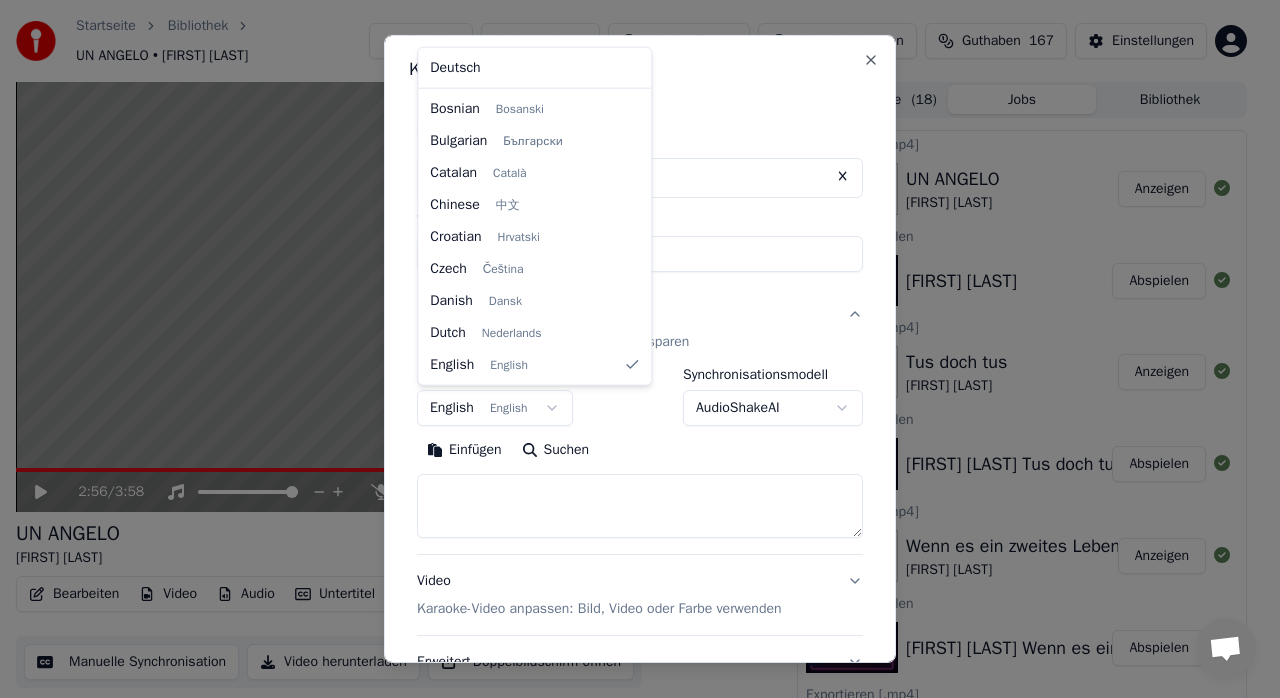 select on "**" 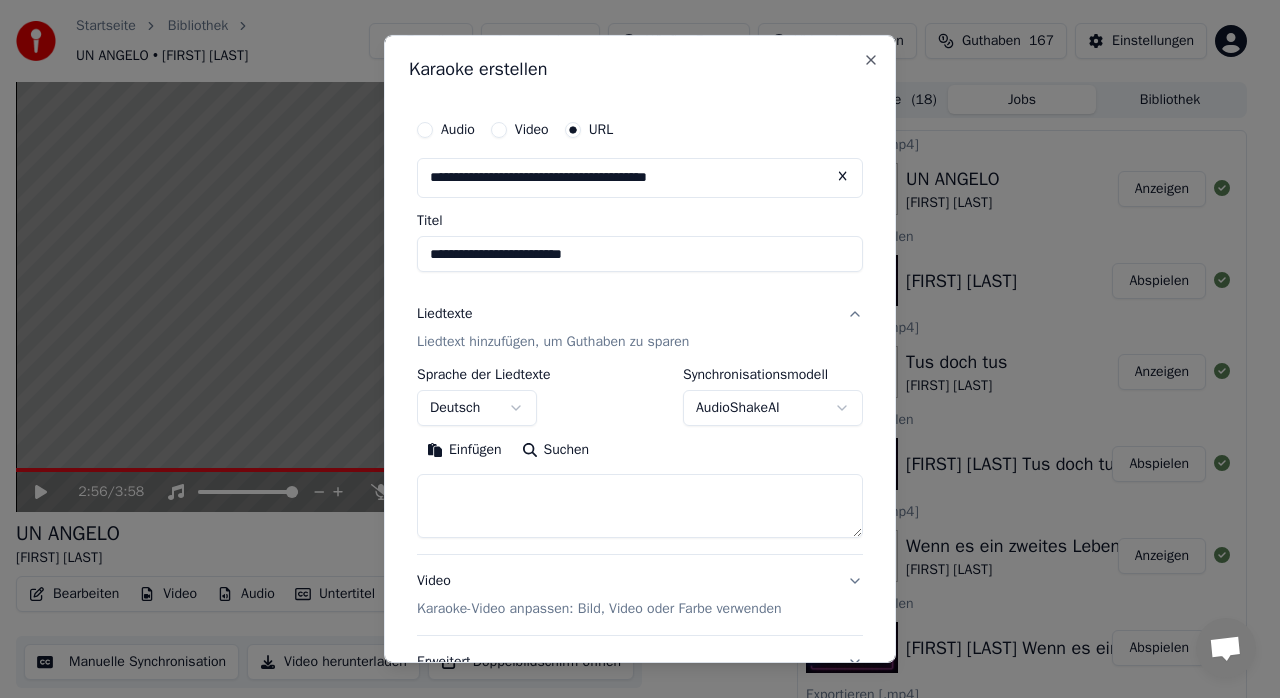 drag, startPoint x: 506, startPoint y: 479, endPoint x: 488, endPoint y: 499, distance: 26.907248 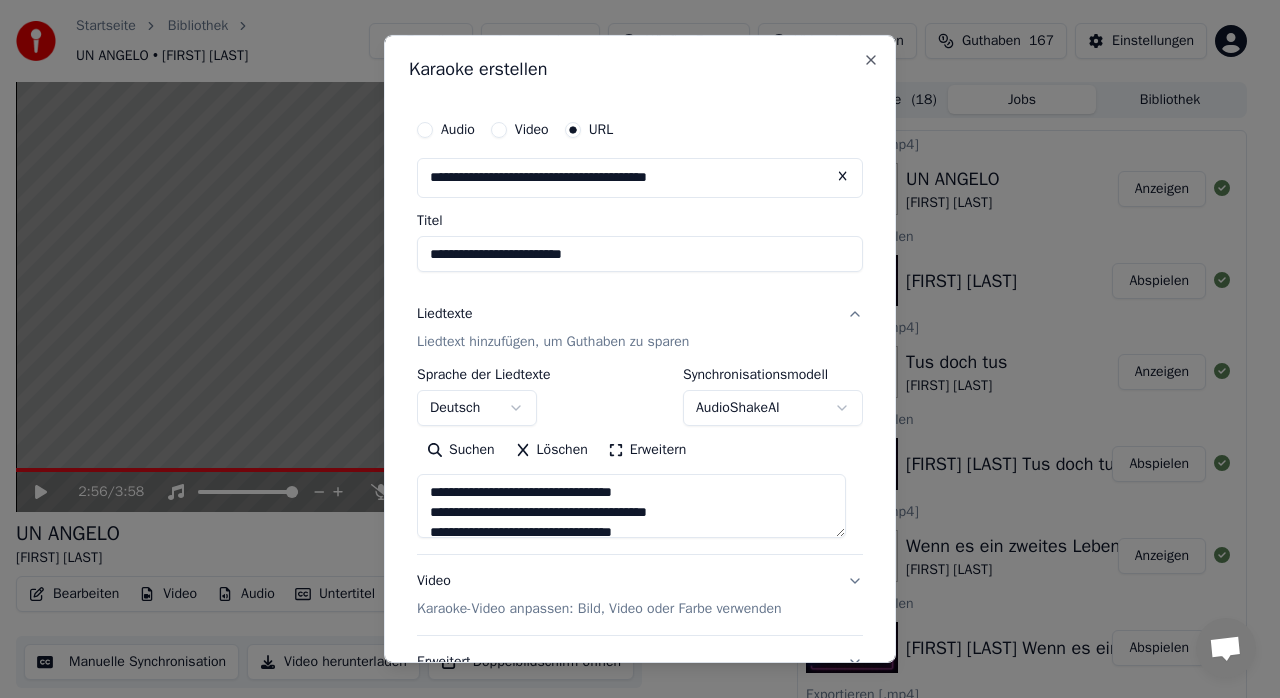 scroll, scrollTop: 166, scrollLeft: 0, axis: vertical 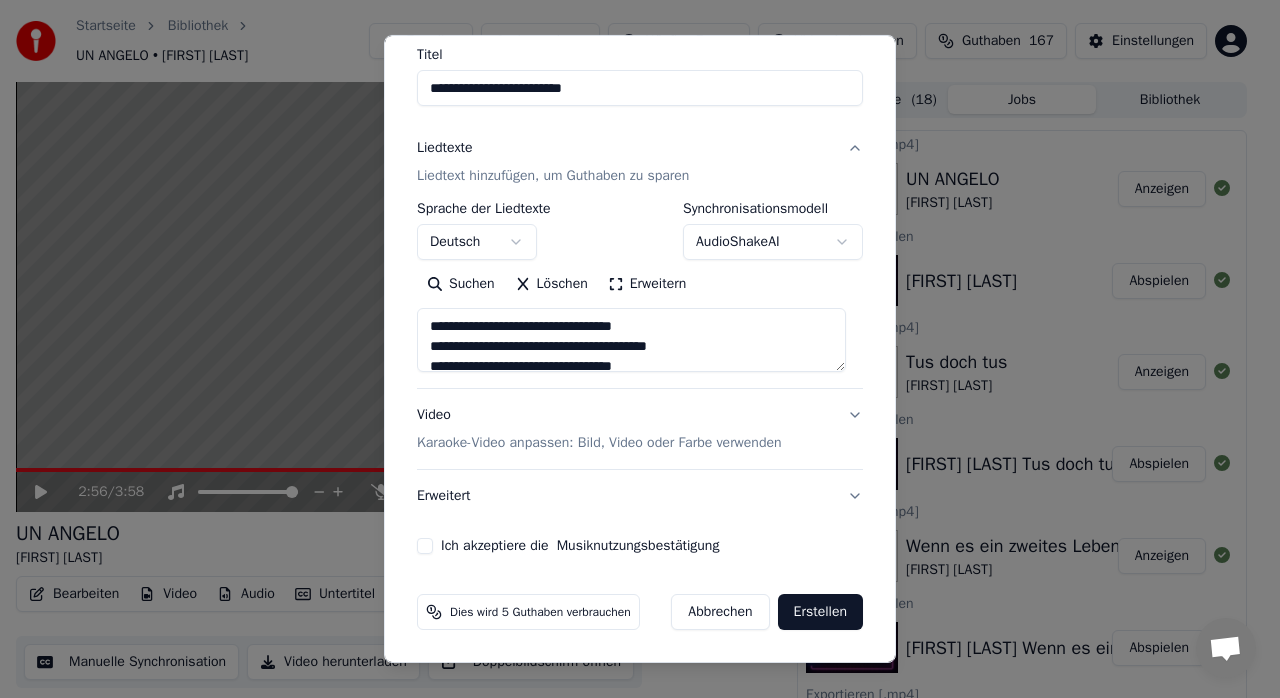 click on "Ich akzeptiere die   Musiknutzungsbestätigung" at bounding box center (425, 546) 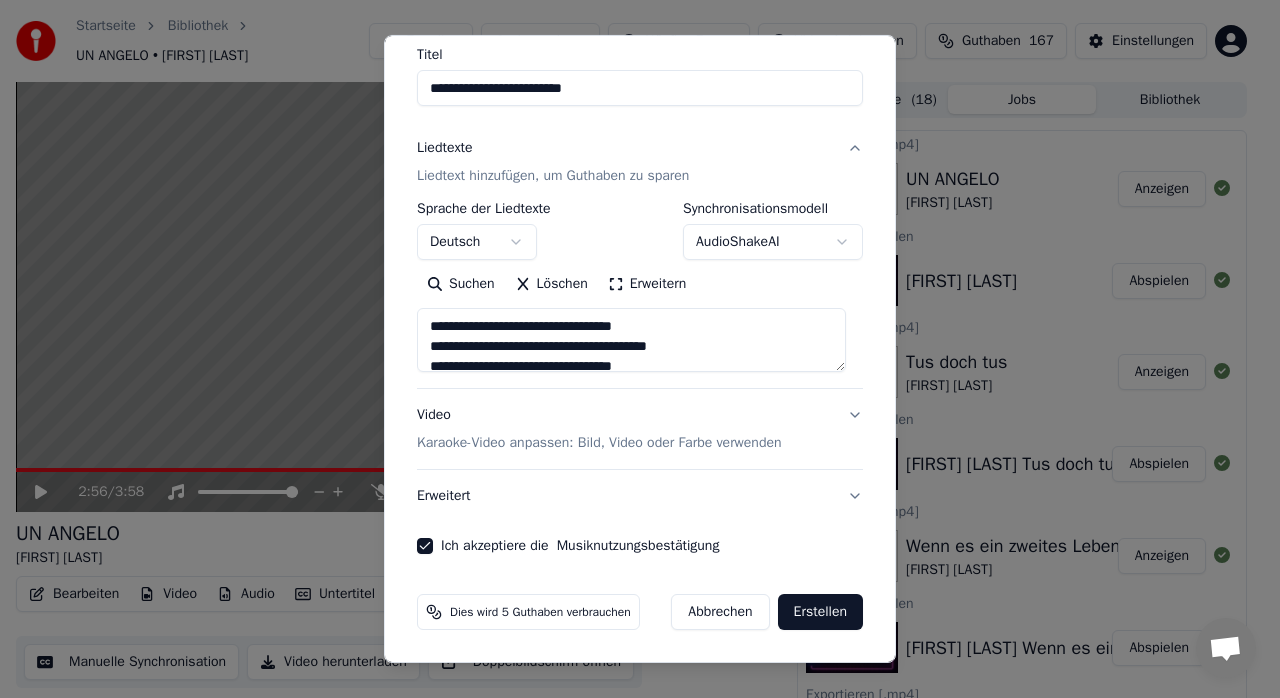 click on "Erstellen" at bounding box center [820, 612] 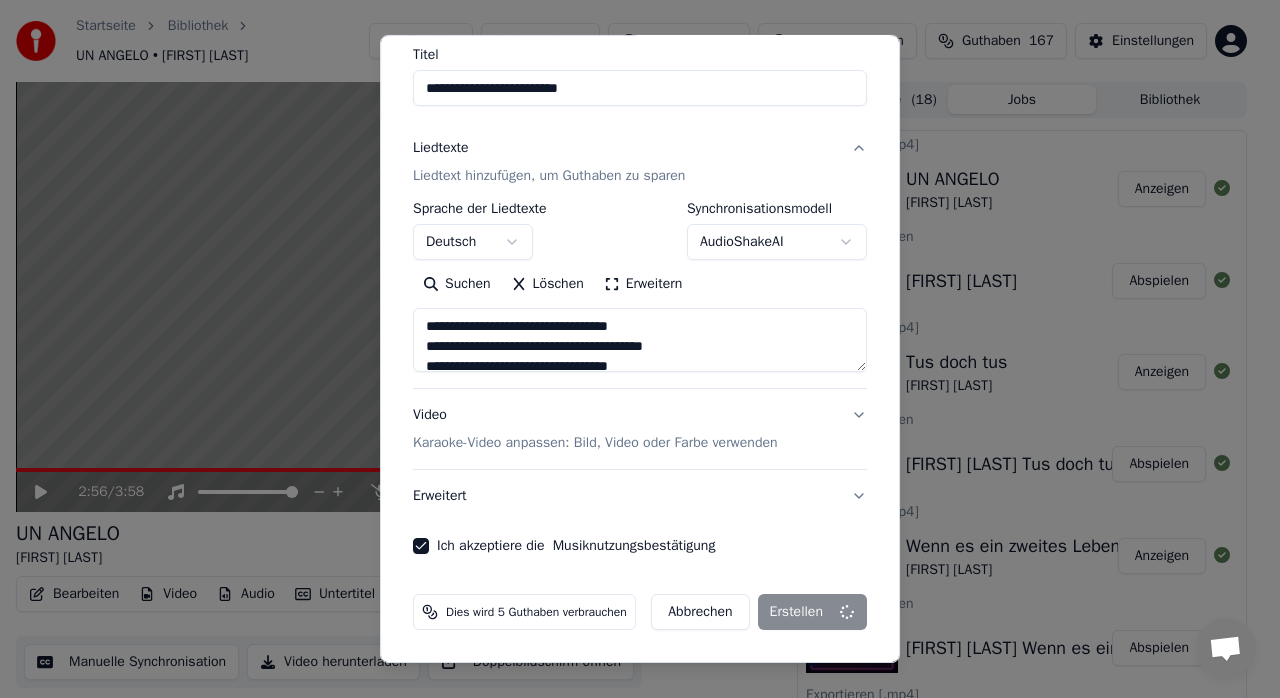 scroll, scrollTop: 0, scrollLeft: 0, axis: both 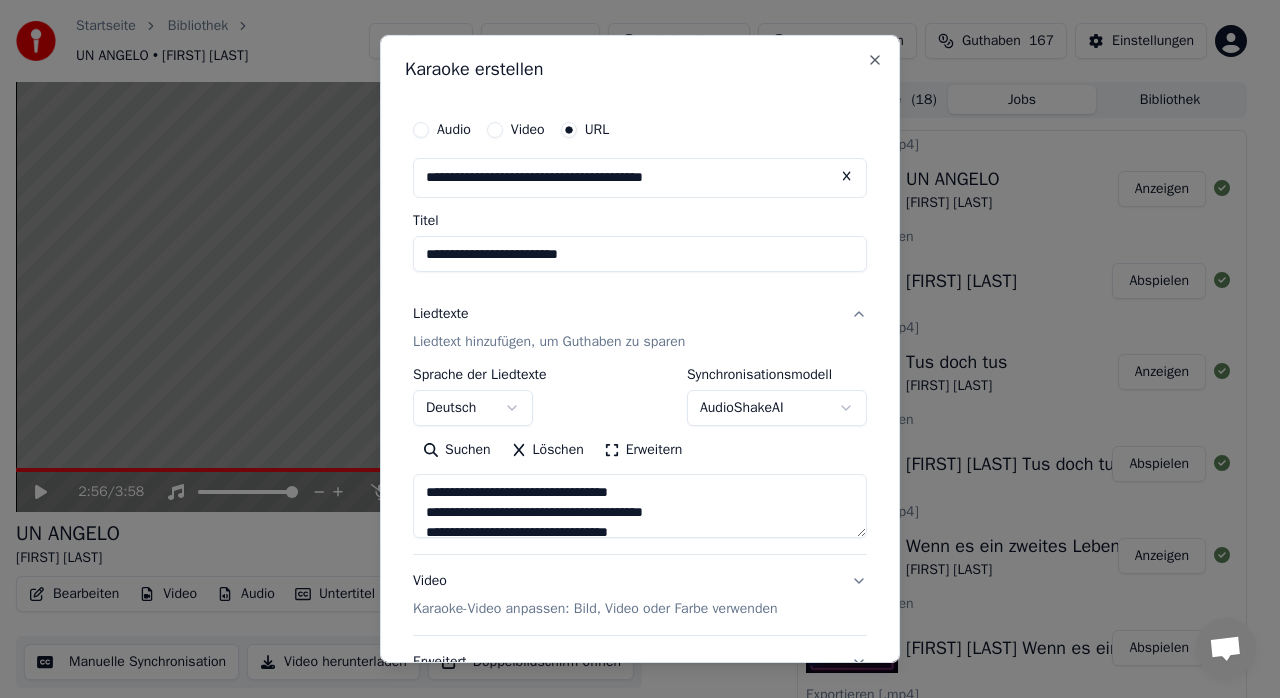 type on "**********" 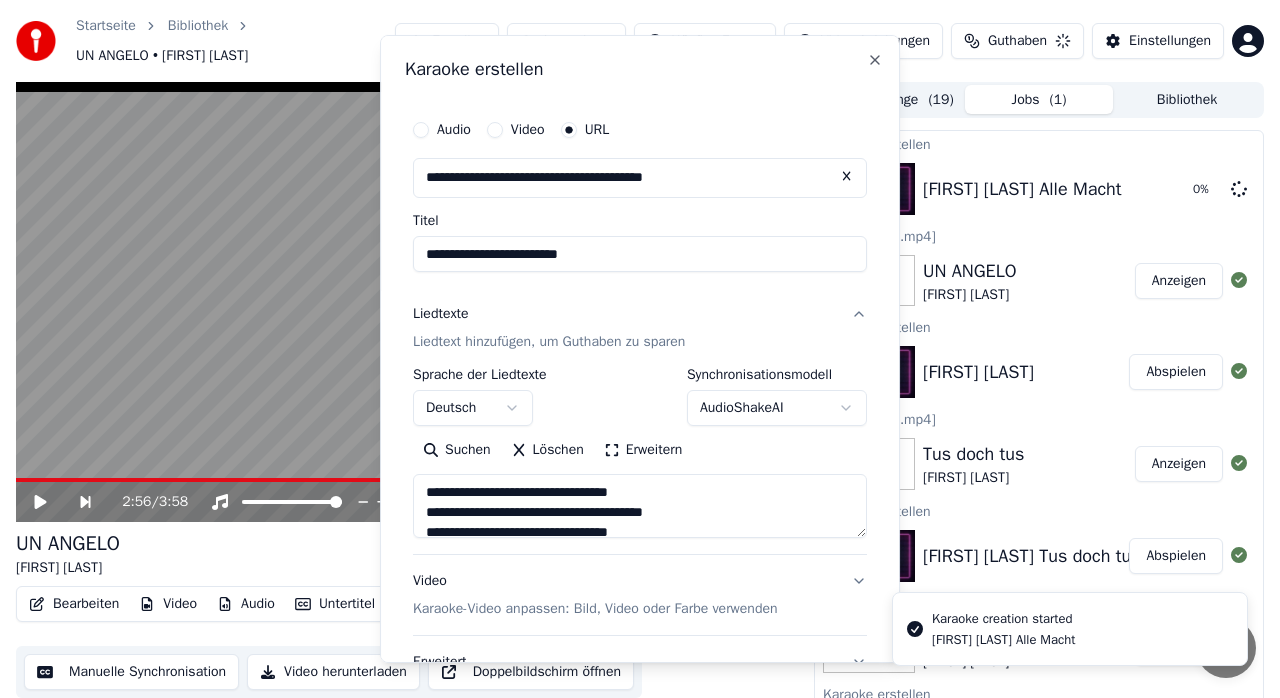 type 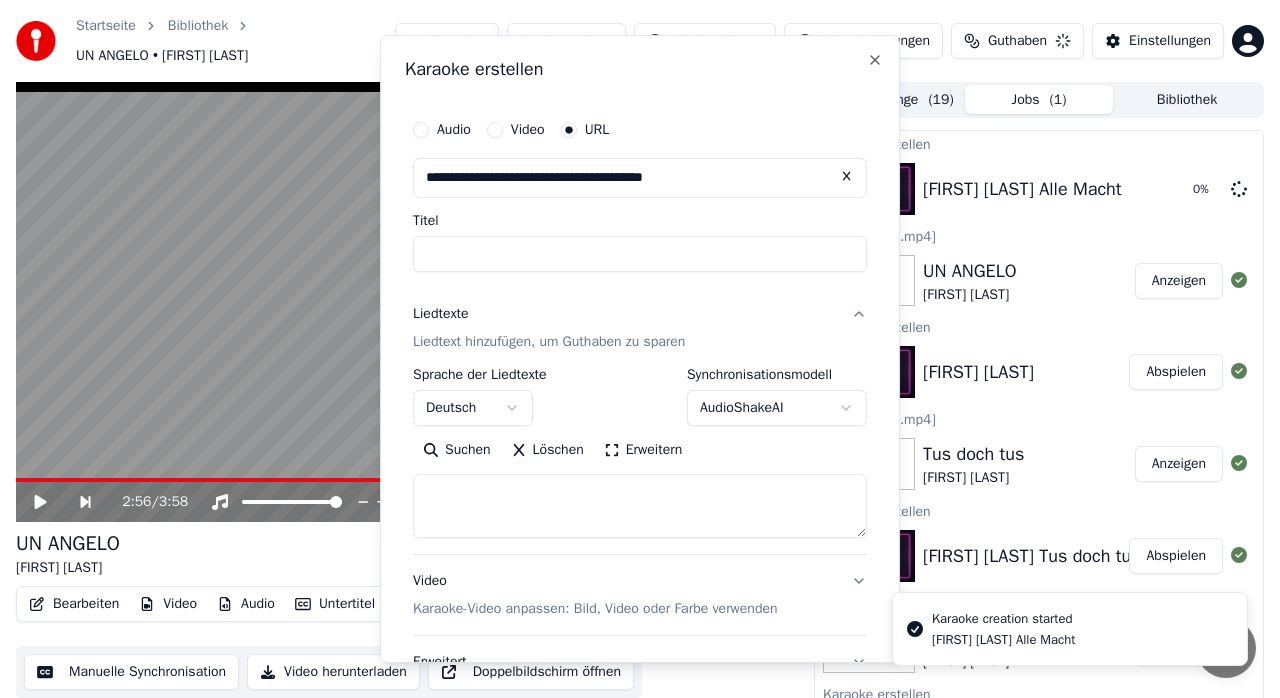select 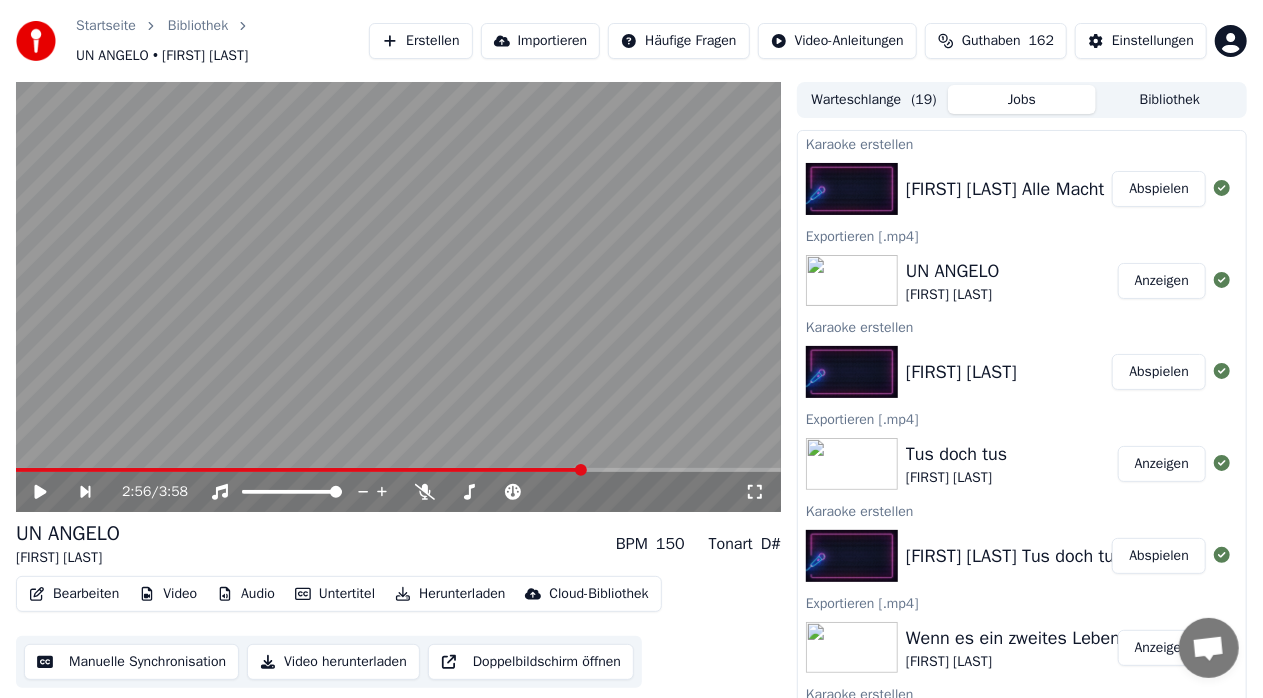 click on "Abspielen" at bounding box center [1159, 189] 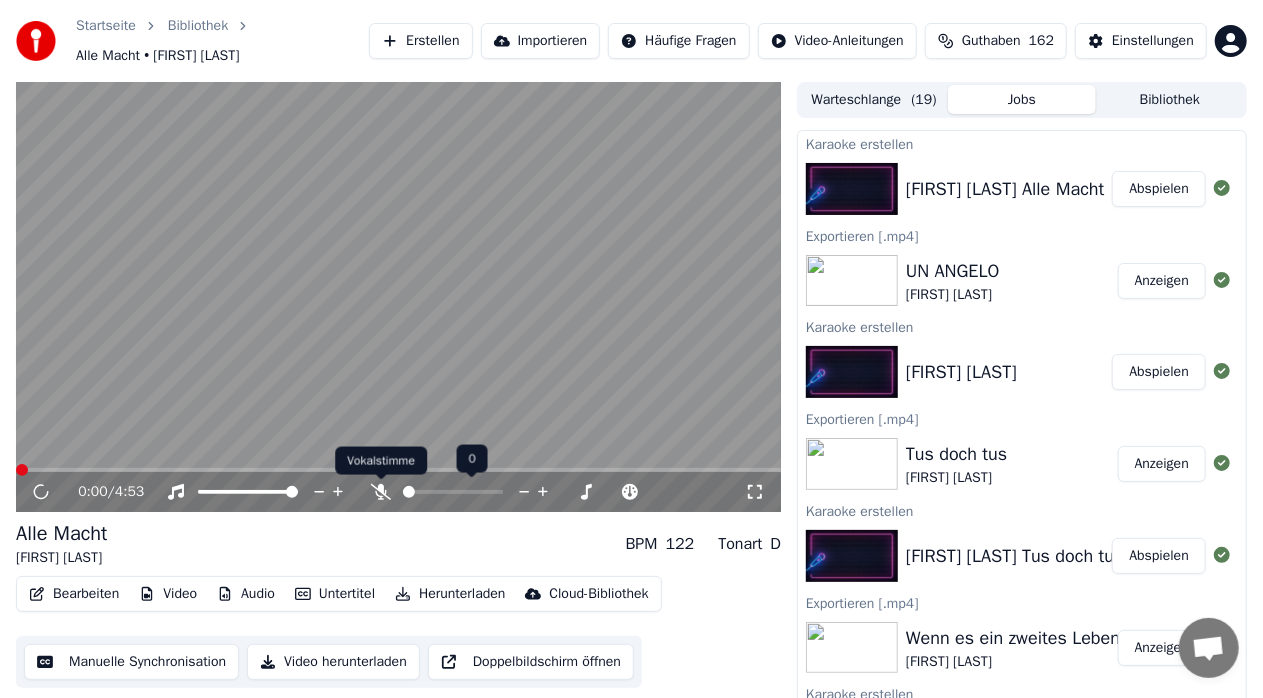 click 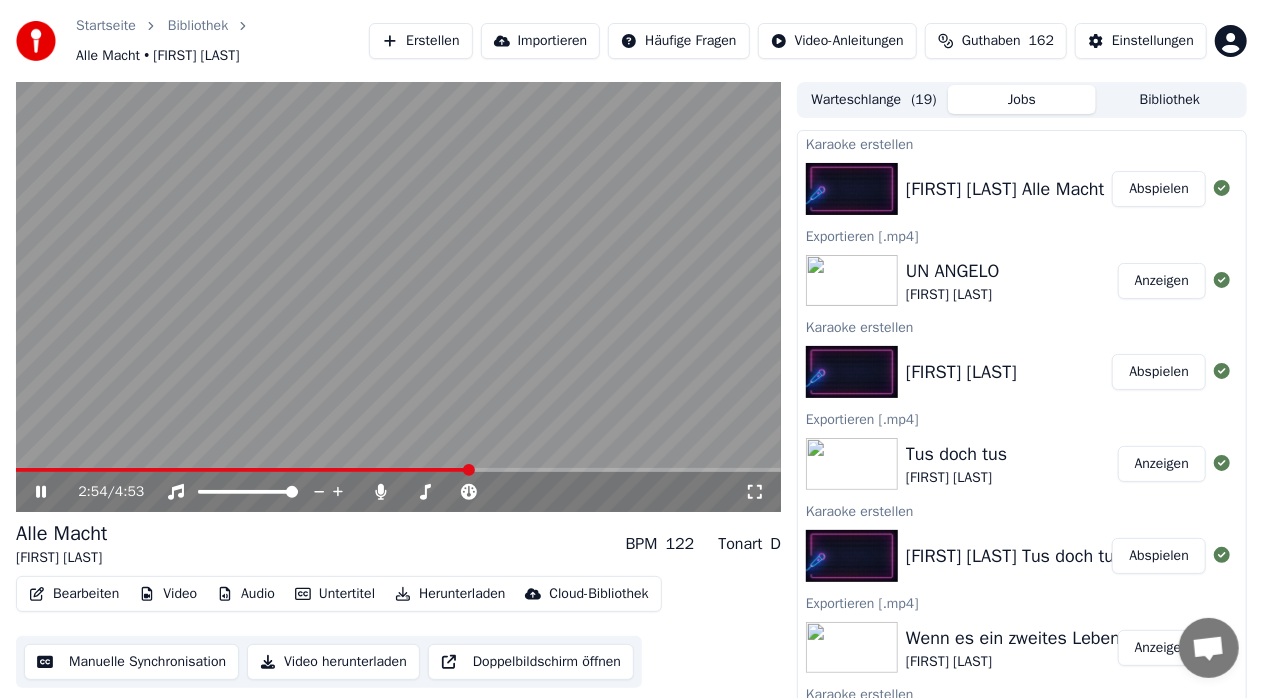 click at bounding box center [398, 470] 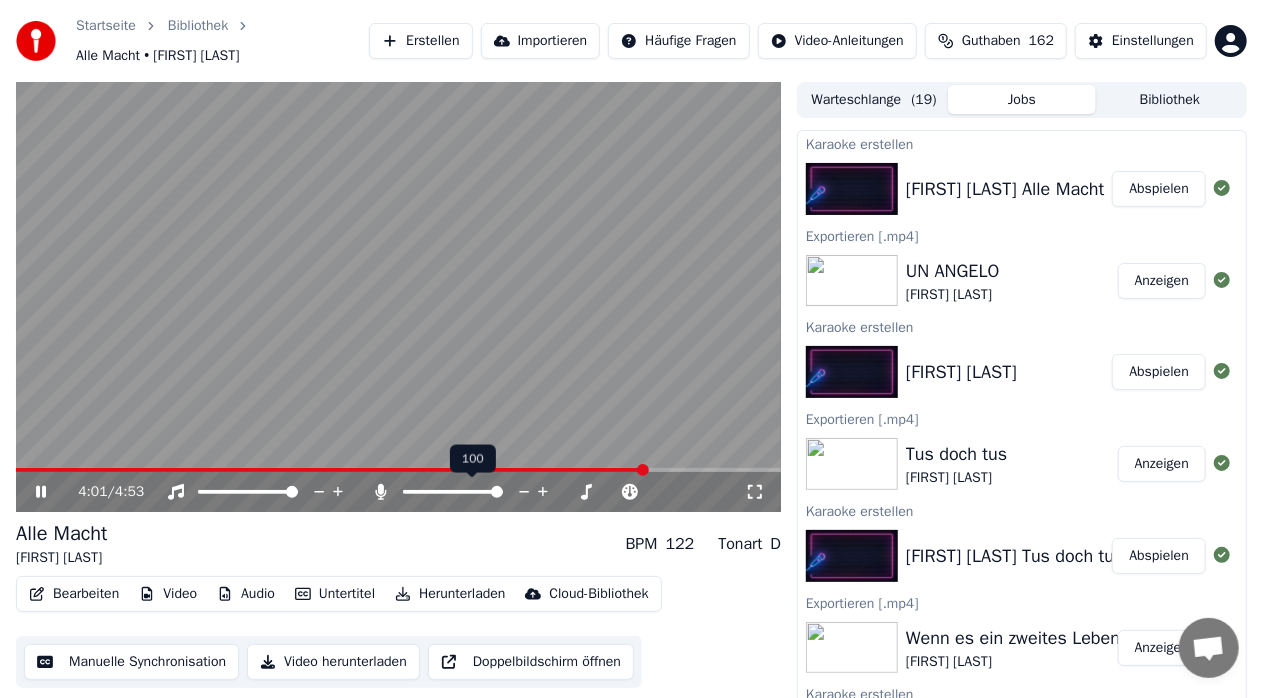 click 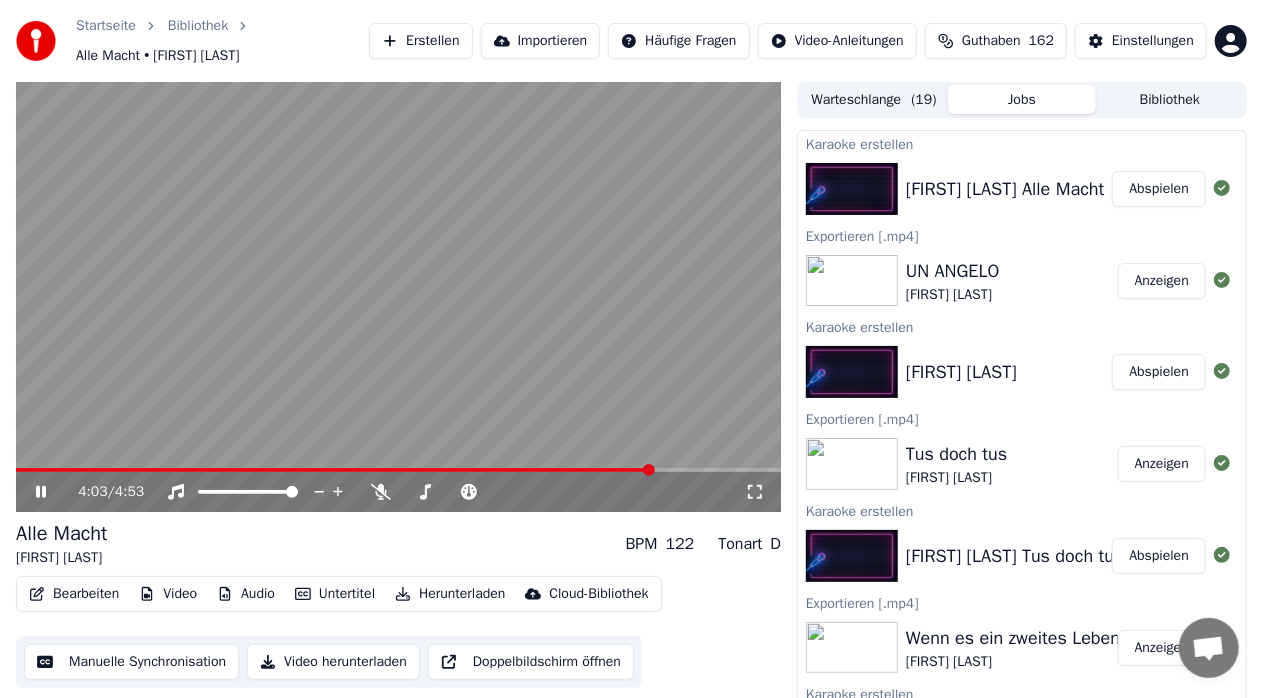 click 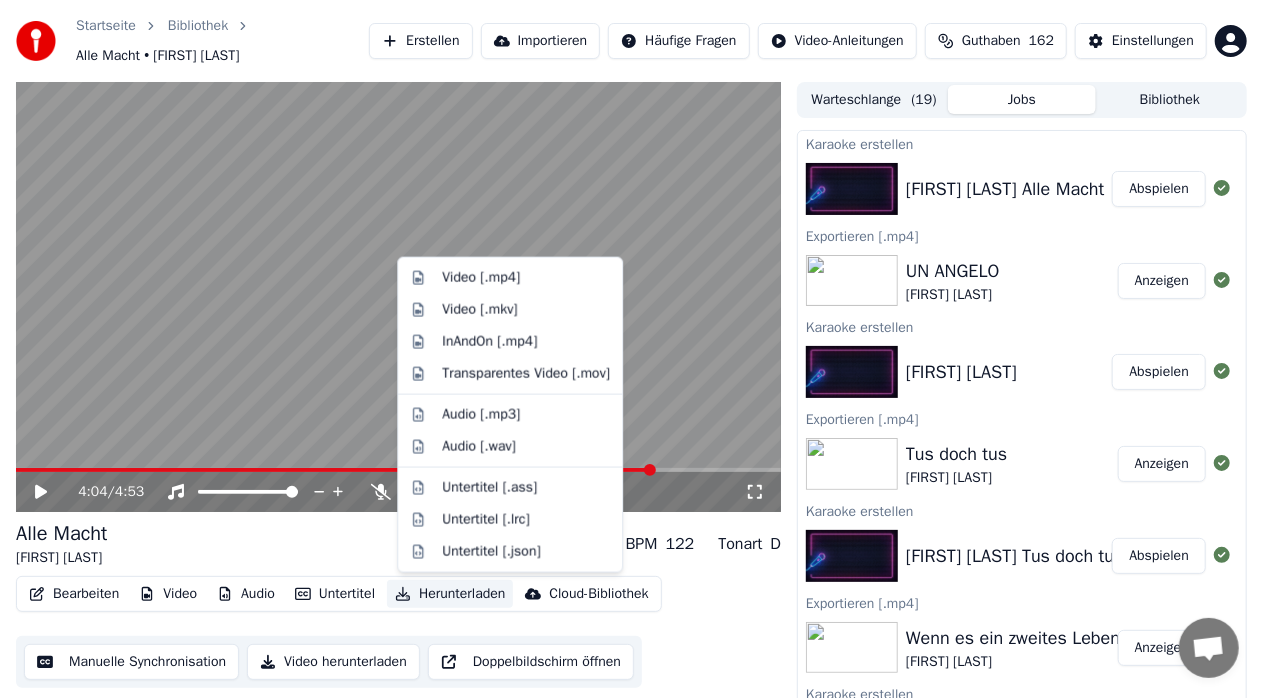 click on "Herunterladen" at bounding box center (450, 594) 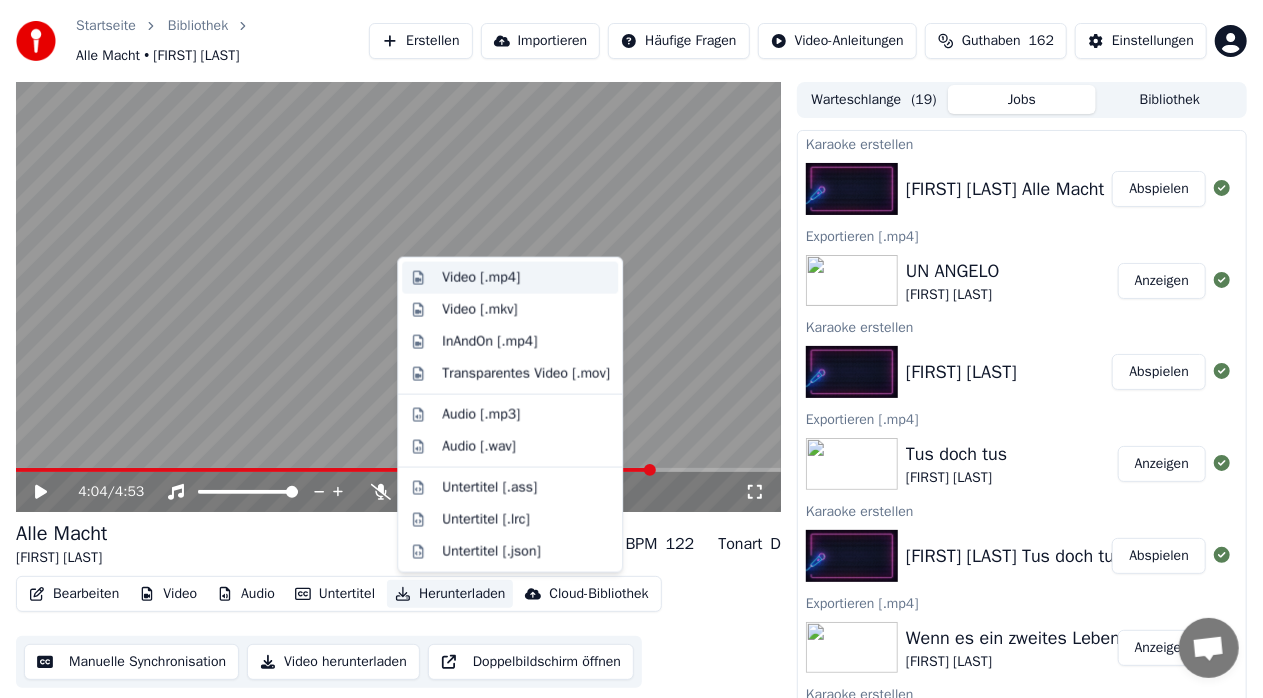 click on "Video [.mp4]" at bounding box center [481, 278] 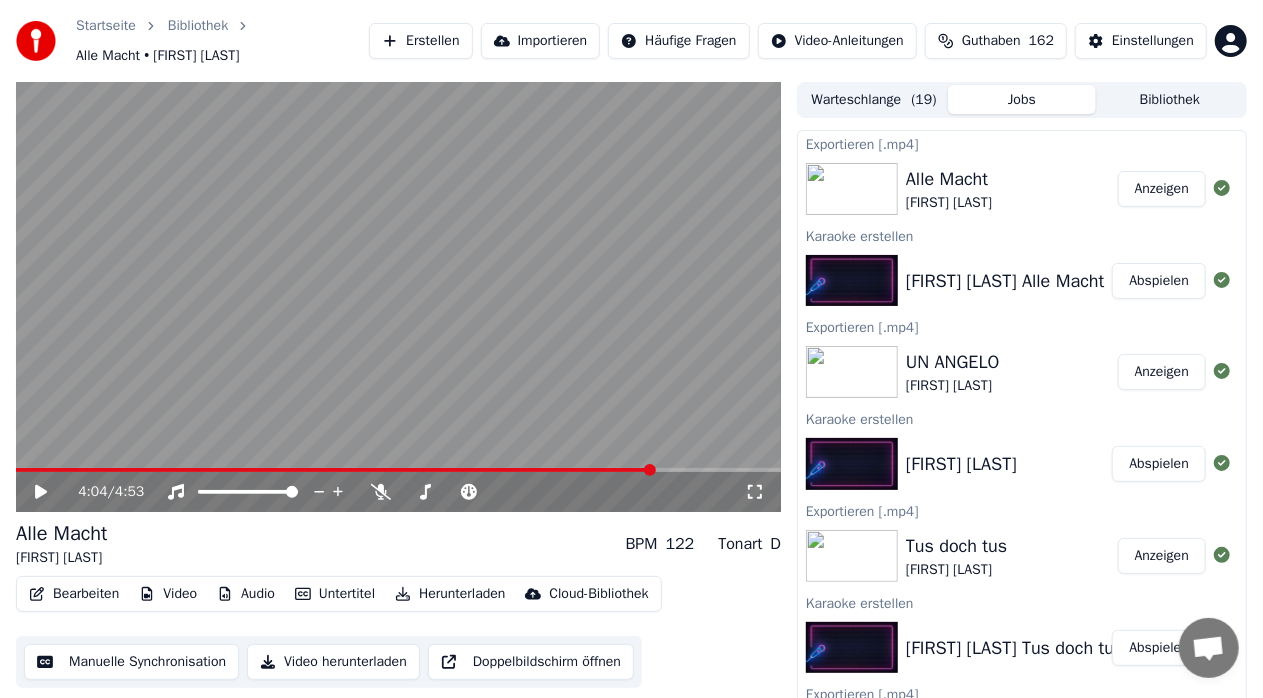 click on "Erstellen" at bounding box center [420, 41] 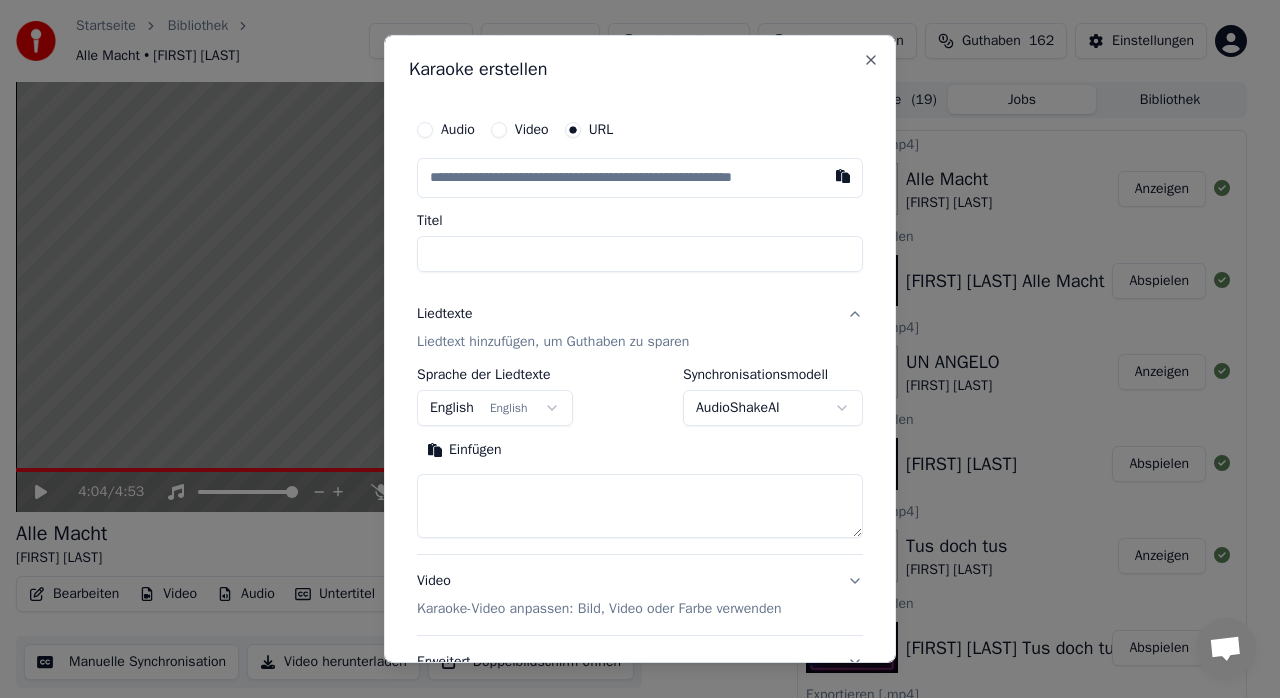 type on "**********" 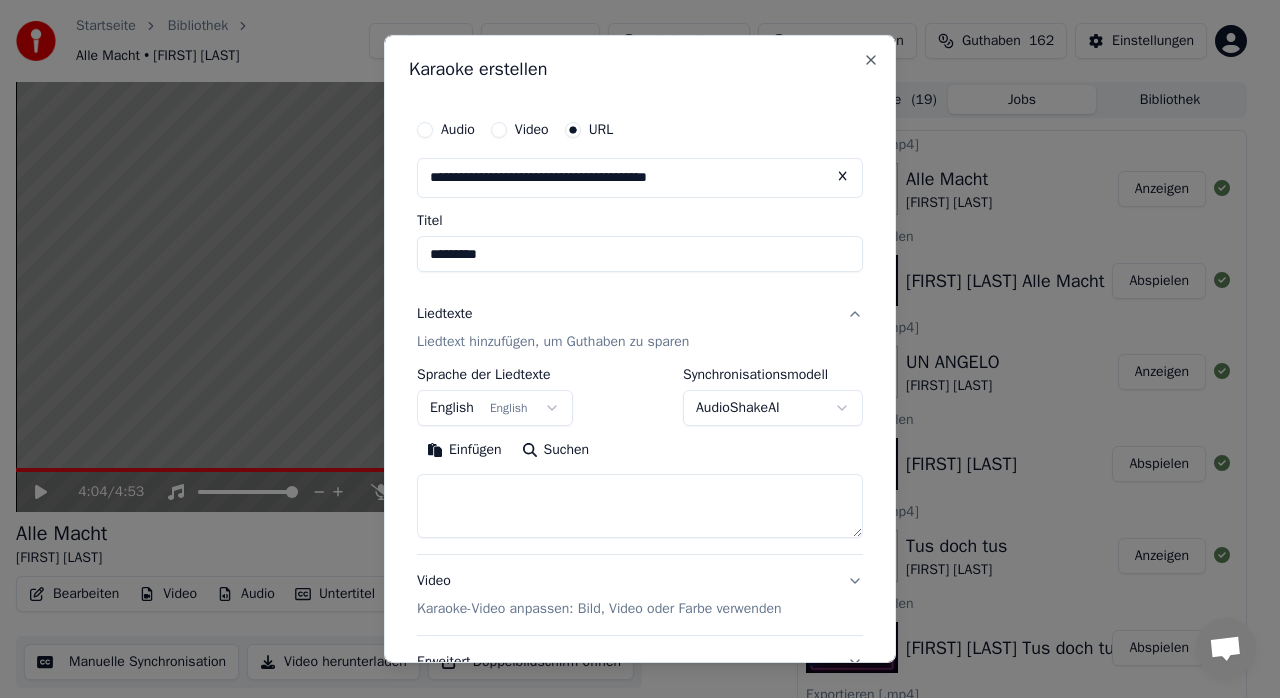 type on "*********" 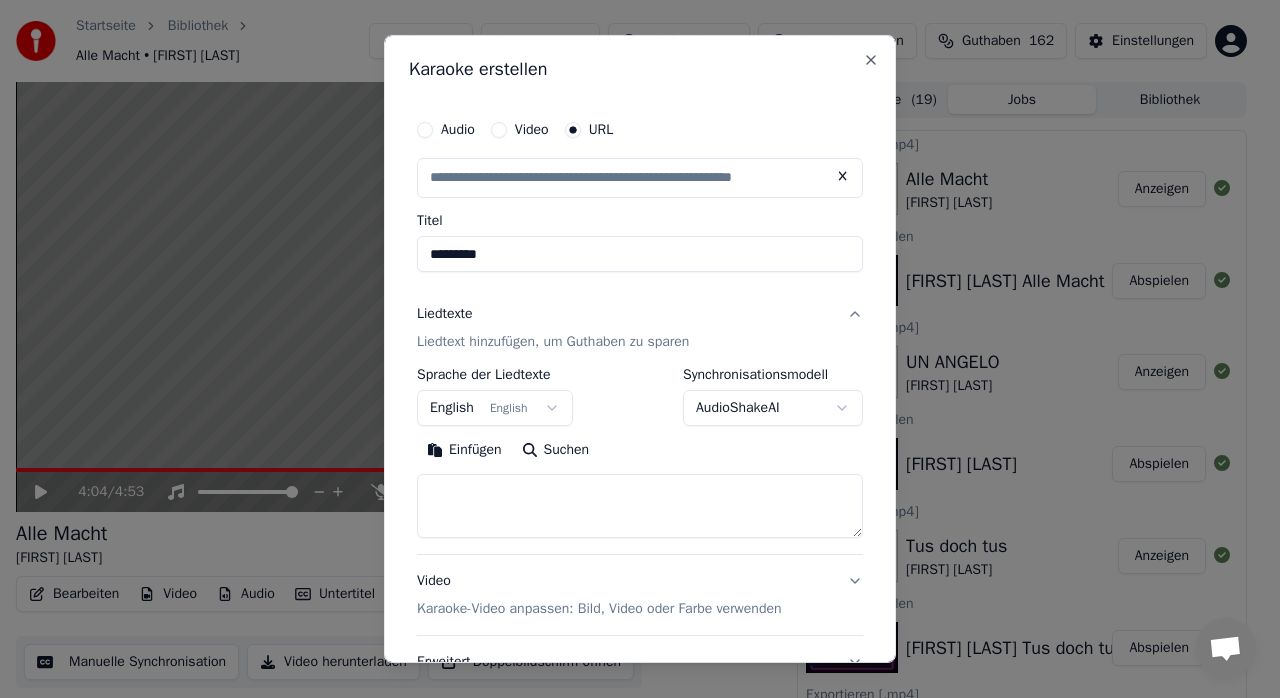 click on "*********" at bounding box center (640, 254) 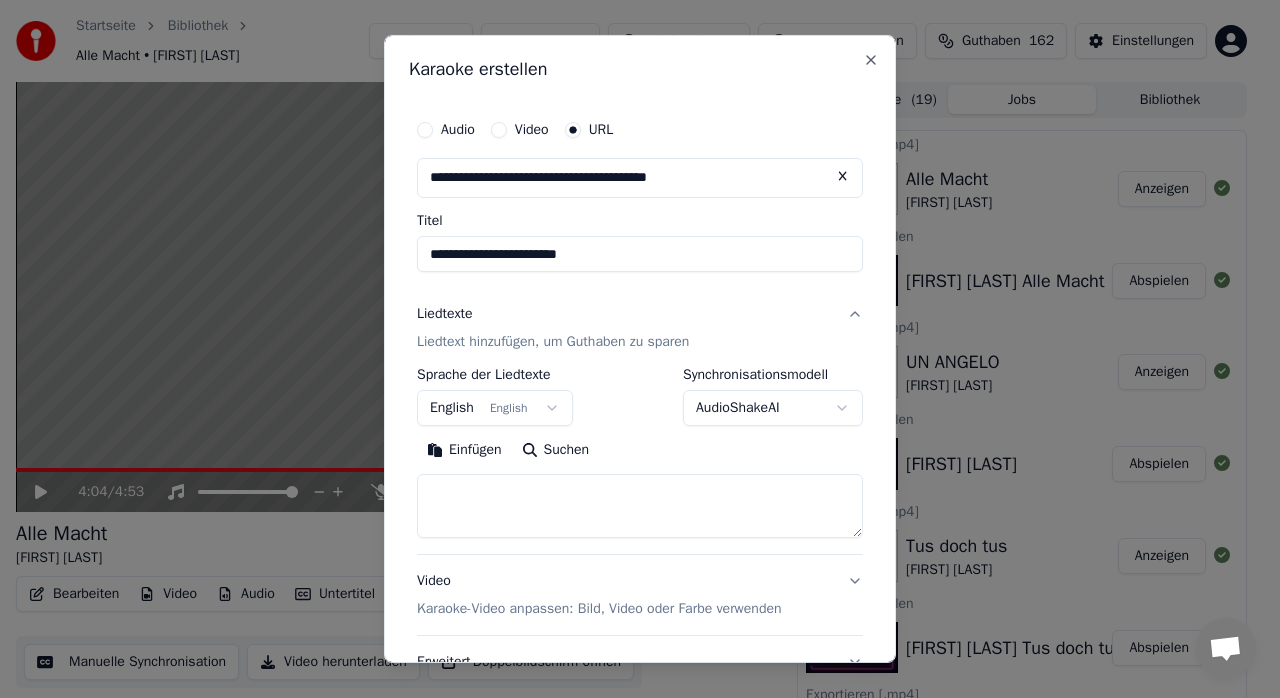 type on "**********" 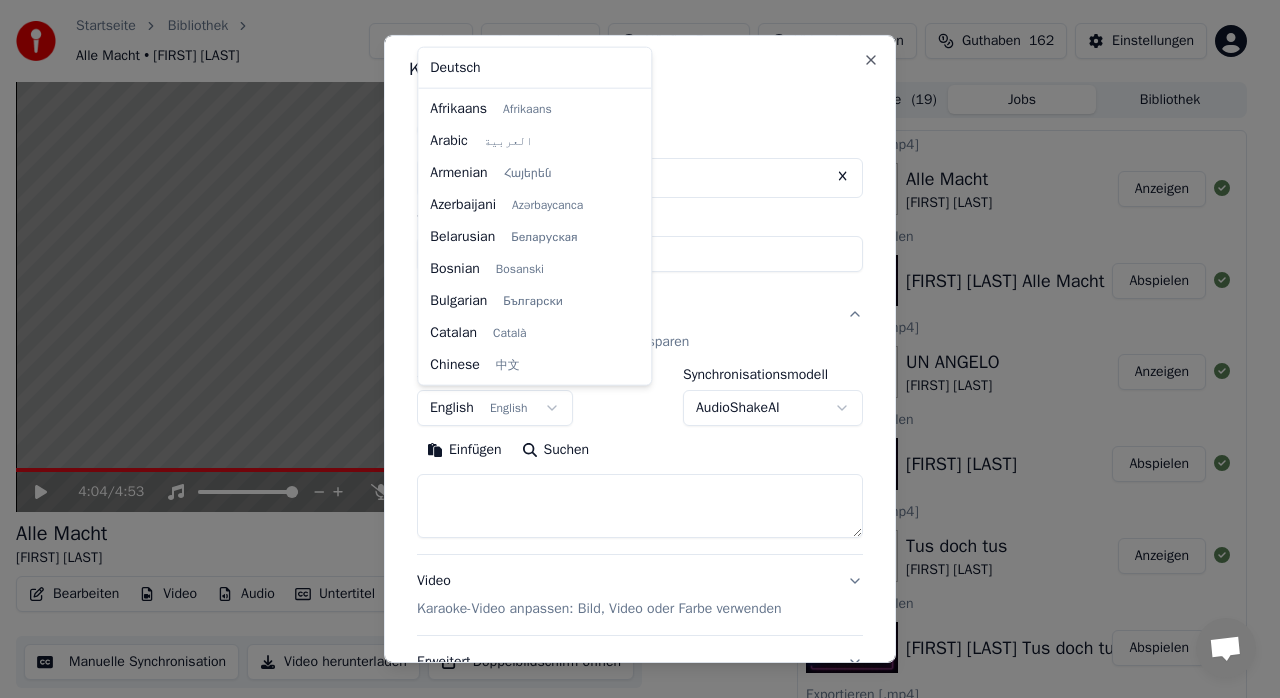 click on "Startseite Bibliothek Alle Macht • [FIRST] [LAST] Erstellen Importieren Häufige Fragen Video-Anleitungen Guthaben 162 Einstellungen 4:04  /  4:53 Alle Macht [FIRST] [LAST] BPM 122 Tonart D Bearbeiten Video Audio Untertitel Herunterladen Cloud-Bibliothek Manuelle Synchronisation Video herunterladen Doppelbildschirm öffnen Warteschlange ( 19 ) Jobs Bibliothek Exportieren [.mp4] Alle Macht [FIRST] [LAST] Anzeigen Karaoke erstellen [FIRST] [LAST] Alle Macht Abspielen Exportieren [.mp4] UN ANGELO [FIRST] [LAST] Anzeigen Karaoke erstellen [FIRST] [LAST] UN ANGELO Abspielen Exportieren [.mp4] Tus doch tus [FIRST] [LAST] Anzeigen Karaoke erstellen [FIRST] [LAST] Tus doch tus Abspielen Exportieren [.mp4] Wenn es ein zweites Leben gibt [FIRST] [LAST] Anzeigen Karaoke erstellen [FIRST] [LAST] Wenn es ein zweites Leben gibt Abspielen Exportieren [.mp4] You Boytronic Anzeigen Karaoke erstellen Boytronic You Abspielen Exportieren [.mp4] Sexy Eis [FIRST] [LAST] Anzeigen Karaoke erstellen Abspielen Trim" at bounding box center (631, 349) 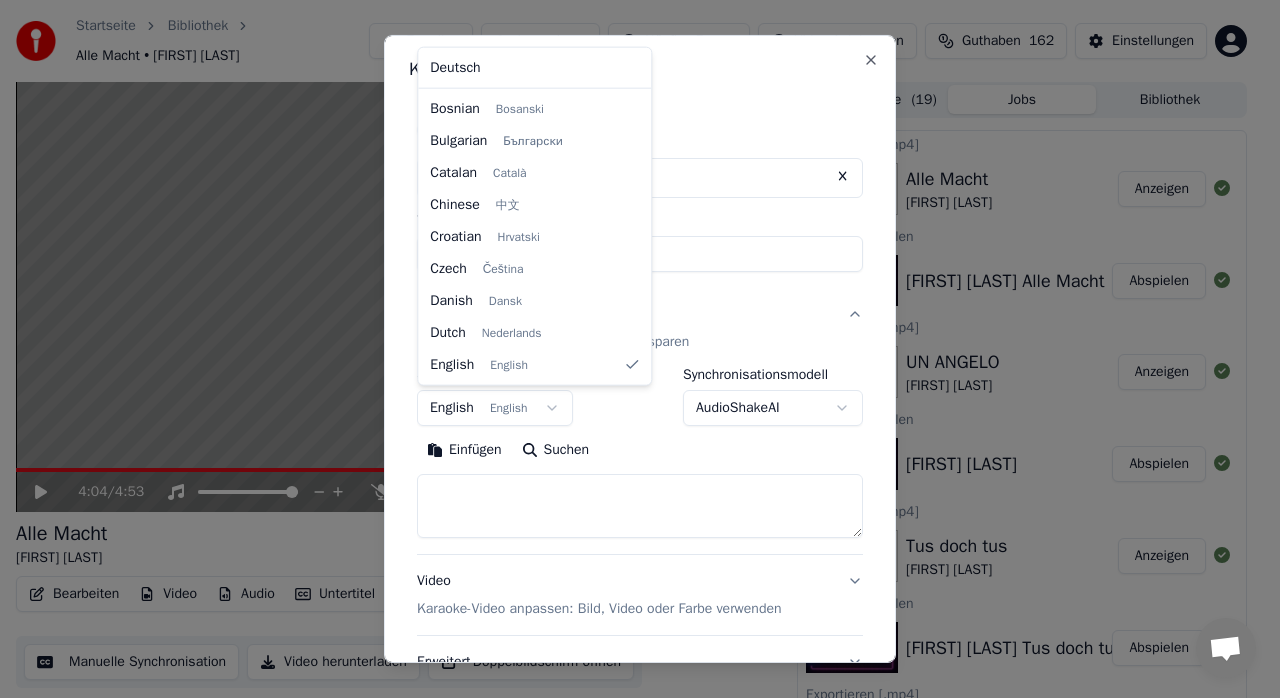 select on "**" 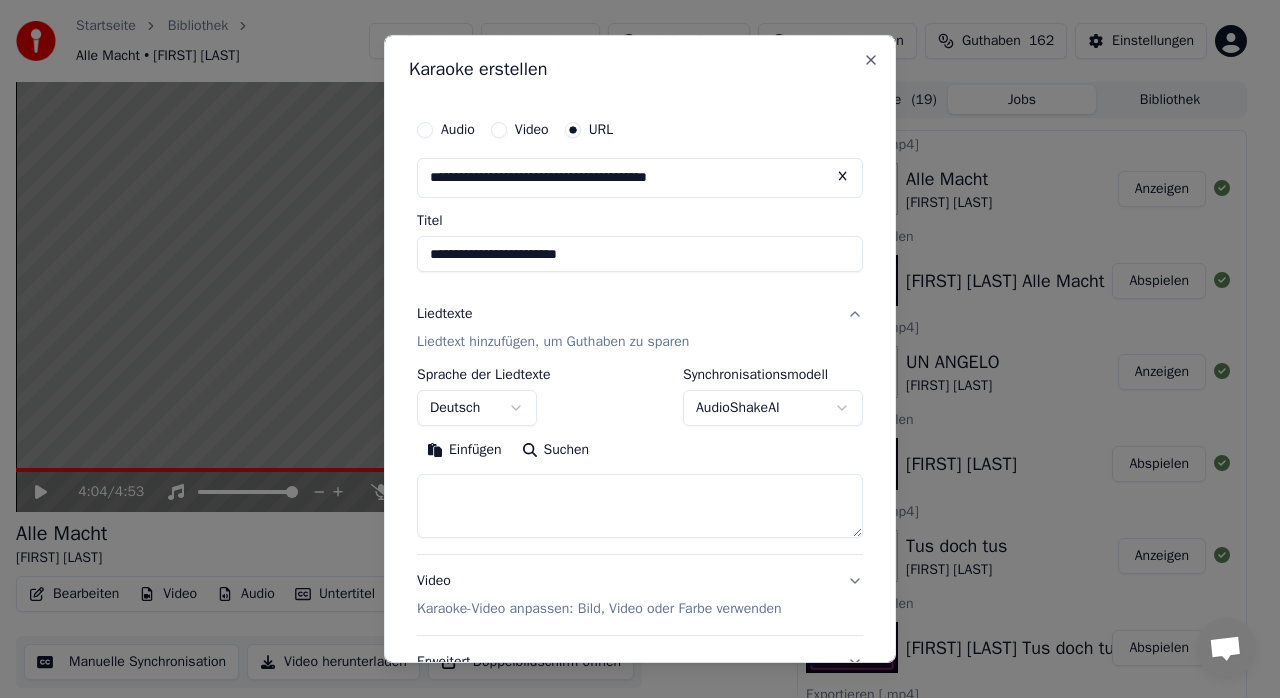 drag, startPoint x: 577, startPoint y: 534, endPoint x: 515, endPoint y: 474, distance: 86.27862 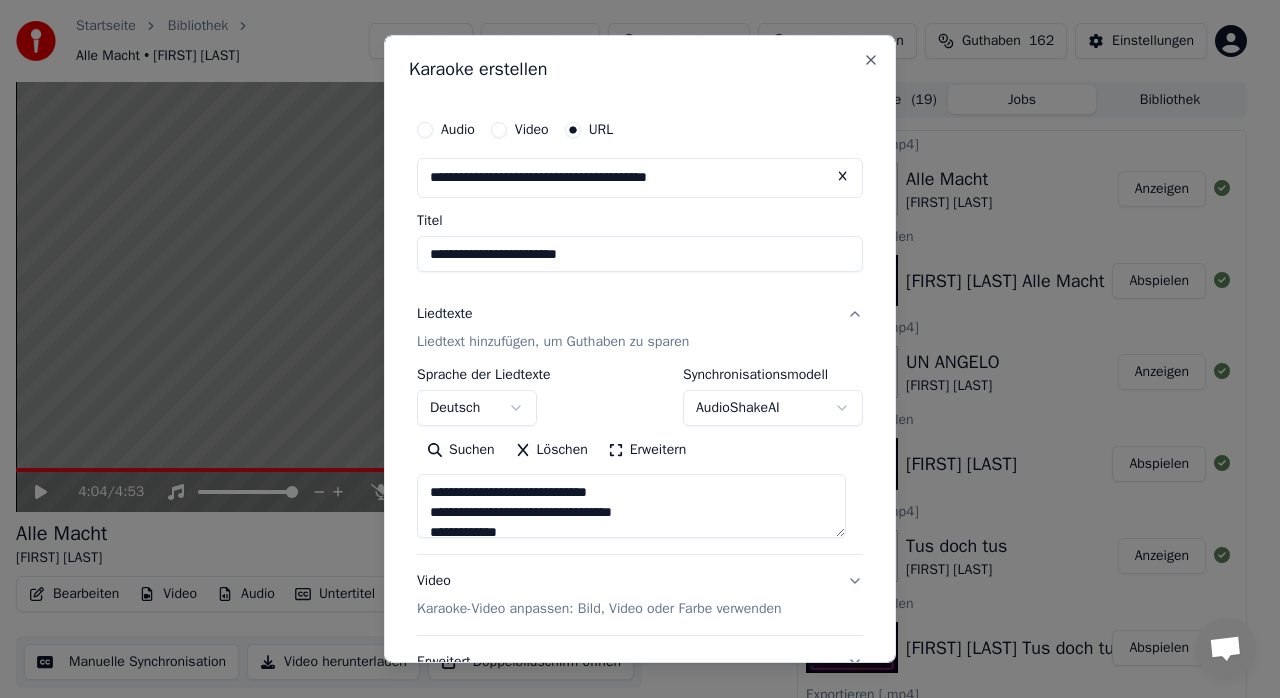 scroll, scrollTop: 166, scrollLeft: 0, axis: vertical 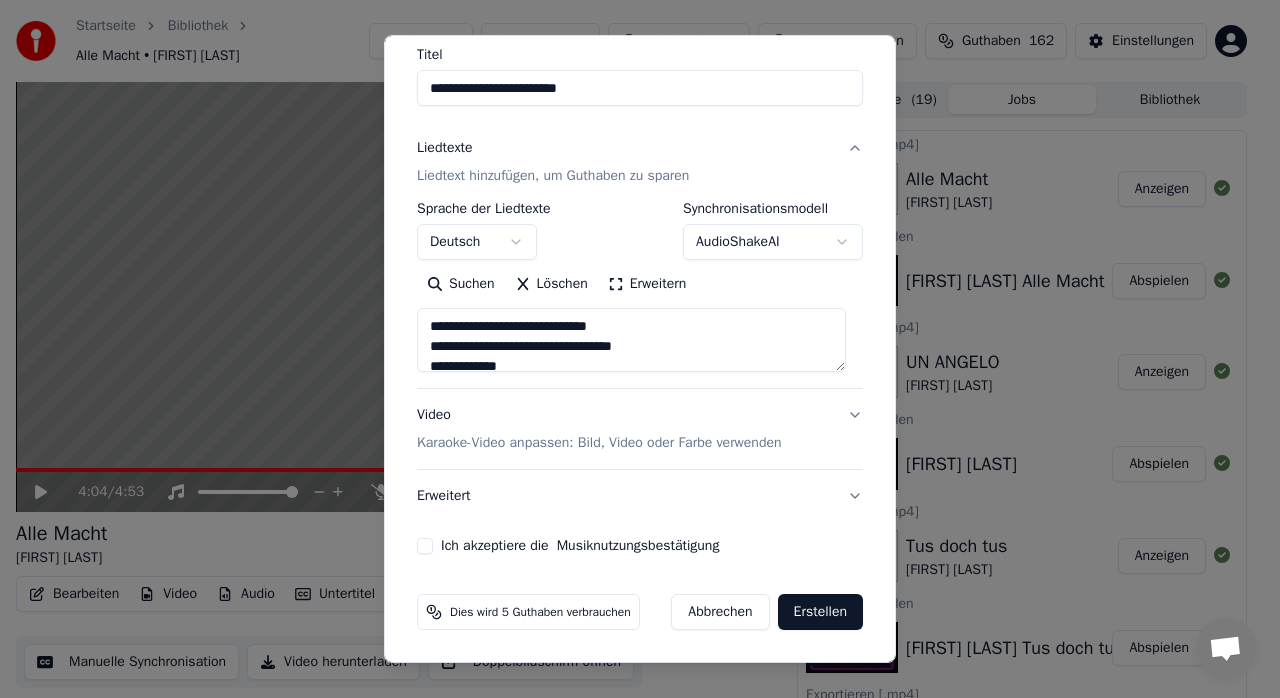 click on "Ich akzeptiere die   Musiknutzungsbestätigung" at bounding box center (425, 546) 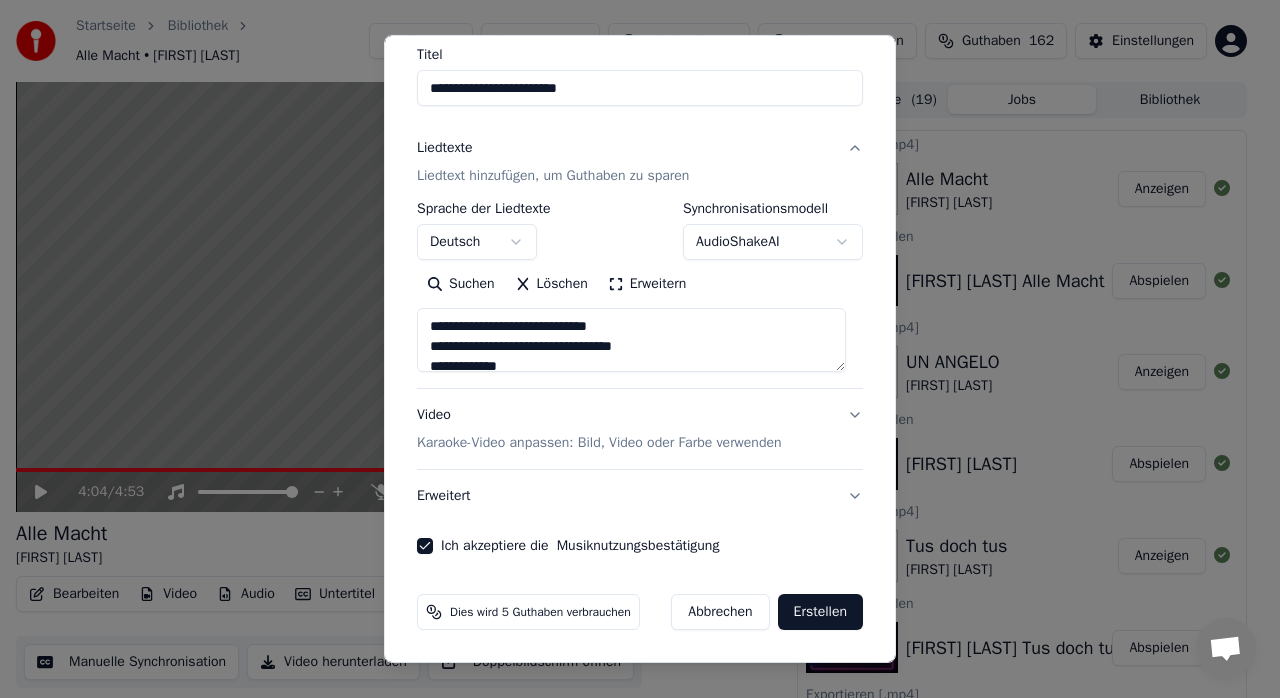 click on "Erstellen" at bounding box center (820, 612) 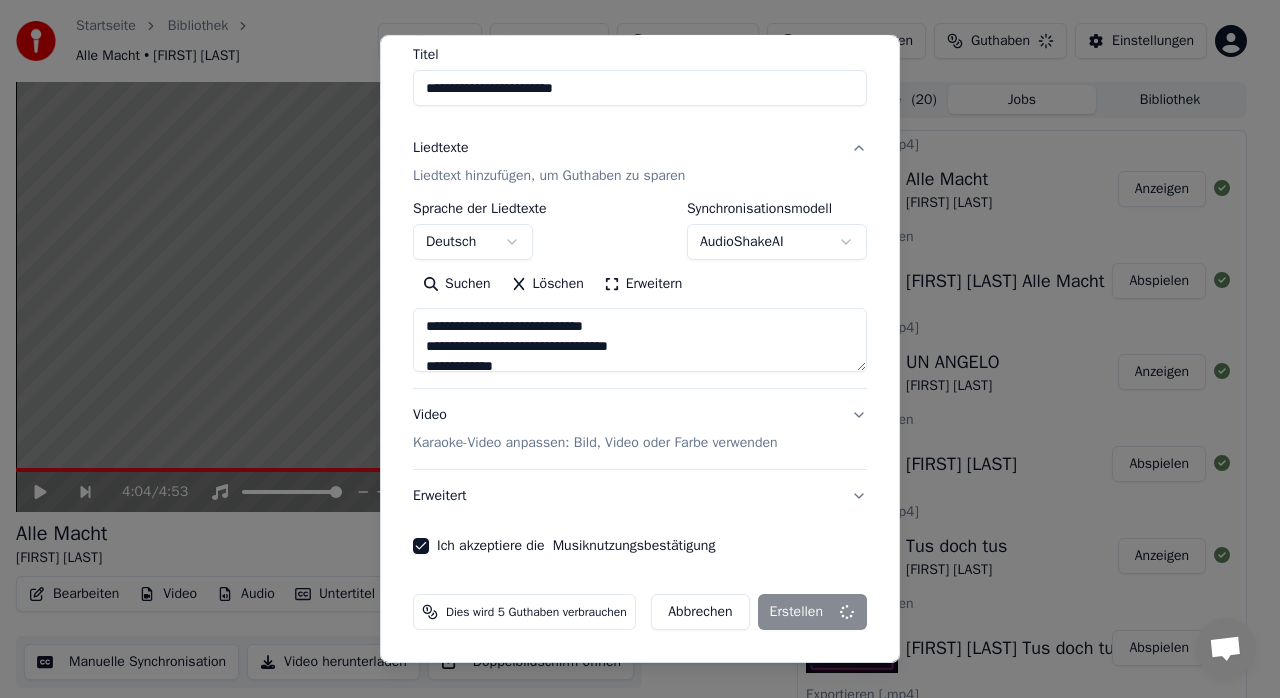 type on "**********" 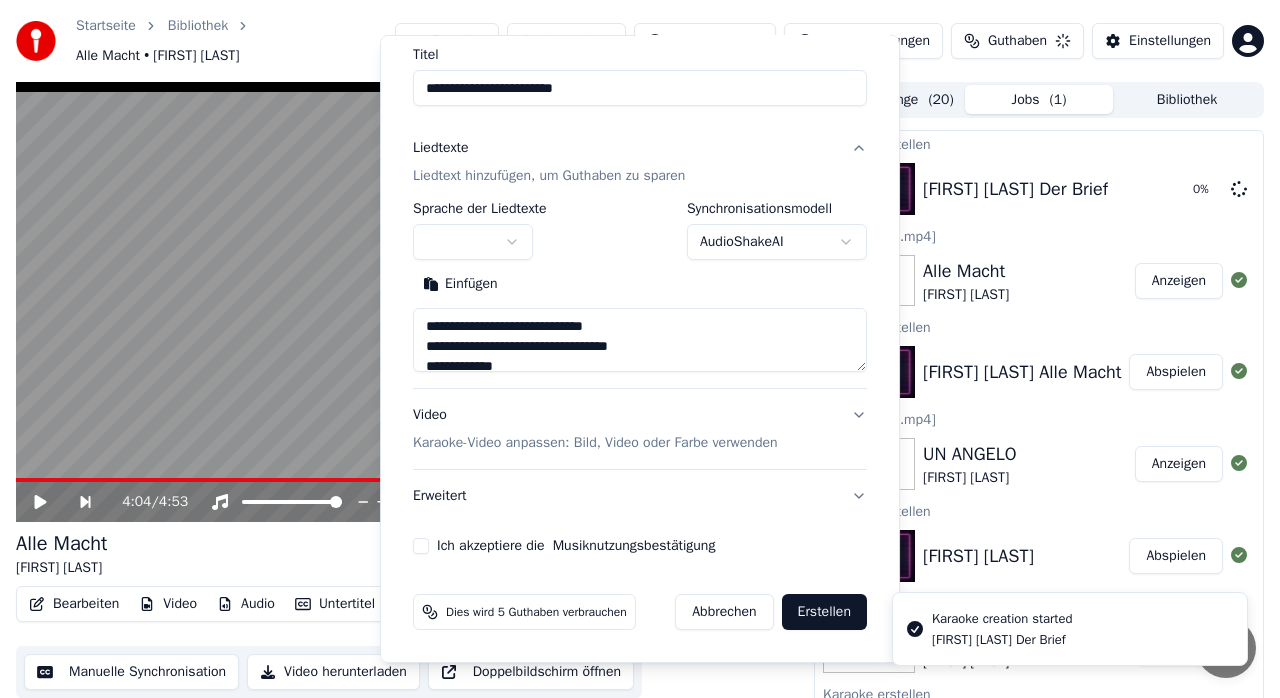 type 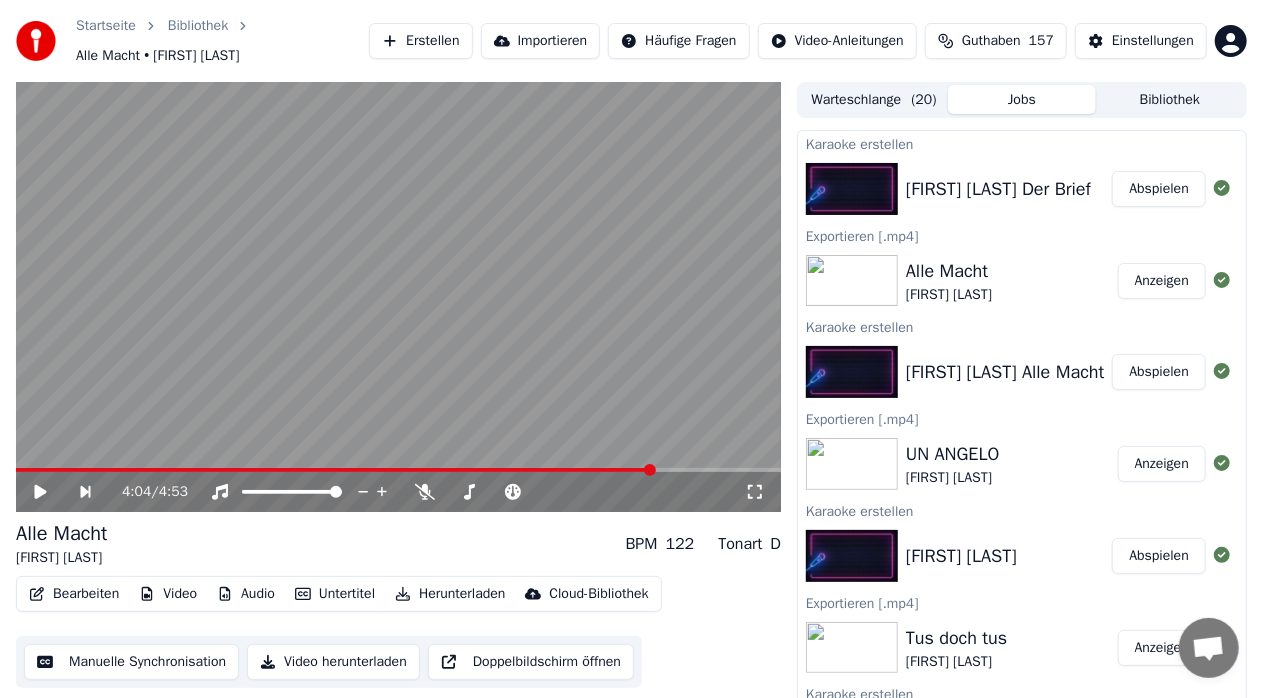 click on "Abspielen" at bounding box center [1159, 189] 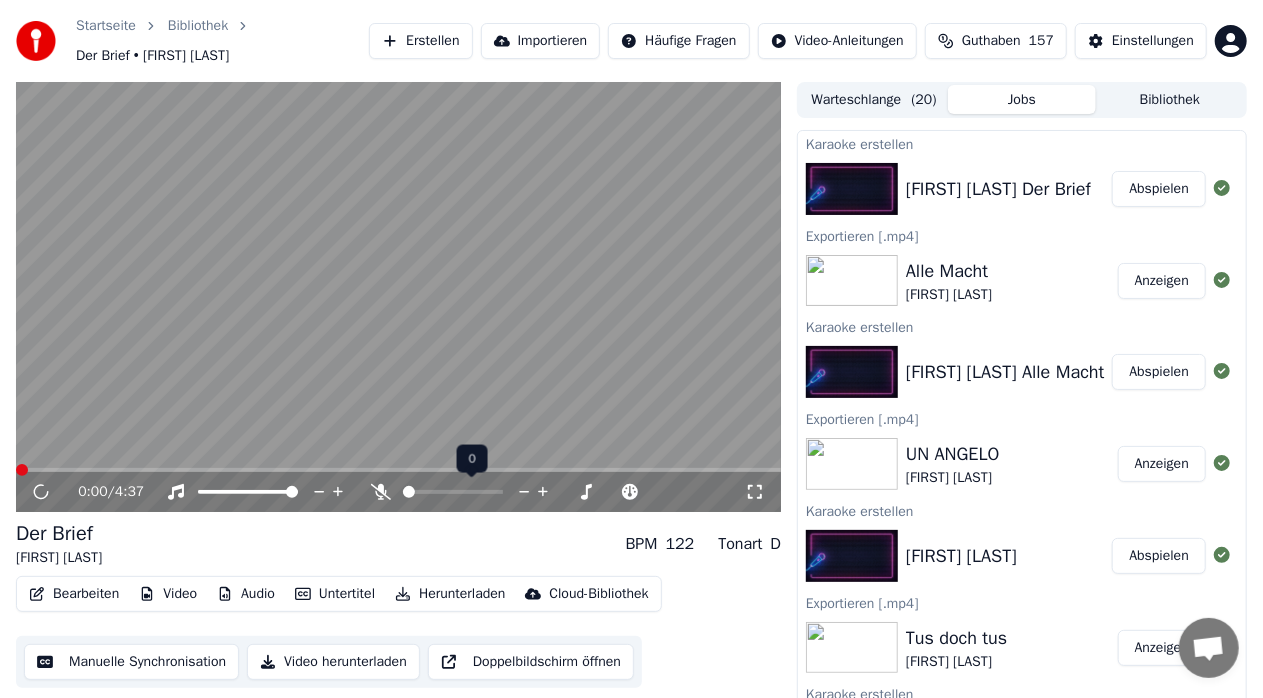 click 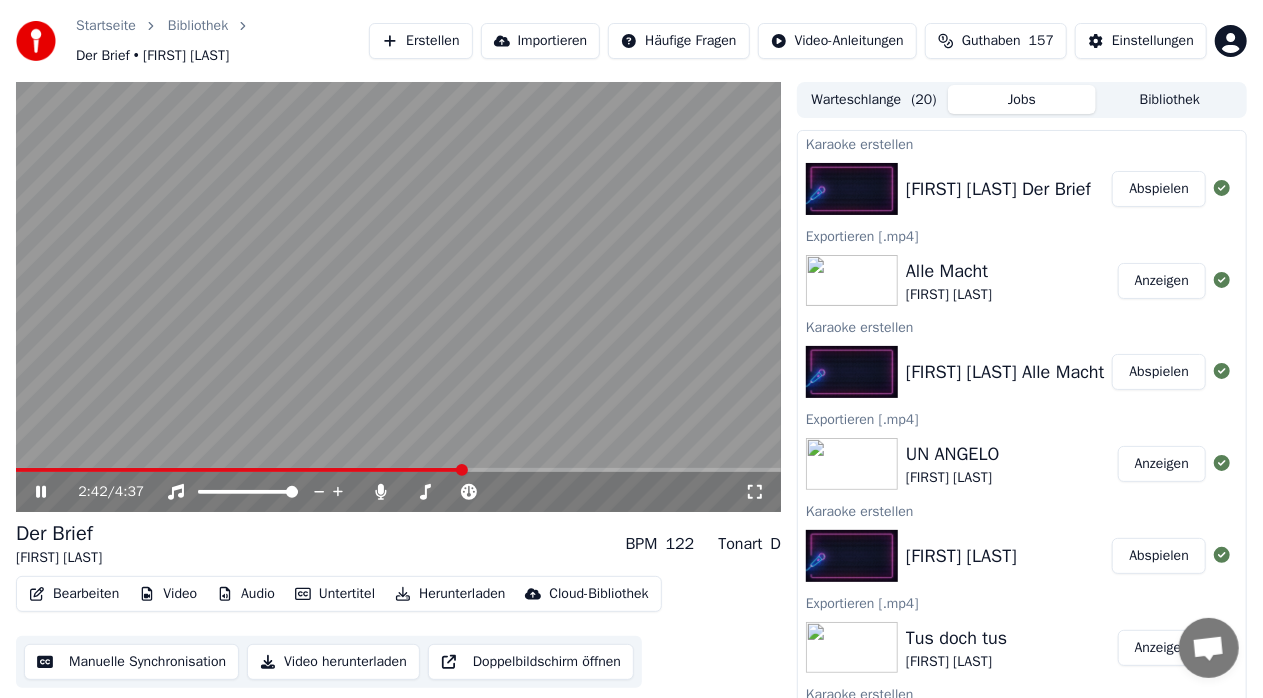 click at bounding box center [398, 470] 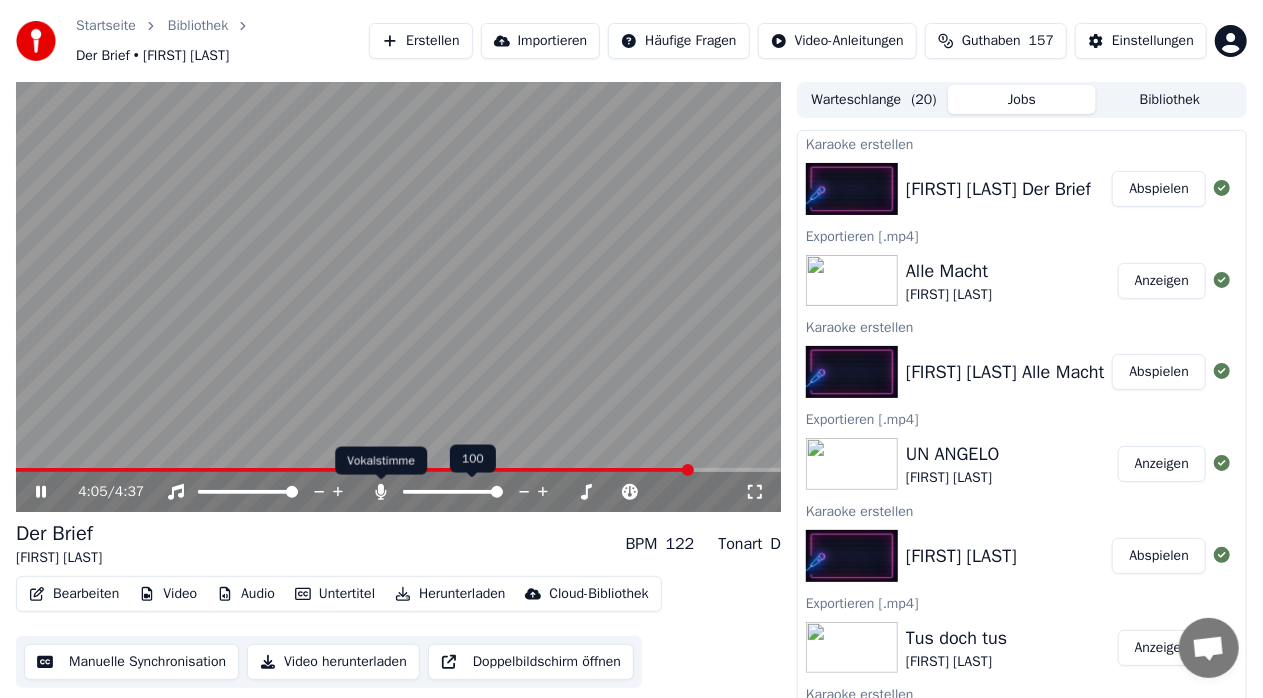 click 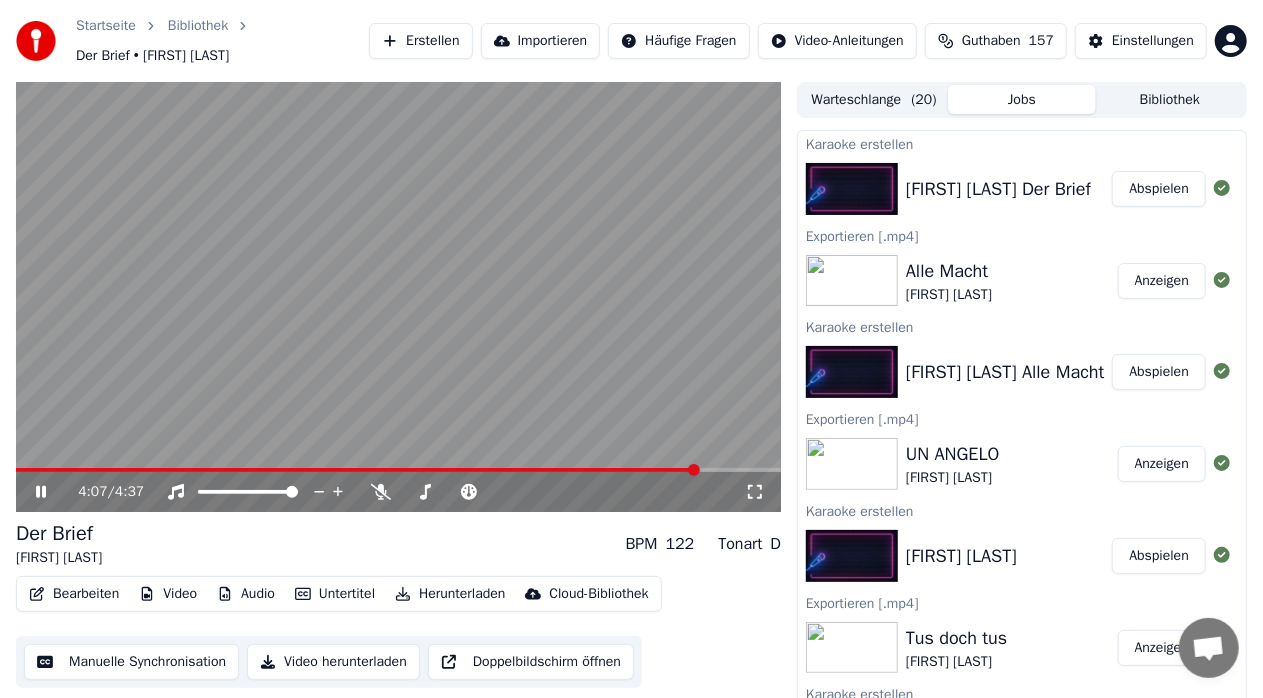 click 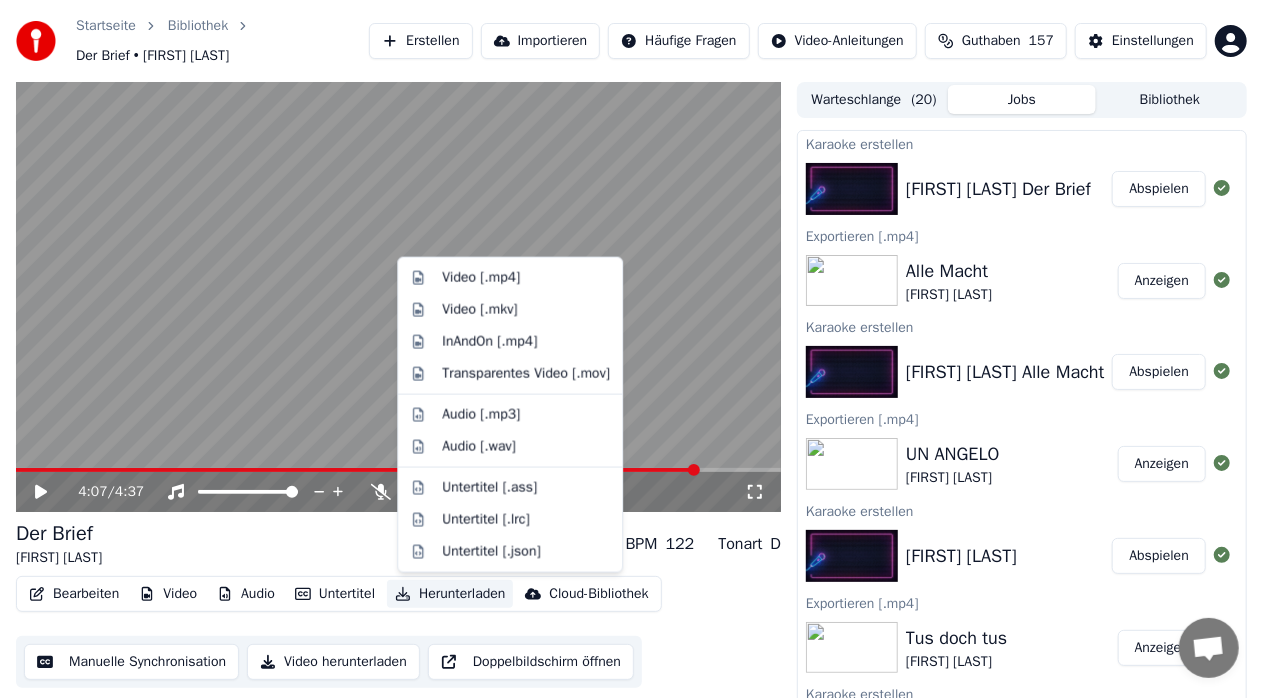 click on "Herunterladen" at bounding box center [450, 594] 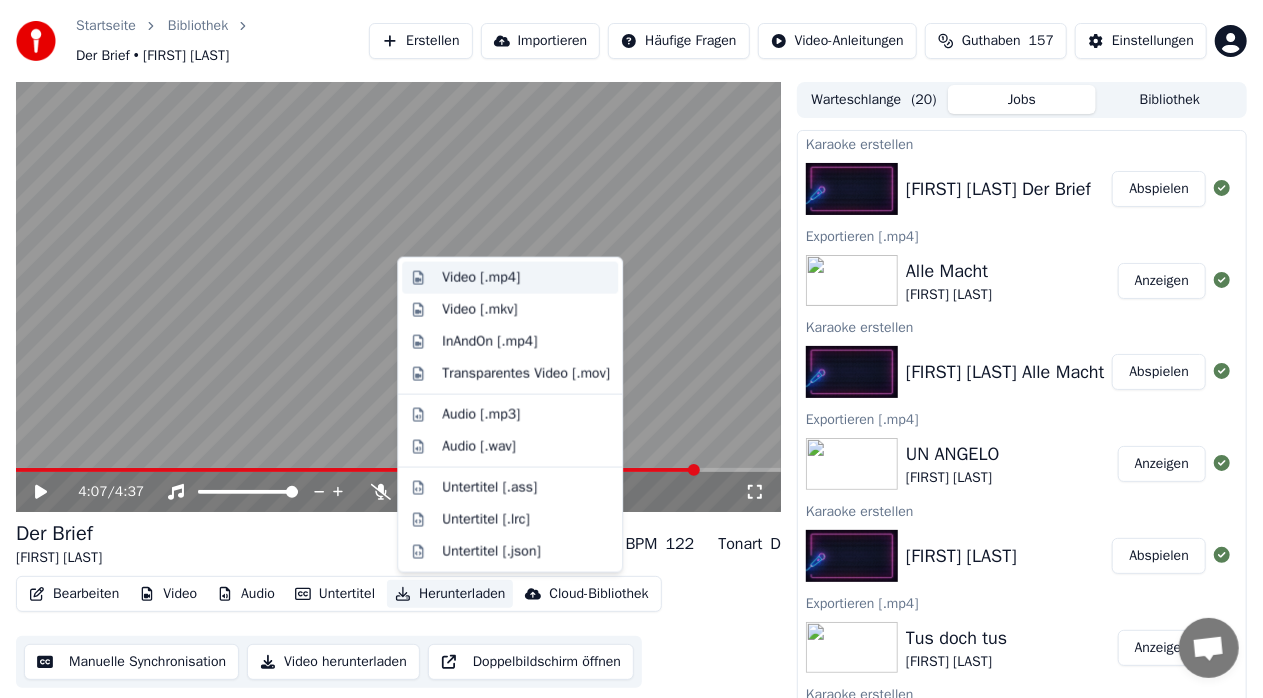 click on "Video [.mp4]" at bounding box center (481, 278) 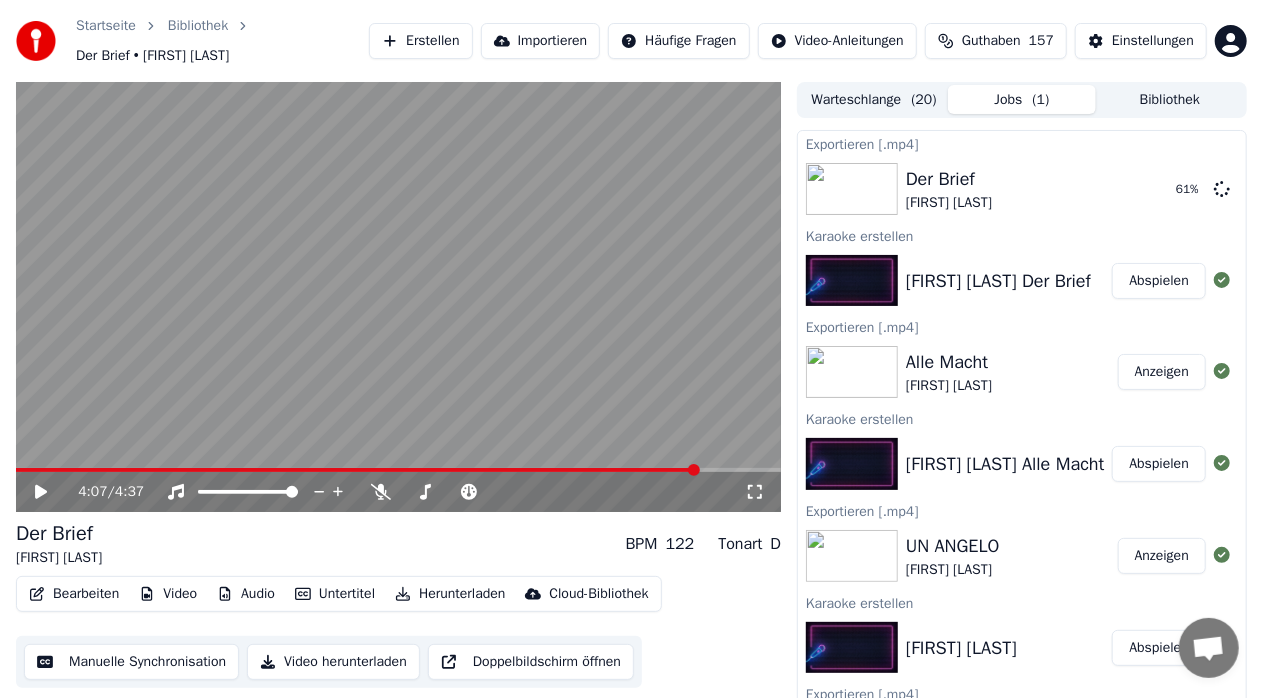 click on "4:07  /  4:37 Der Brief [FIRST] [LAST] BPM 122 Tonart D Bearbeiten Video Audio Untertitel Herunterladen Cloud-Bibliothek Manuelle Synchronisation Video herunterladen Doppelbildschirm öffnen" at bounding box center [398, 402] 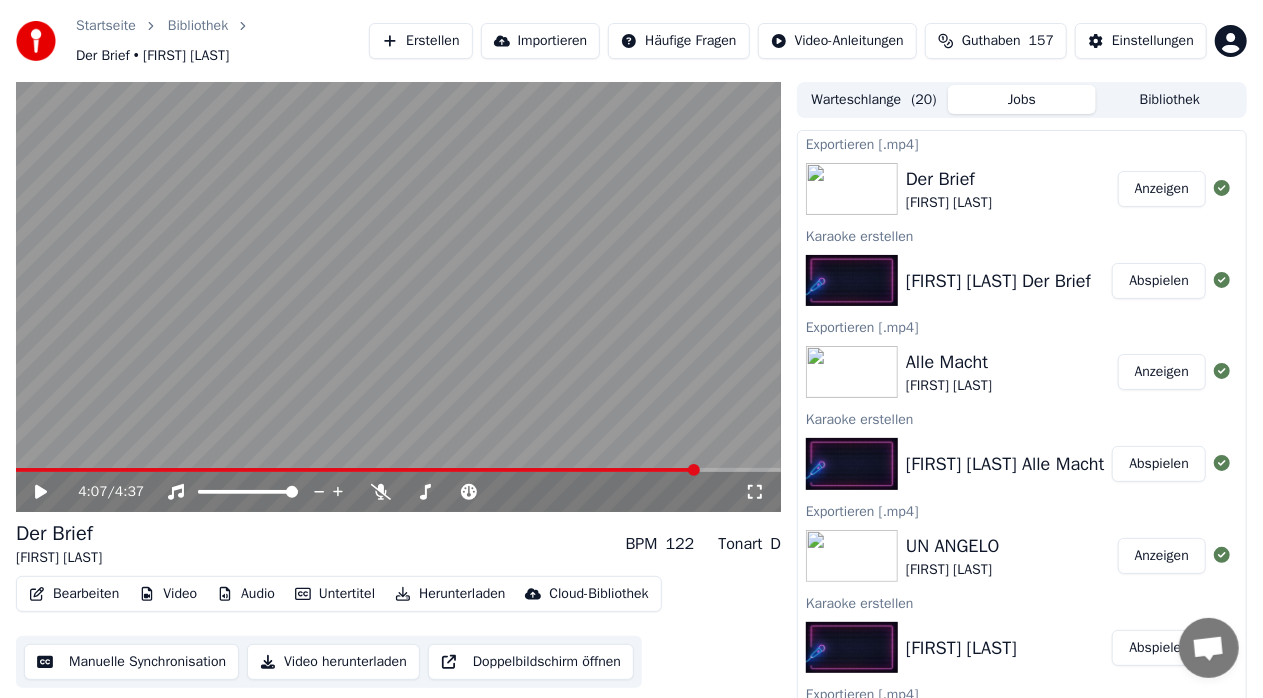 drag, startPoint x: 511, startPoint y: 696, endPoint x: 459, endPoint y: 694, distance: 52.03845 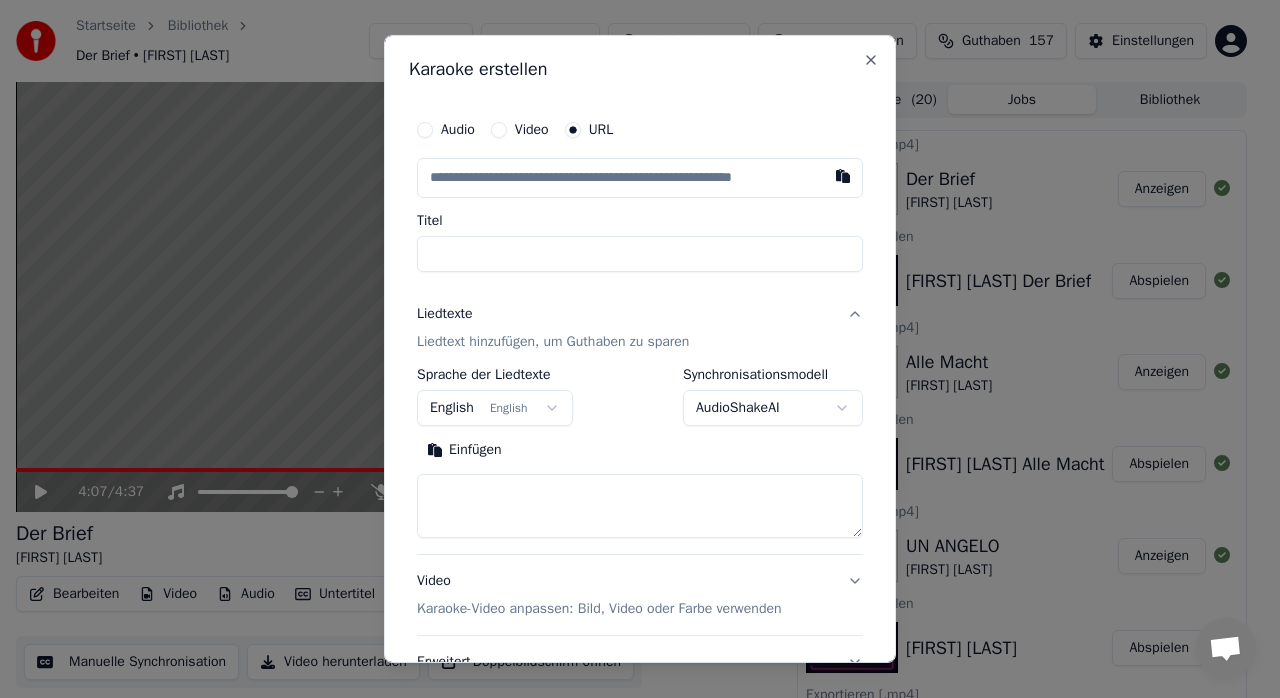 type on "**********" 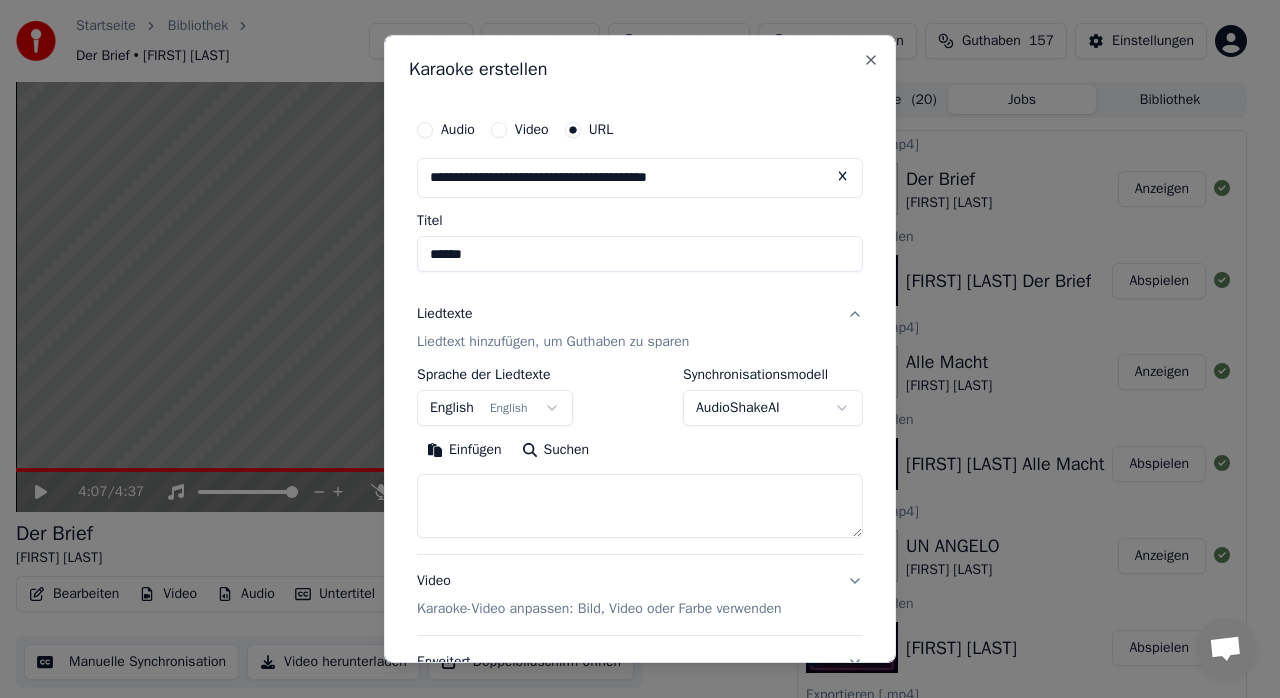 type on "******" 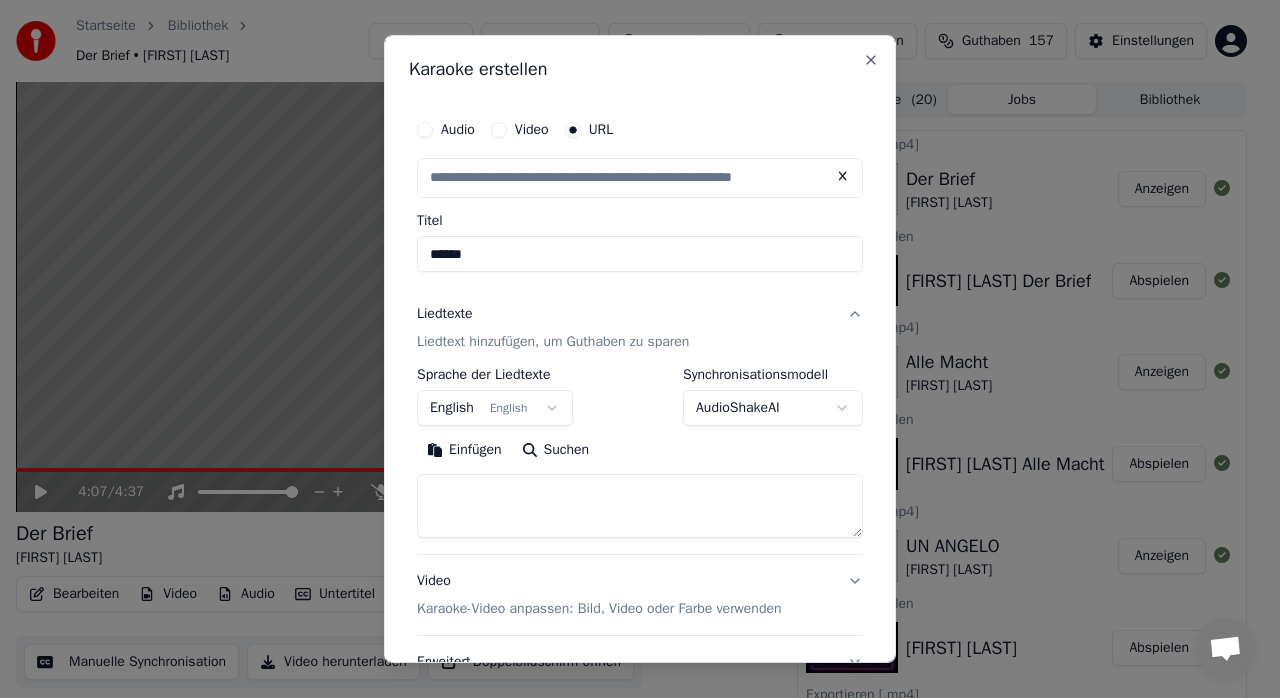 click on "******" at bounding box center [640, 254] 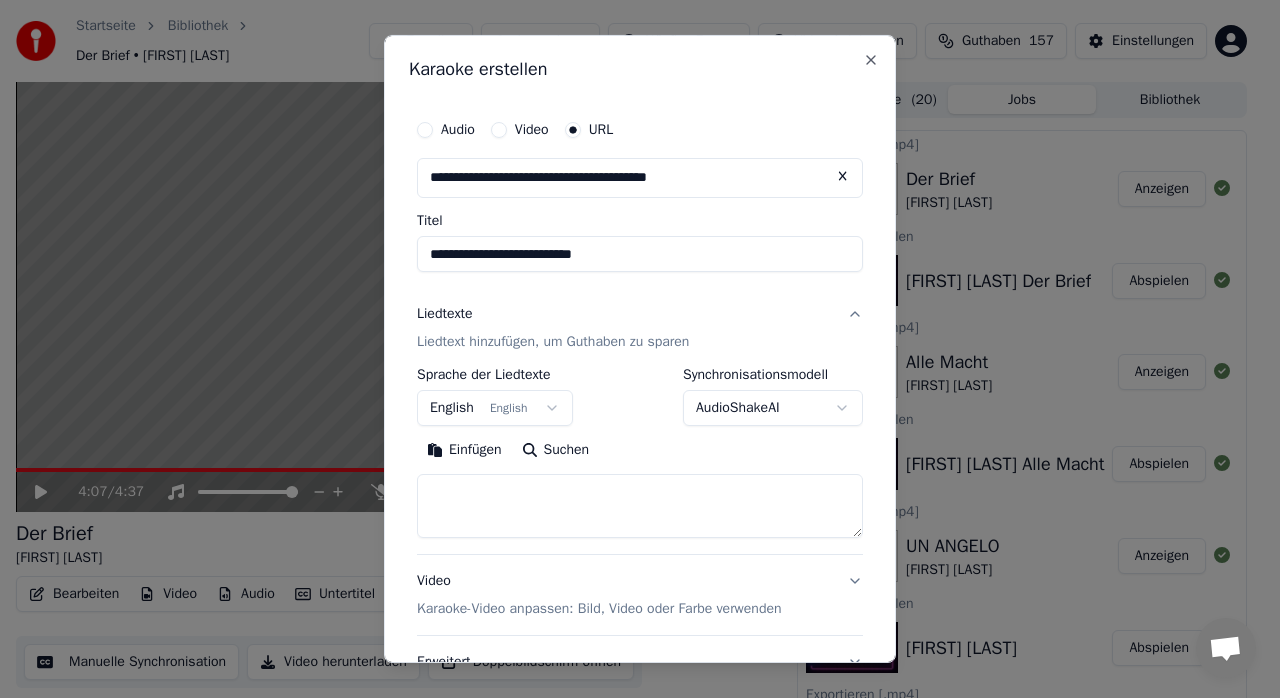 click on "**********" at bounding box center (640, 254) 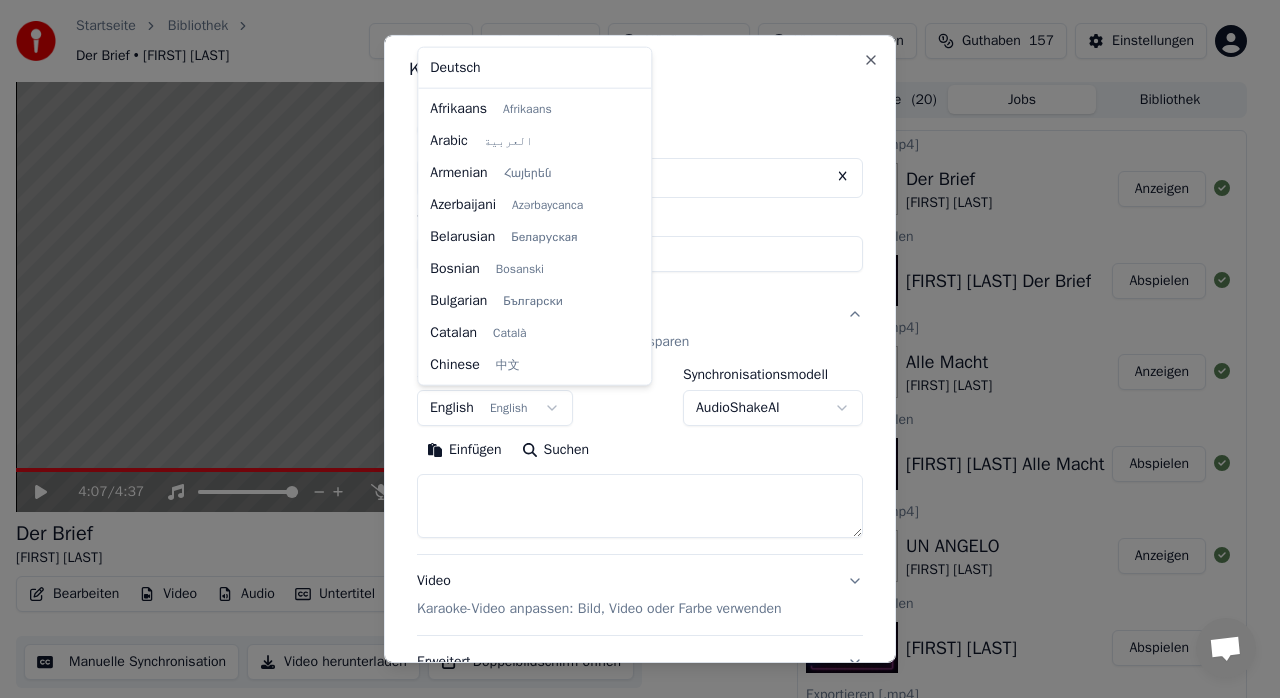 scroll, scrollTop: 160, scrollLeft: 0, axis: vertical 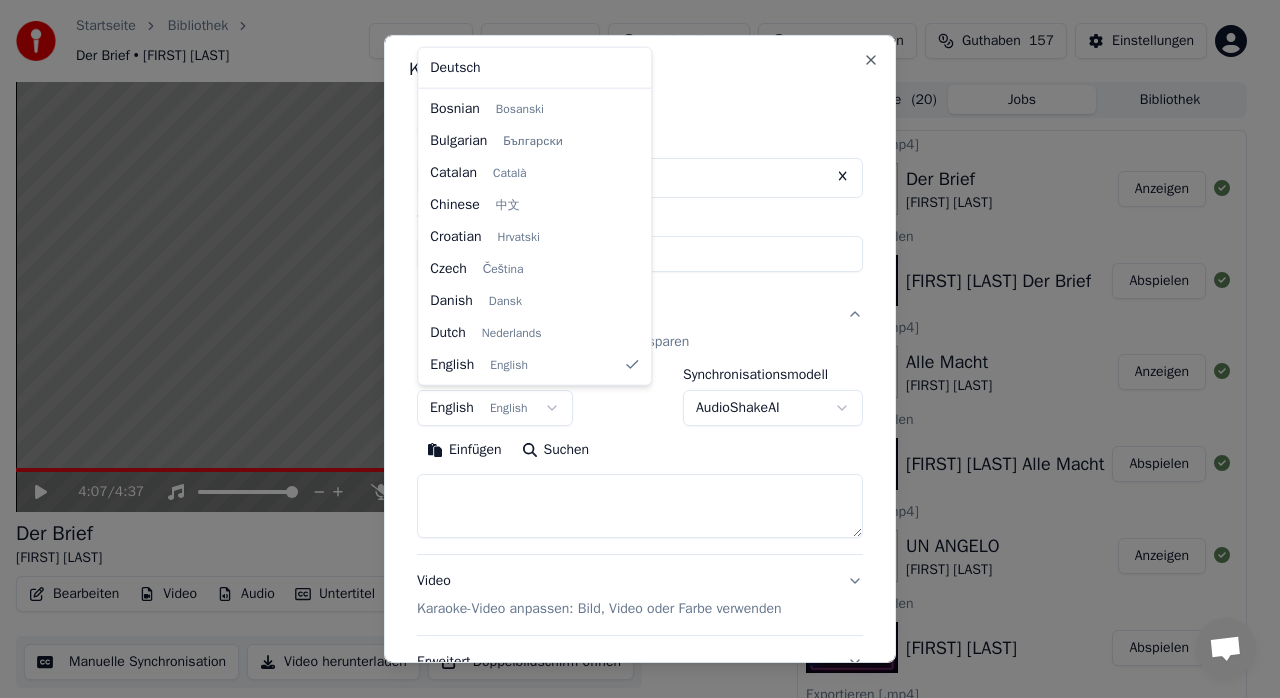 click on "Startseite Bibliothek Der Brief • [FIRST] [LAST] Erstellen Importieren Häufige Fragen Video-Anleitungen Guthaben 157 Einstellungen 4:07  /  4:37 Der Brief [FIRST] [LAST] BPM 122 Tonart D Bearbeiten Video Audio Untertitel Herunterladen Cloud-Bibliothek Manuelle Synchronisation Video herunterladen Doppelbildschirm öffnen Warteschlange ( 20 ) Jobs Bibliothek Exportieren [.mp4] Der Brief [FIRST] [LAST] Anzeigen Karaoke erstellen [FIRST] [LAST] Der Brief Abspielen Exportieren [.mp4] Alle Macht [FIRST] [LAST] Anzeigen Karaoke erstellen [FIRST] [LAST] Alle Macht Abspielen Exportieren [.mp4] UN ANGELO [FIRST] [LAST] Anzeigen Karaoke erstellen [FIRST] [LAST] UN ANGELO Abspielen Exportieren [.mp4] Tus doch tus [FIRST] [LAST] Anzeigen Karaoke erstellen [FIRST] [LAST] Tus doch tus Abspielen Exportieren [.mp4] Wenn es ein zweites Leben gibt [FIRST] [LAST] Anzeigen Karaoke erstellen Abspielen" at bounding box center (631, 349) 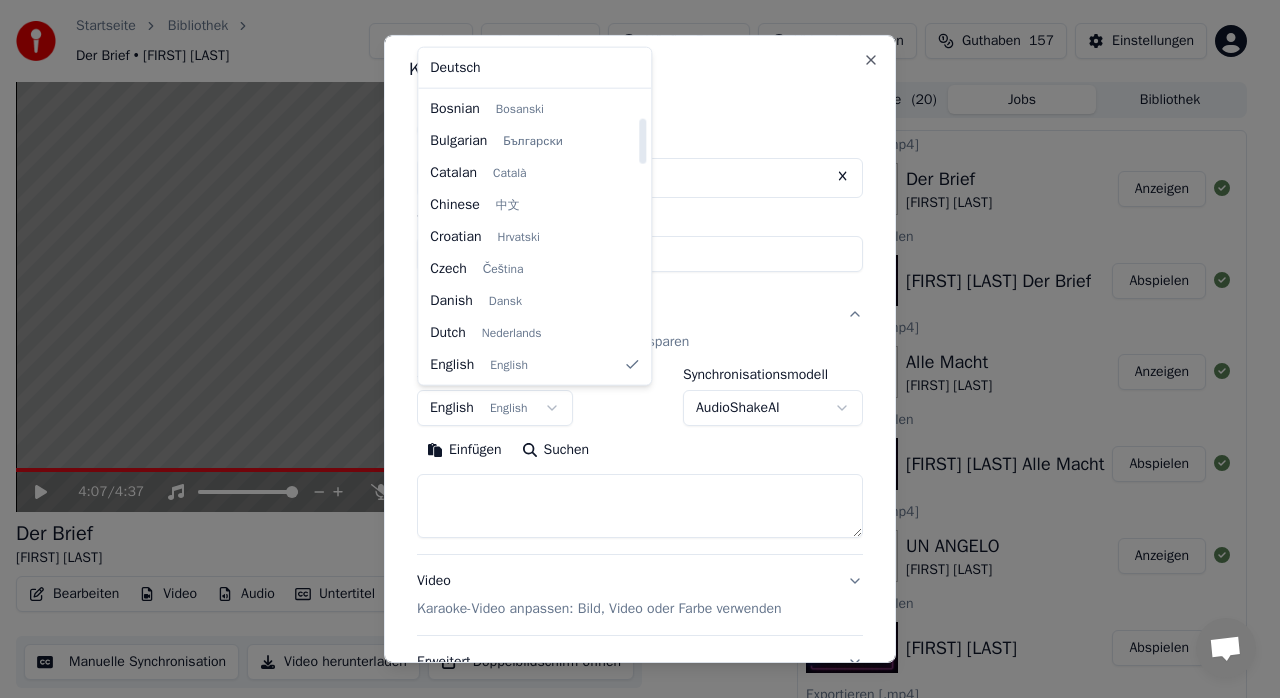 select on "**" 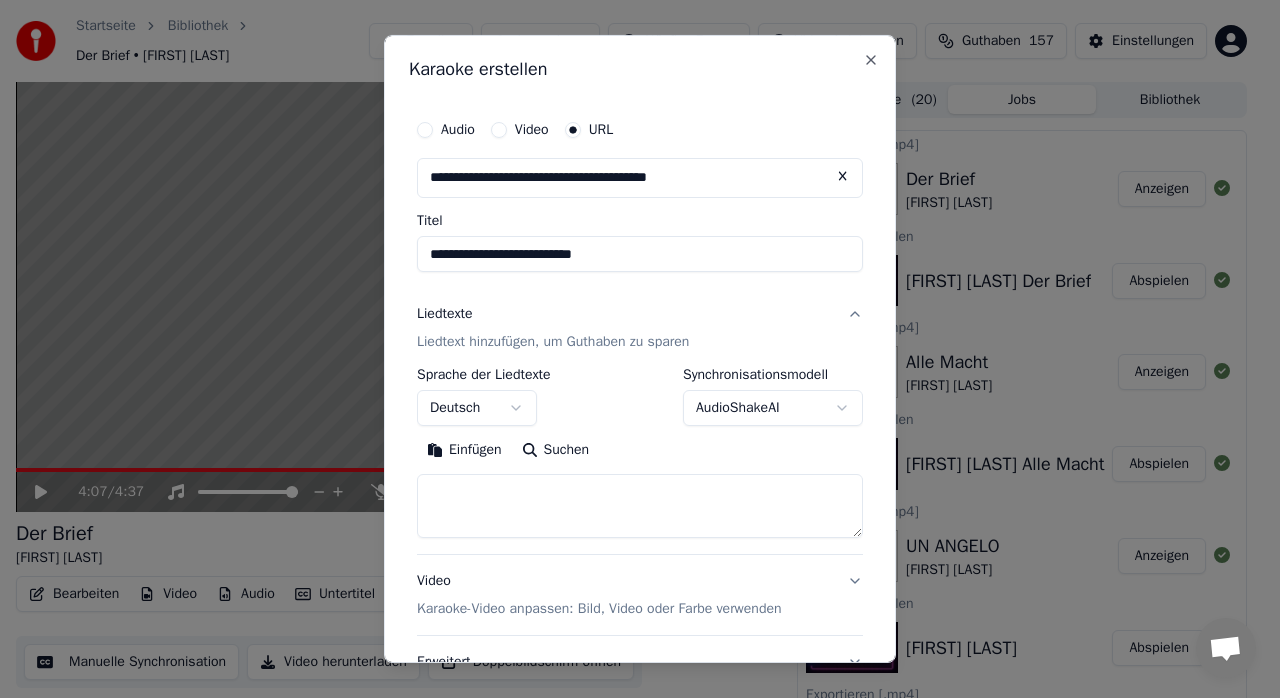 drag, startPoint x: 527, startPoint y: 488, endPoint x: 482, endPoint y: 460, distance: 53 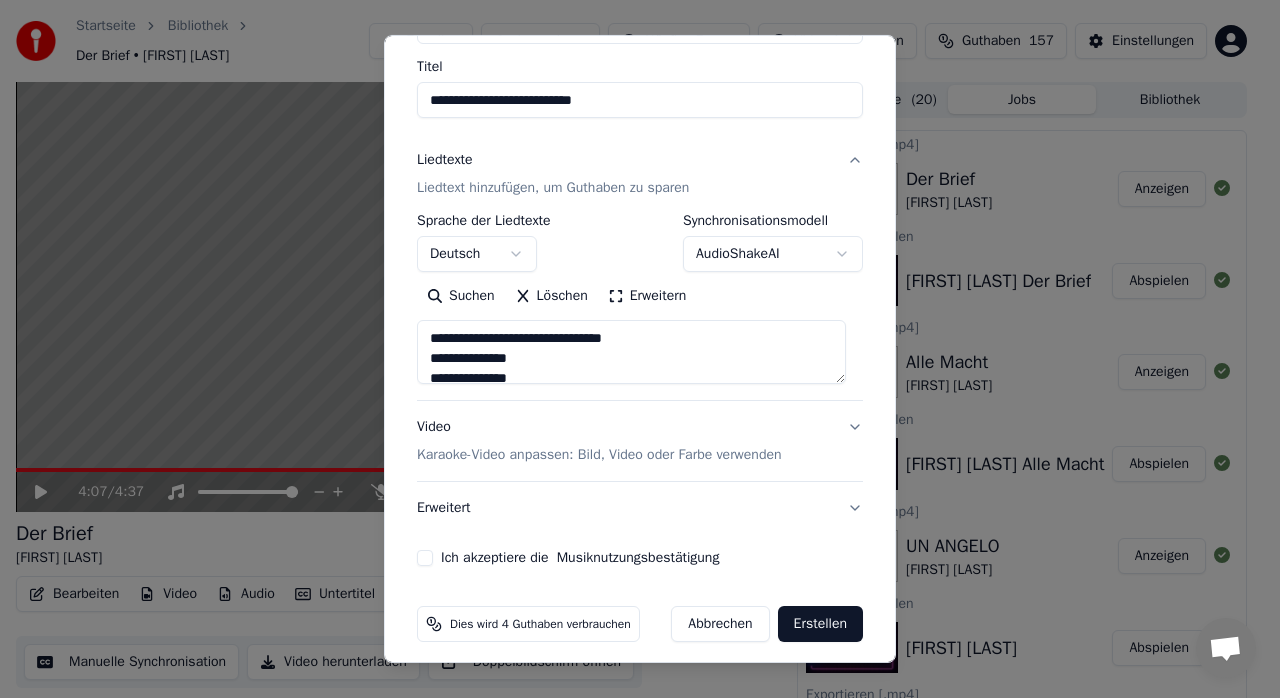 scroll, scrollTop: 166, scrollLeft: 0, axis: vertical 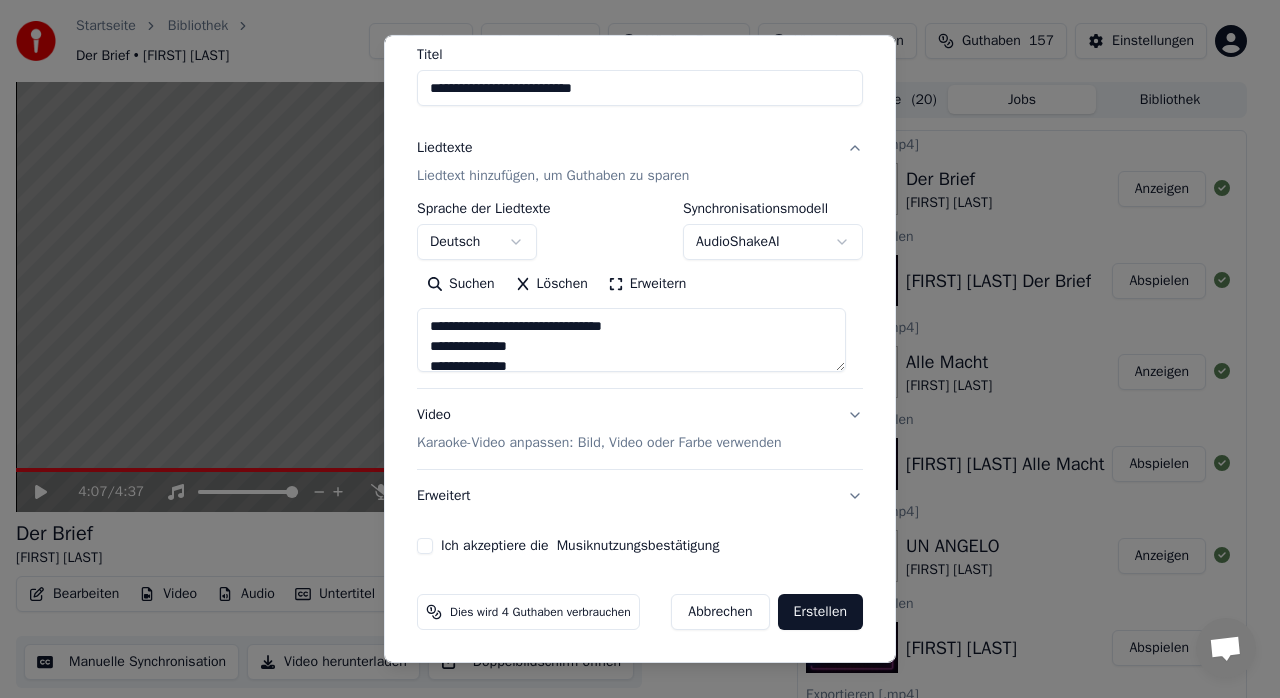 click on "Ich akzeptiere die   Musiknutzungsbestätigung" at bounding box center (425, 546) 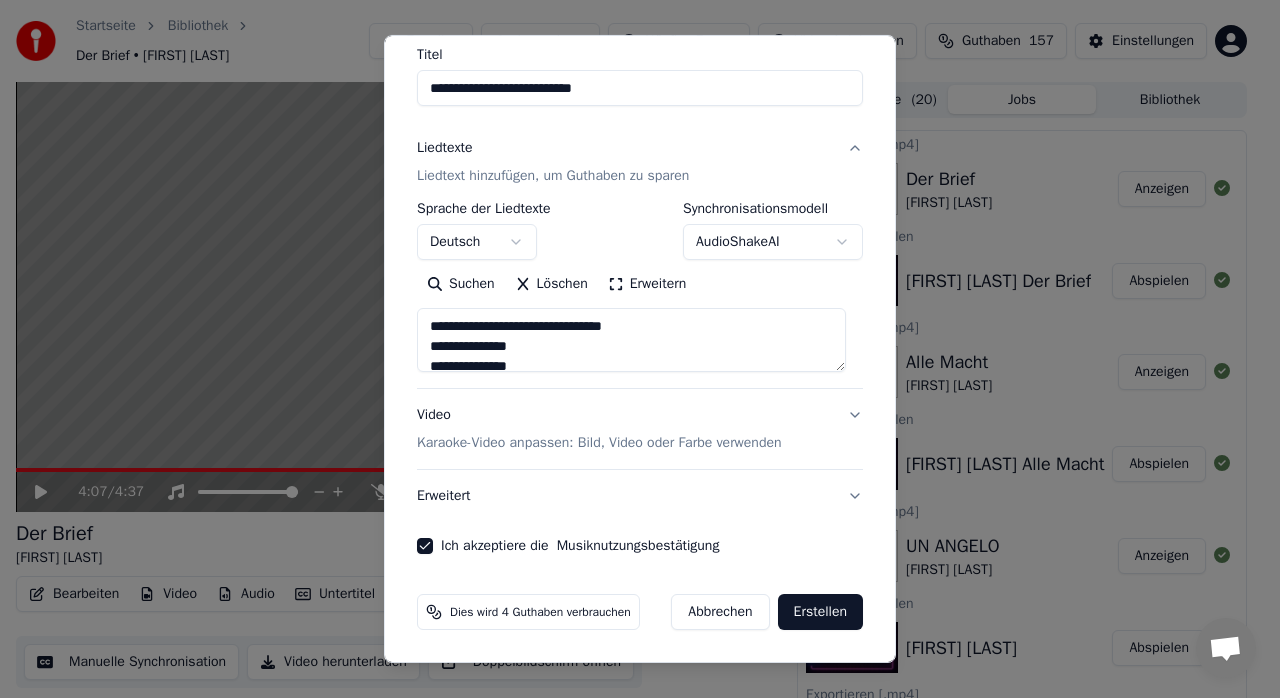 click on "Erweitert" at bounding box center [640, 496] 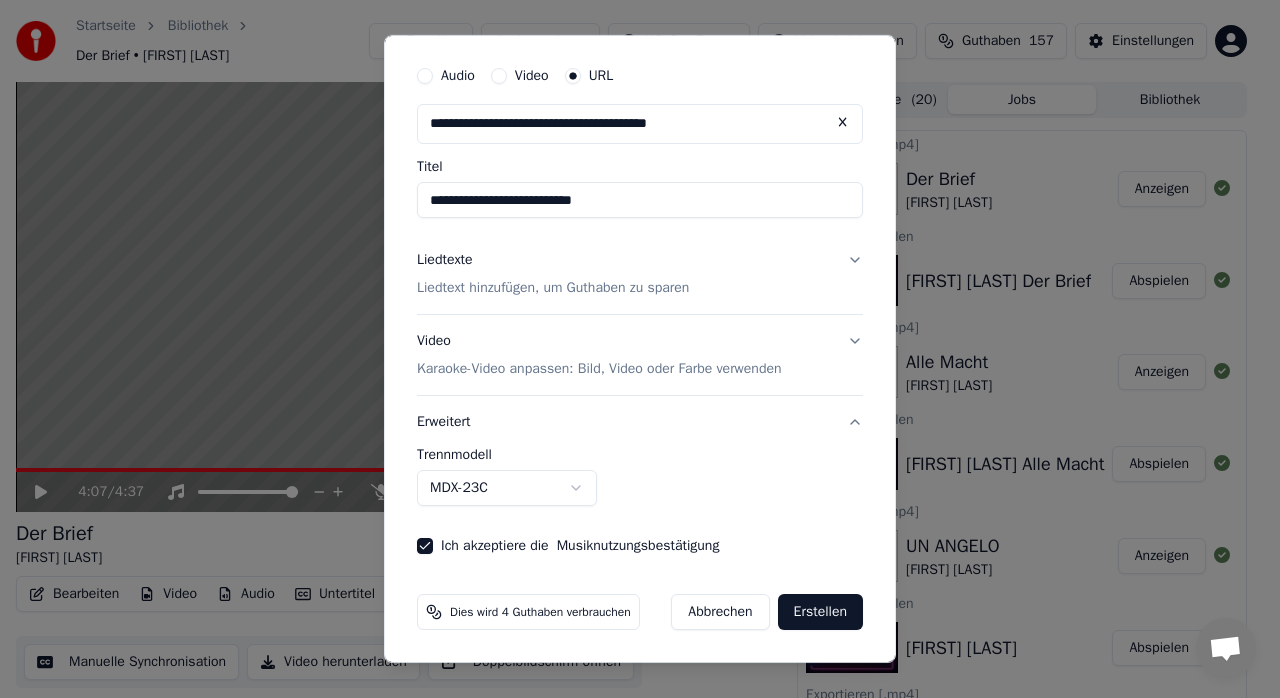 scroll, scrollTop: 54, scrollLeft: 0, axis: vertical 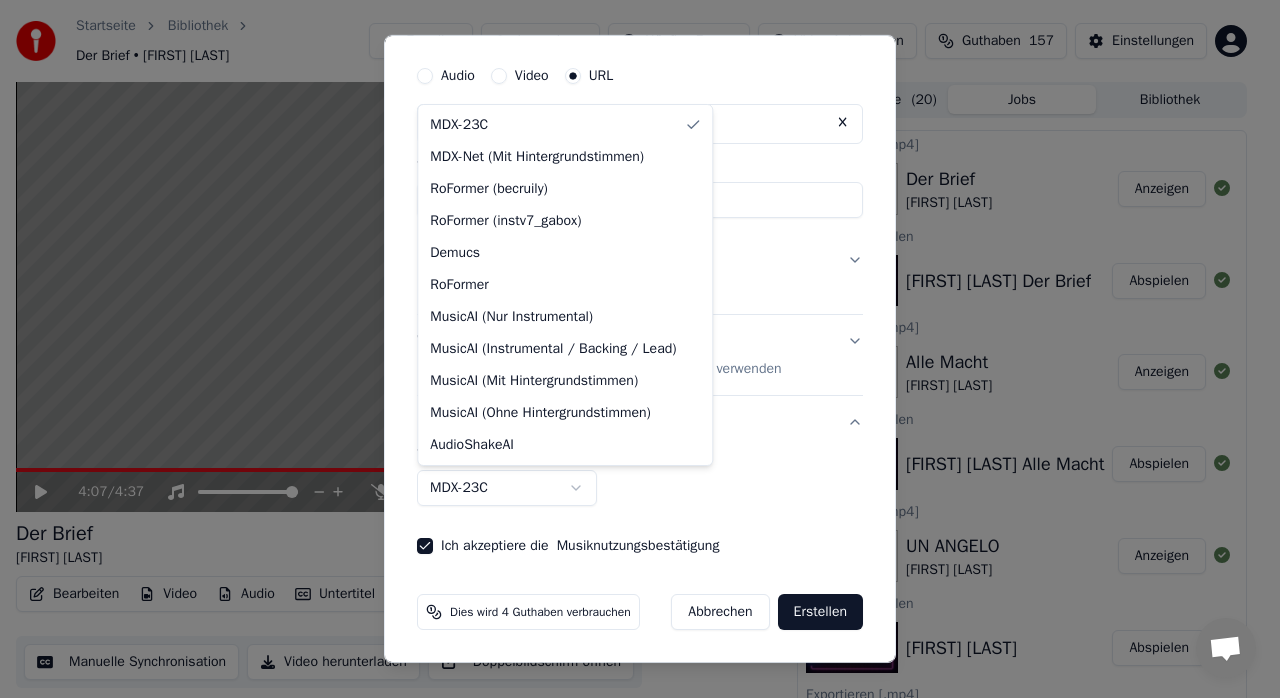 click on "Startseite Bibliothek Der Brief • [FIRST] [LAST] Erstellen Importieren Häufige Fragen Video-Anleitungen Guthaben 157 Einstellungen 4:07  /  4:37 Der Brief [FIRST] [LAST] BPM 122 Tonart D Bearbeiten Video Audio Untertitel Herunterladen Cloud-Bibliothek Manuelle Synchronisation Video herunterladen Doppelbildschirm öffnen Warteschlange ( 20 ) Jobs Bibliothek Exportieren [.mp4] Der Brief [FIRST] [LAST] Anzeigen Karaoke erstellen [FIRST] [LAST] Der Brief Abspielen Exportieren [.mp4] Alle Macht [FIRST] [LAST] Anzeigen Karaoke erstellen [FIRST] [LAST] Alle Macht Abspielen Exportieren [.mp4] UN ANGELO [FIRST] [LAST] Anzeigen Karaoke erstellen [FIRST] [LAST] UN ANGELO Abspielen Exportieren [.mp4] Tus doch tus [FIRST] [LAST] Anzeigen Karaoke erstellen [FIRST] [LAST] Tus doch tus Abspielen Exportieren [.mp4] Wenn es ein zweites Leben gibt [FIRST] [LAST] Anzeigen Karaoke erstellen Abspielen" at bounding box center (631, 349) 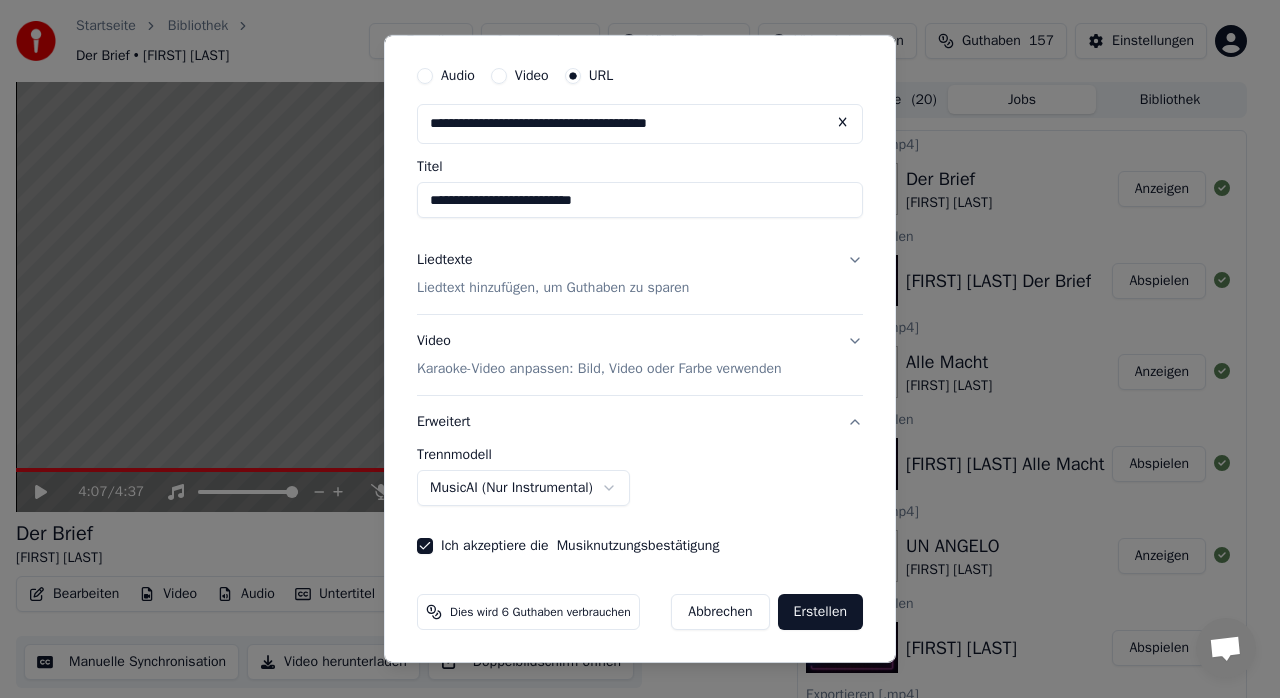 click on "Erstellen" at bounding box center (820, 612) 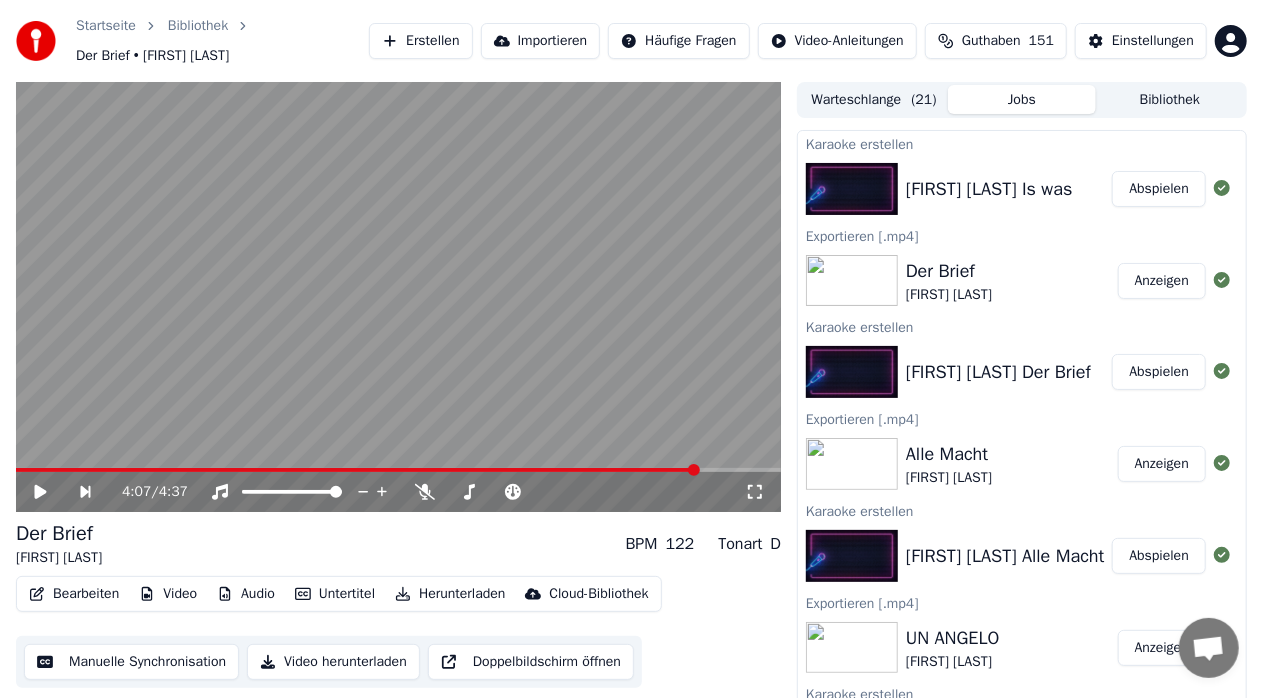 click on "Abspielen" at bounding box center [1159, 189] 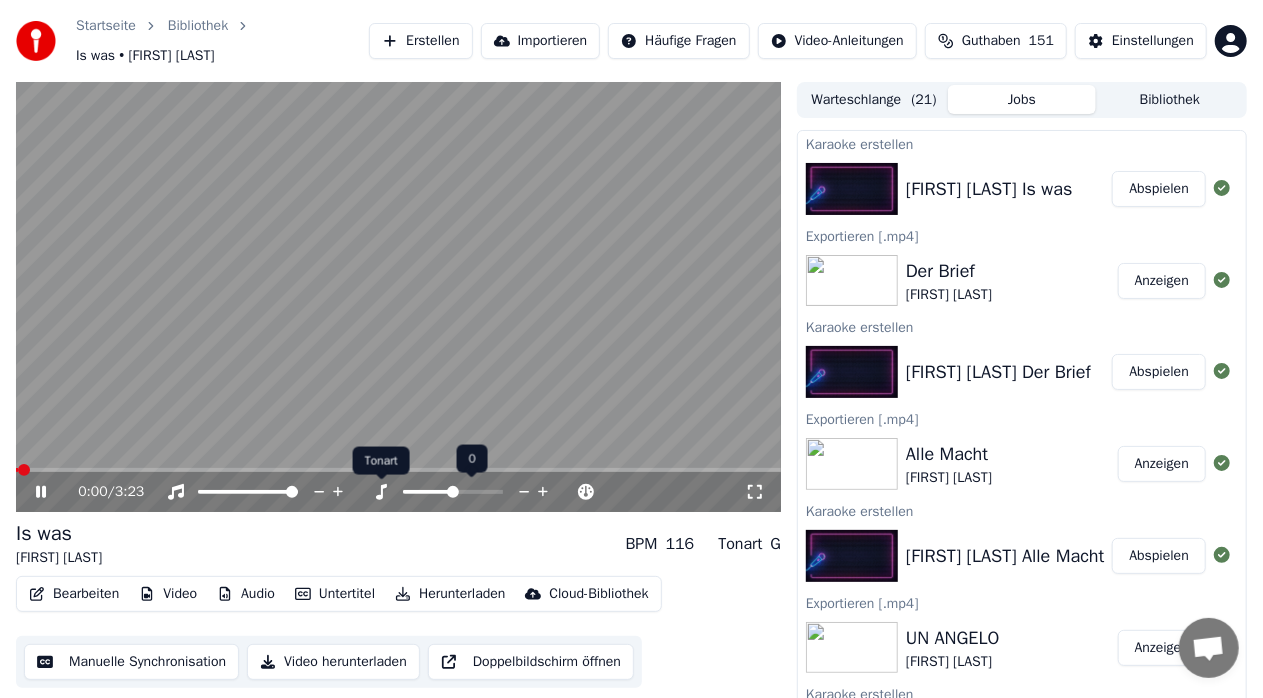 click 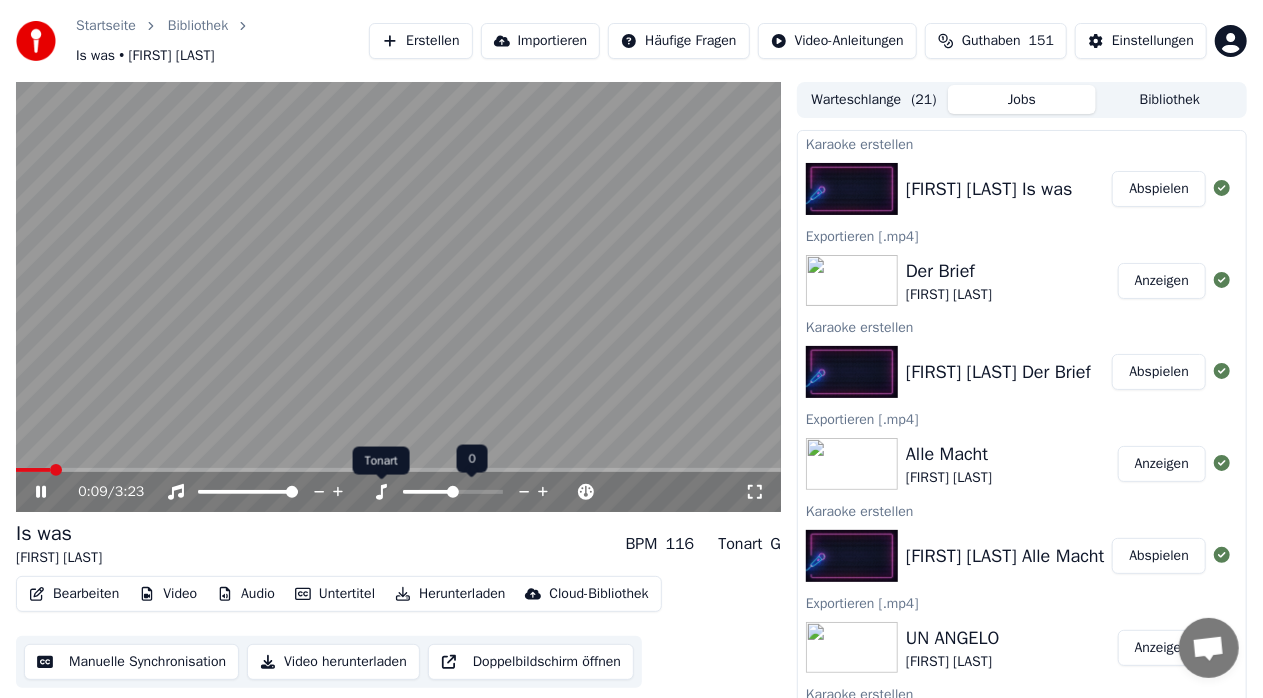 click 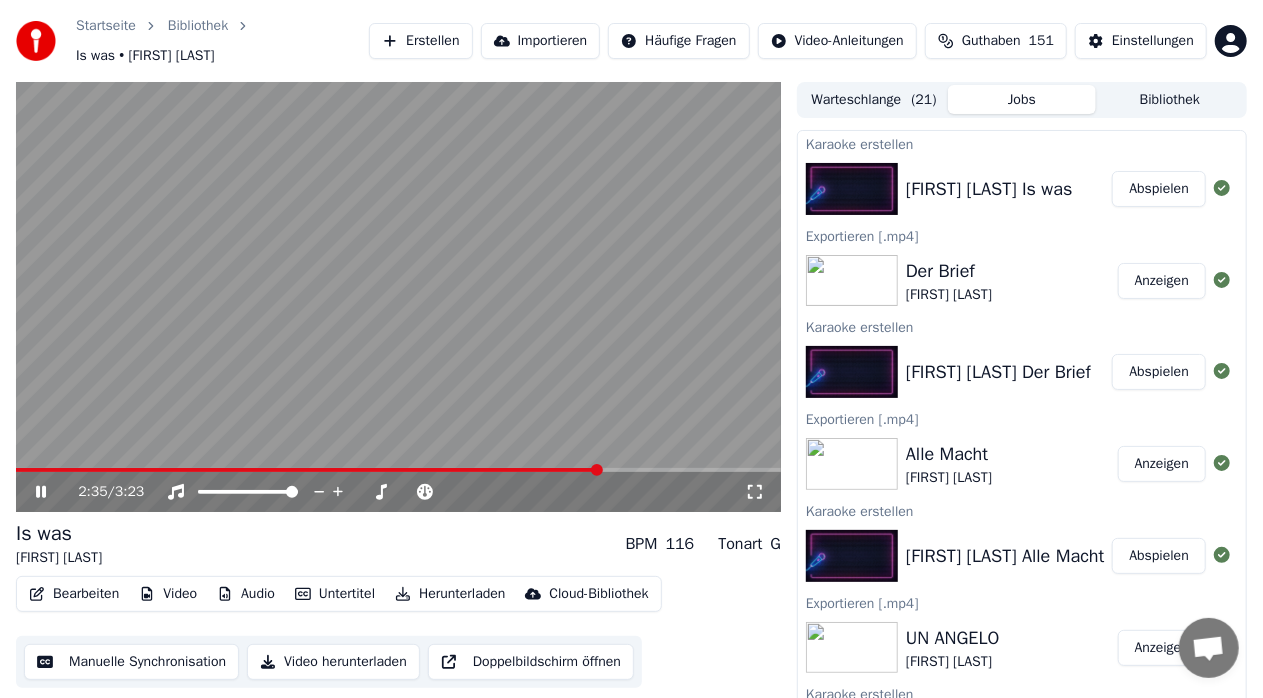 click at bounding box center [308, 470] 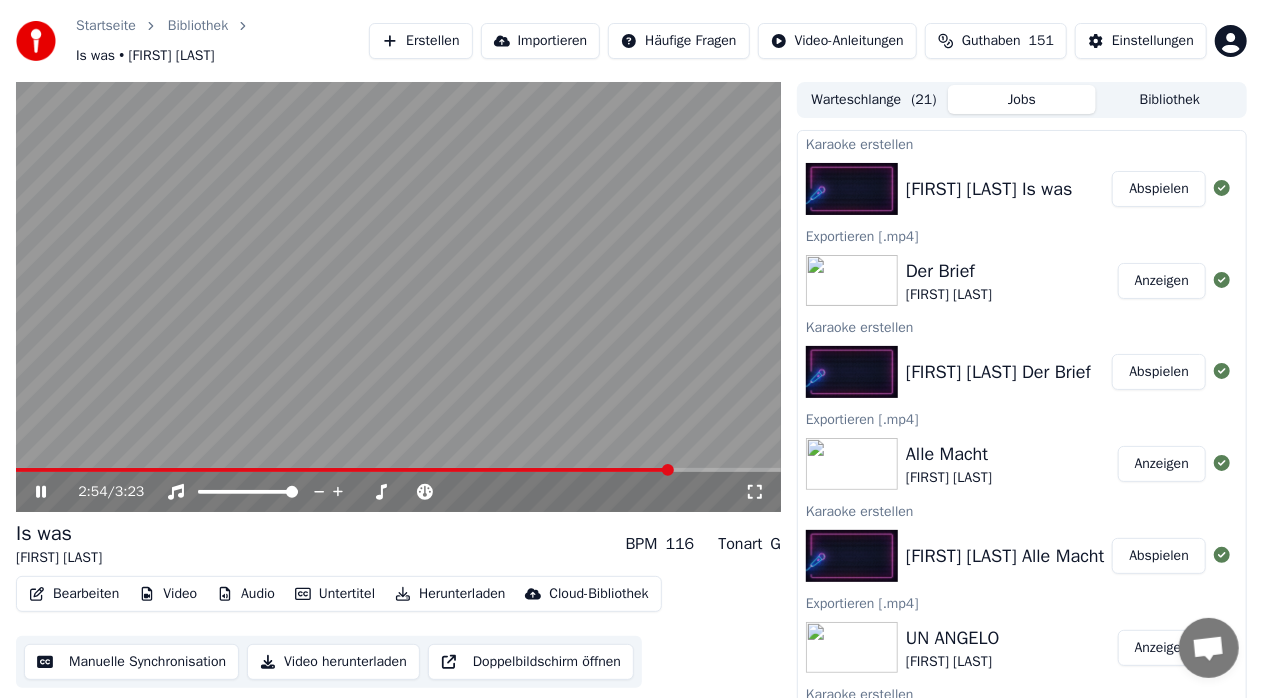 click 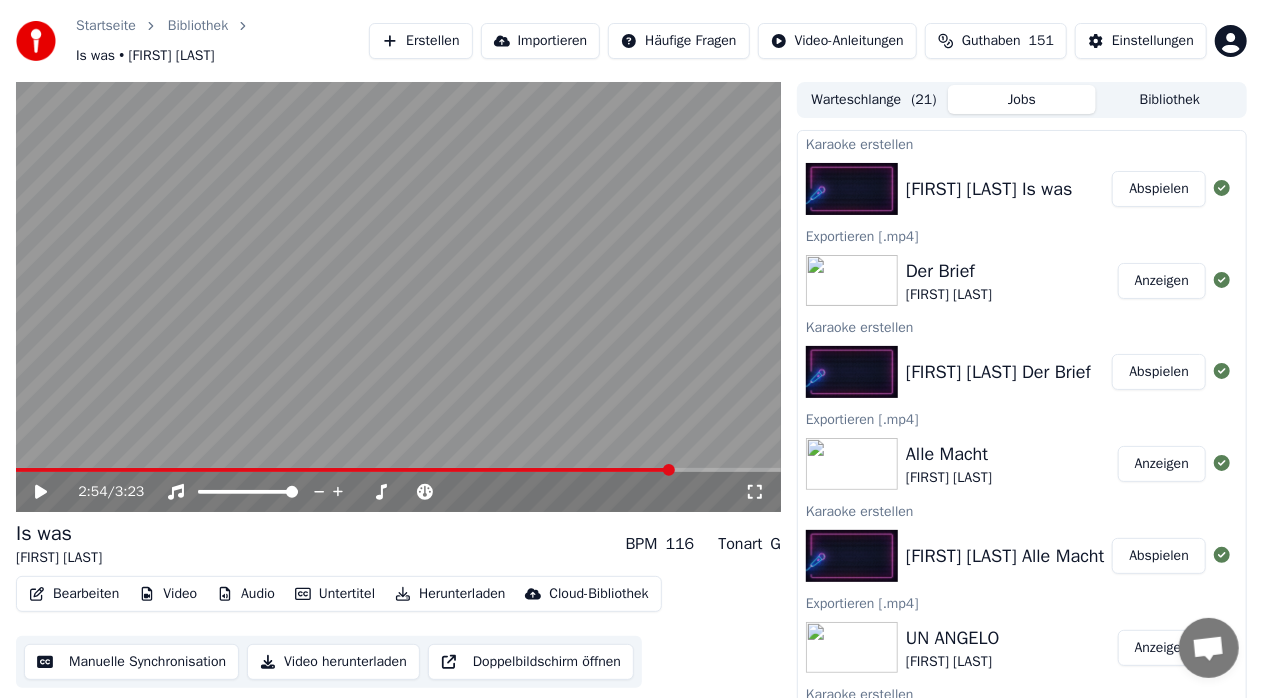 click 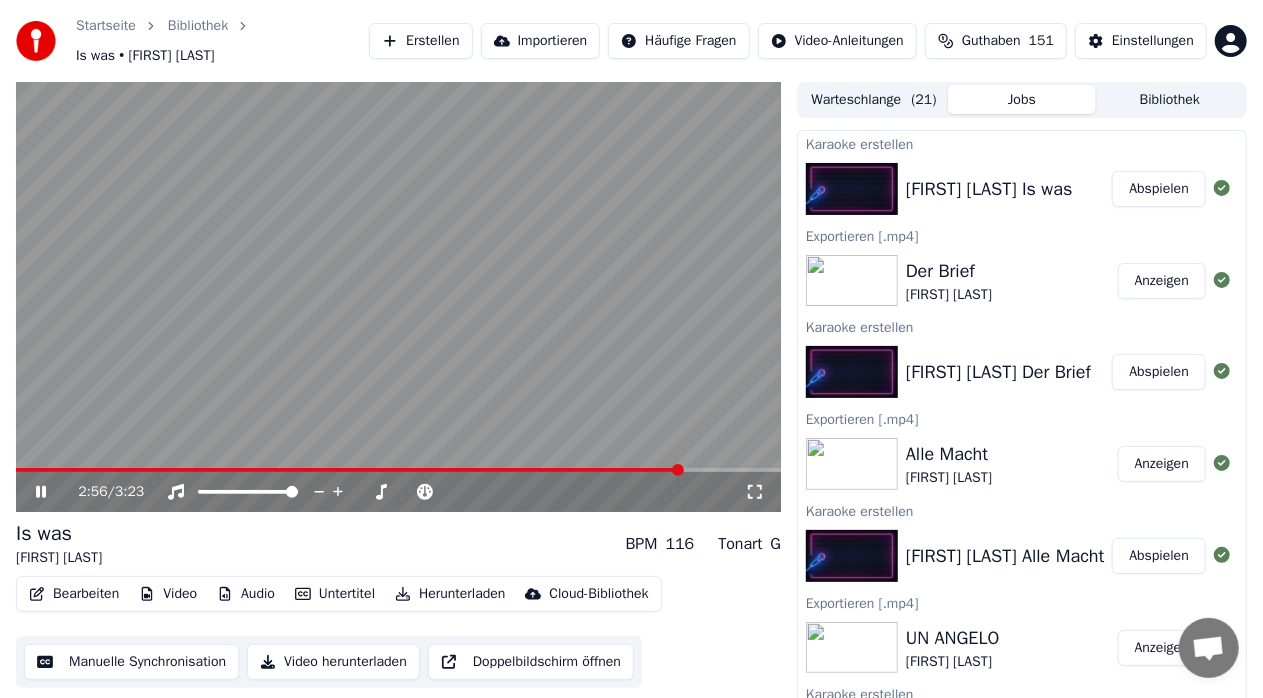 click 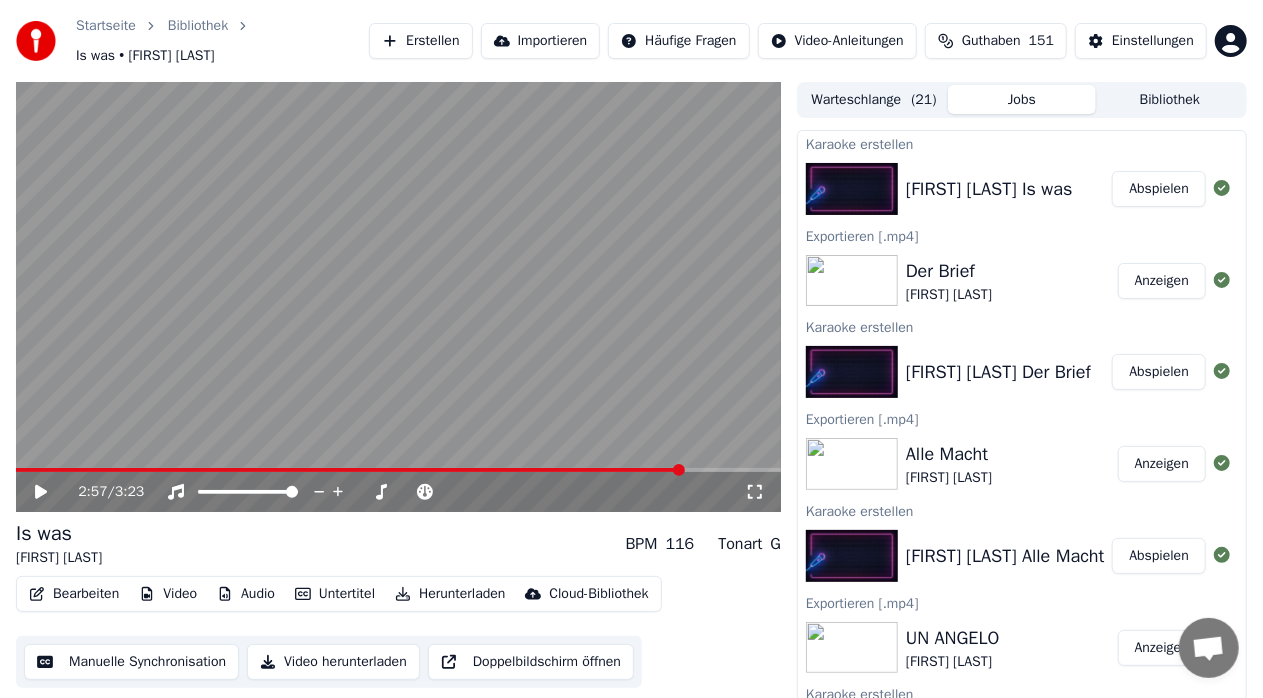 click at bounding box center (679, 470) 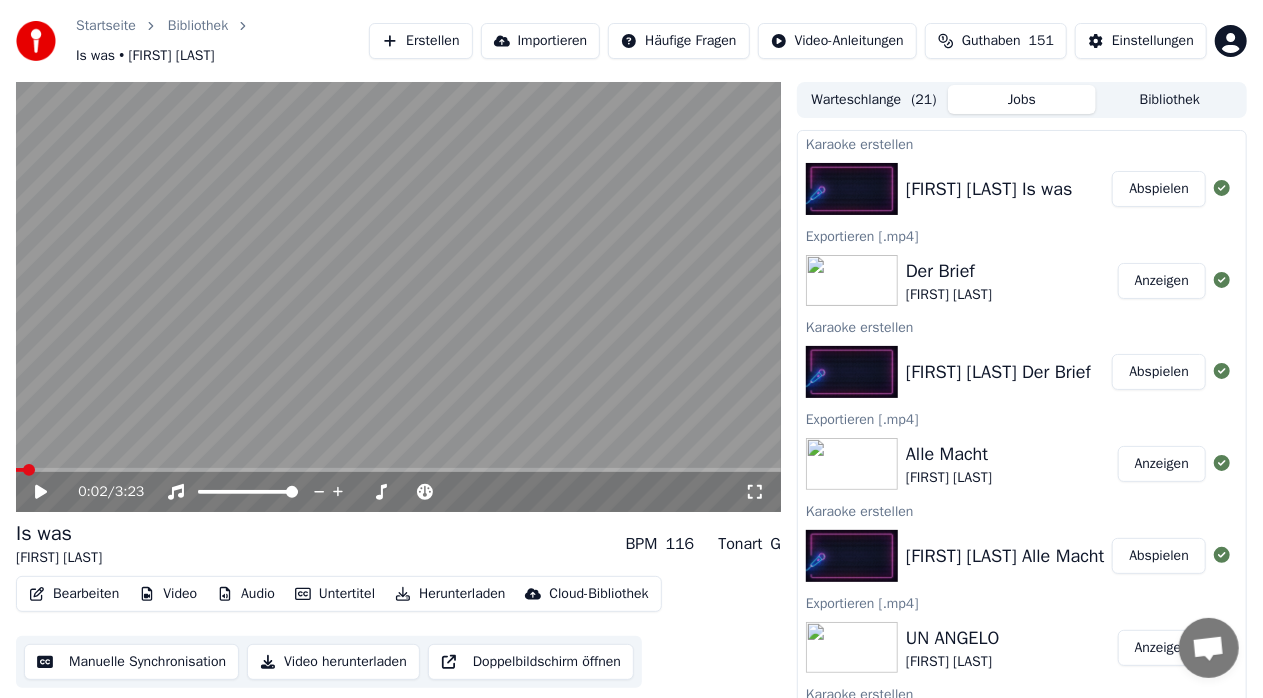click at bounding box center [20, 470] 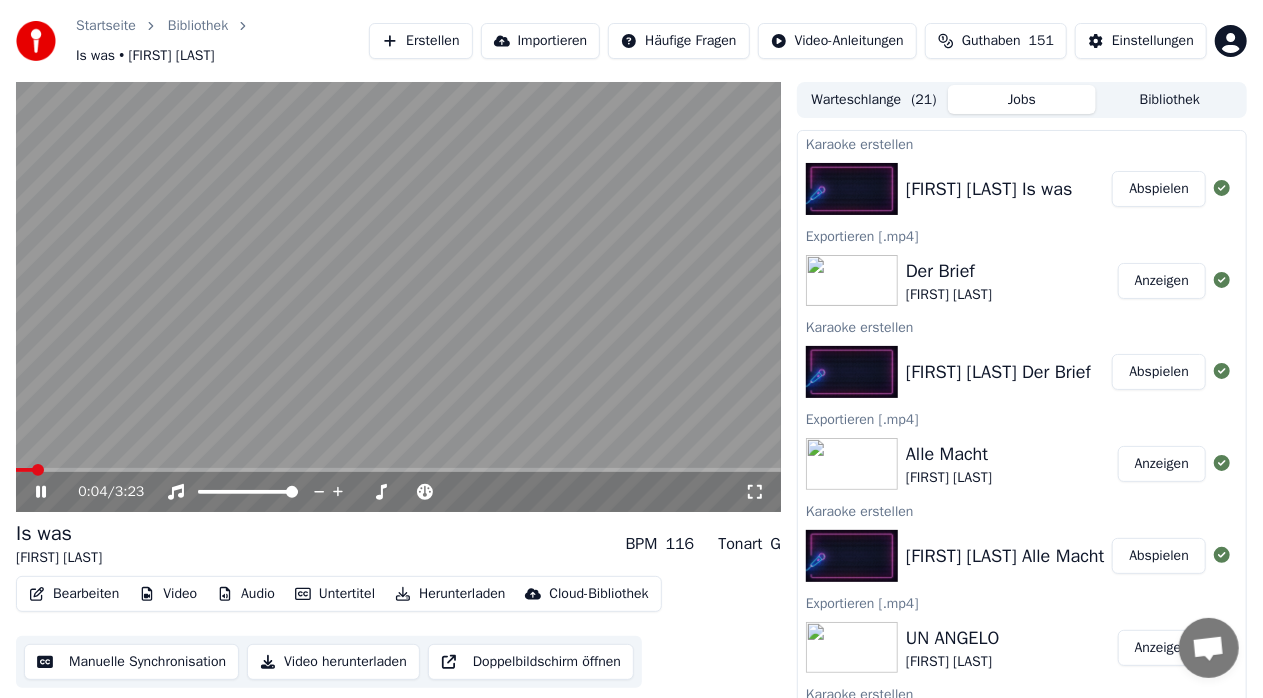 click 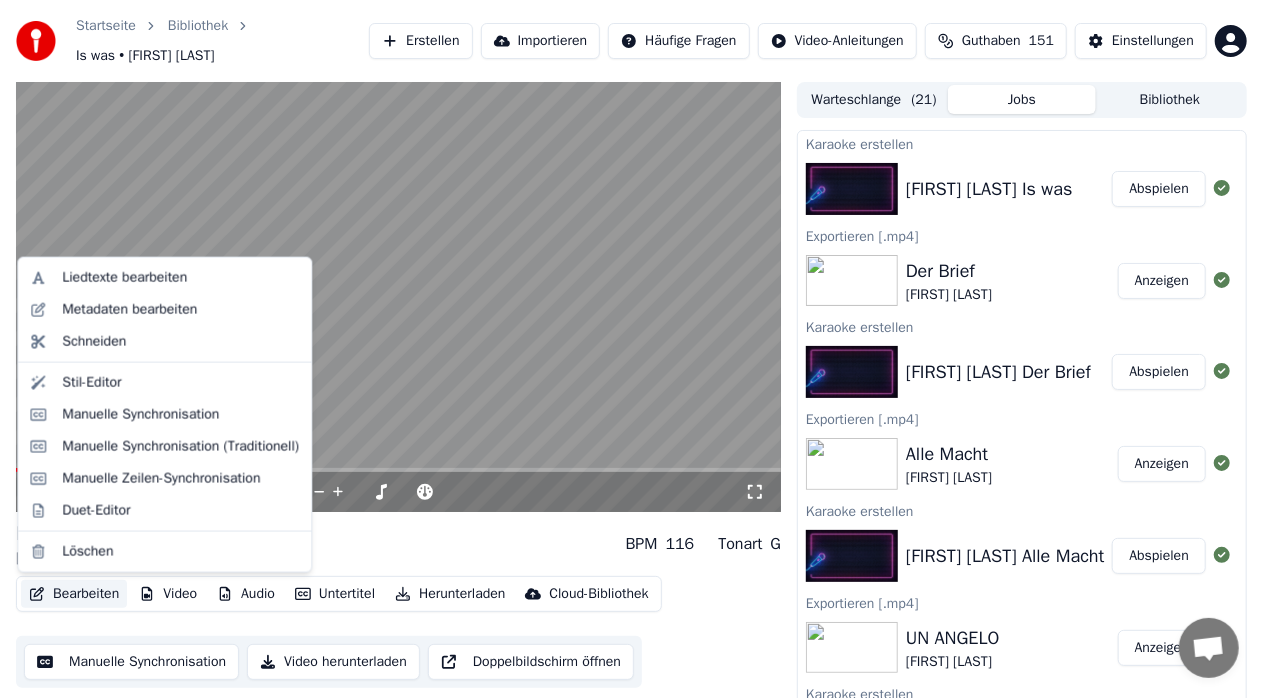 click on "Bearbeiten" at bounding box center (74, 594) 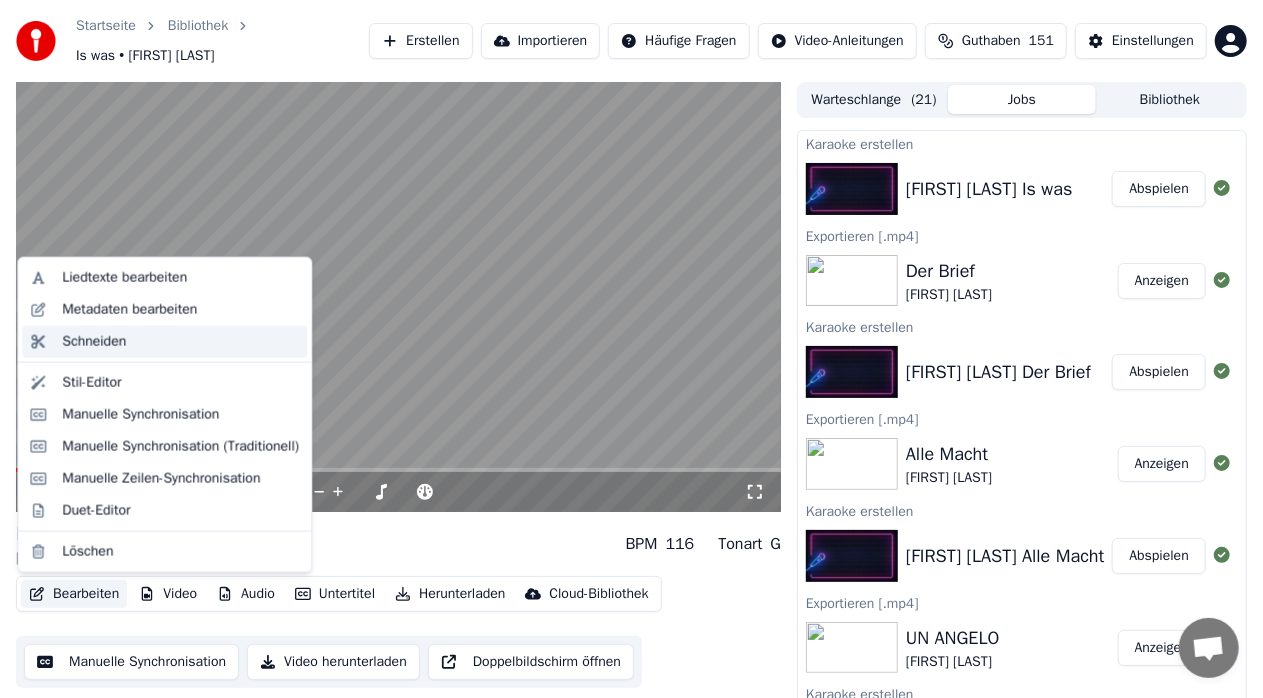 click on "Schneiden" at bounding box center [180, 342] 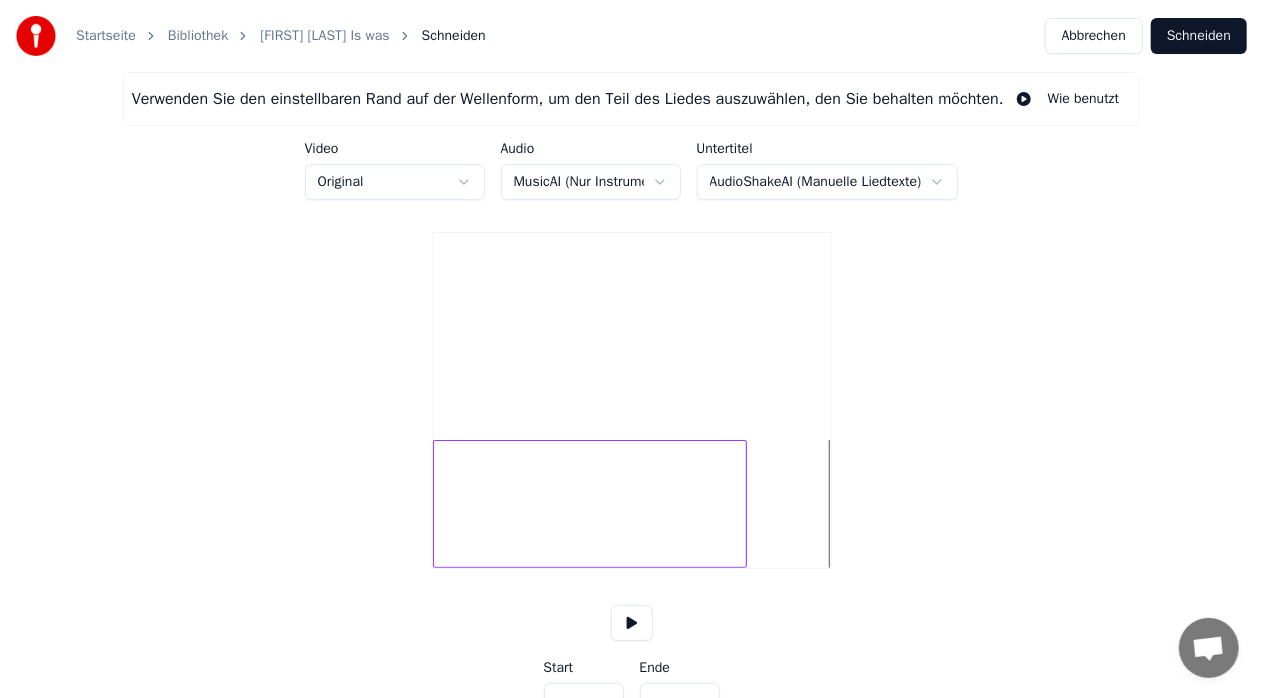 click at bounding box center (743, 504) 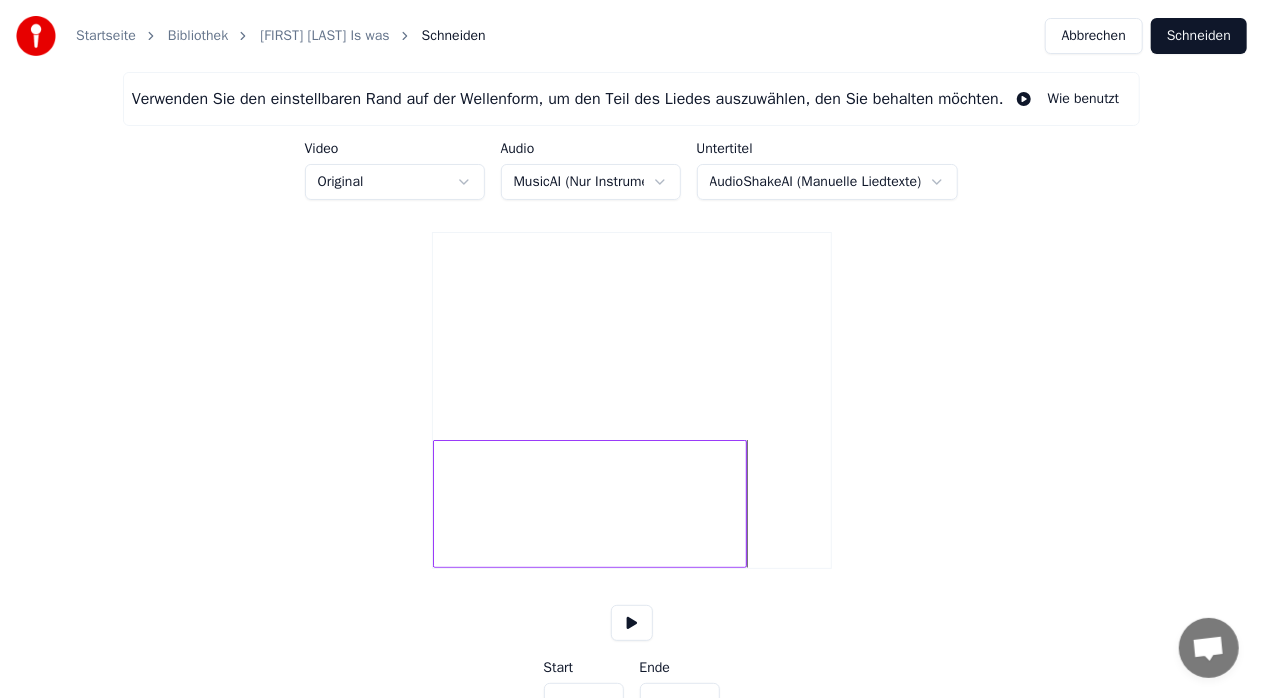 click at bounding box center (632, 623) 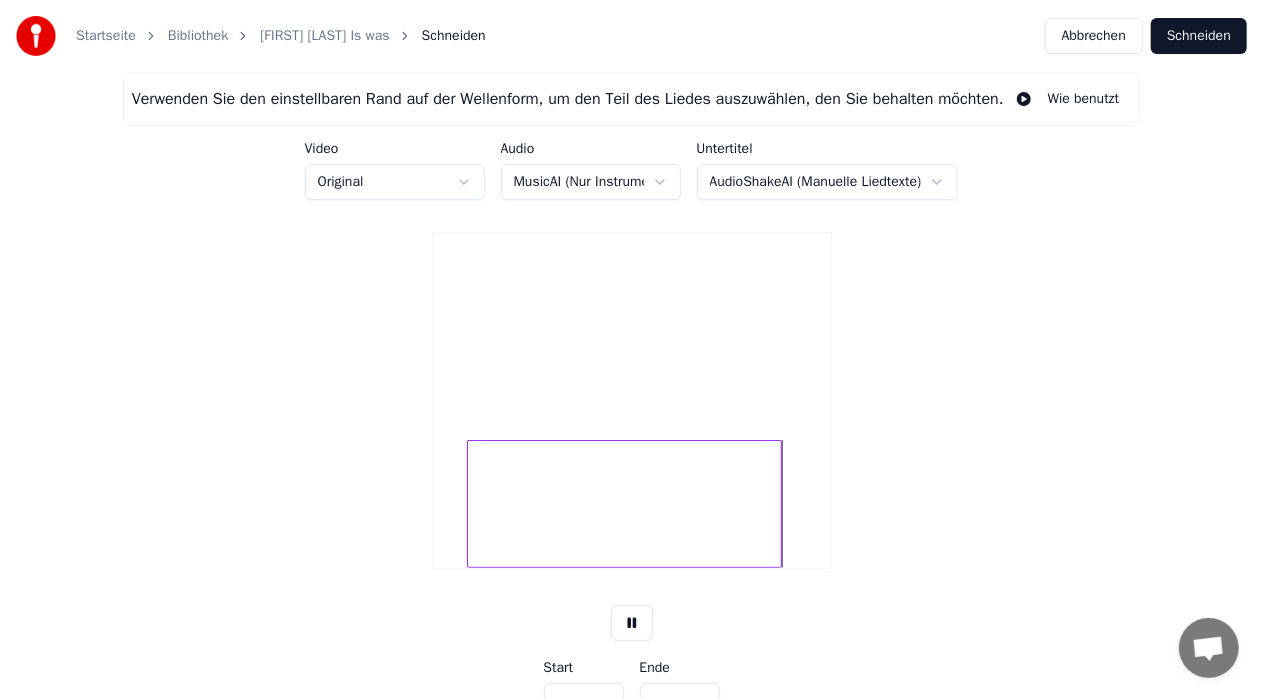 click at bounding box center (624, 504) 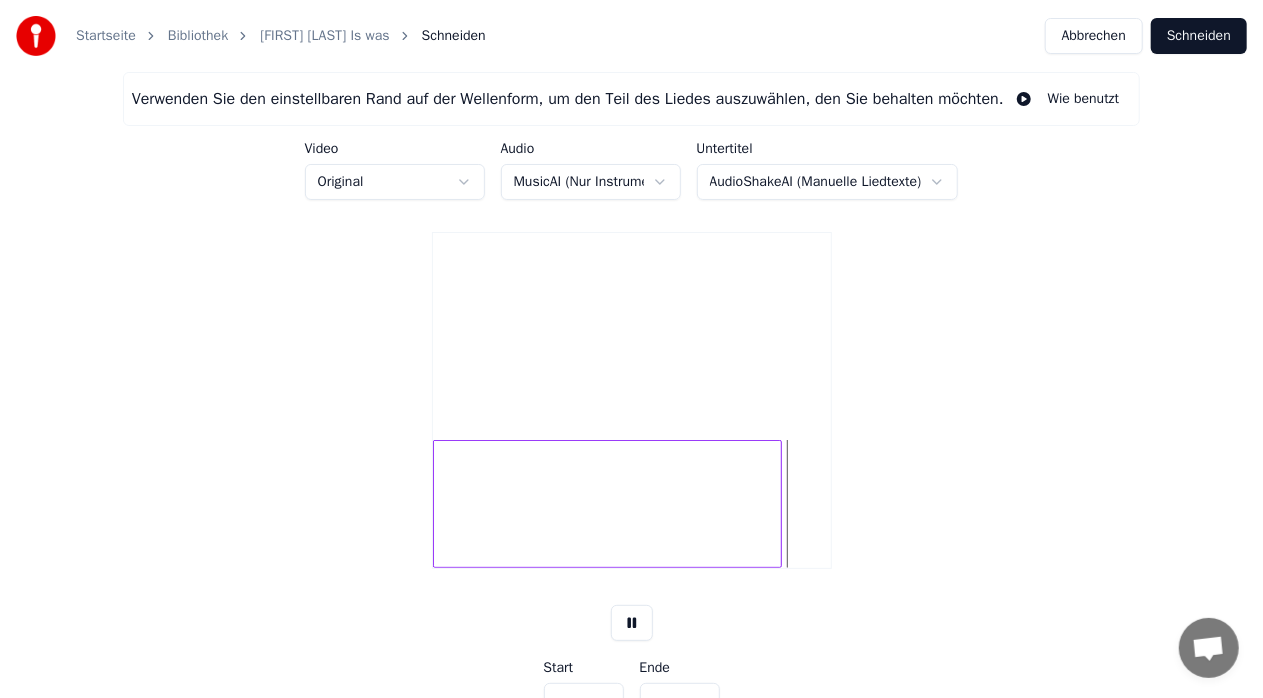 click on "Verwenden Sie den einstellbaren Rand auf der Wellenform, um den Teil des Liedes auszuwählen, den Sie behalten möchten. Wie benutzt Video Original Audio MusicAI (Nur Instrumental) Untertitel AudioShakeAI (Manuelle Liedtexte) Start **** Ende ***** Zeit :  3:00 Start :  0:17 Ende :  2:57 Dauer :  2:40" at bounding box center [631, 415] 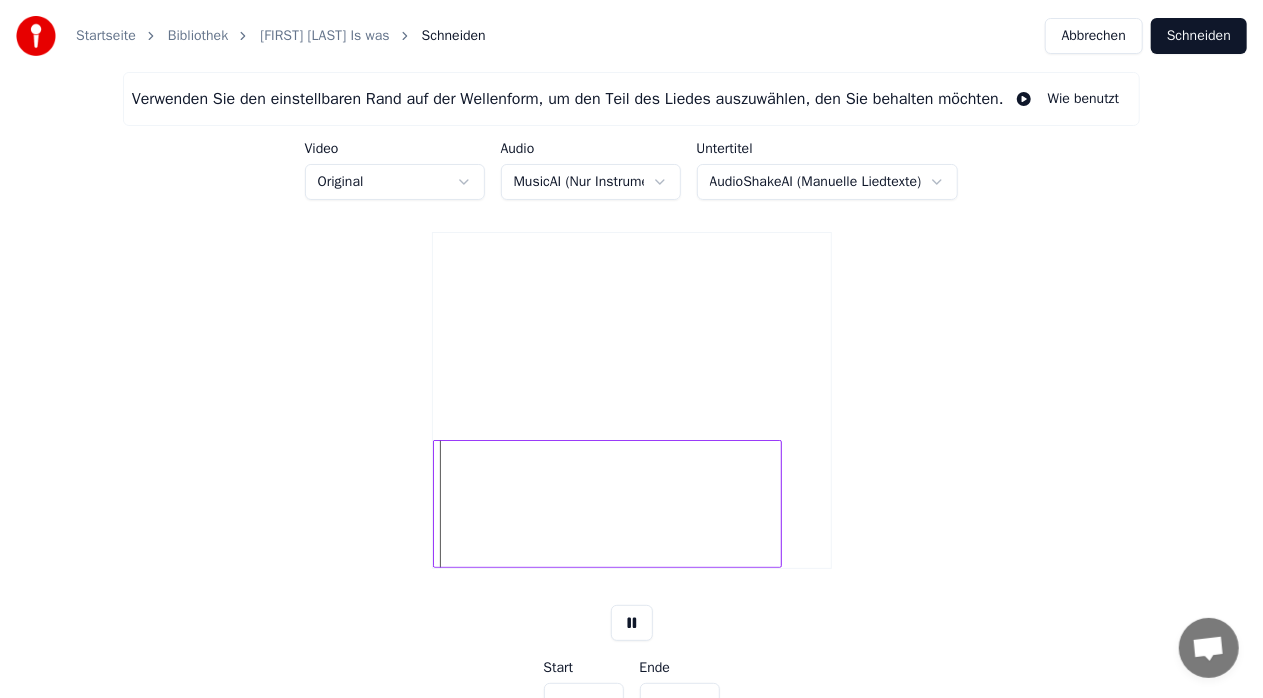 click on "Verwenden Sie den einstellbaren Rand auf der Wellenform, um den Teil des Liedes auszuwählen, den Sie behalten möchten. Wie benutzt Video Original Audio MusicAI (Nur Instrumental) Untertitel AudioShakeAI (Manuelle Liedtexte) Start *** Ende ***** Zeit :  0:03 Start :  0:00 Ende :  2:57 Dauer :  2:57" at bounding box center [631, 415] 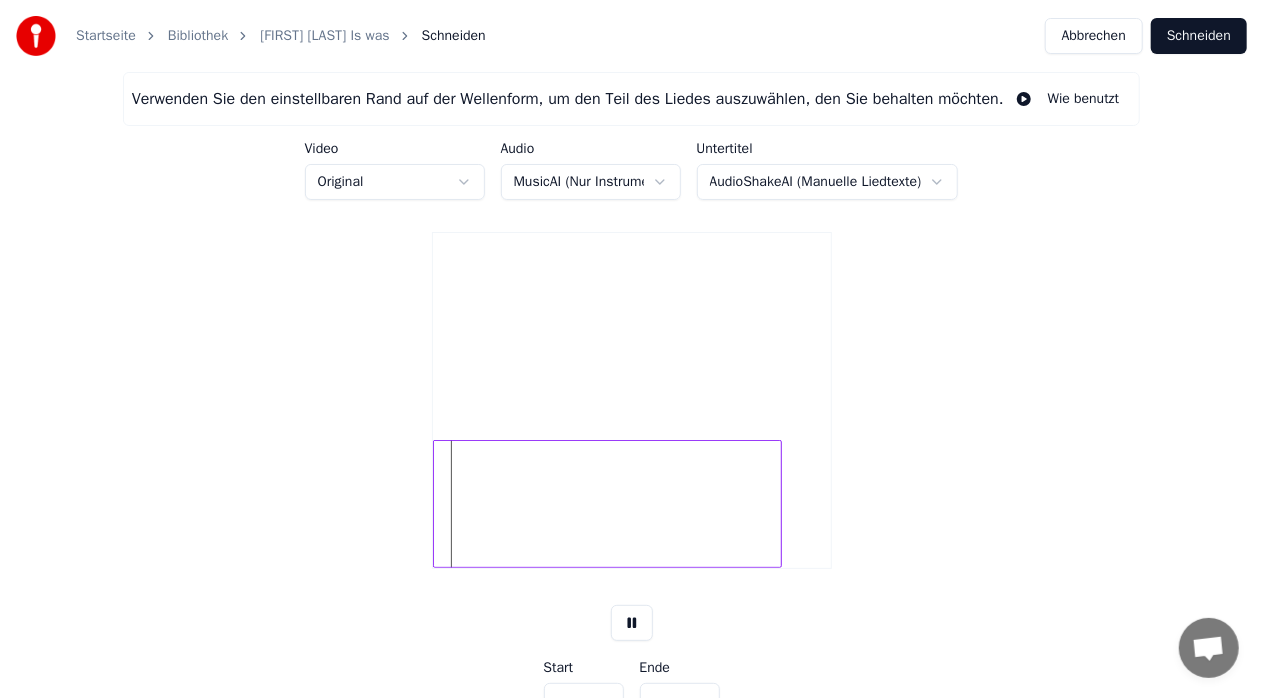 click at bounding box center [607, 504] 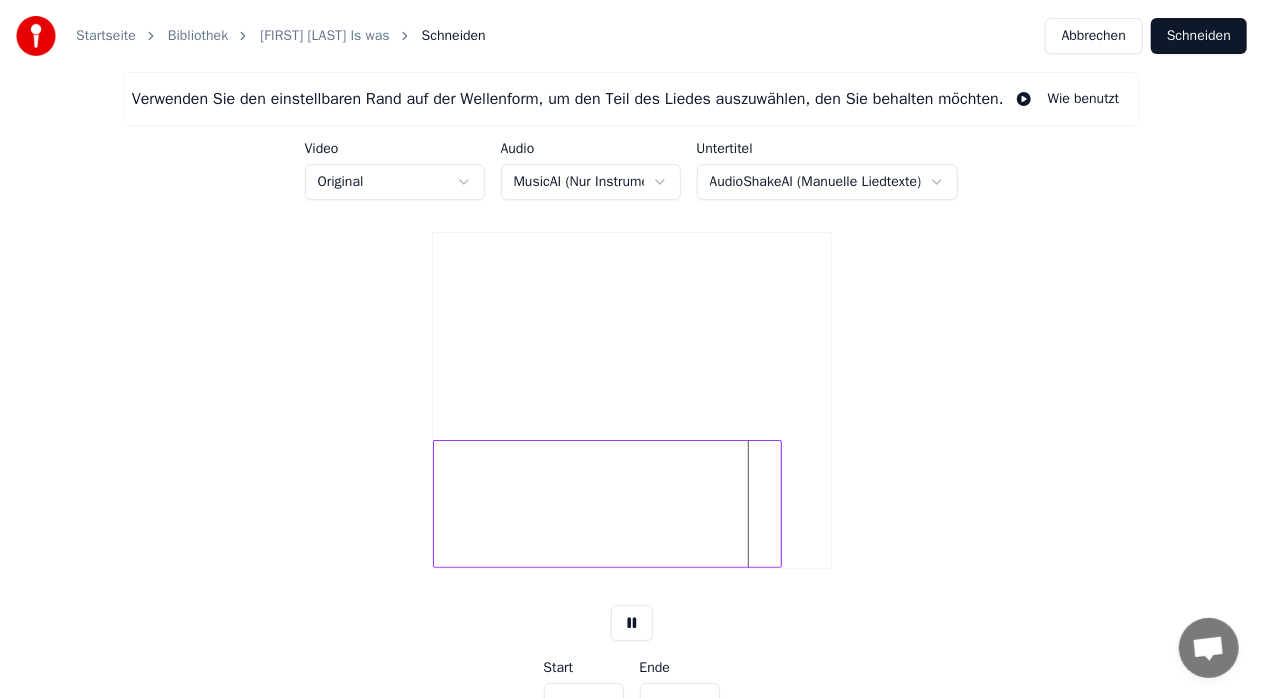 click at bounding box center (778, 504) 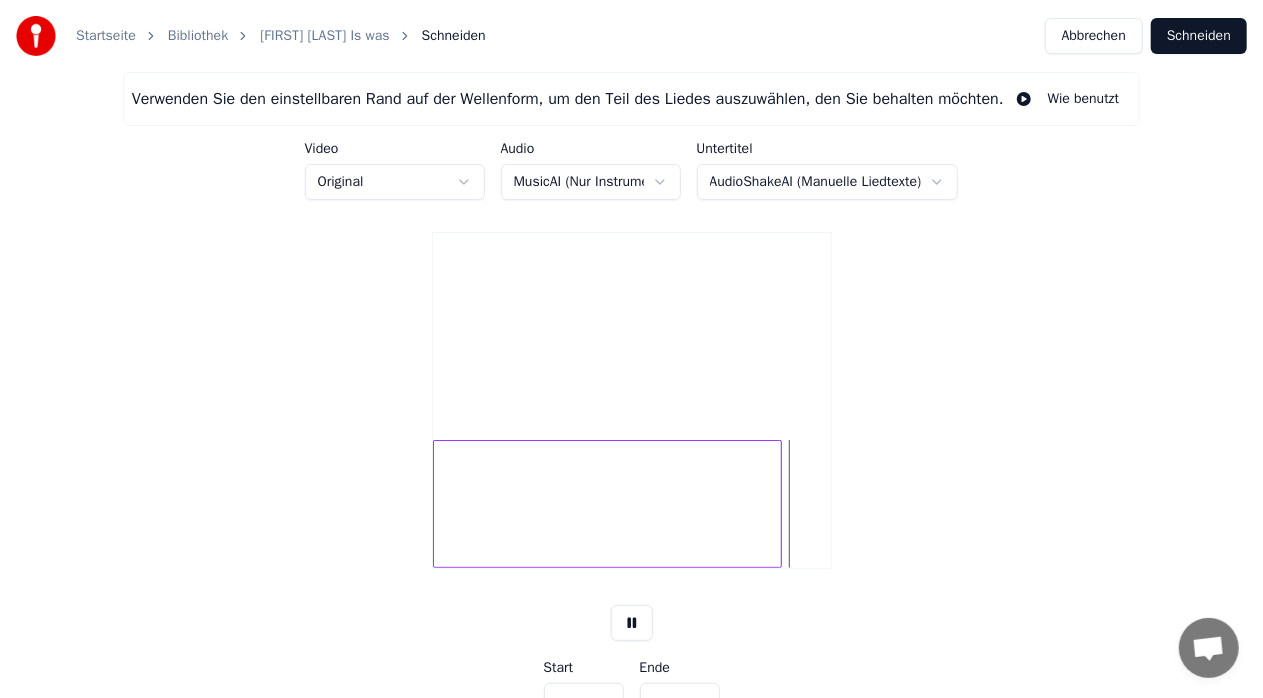 click on "Schneiden" at bounding box center (1199, 36) 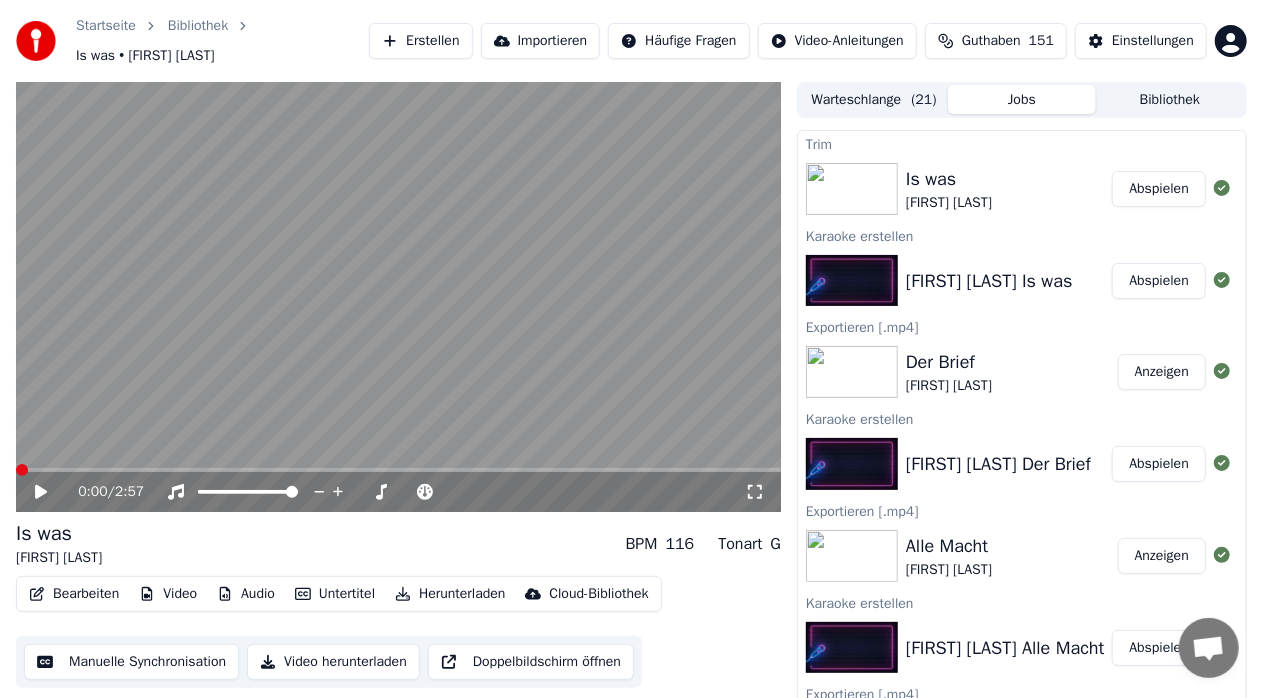 click on "Abspielen" at bounding box center [1159, 189] 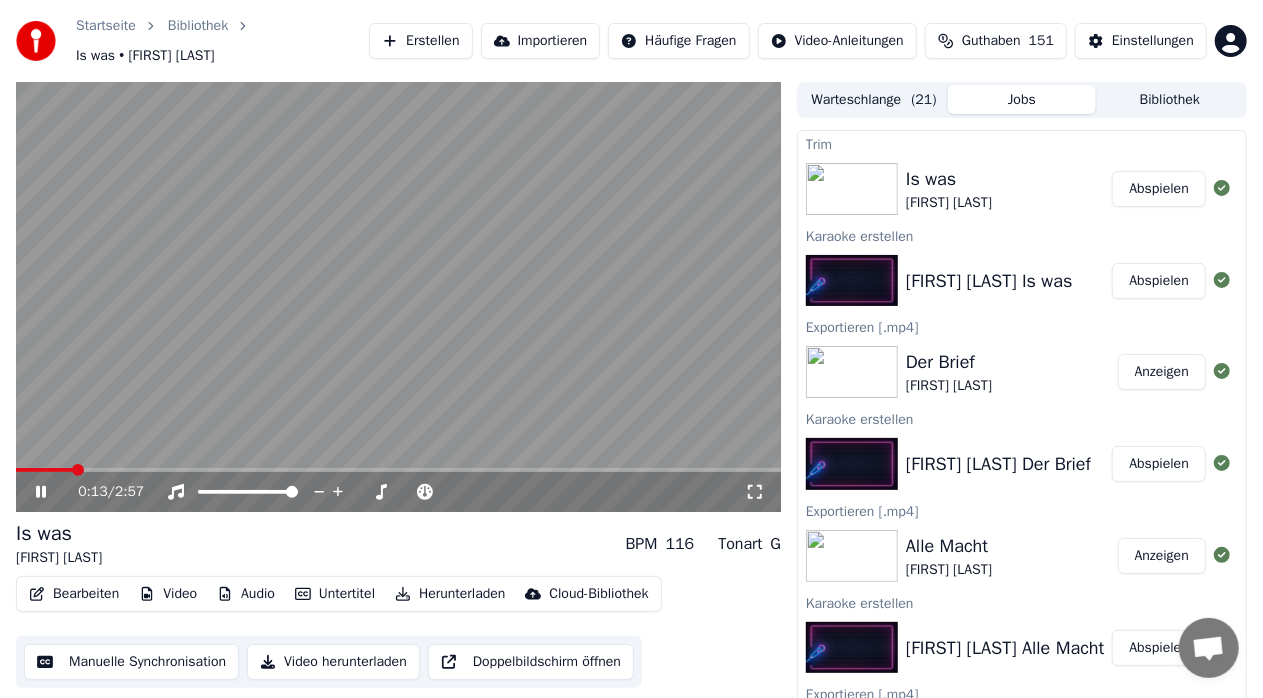 click 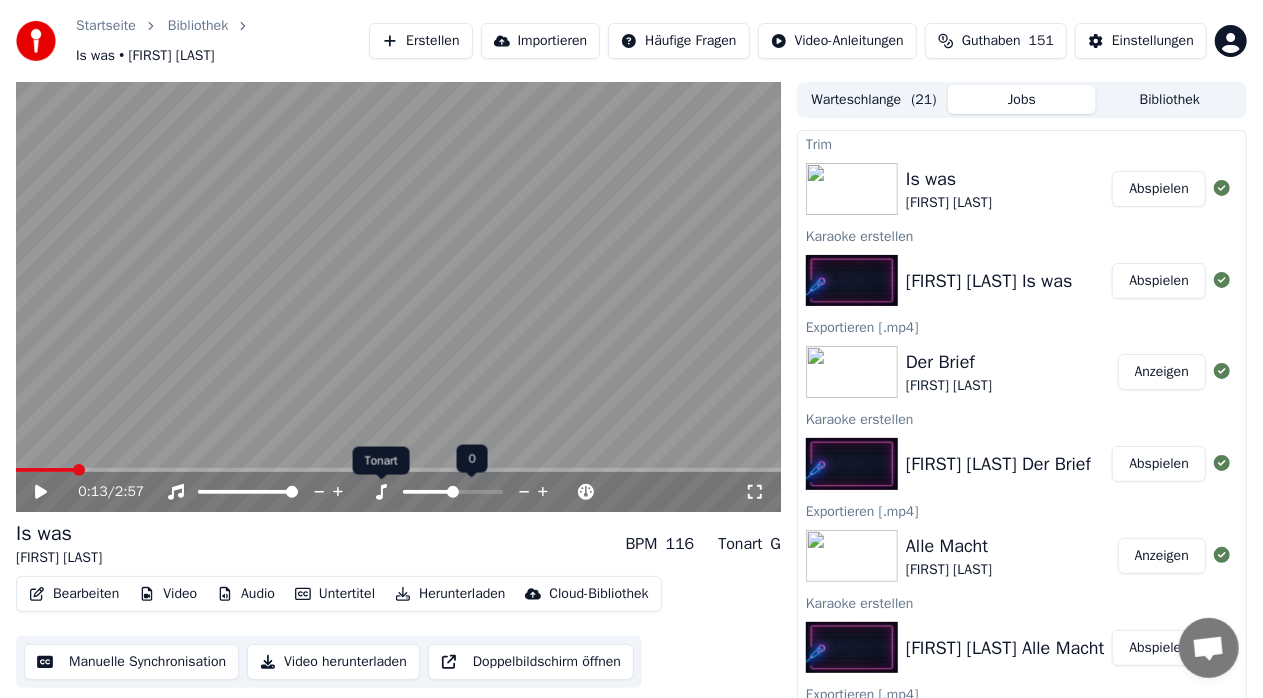 click 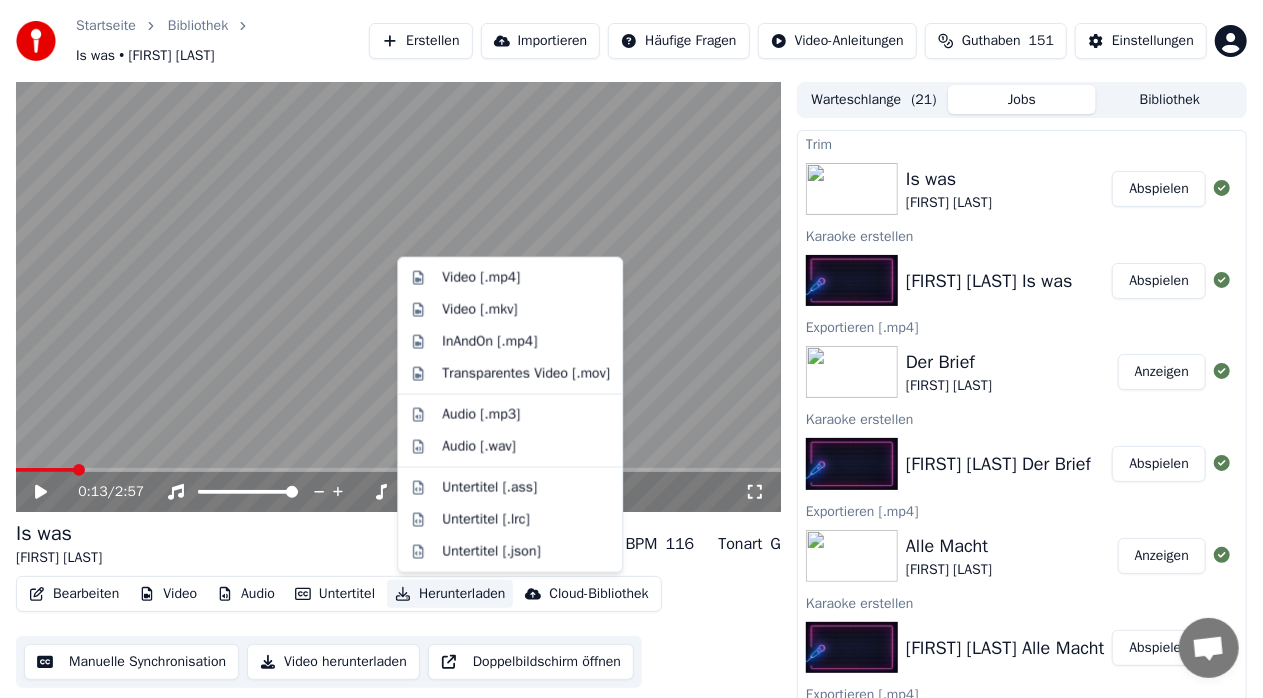 click on "Herunterladen" at bounding box center [450, 594] 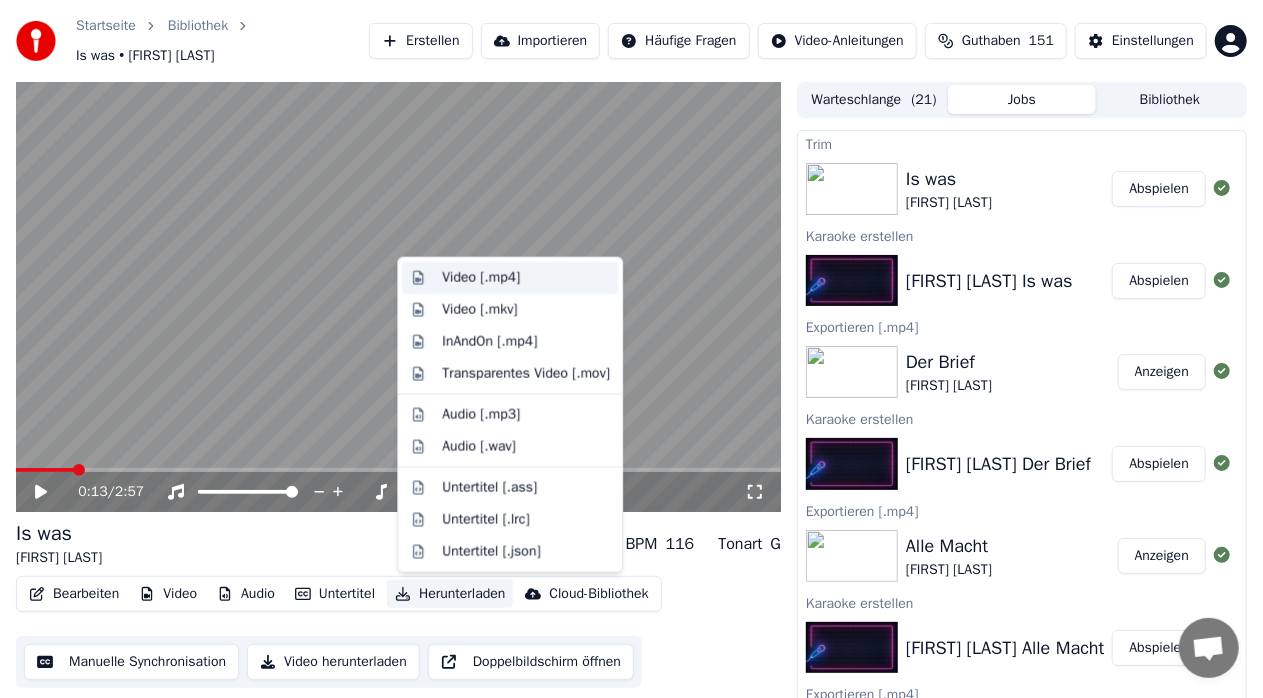 click on "Video [.mp4]" at bounding box center [481, 278] 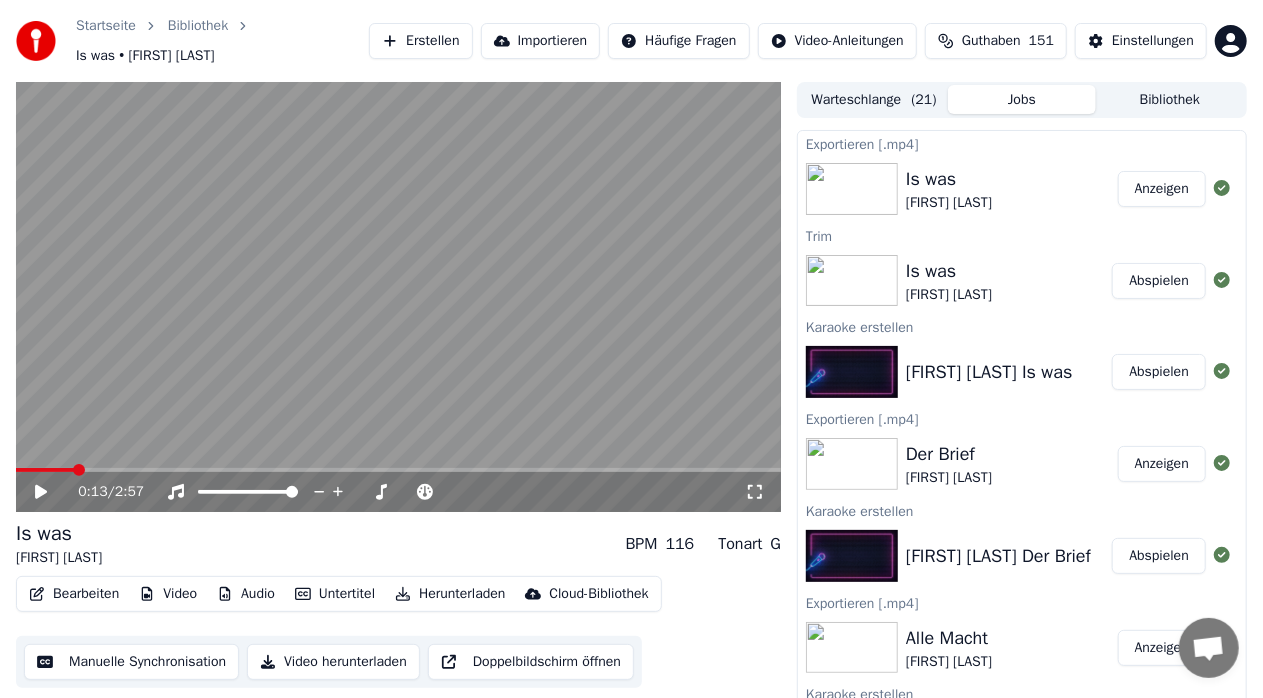 drag, startPoint x: 540, startPoint y: 680, endPoint x: 361, endPoint y: 51, distance: 653.974 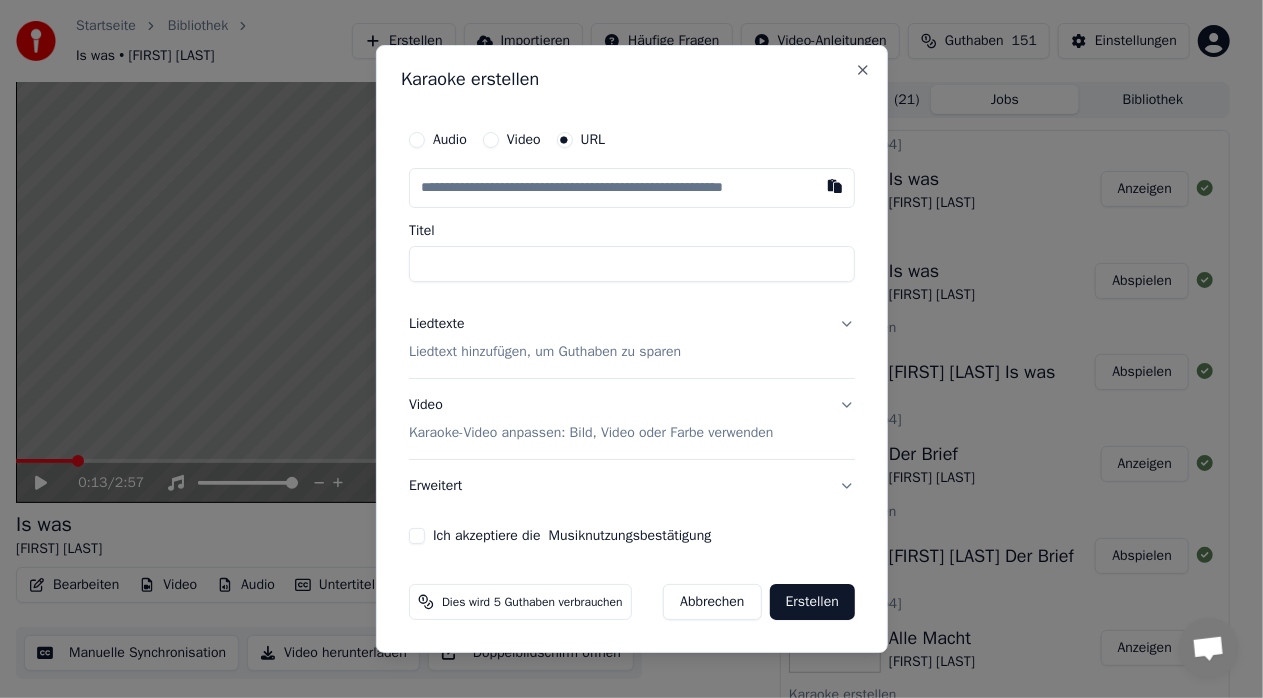 type on "**********" 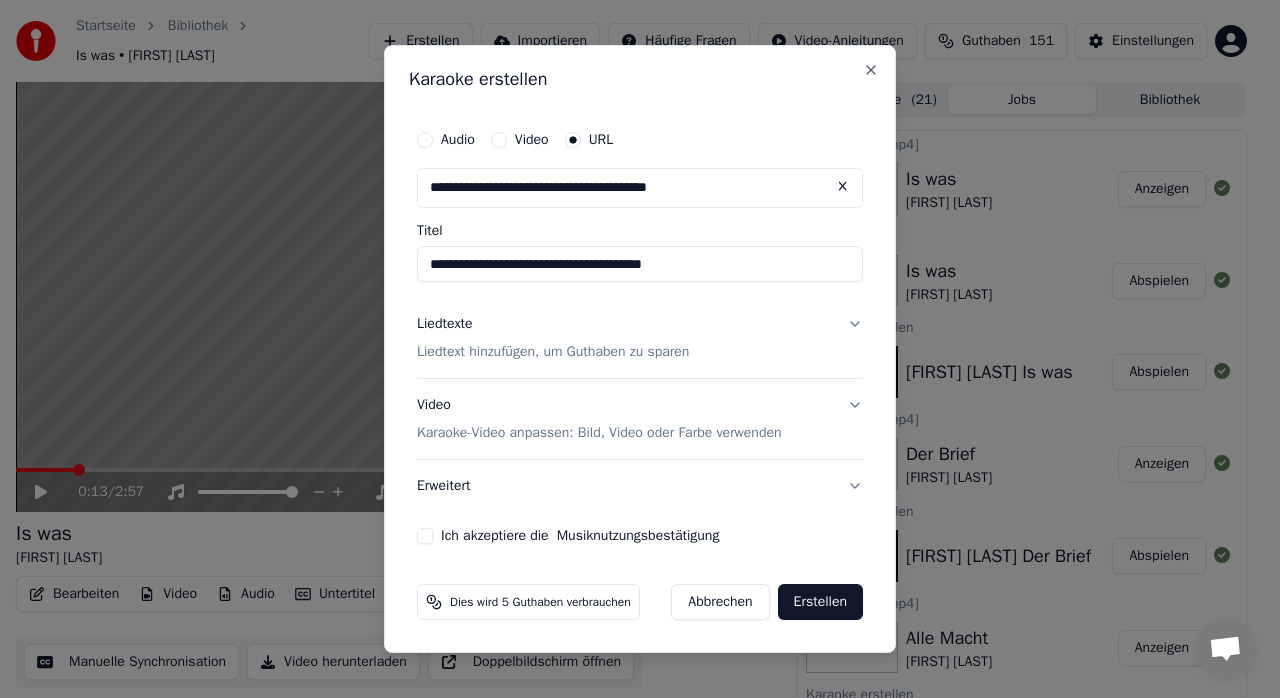 type on "**********" 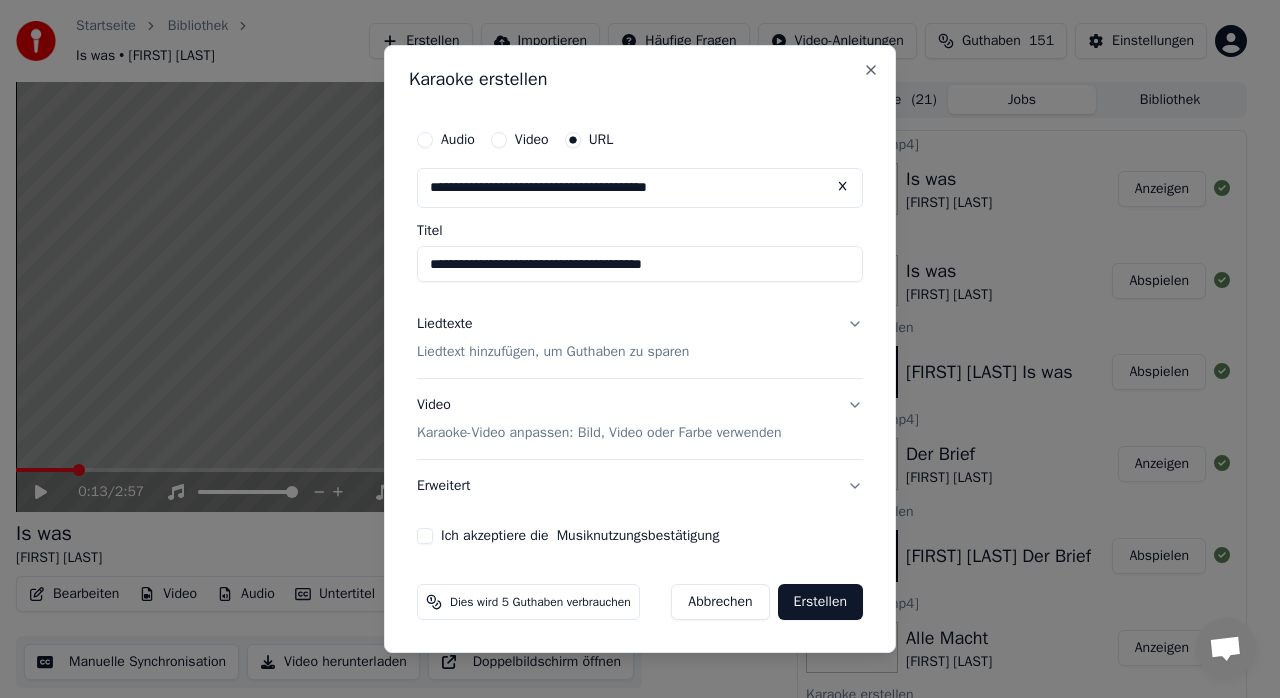 type on "**********" 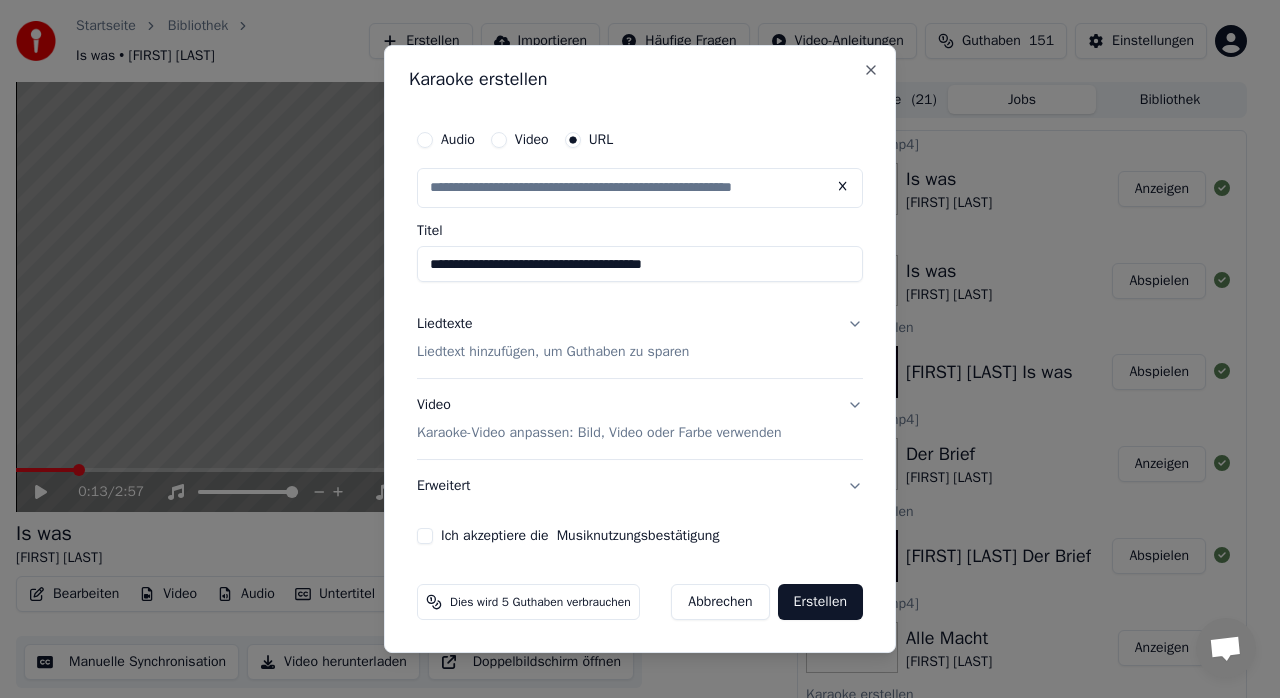 click on "**********" at bounding box center [640, 264] 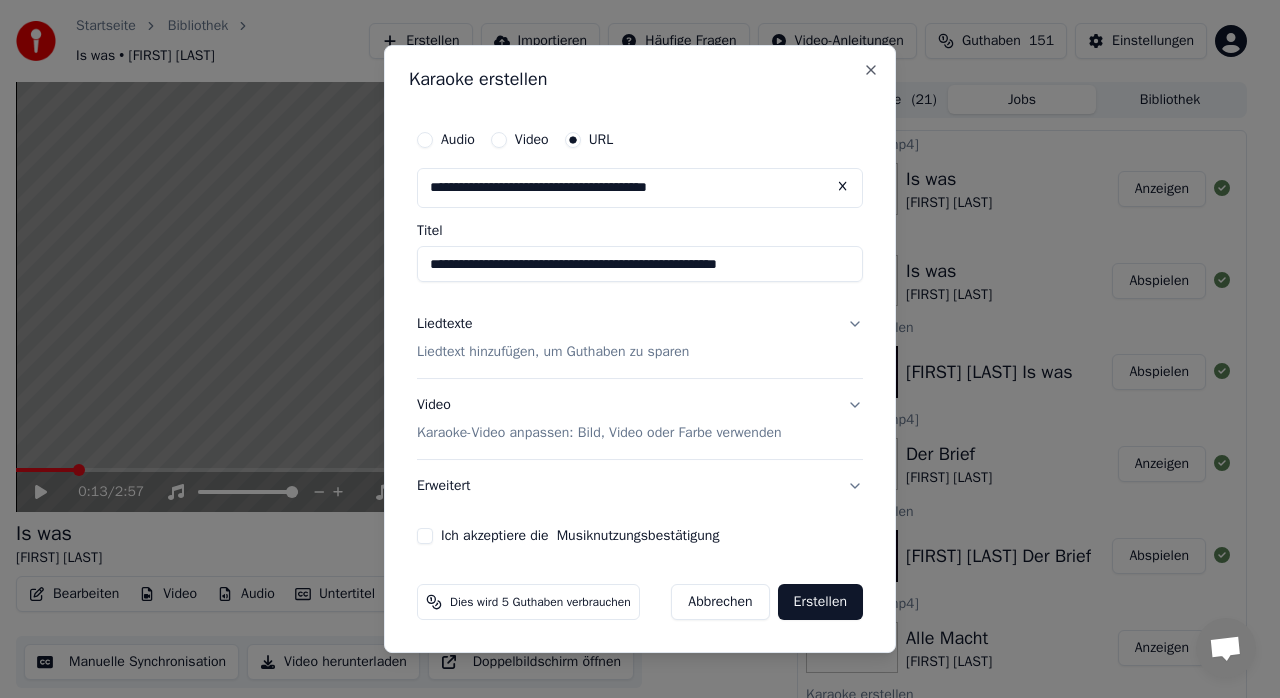 type on "**********" 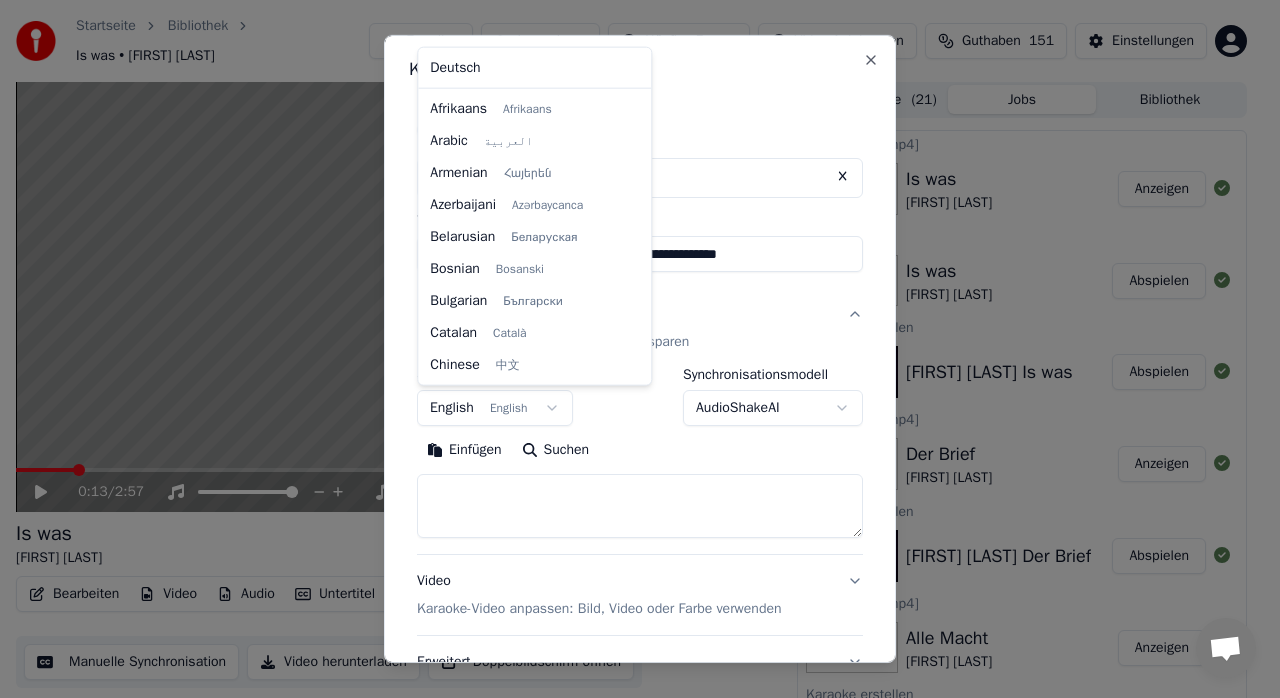 click on "Startseite Bibliothek Is was • [FIRST] [LAST] Erstellen Importieren Häufige Fragen Video-Anleitungen Guthaben 151 Einstellungen 0:13  /  2:57 Is was [FIRST] [LAST] BPM 116 Tonart G Bearbeiten Video Audio Untertitel Herunterladen Cloud-Bibliothek Manuelle Synchronisation Video herunterladen Doppelbildschirm öffnen Warteschlange ( 21 ) Jobs Bibliothek Exportieren [.mp4] Is was [FIRST] [LAST] Anzeigen Trim Is was [FIRST] [LAST] Abspielen Karaoke erstellen [FIRST] [LAST] Is was Abspielen Exportieren [.mp4] Der Brief [FIRST] [LAST] Anzeigen Karaoke erstellen [FIRST] [LAST] Der Brief Abspielen Exportieren [.mp4] Alle Macht [FIRST] [LAST] Anzeigen Karaoke erstellen [FIRST] [LAST] Alle Macht Abspielen Exportieren [.mp4] UN ANGELO [FIRST] [LAST] Anzeigen Karaoke erstellen [FIRST] [LAST] UN ANGELO Abspielen Exportieren [.mp4] Tus doch tus [FIRST] [LAST] Anzeigen Karaoke erstellen [FIRST] [LAST] Tus doch tus Abspielen Exportieren [.mp4] Wenn es ein zweites Leben gibt [FIRST] [LAST]" at bounding box center [631, 349] 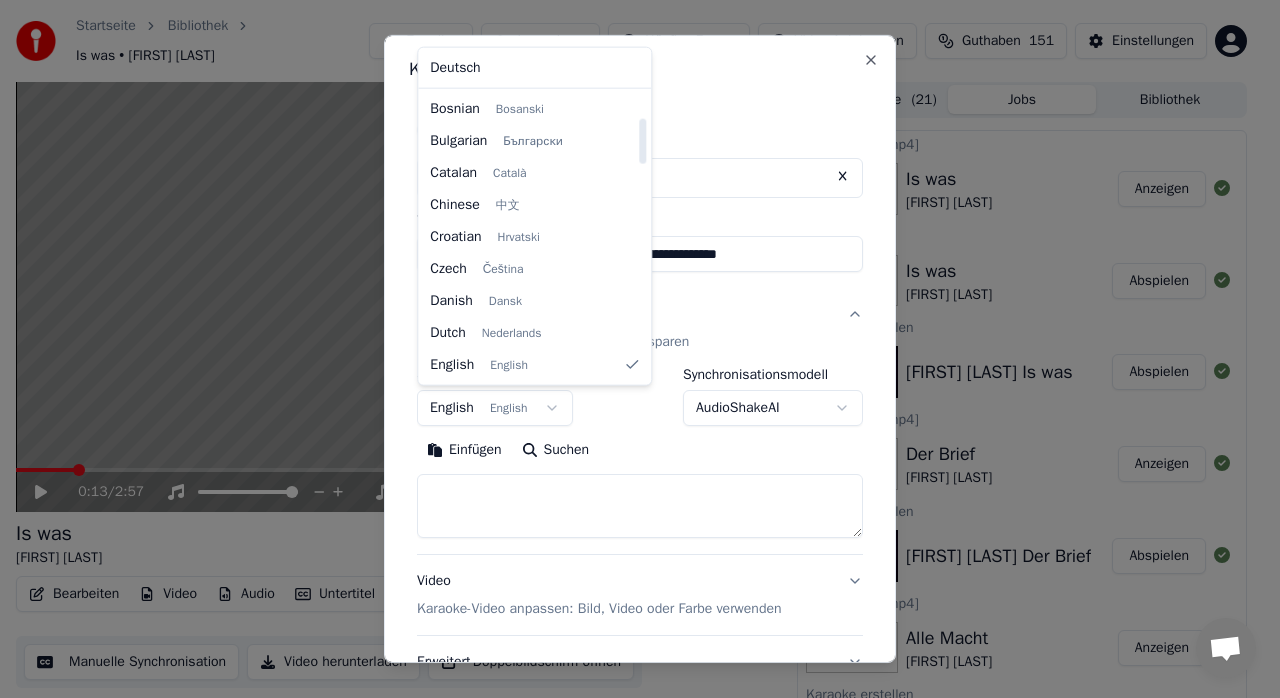 select on "**" 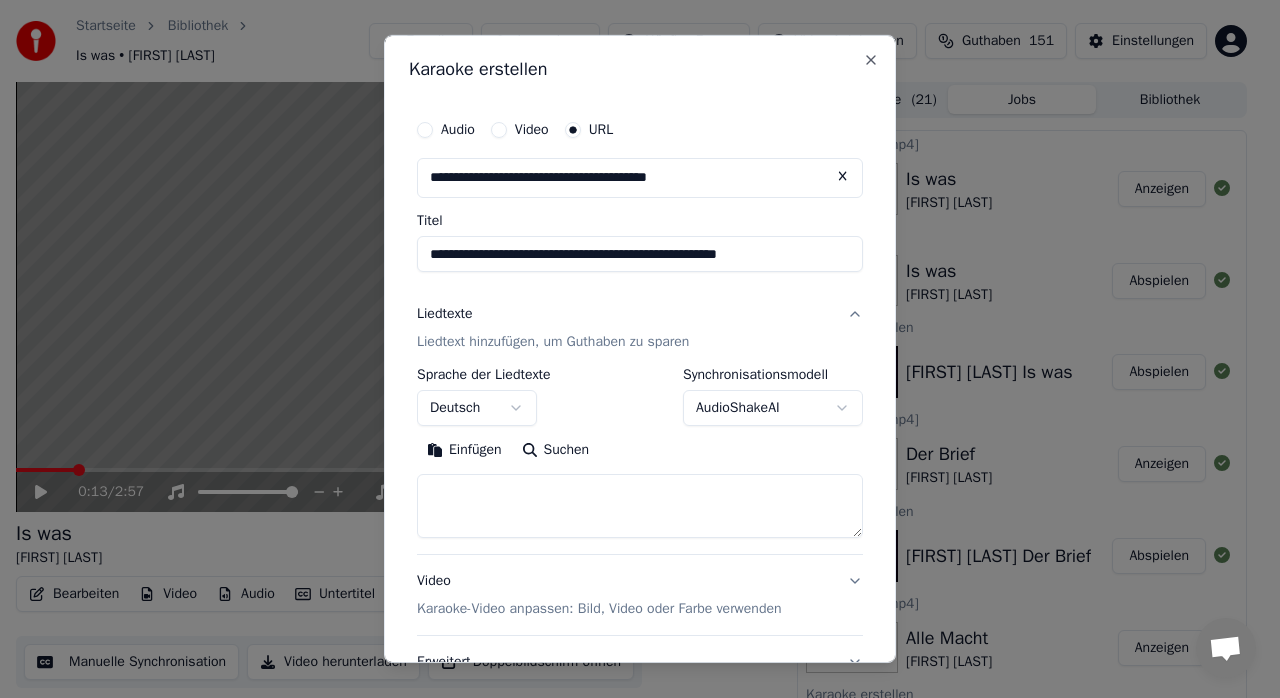 drag, startPoint x: 632, startPoint y: 502, endPoint x: 549, endPoint y: 501, distance: 83.00603 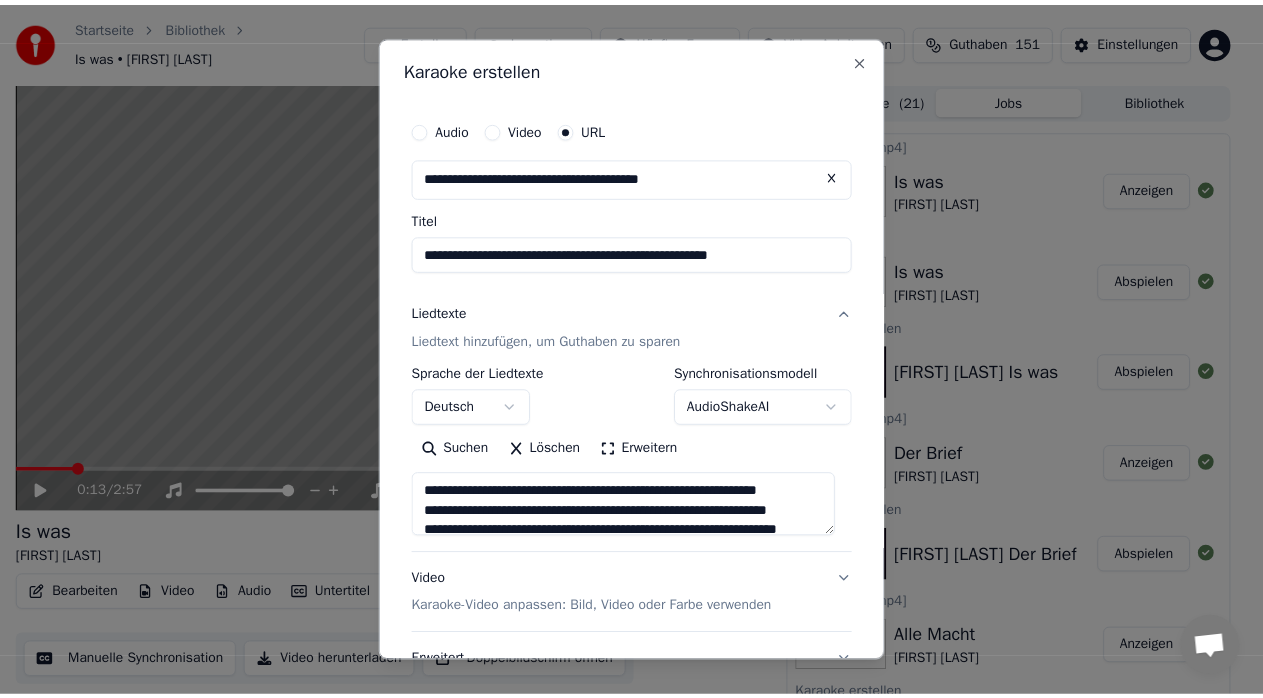 scroll, scrollTop: 166, scrollLeft: 0, axis: vertical 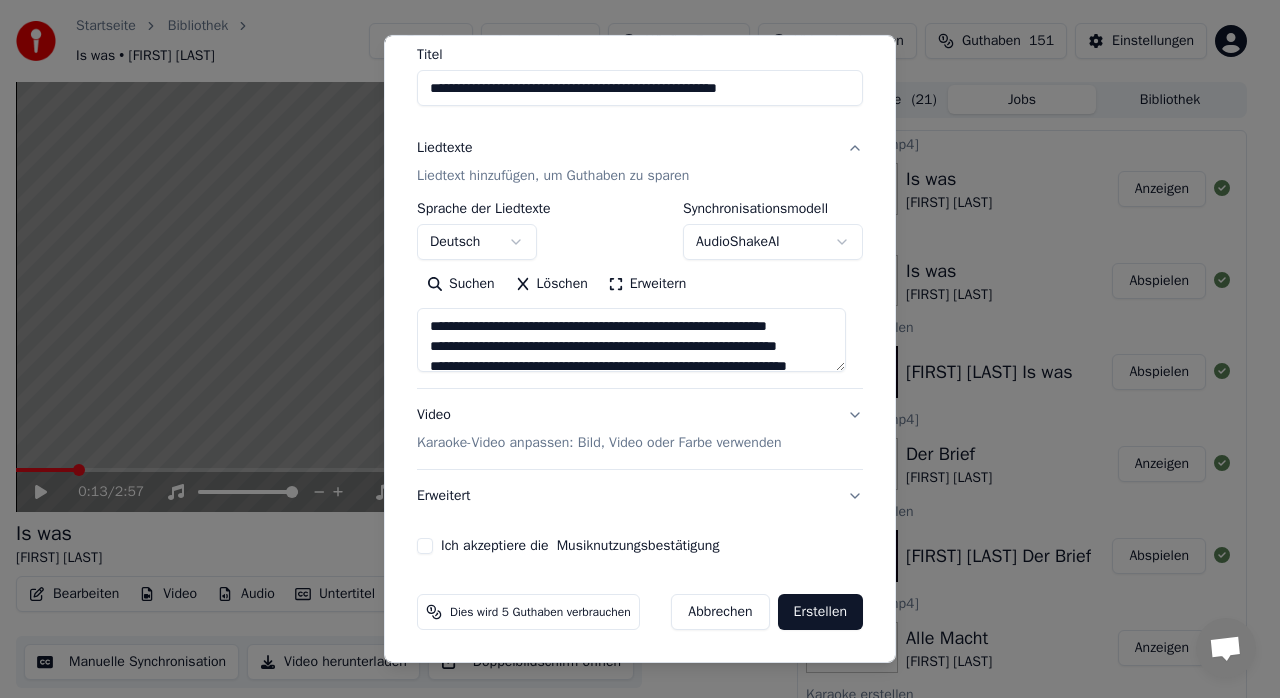click on "Ich akzeptiere die   Musiknutzungsbestätigung" at bounding box center (425, 546) 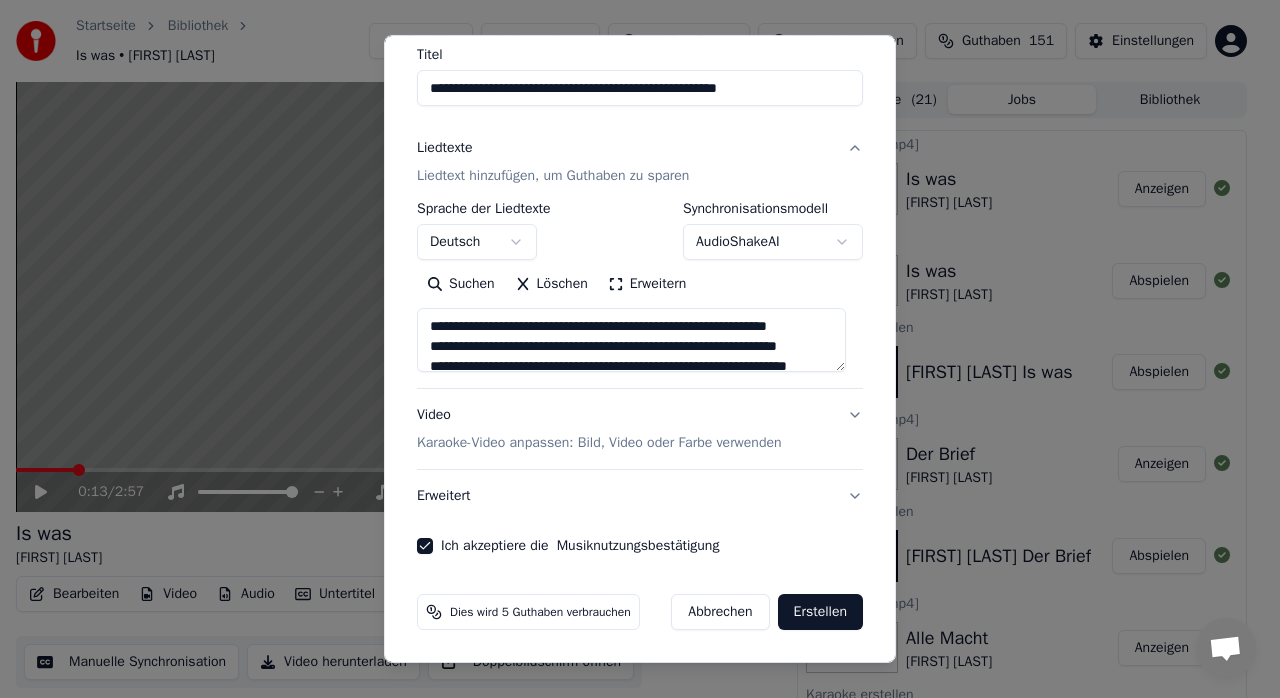 click on "Erstellen" at bounding box center [820, 612] 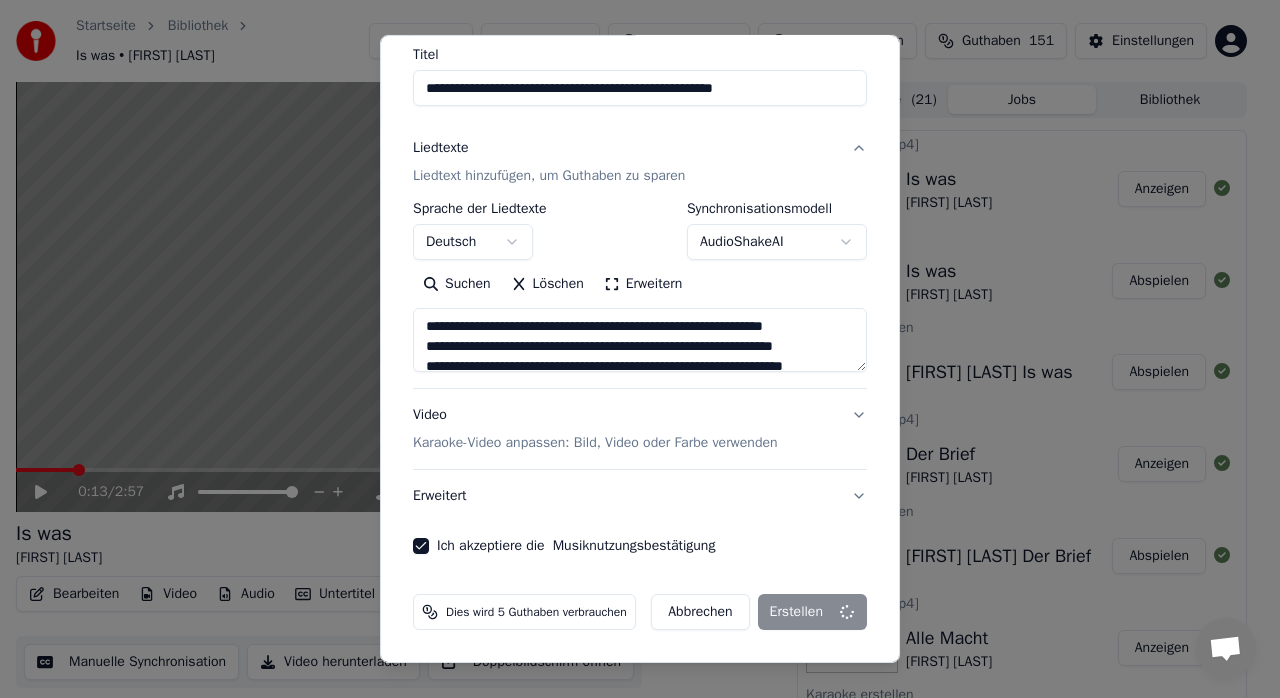 type on "**********" 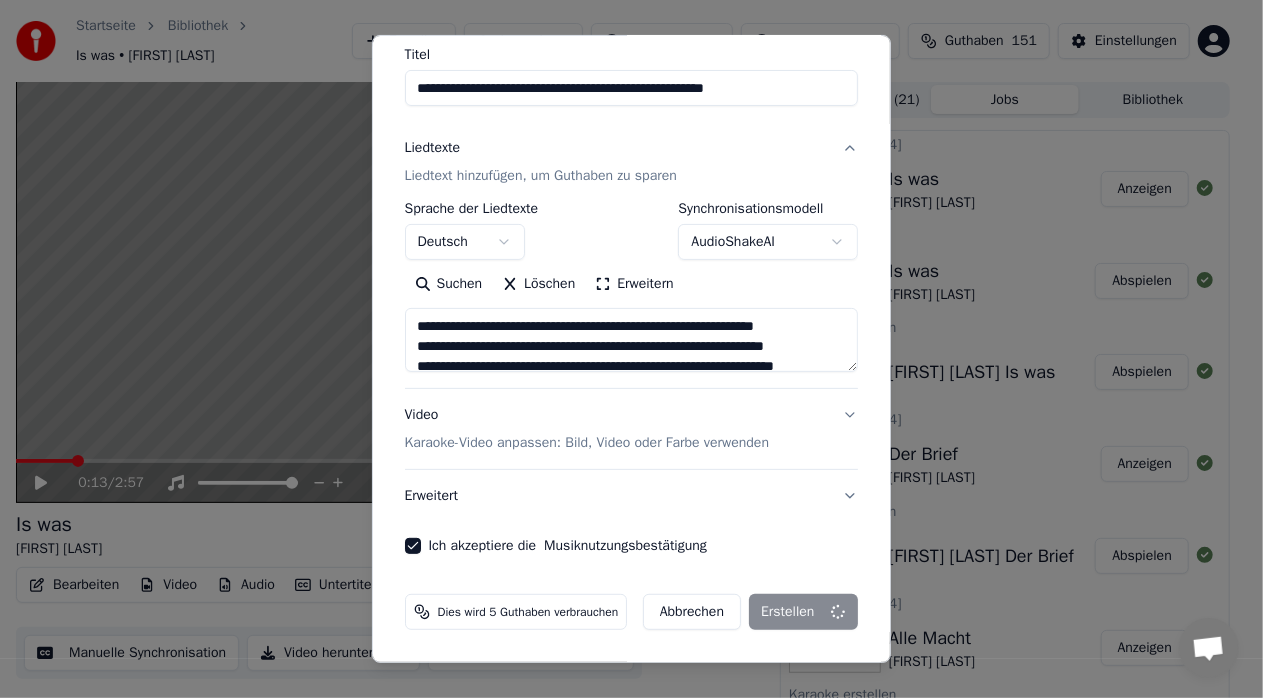 select 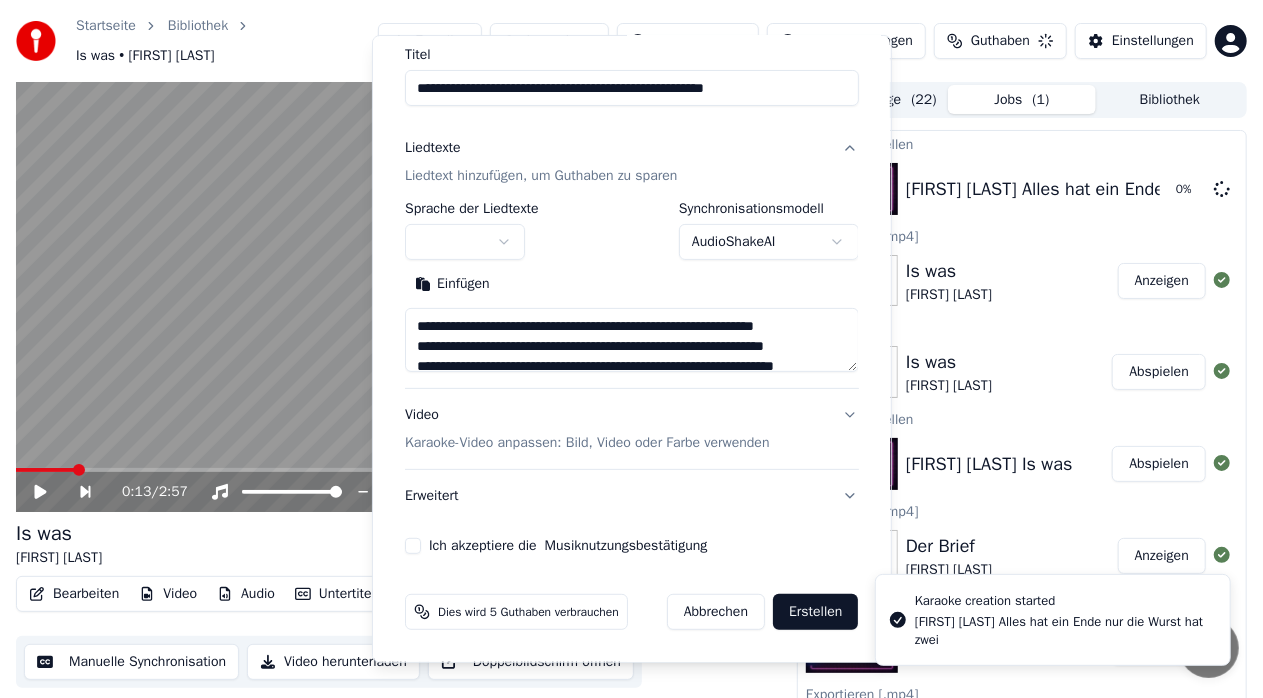 type 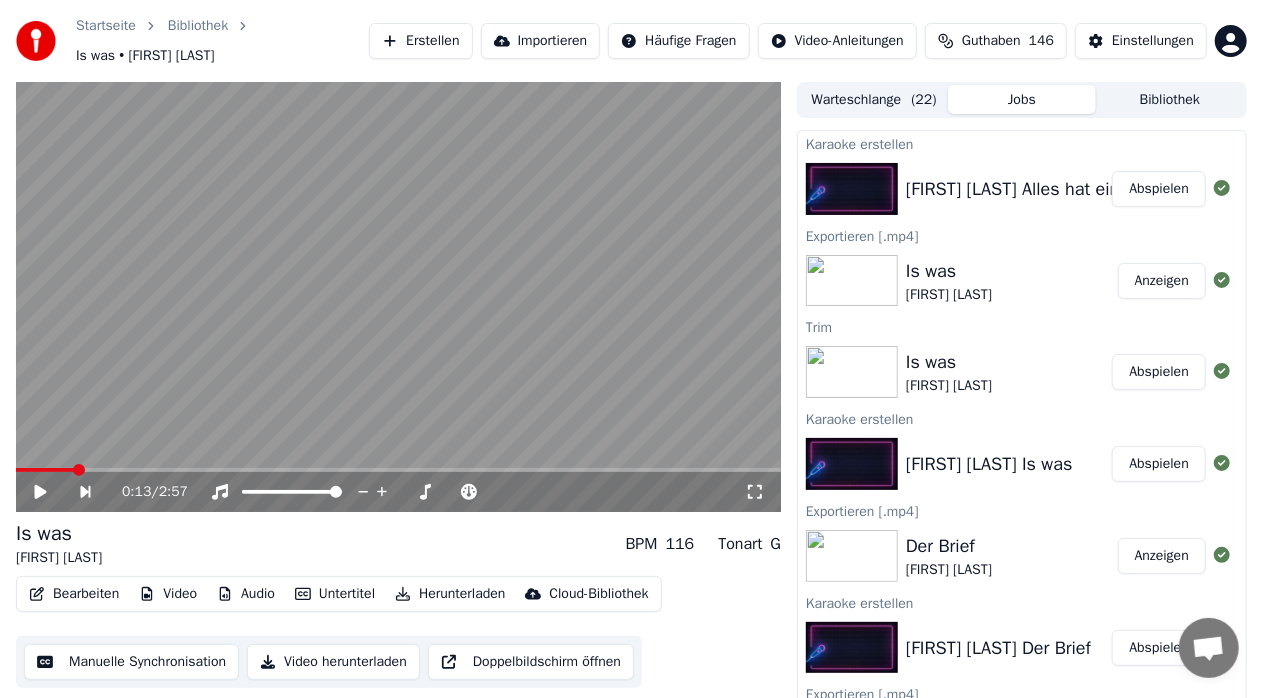 click on "Abspielen" at bounding box center (1159, 189) 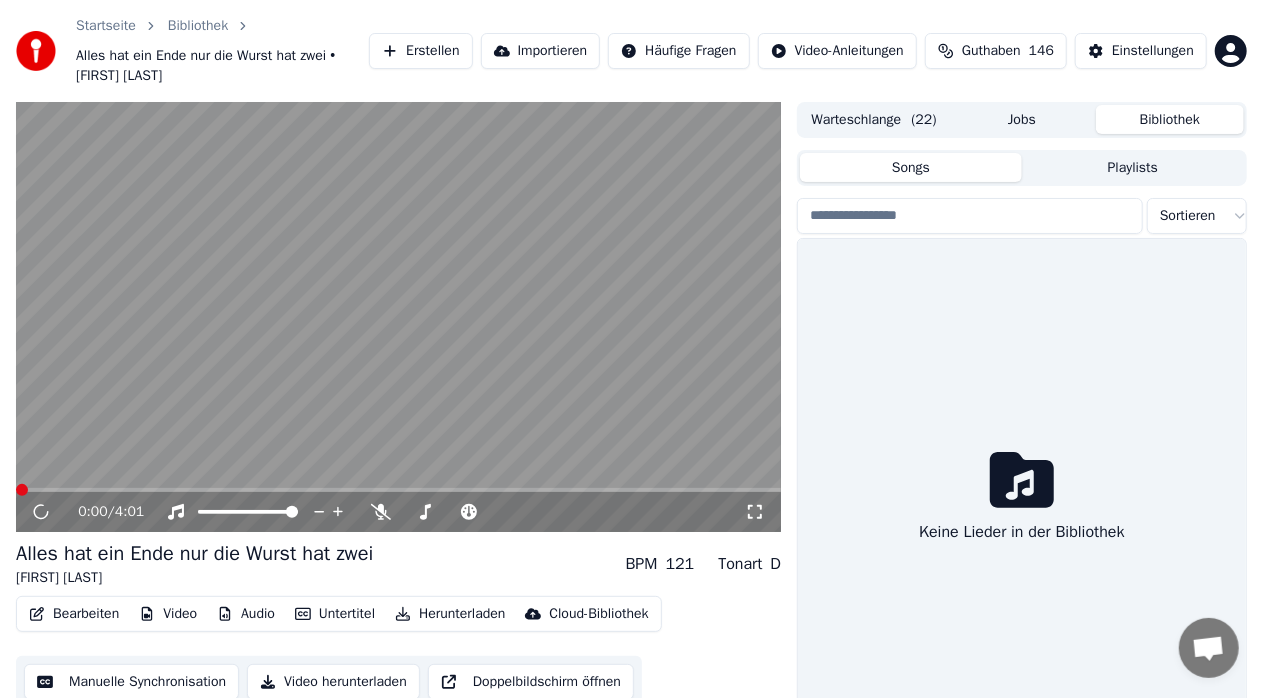 click on "Bibliothek" at bounding box center (1170, 119) 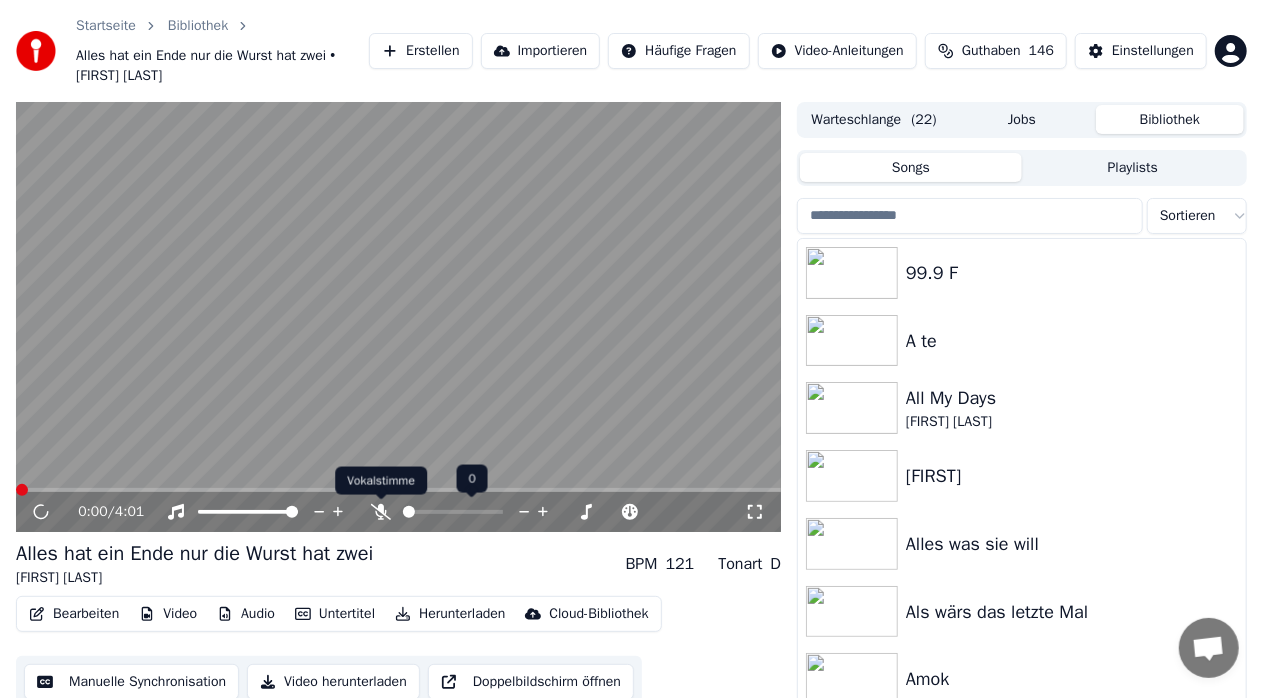 click 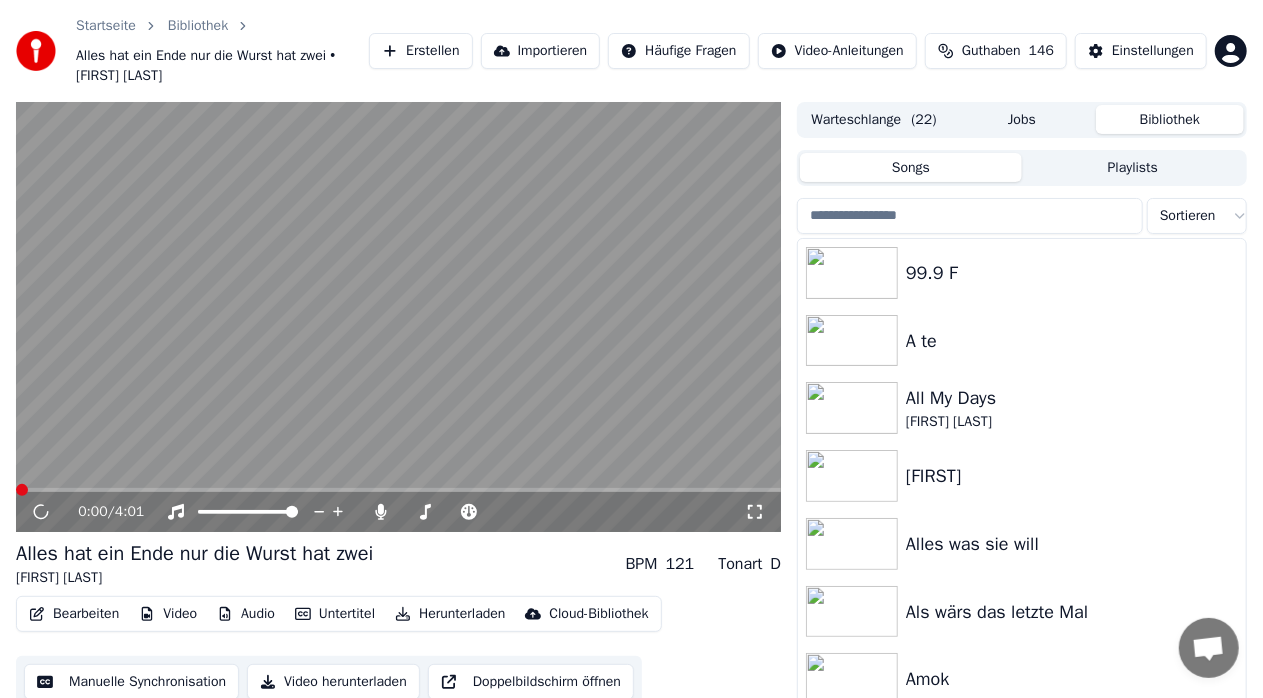 click on "Jobs" at bounding box center [1022, 119] 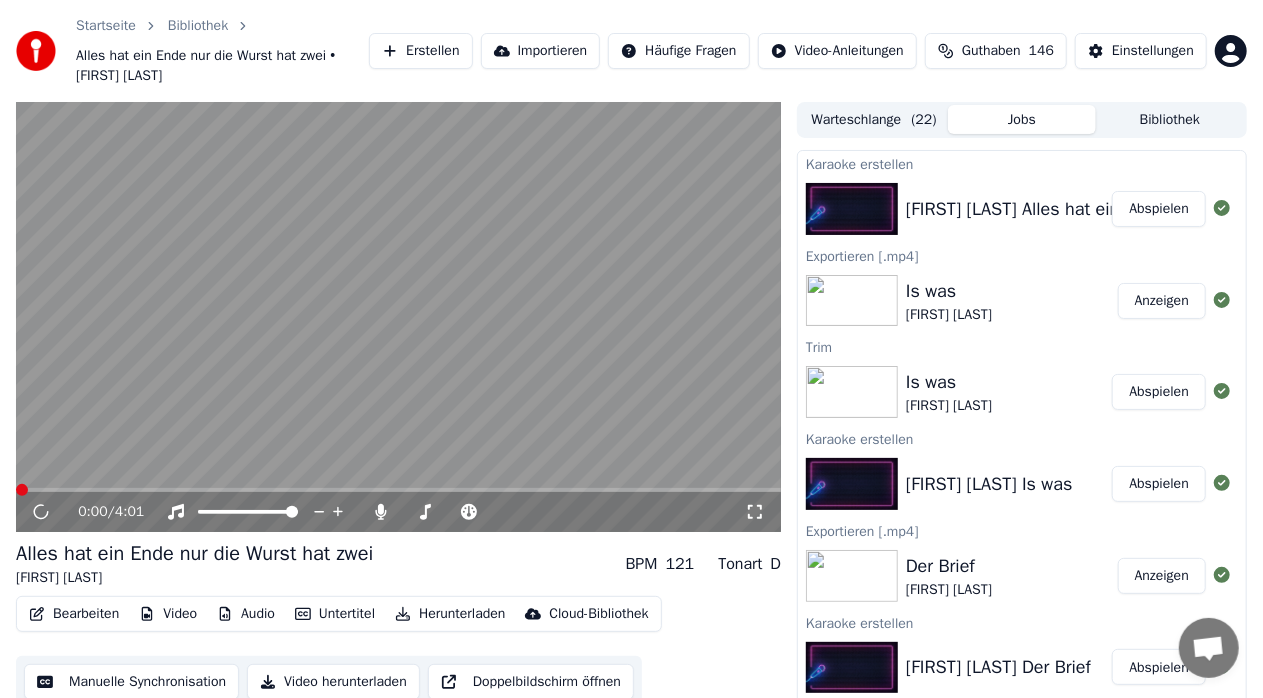 click on "Abspielen" at bounding box center [1159, 209] 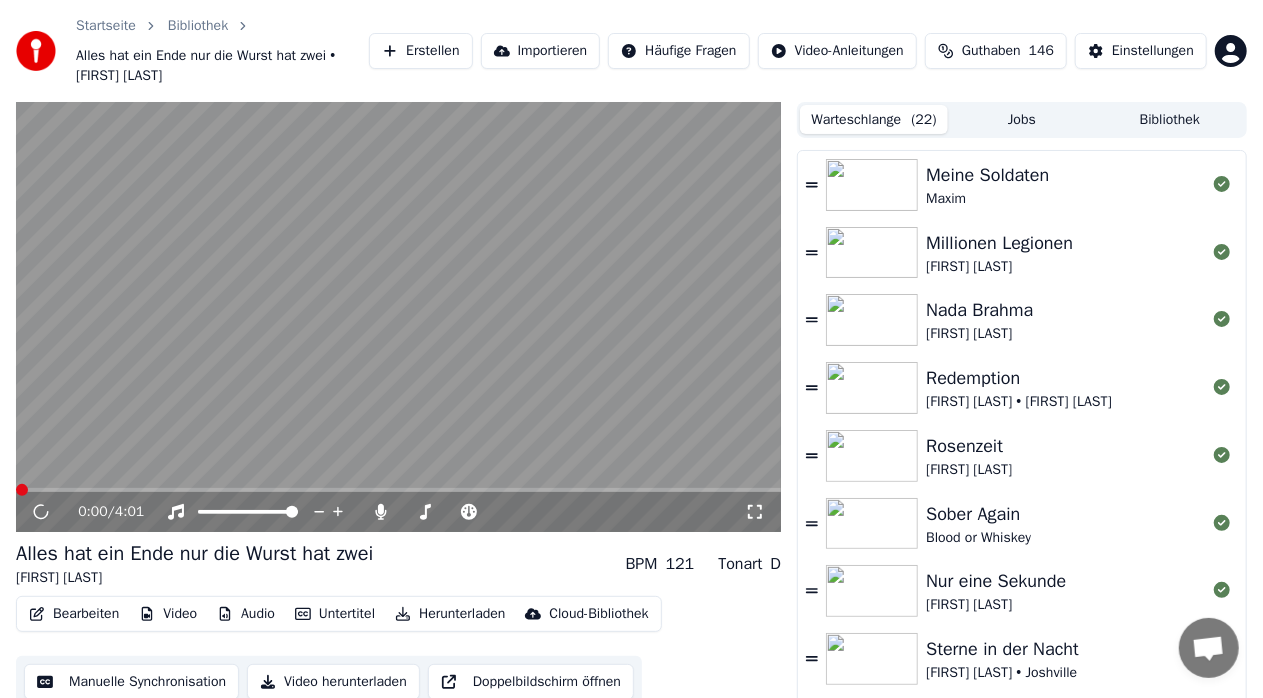 click on "Warteschlange ( 22 )" at bounding box center (874, 119) 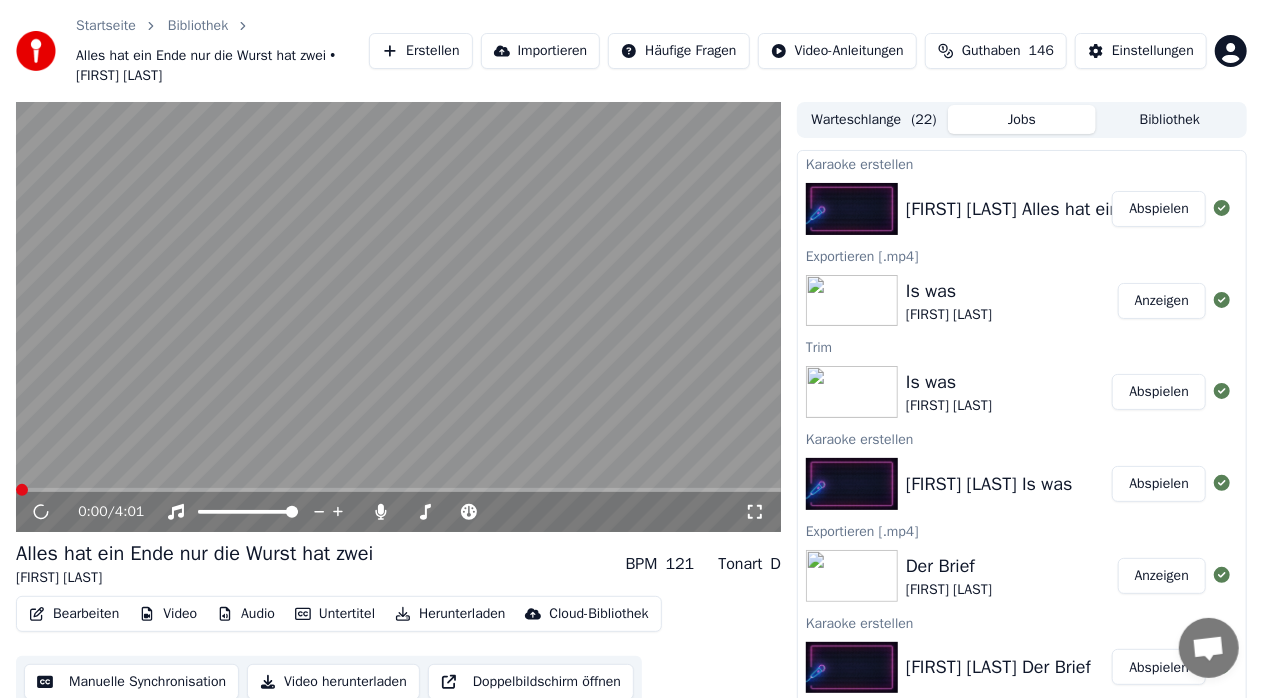 click on "Jobs" at bounding box center [1022, 119] 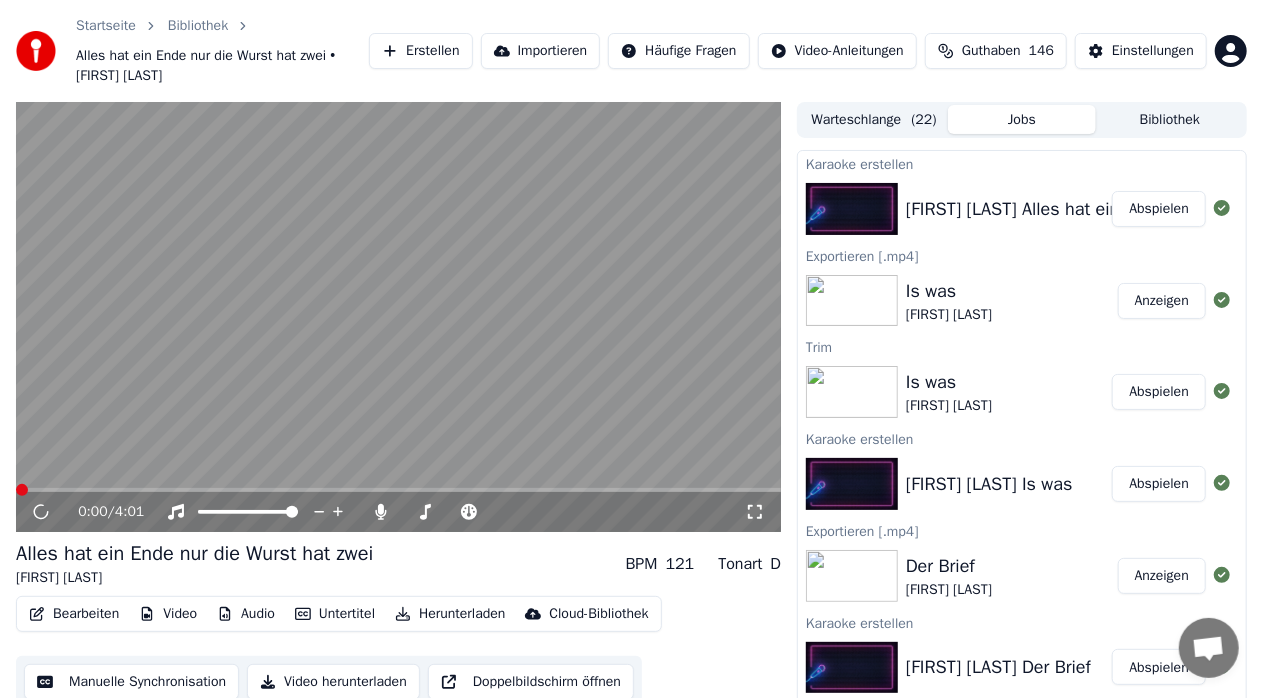 click on "Abspielen" at bounding box center (1159, 209) 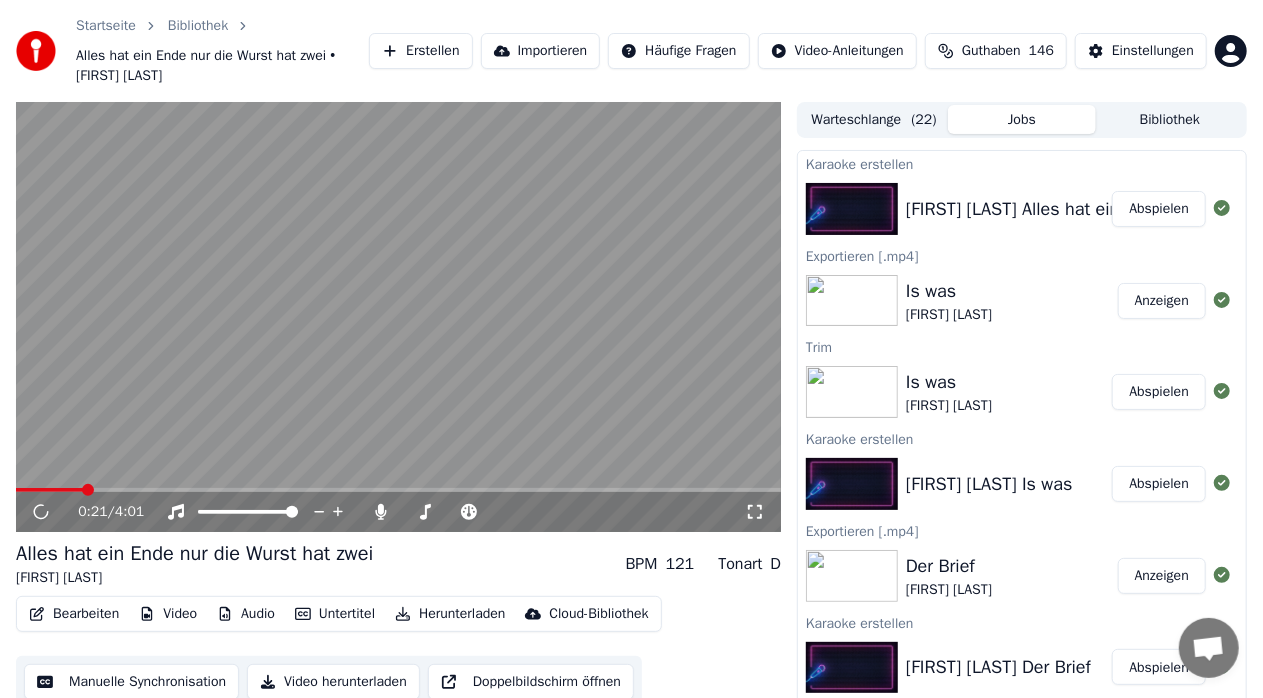 click at bounding box center [398, 317] 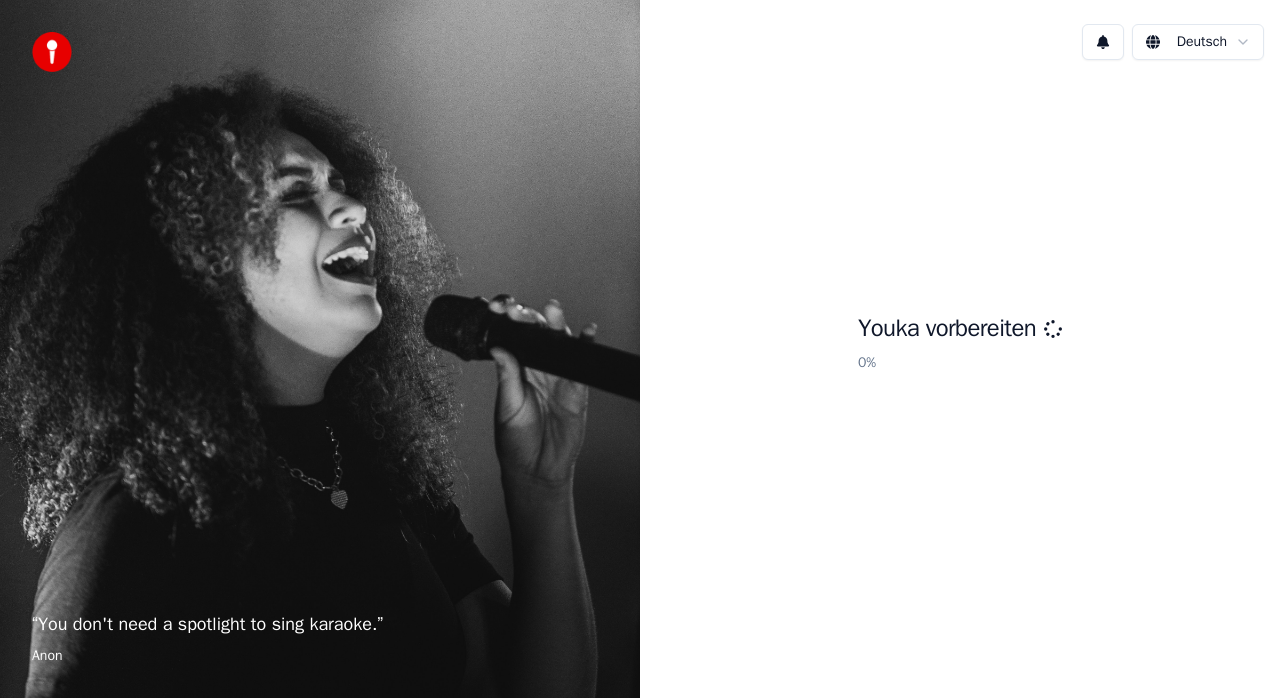 scroll, scrollTop: 0, scrollLeft: 0, axis: both 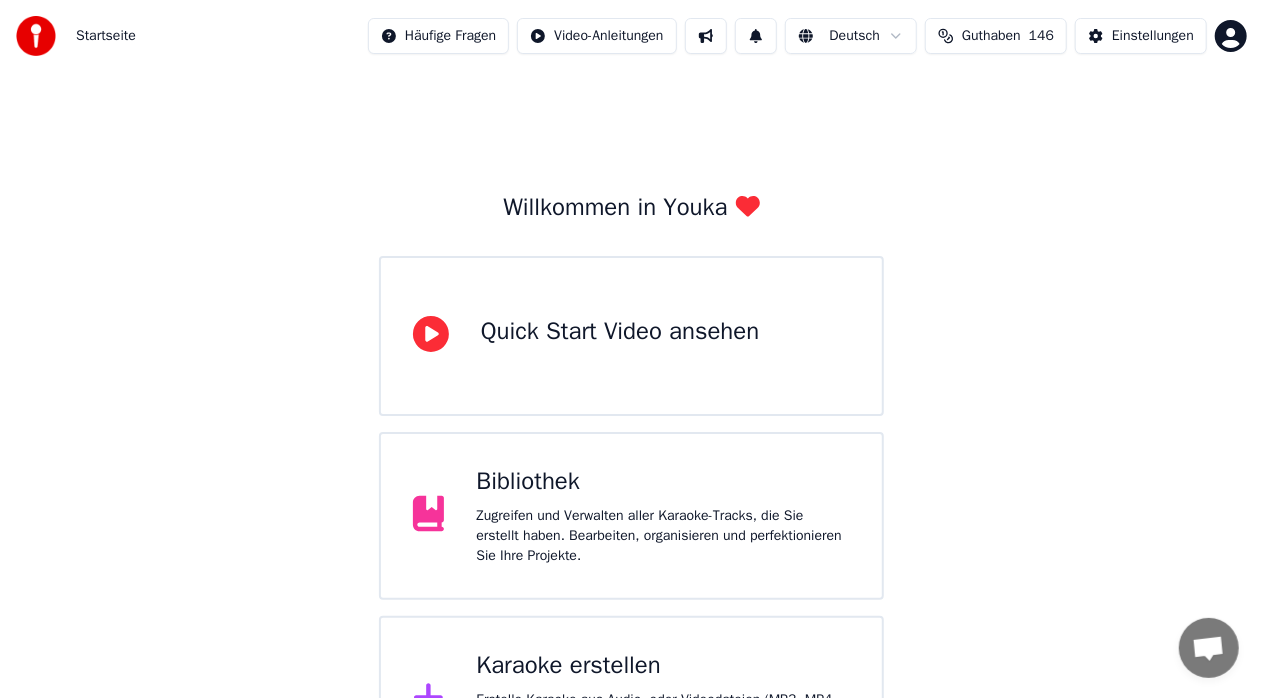 click on "Bibliothek" at bounding box center [663, 482] 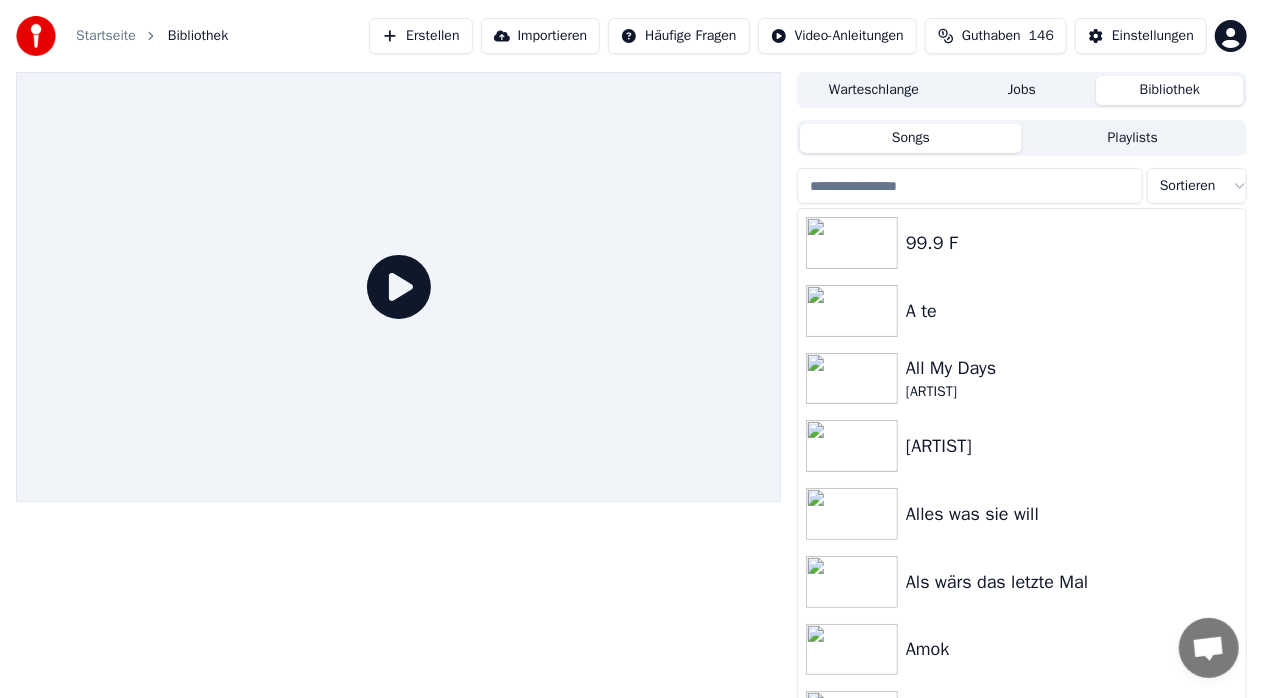 click at bounding box center [970, 186] 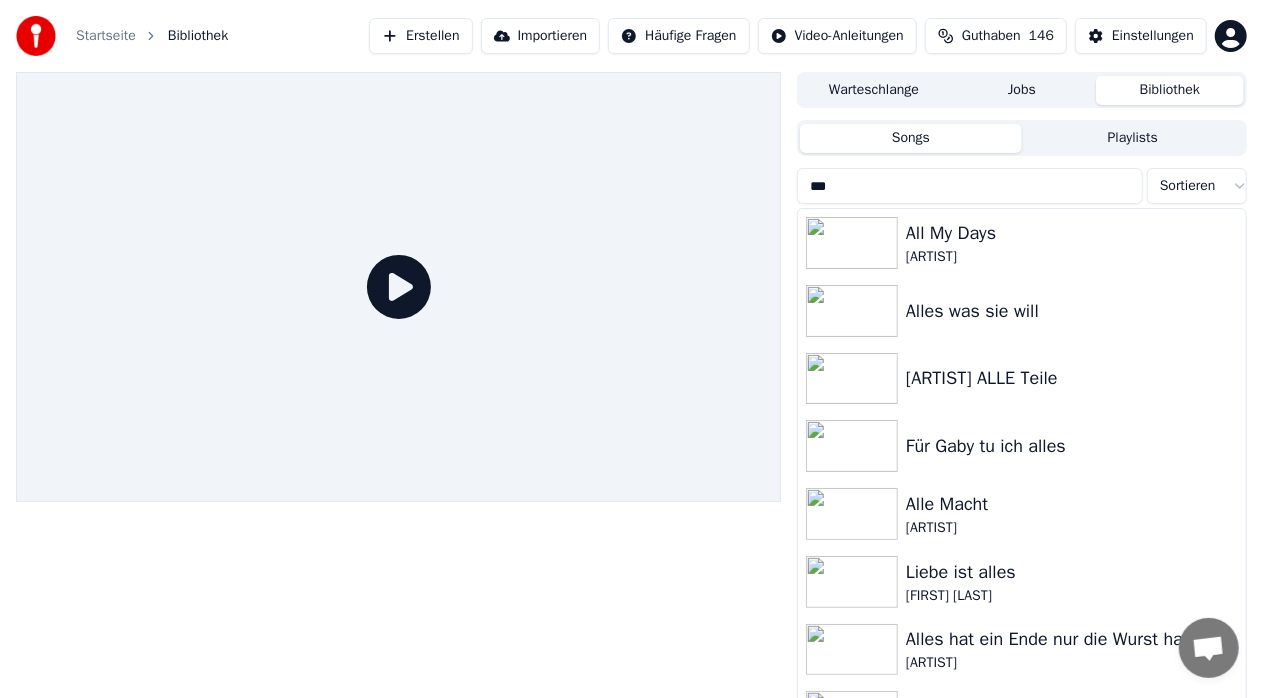 type on "***" 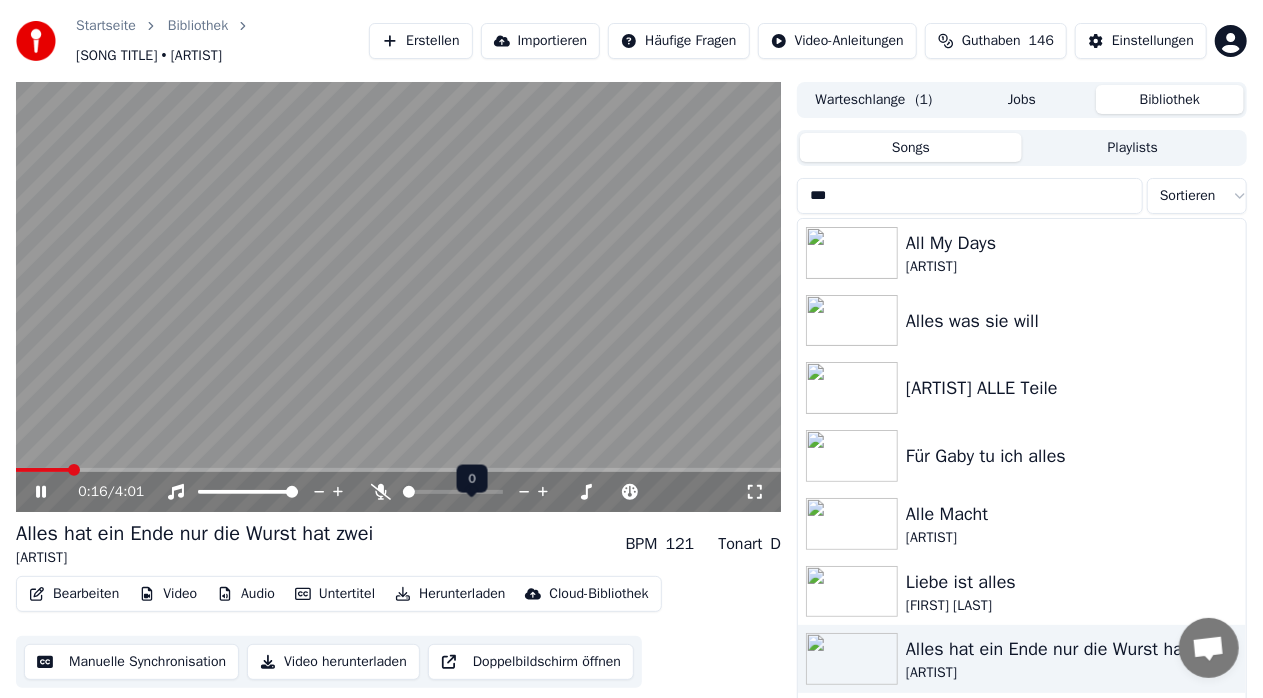 click 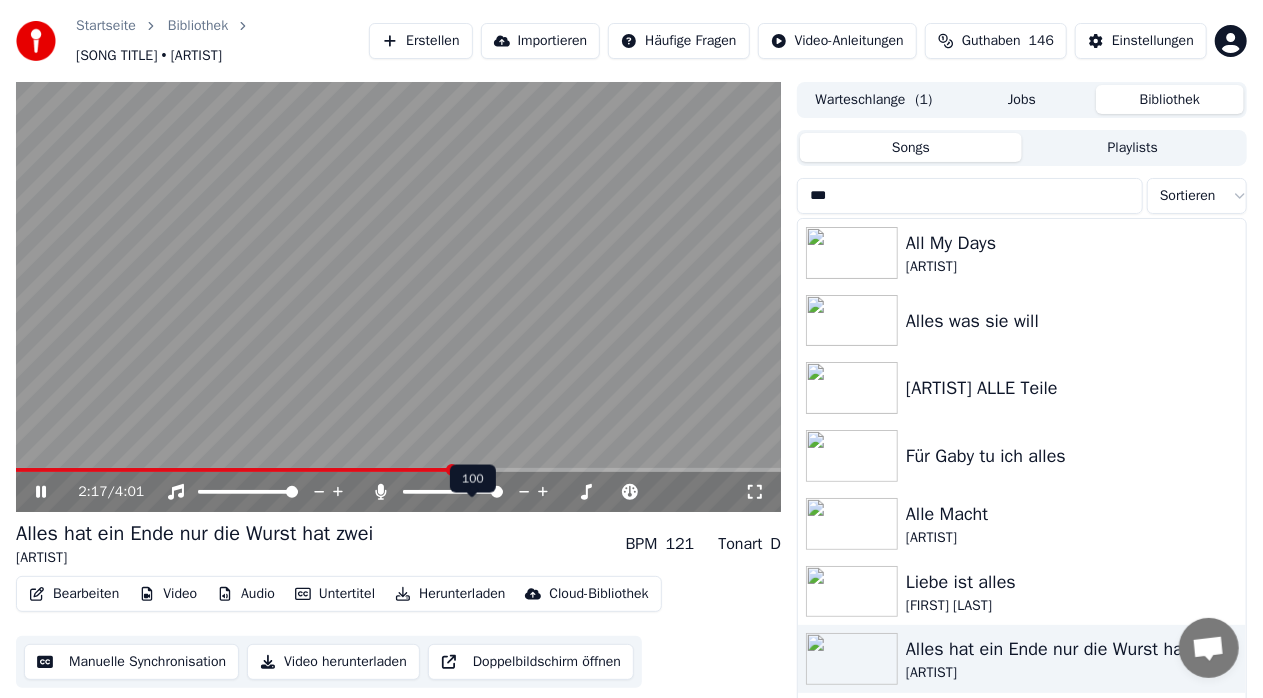 click 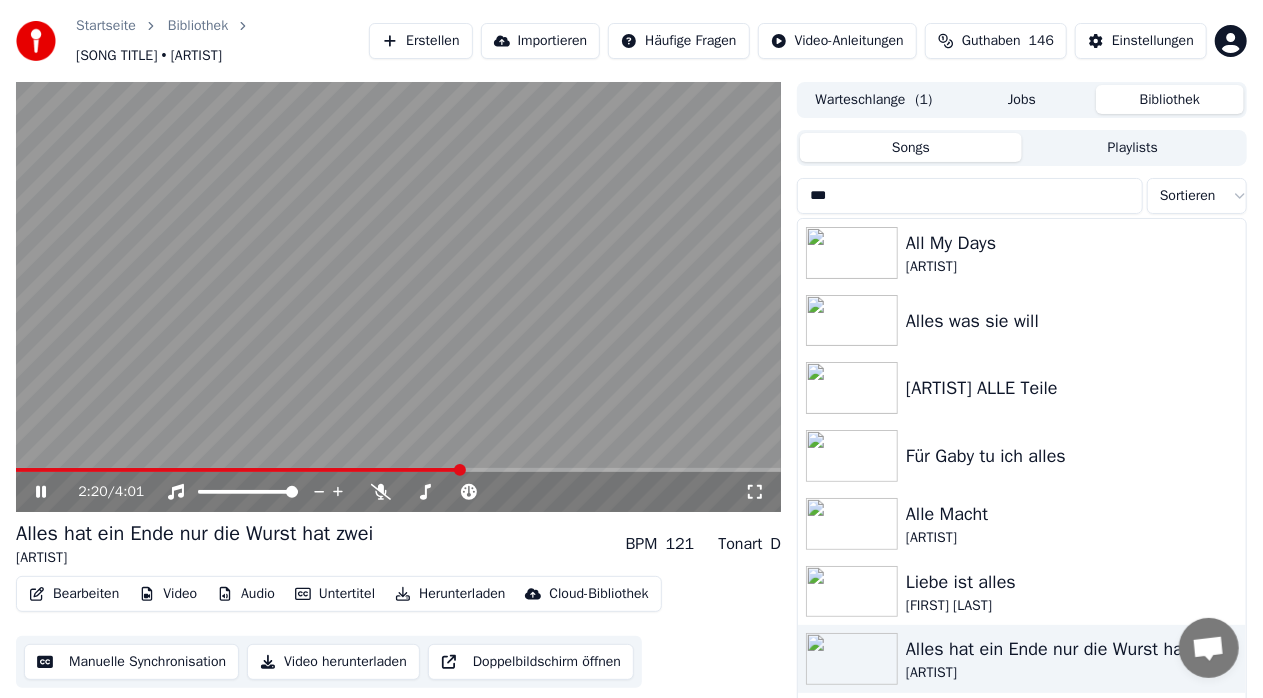 click 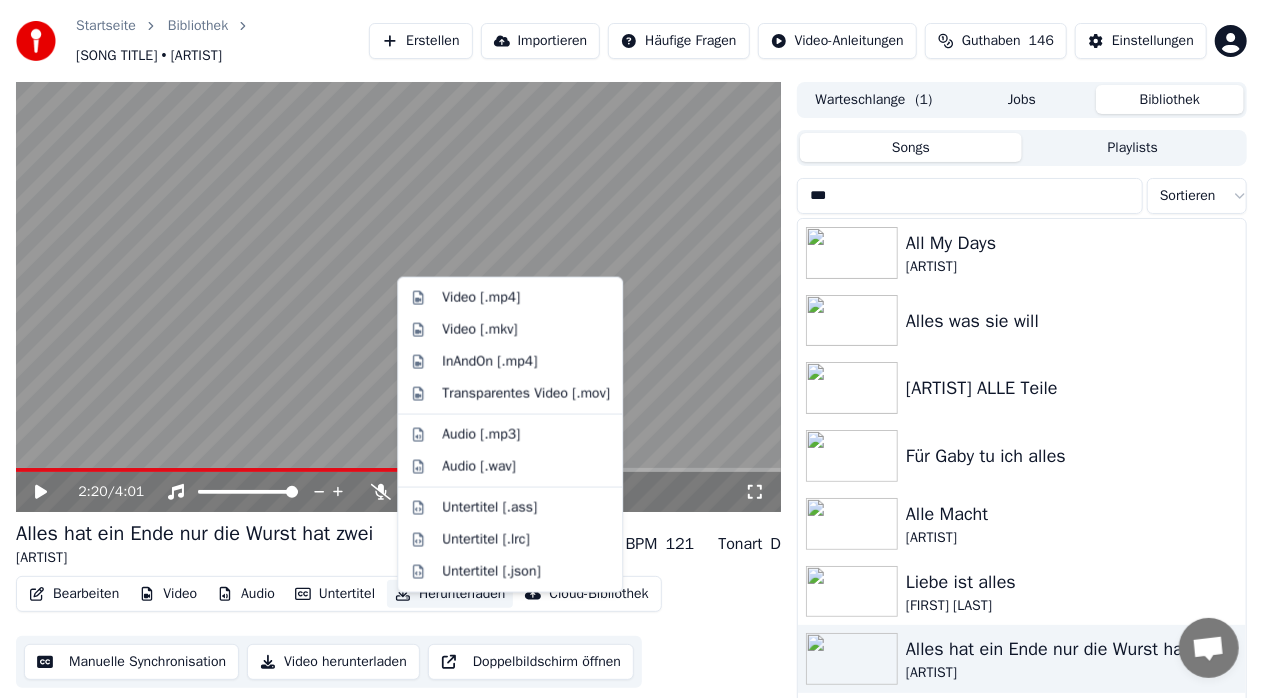 click on "Herunterladen" at bounding box center (450, 594) 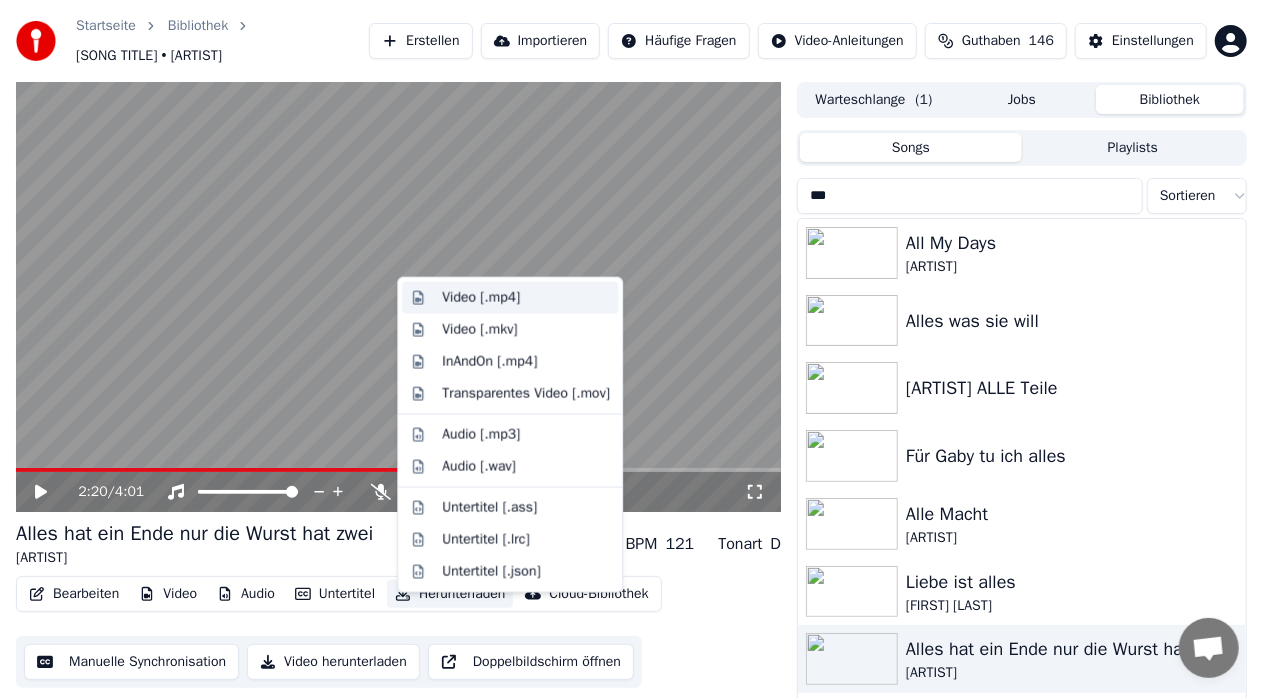 click on "Video [.mp4]" at bounding box center [481, 298] 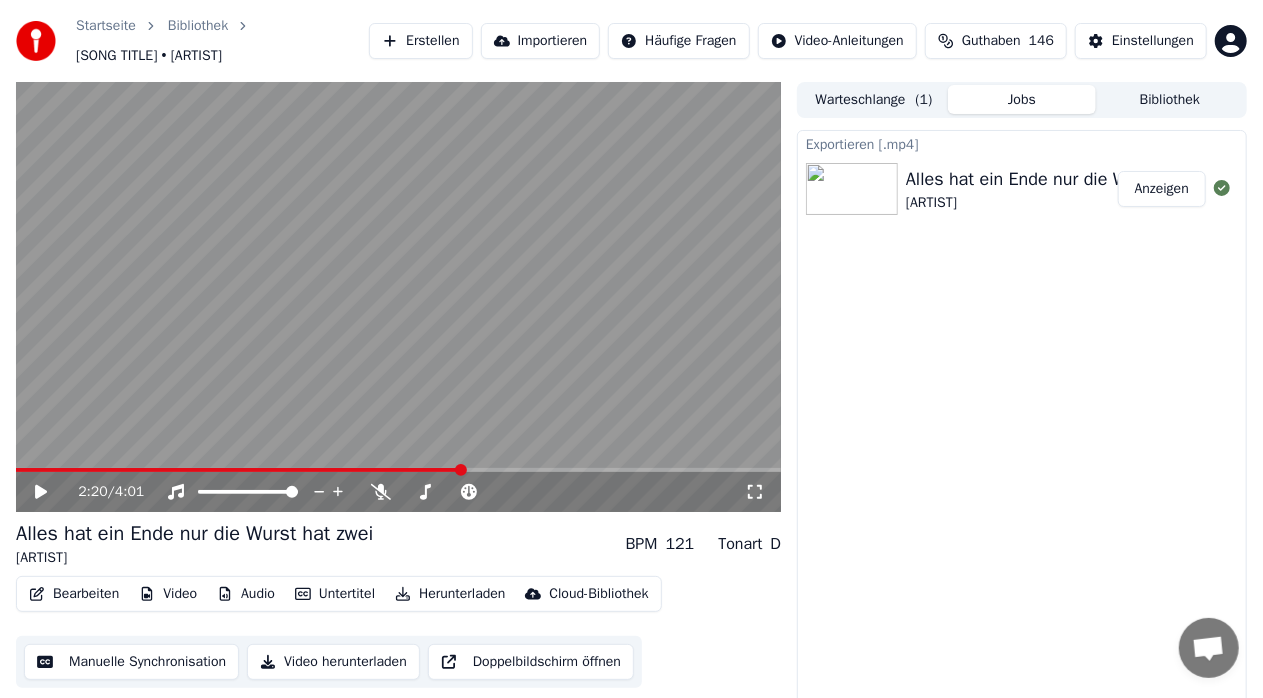 click on "Erstellen" at bounding box center [420, 41] 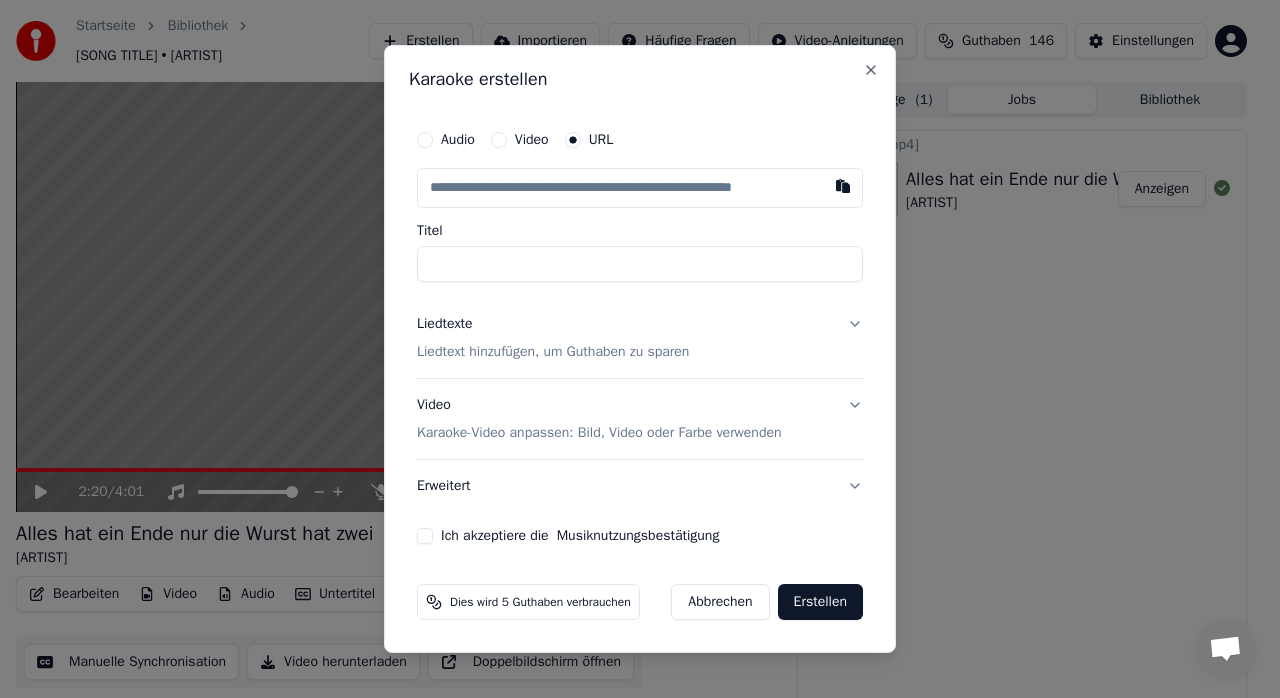 type on "**********" 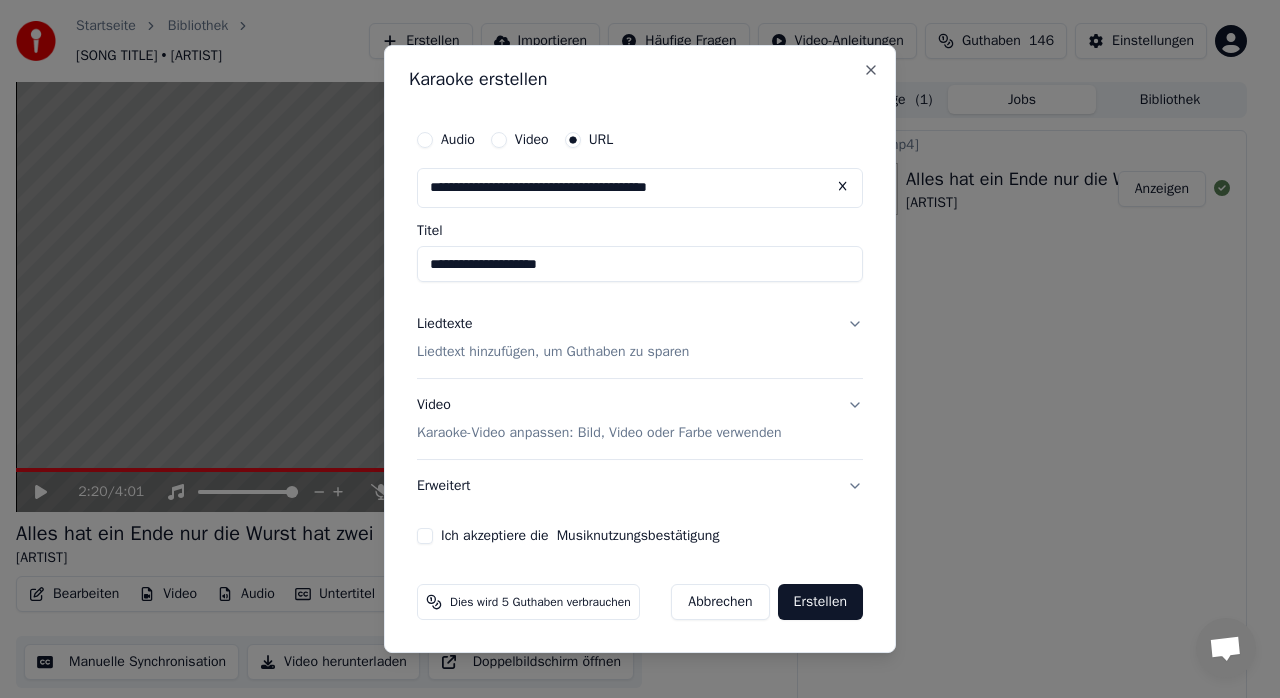 type on "**********" 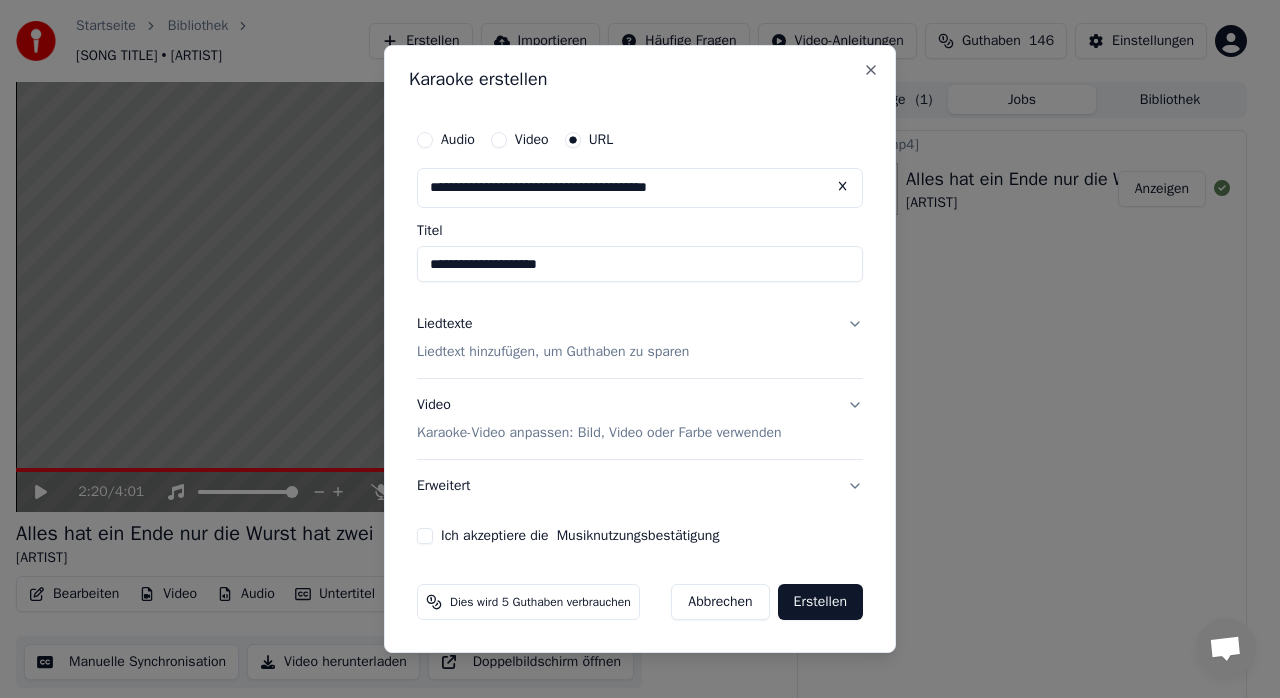 type on "**********" 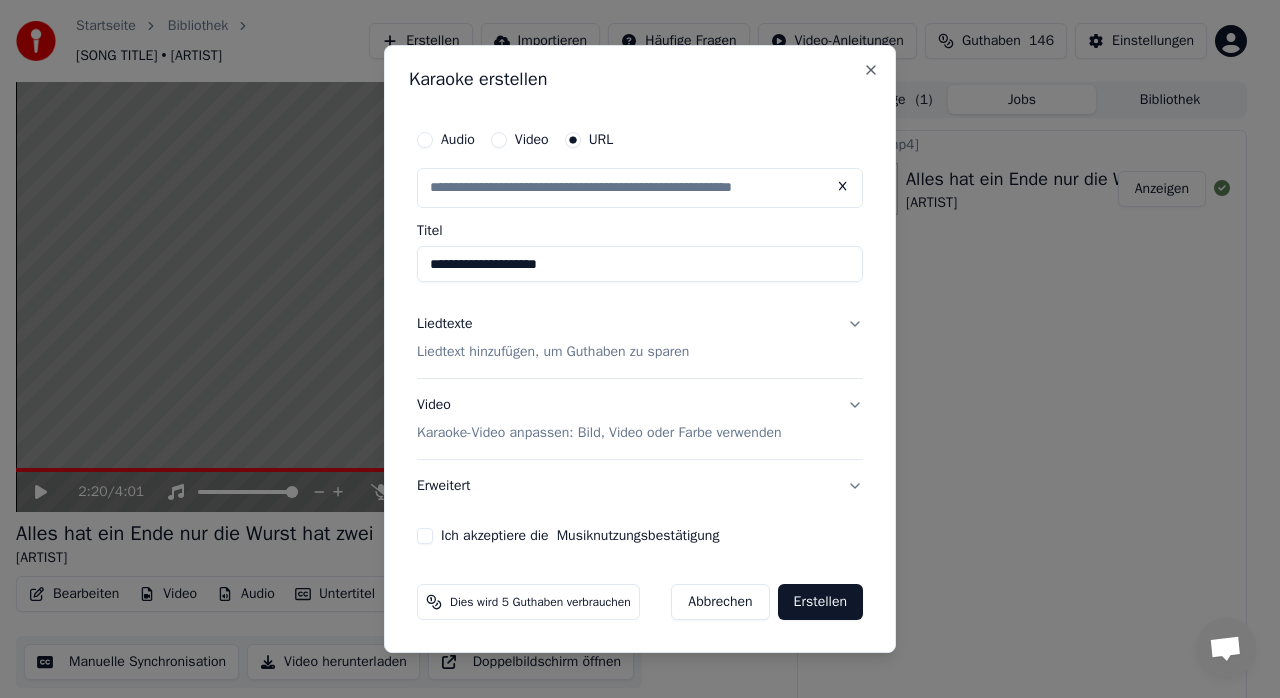 click on "**********" at bounding box center [640, 264] 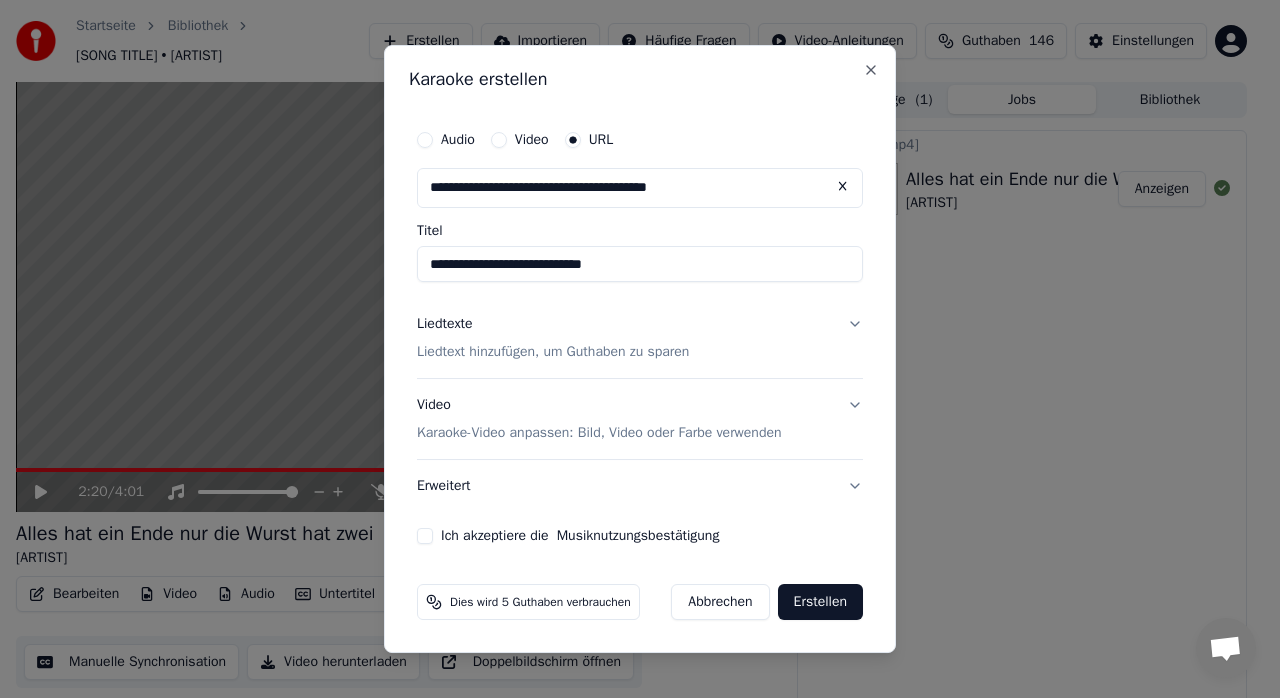 type on "**********" 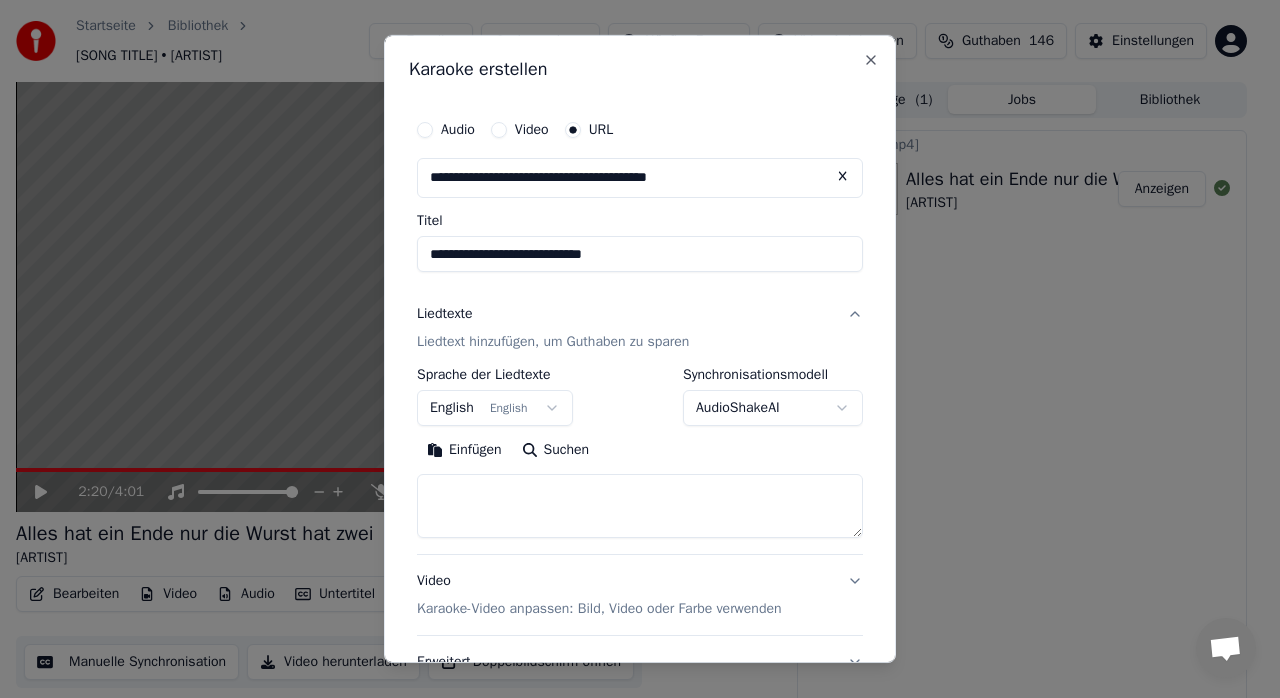click on "**********" at bounding box center [631, 349] 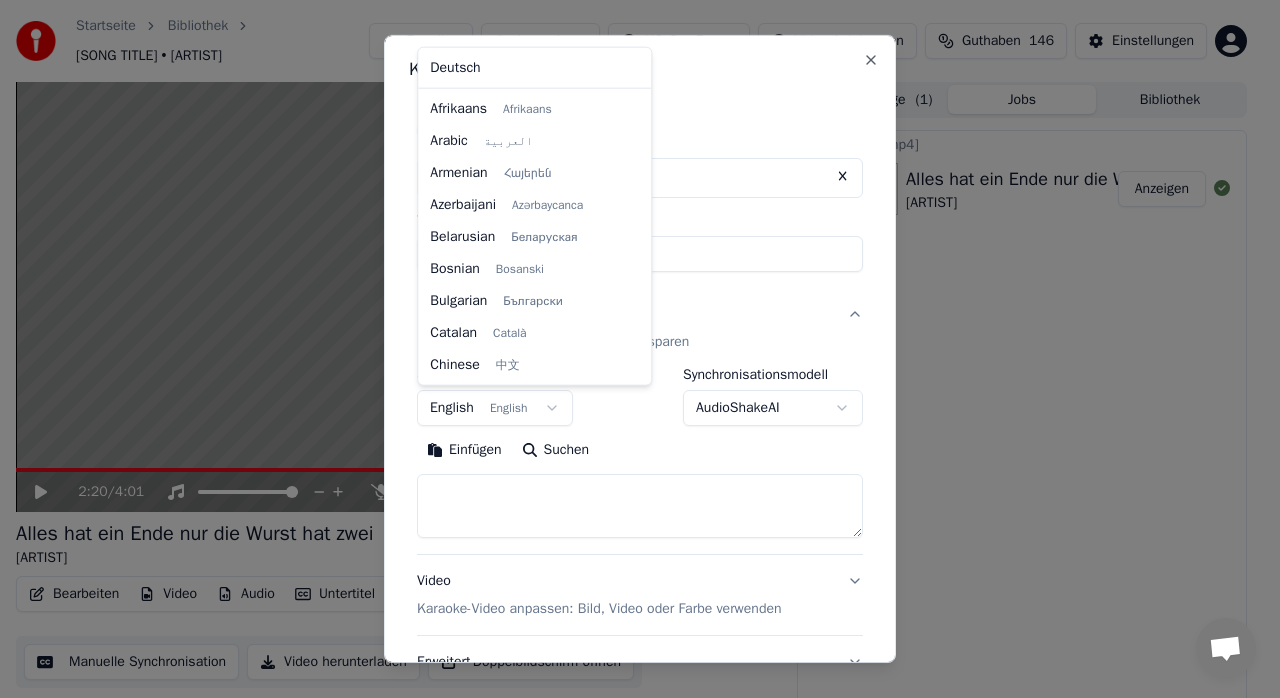 scroll, scrollTop: 160, scrollLeft: 0, axis: vertical 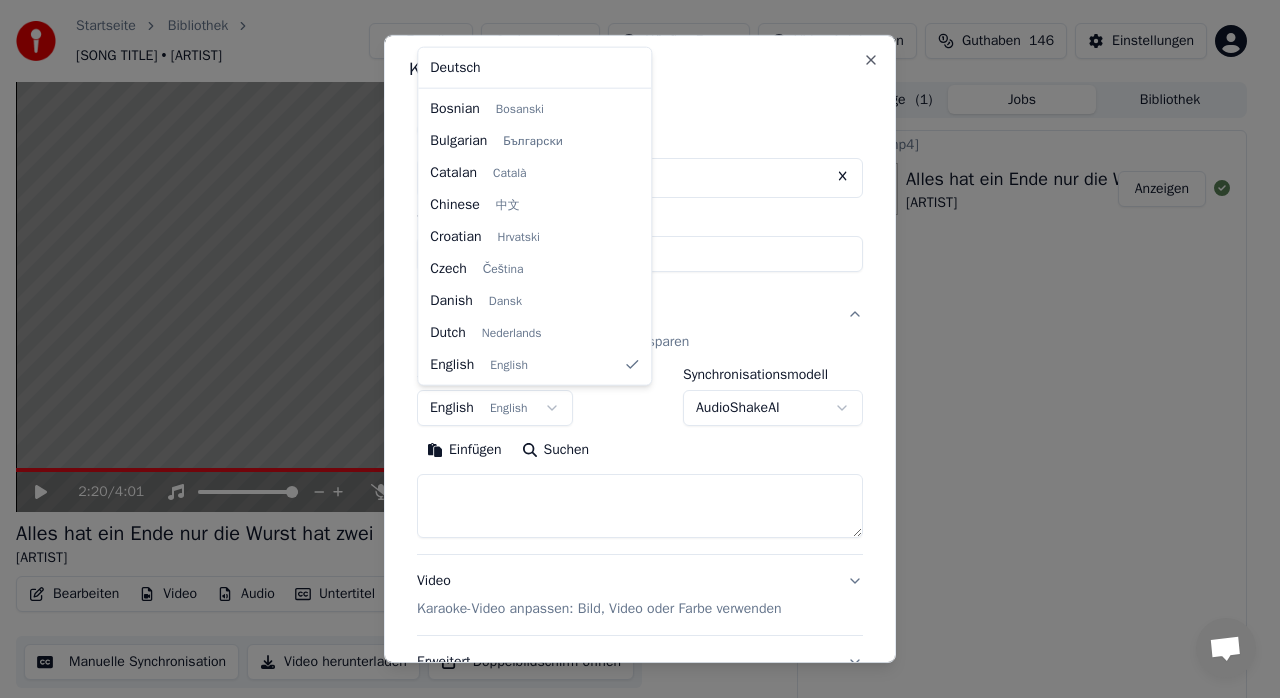 select on "**" 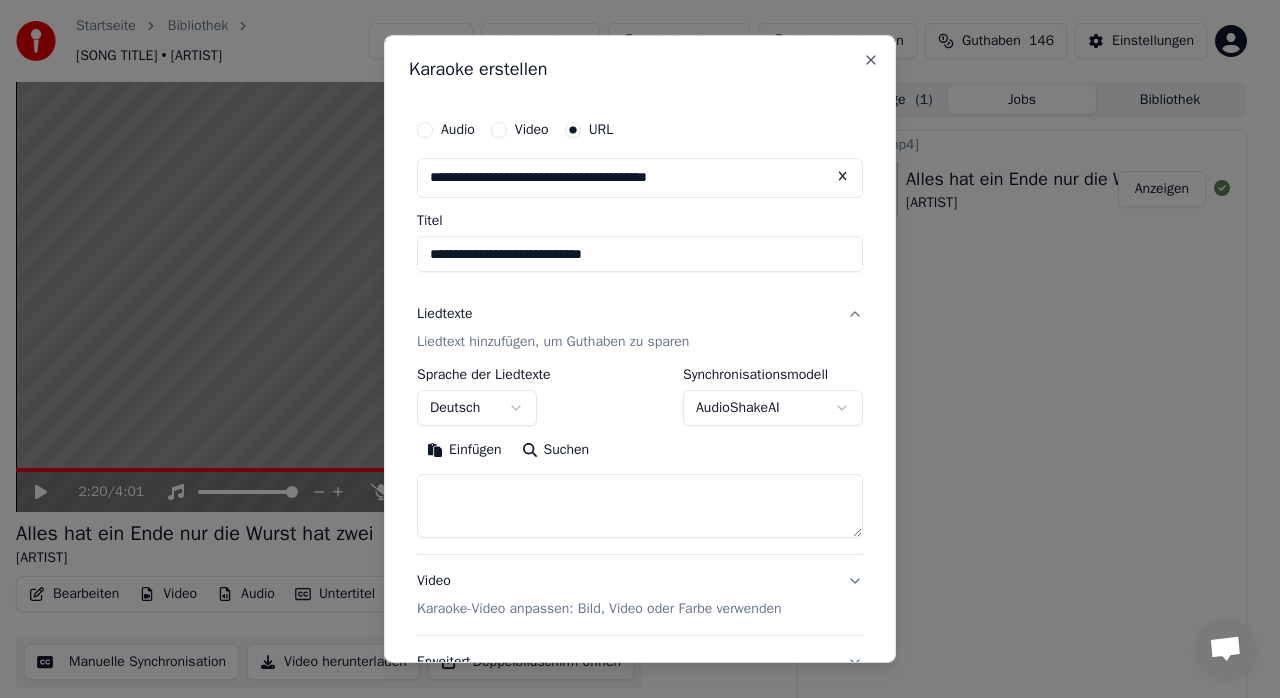 select 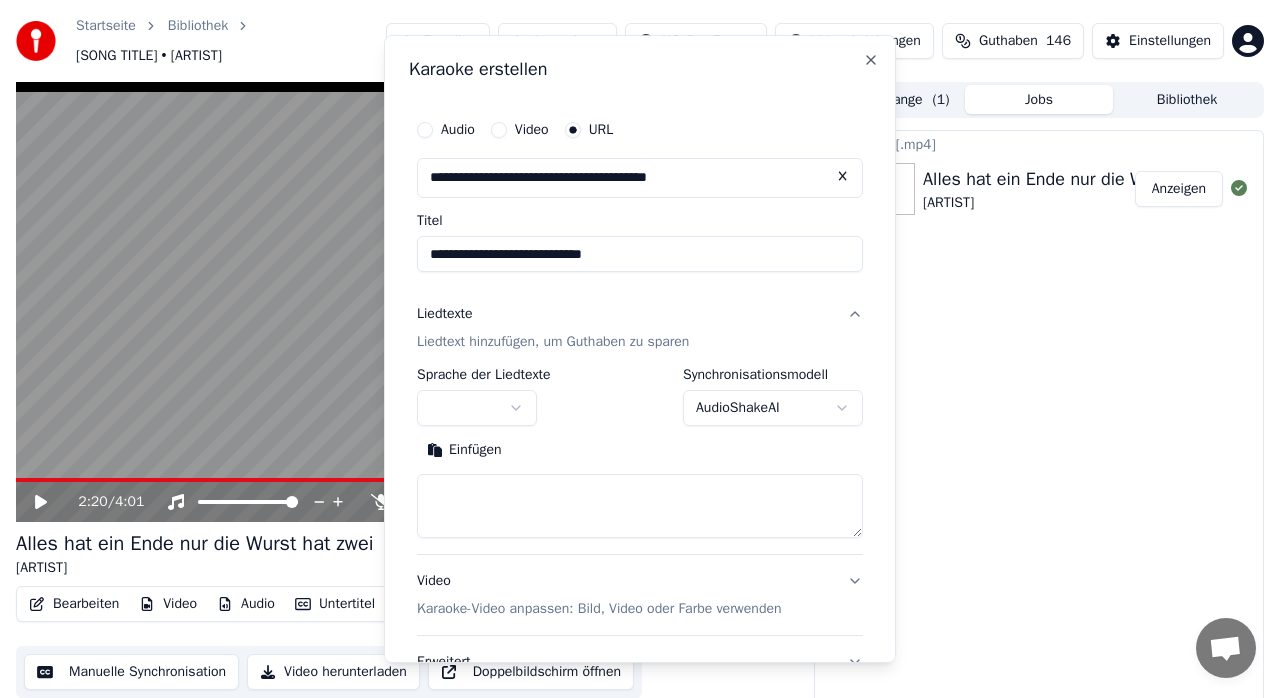 type 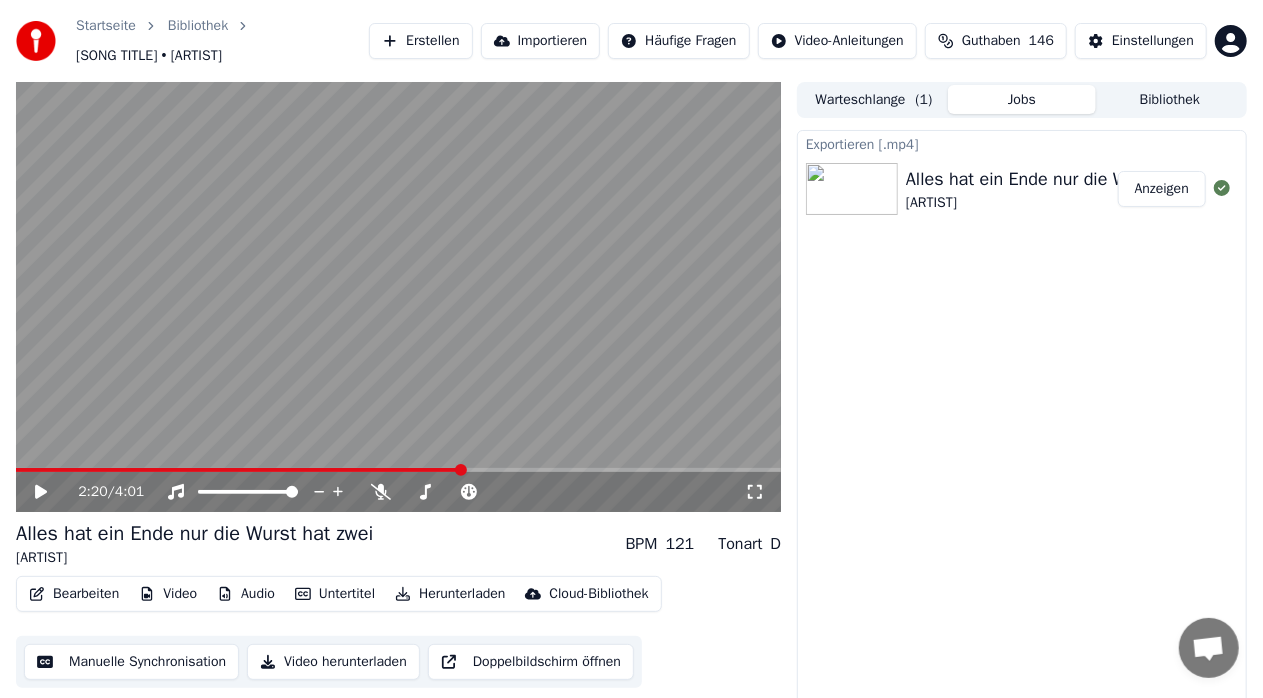 click on "Erstellen" at bounding box center [420, 41] 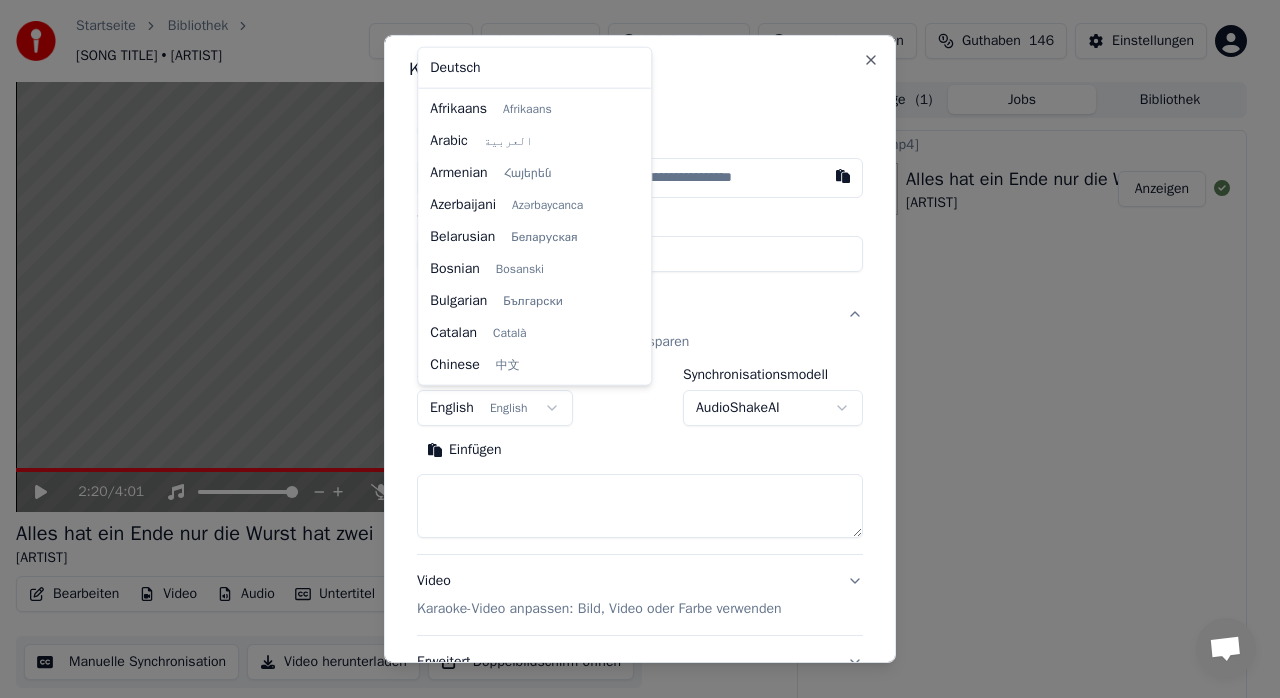 click on "**********" at bounding box center (631, 349) 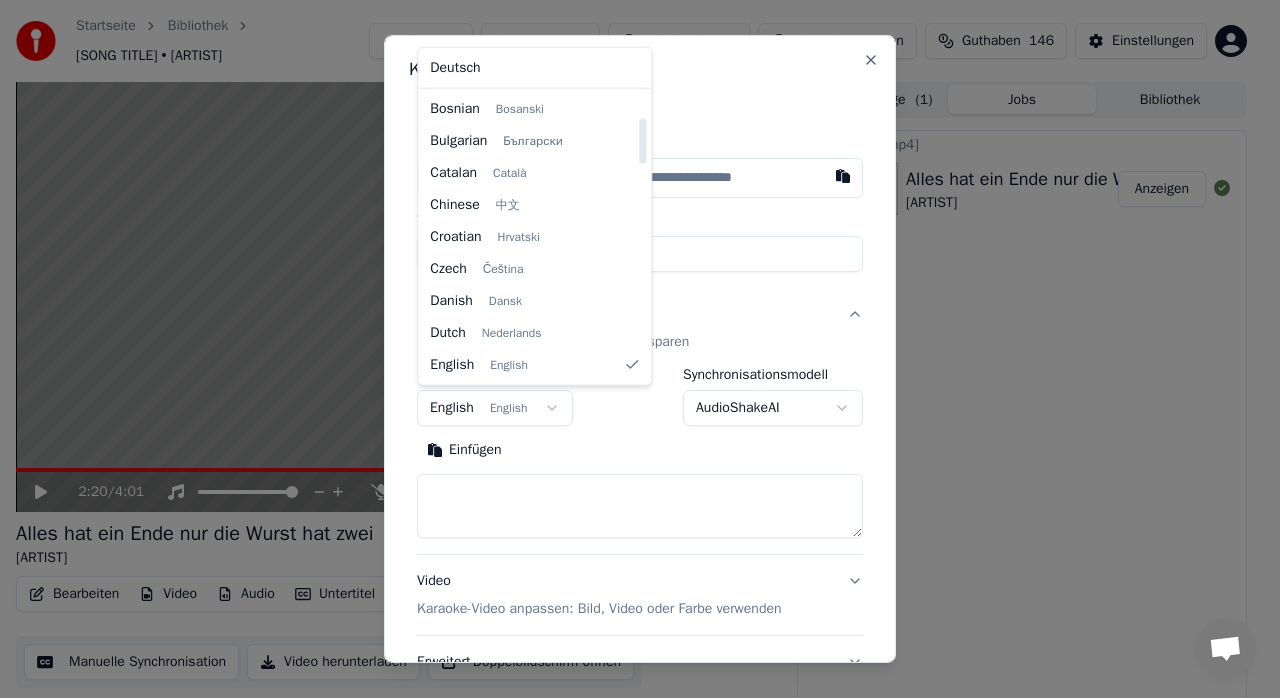 select on "**" 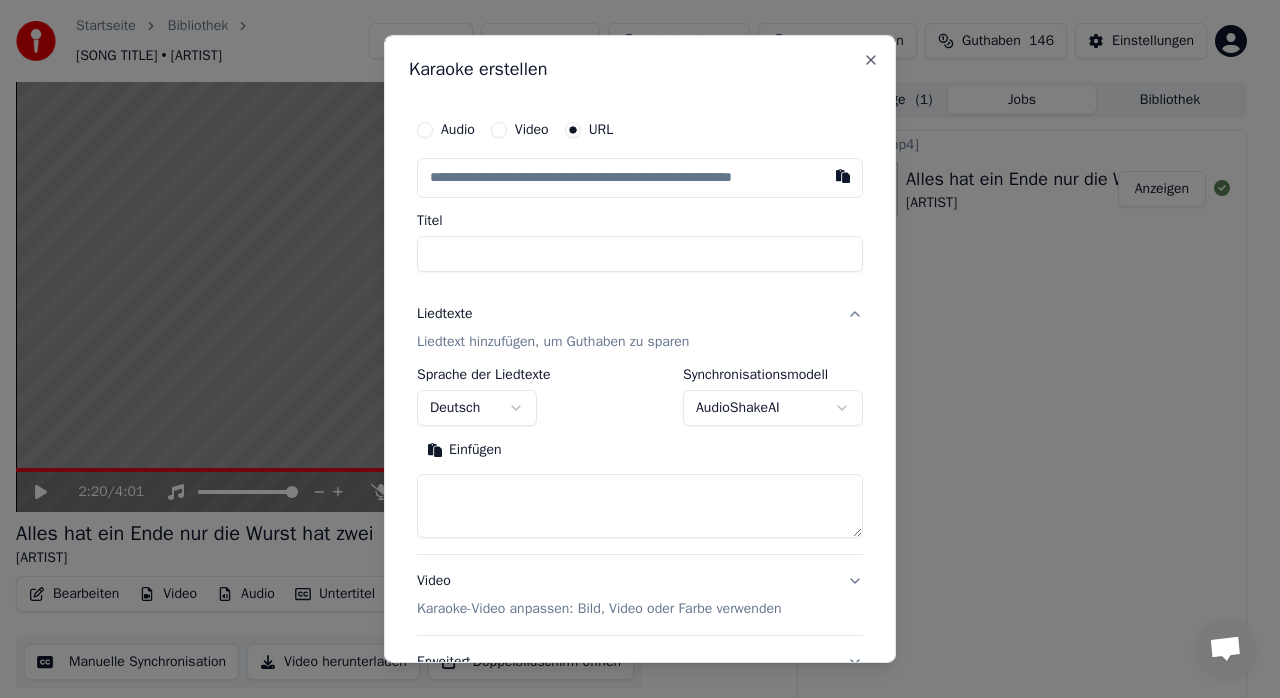 click at bounding box center (640, 506) 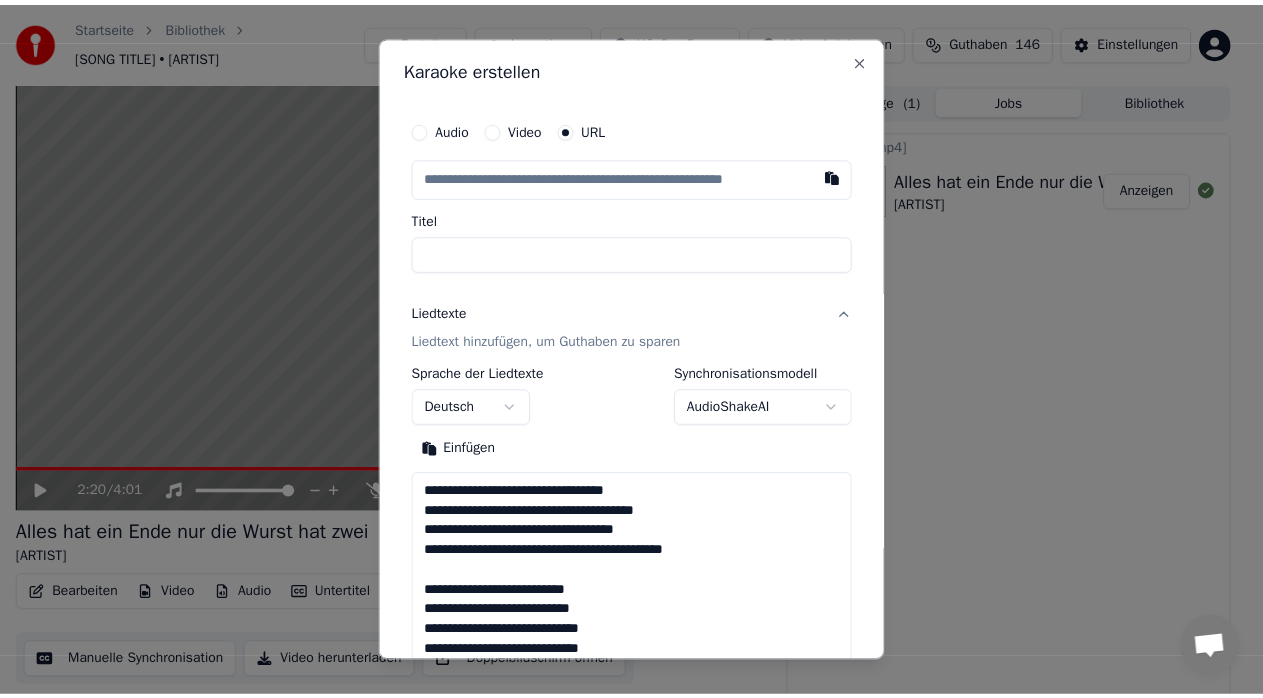 scroll, scrollTop: 1164, scrollLeft: 0, axis: vertical 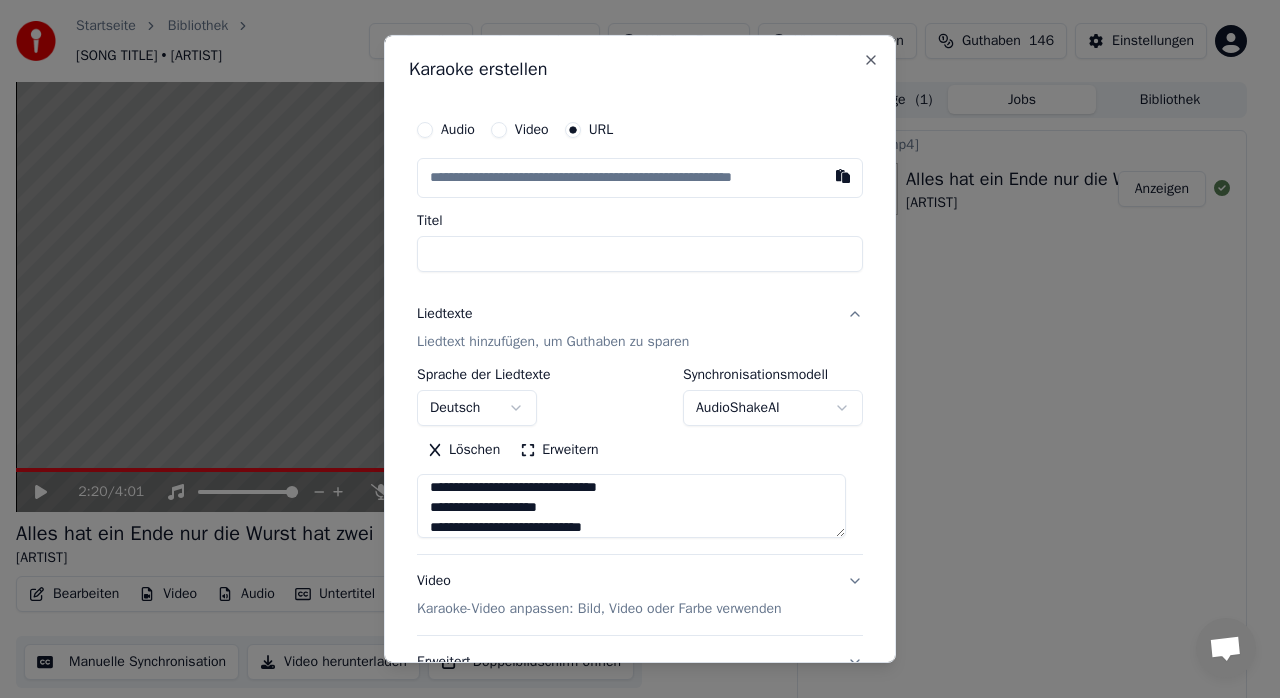 type on "**********" 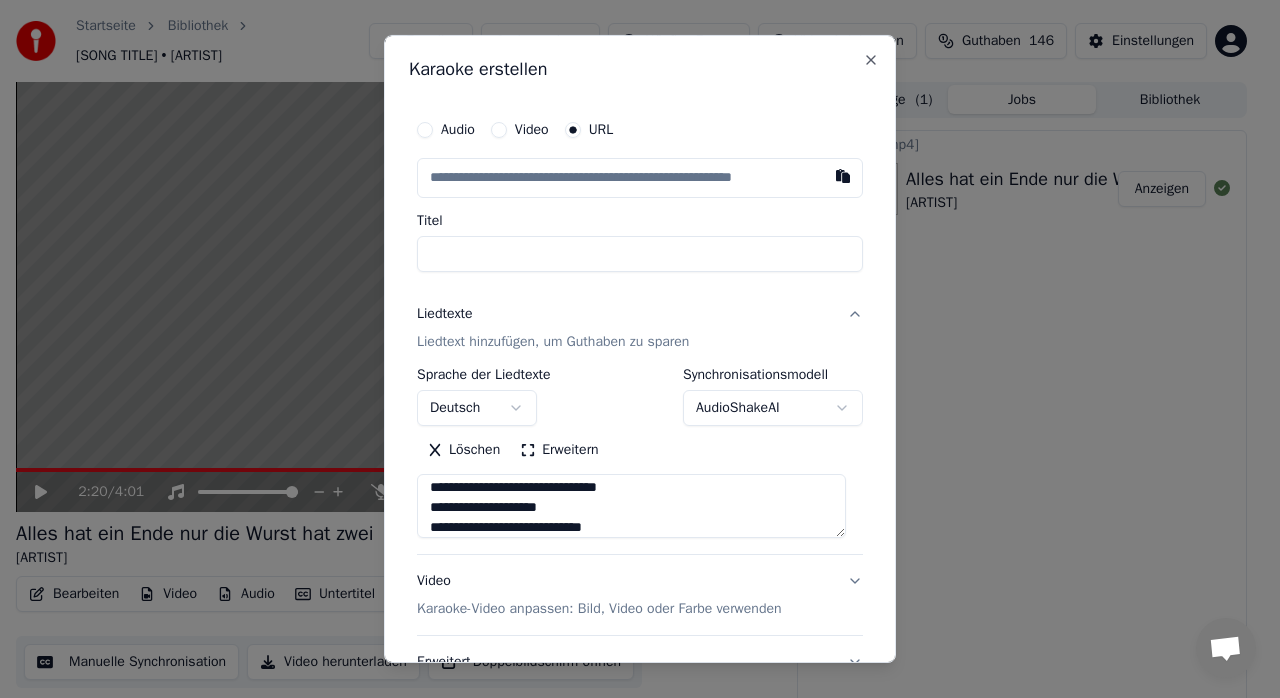 drag, startPoint x: 463, startPoint y: 162, endPoint x: 464, endPoint y: 175, distance: 13.038404 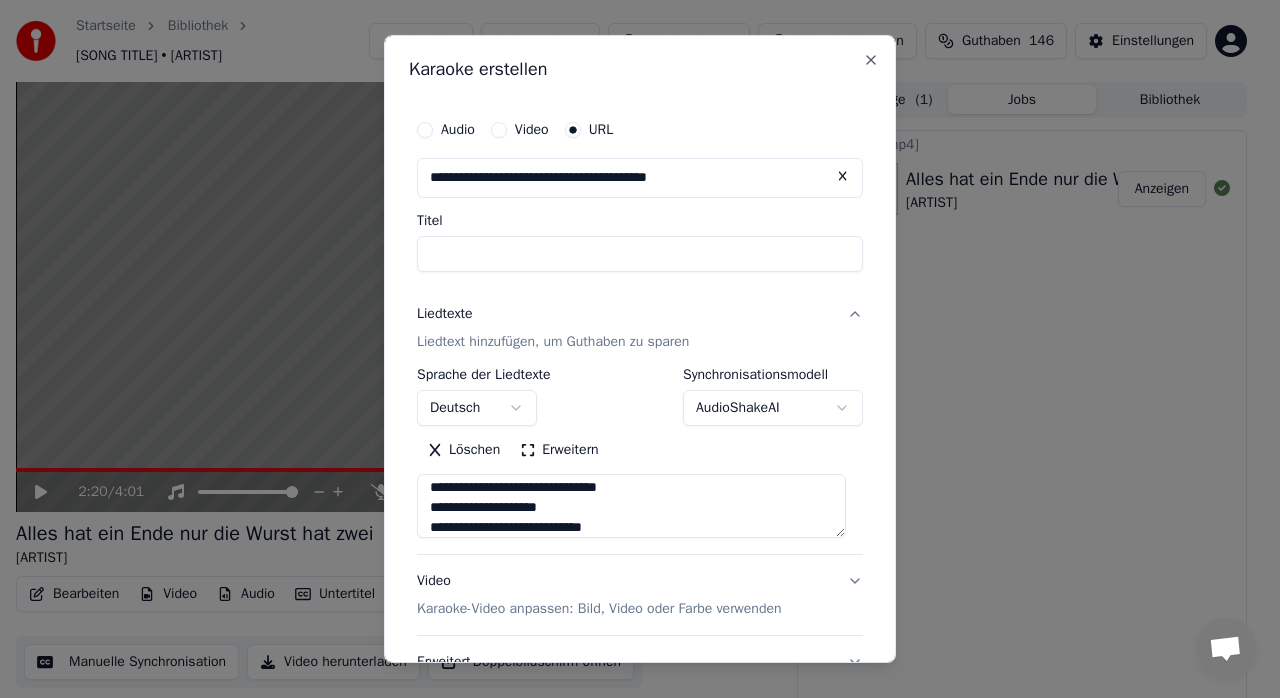 type on "**********" 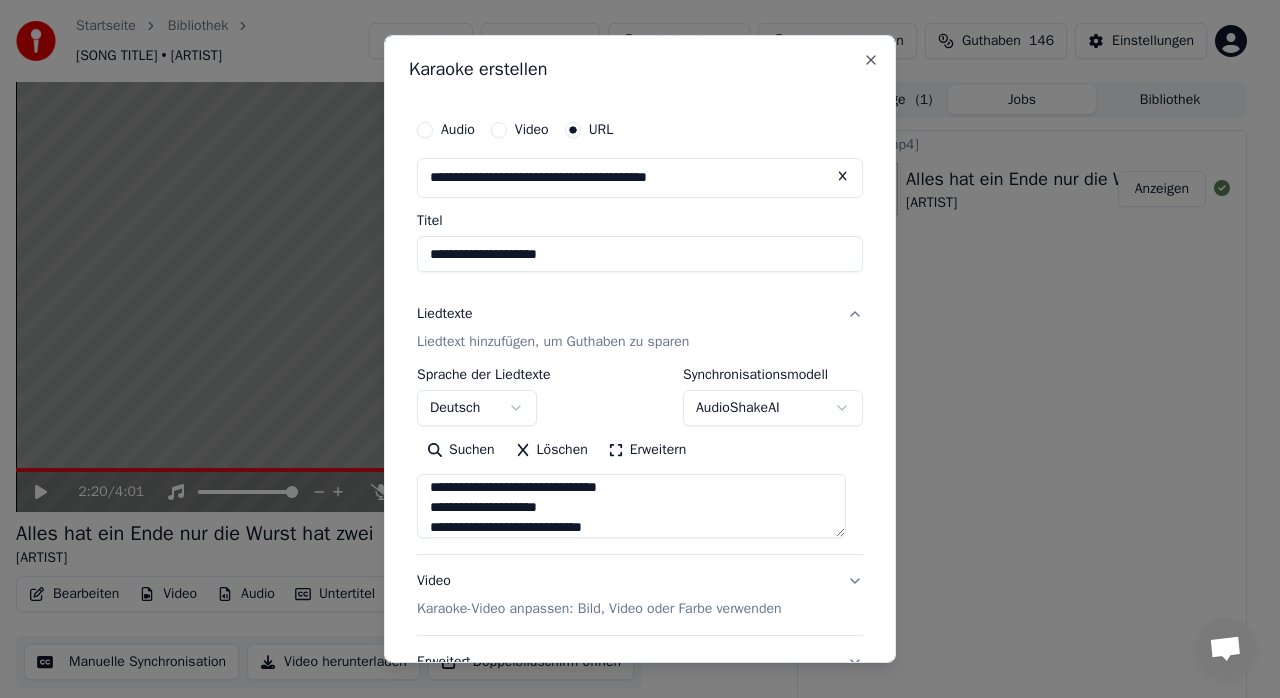 type on "**********" 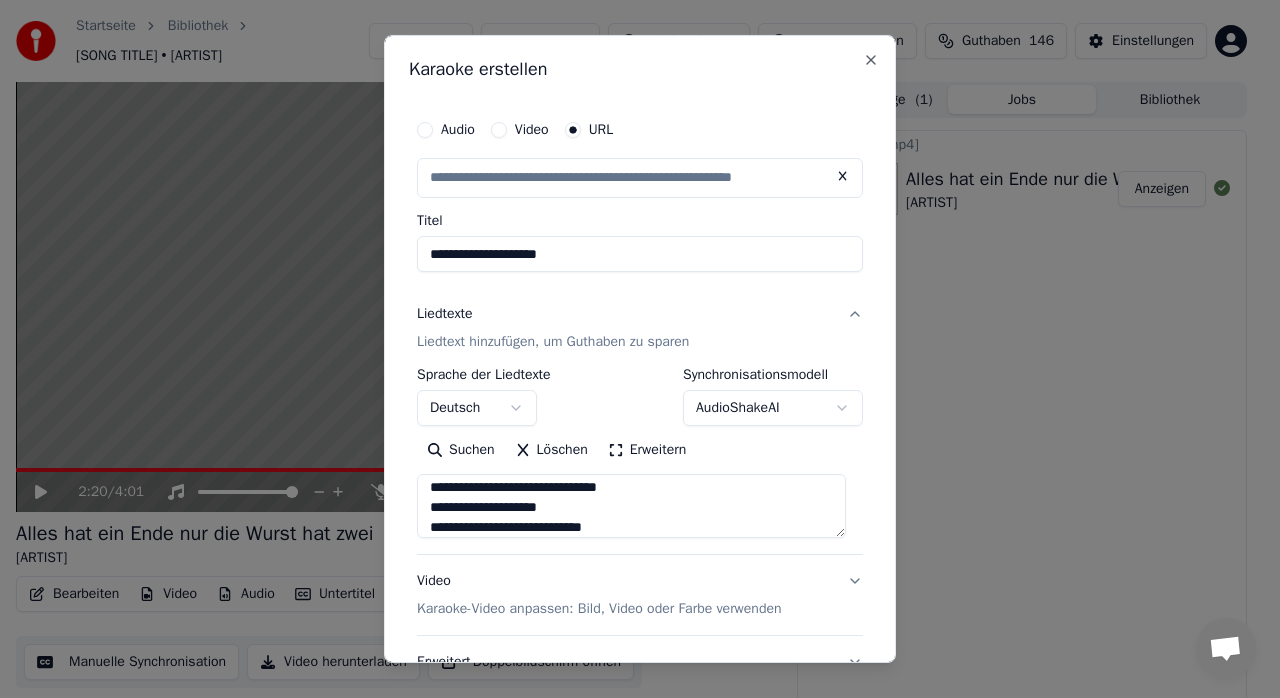 click on "**********" at bounding box center [640, 254] 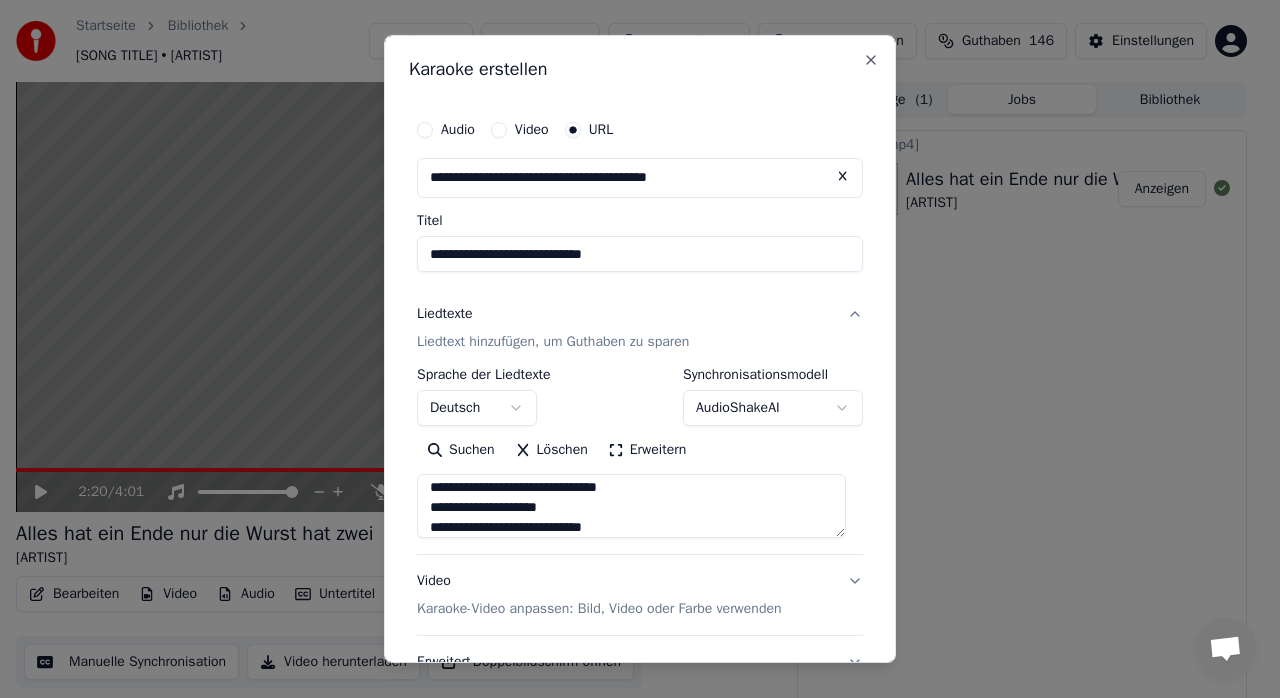 type on "**********" 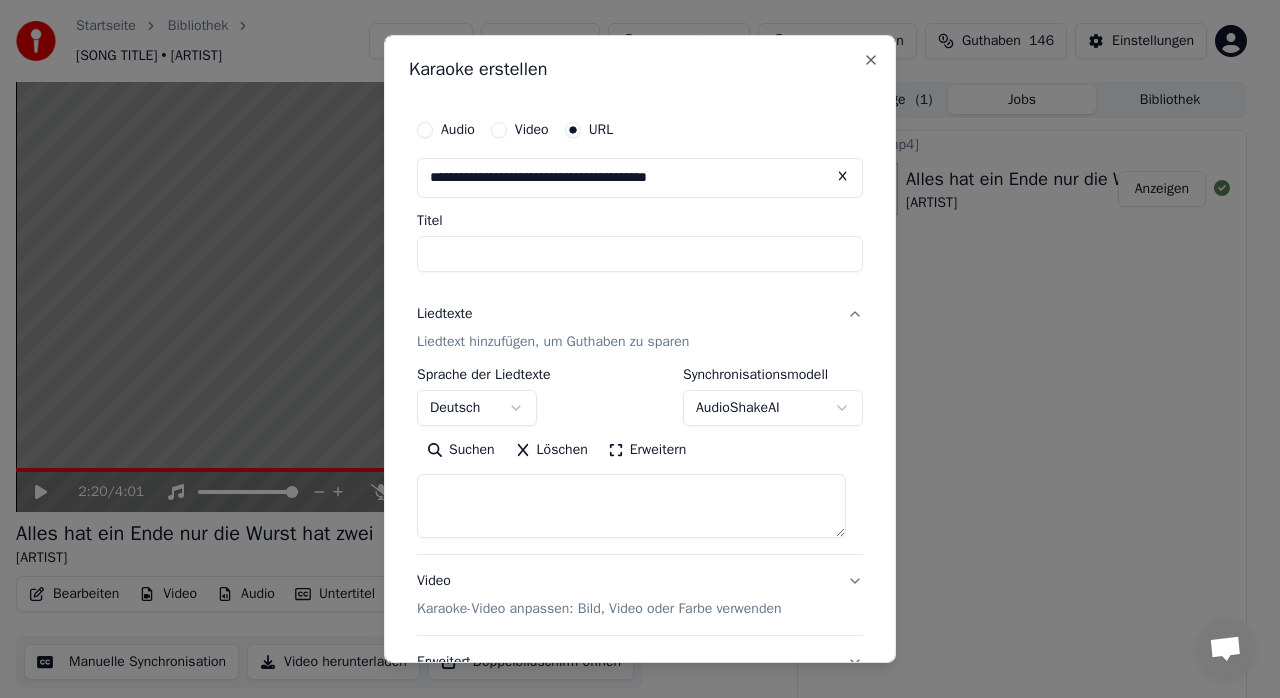 scroll, scrollTop: 0, scrollLeft: 0, axis: both 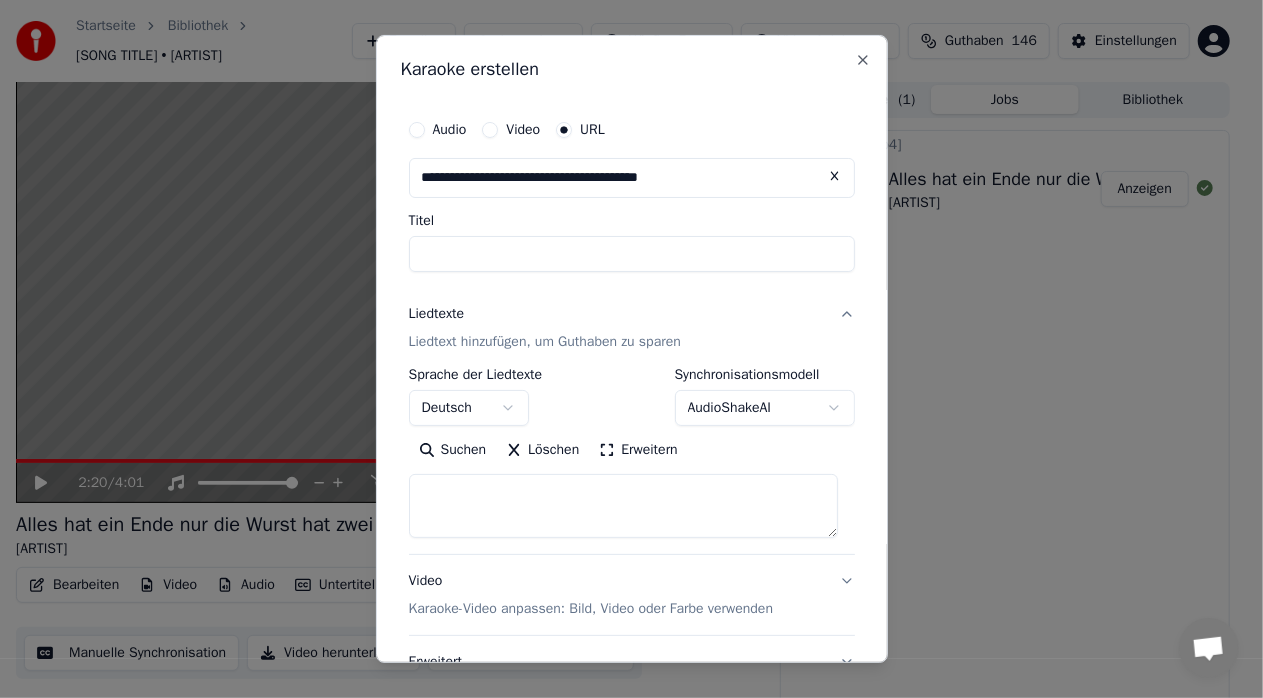 select 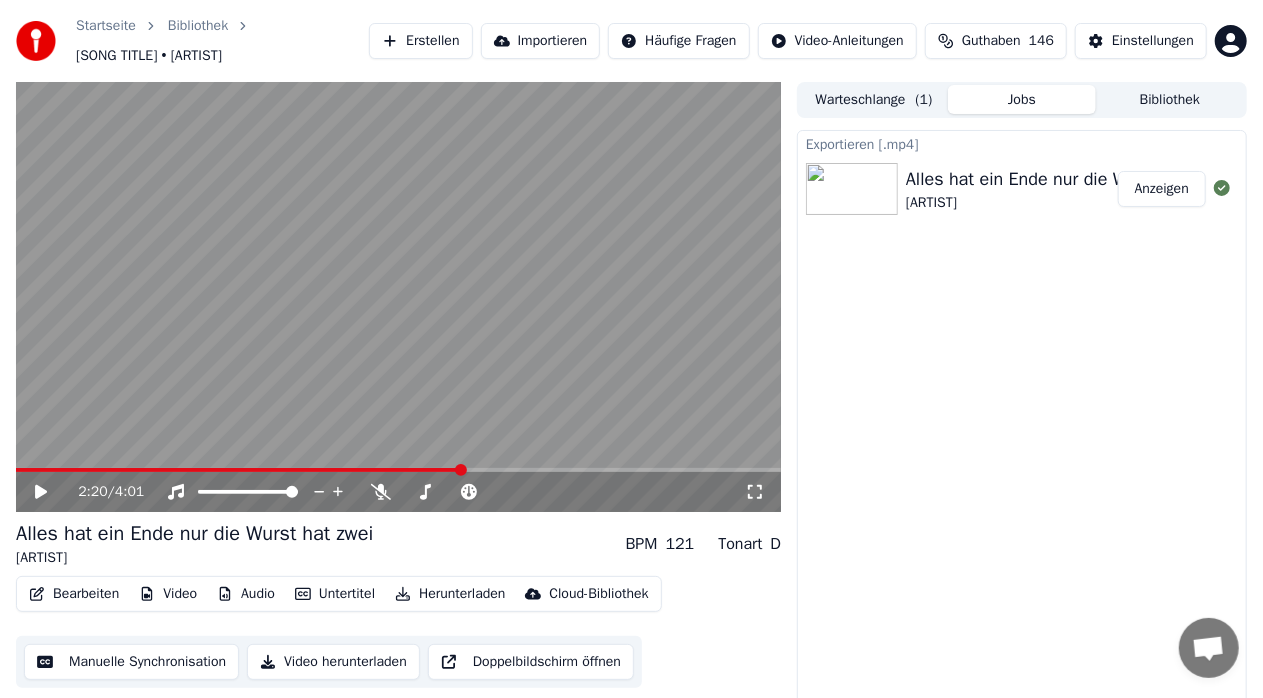 click on "Erstellen" at bounding box center [420, 41] 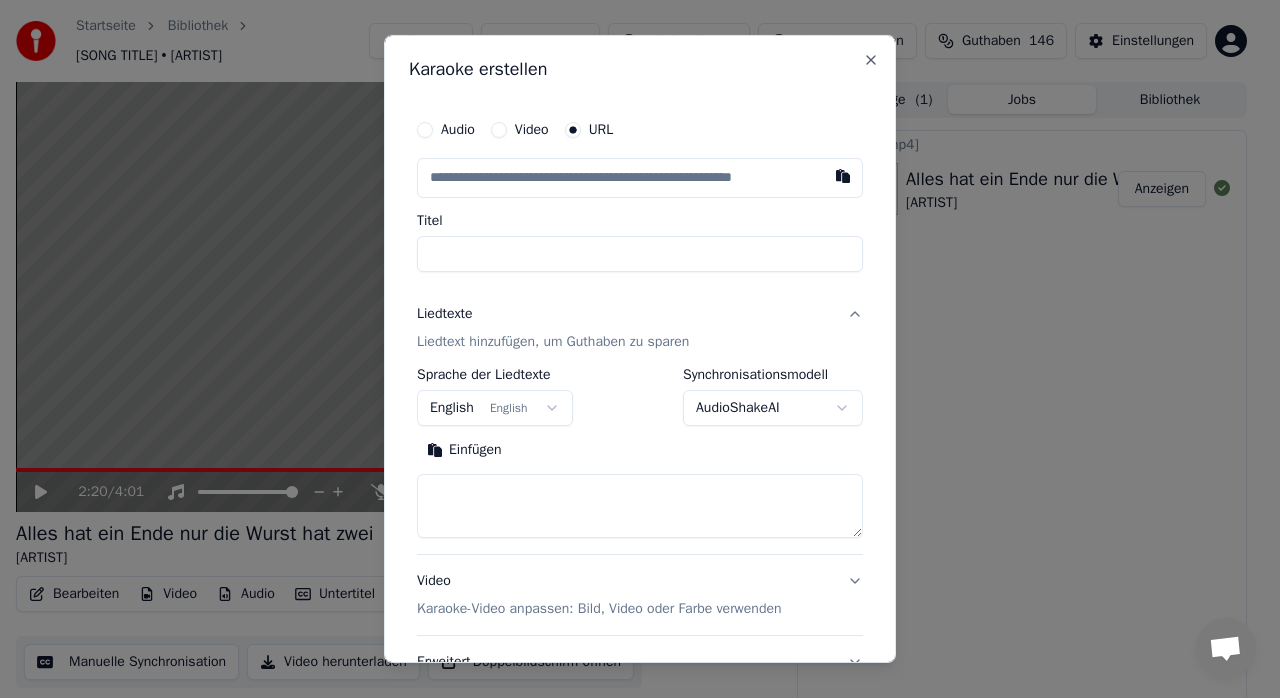 type on "**********" 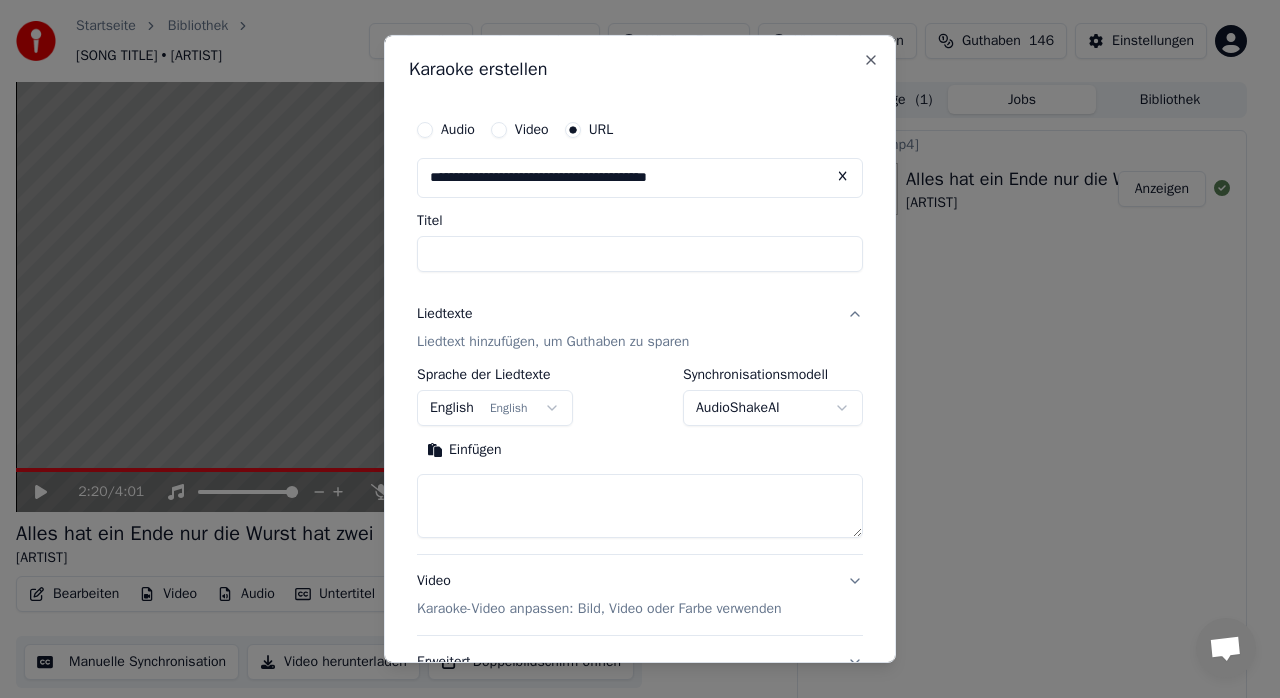 type on "**********" 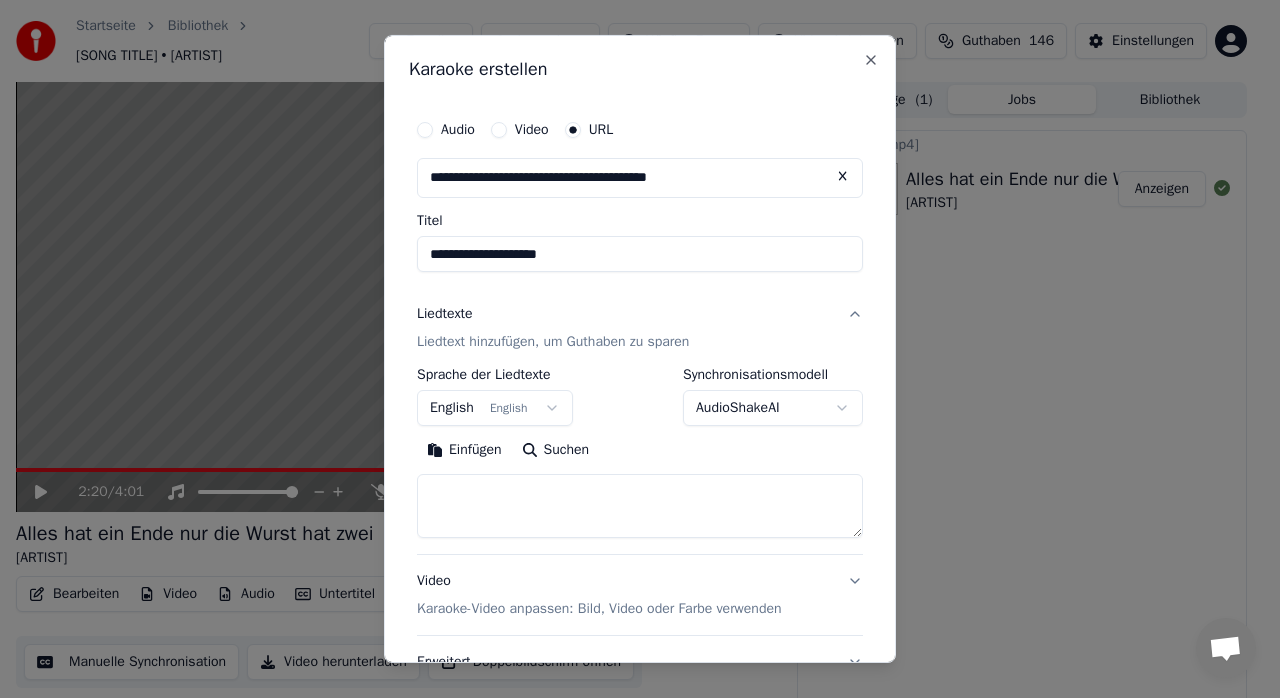 type on "**********" 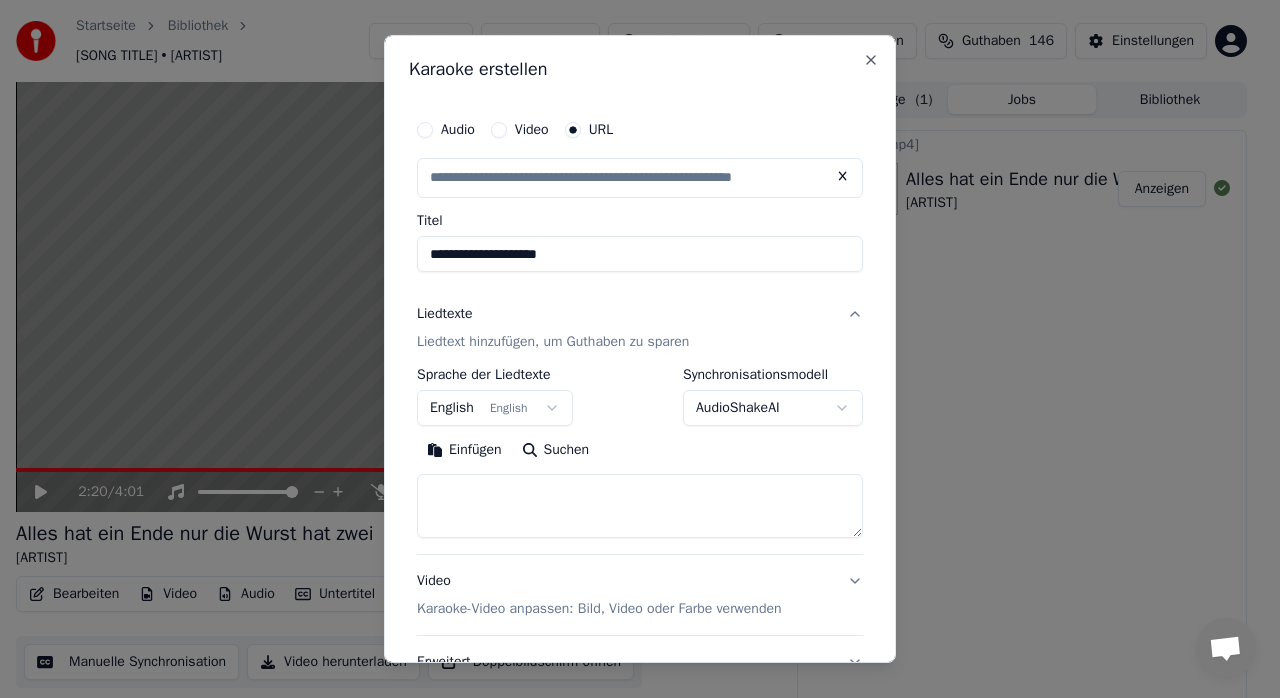 click on "**********" at bounding box center [640, 254] 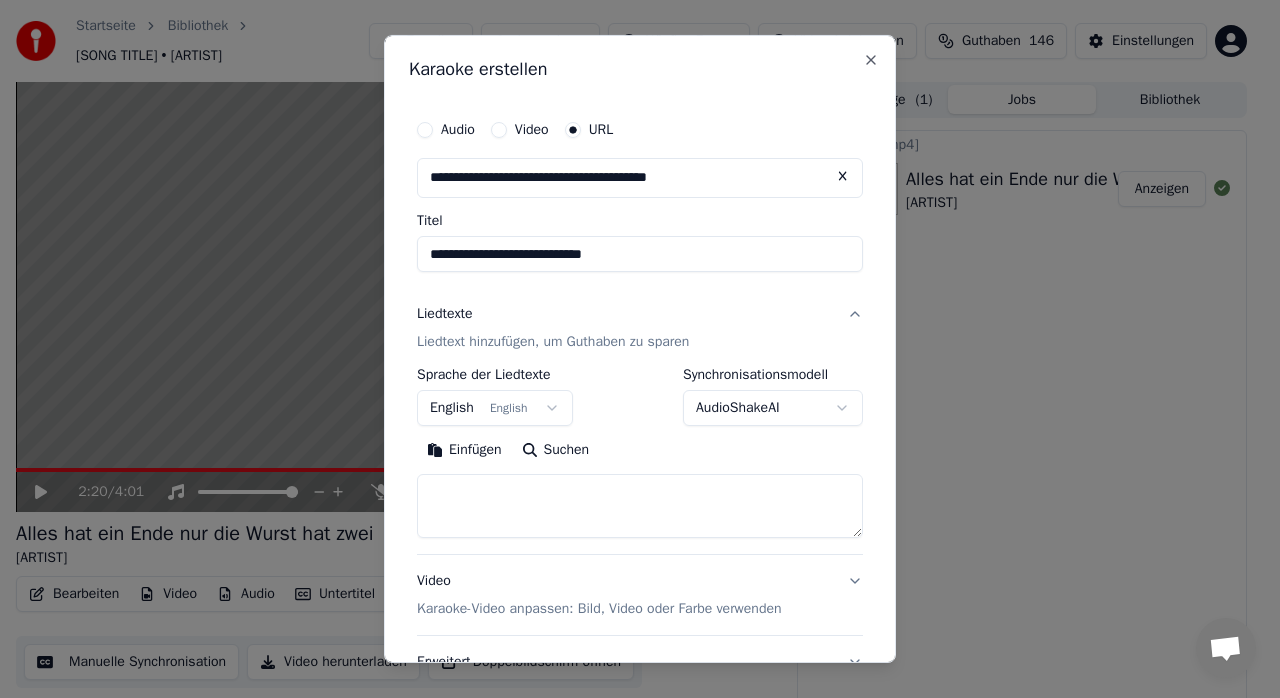 type on "**********" 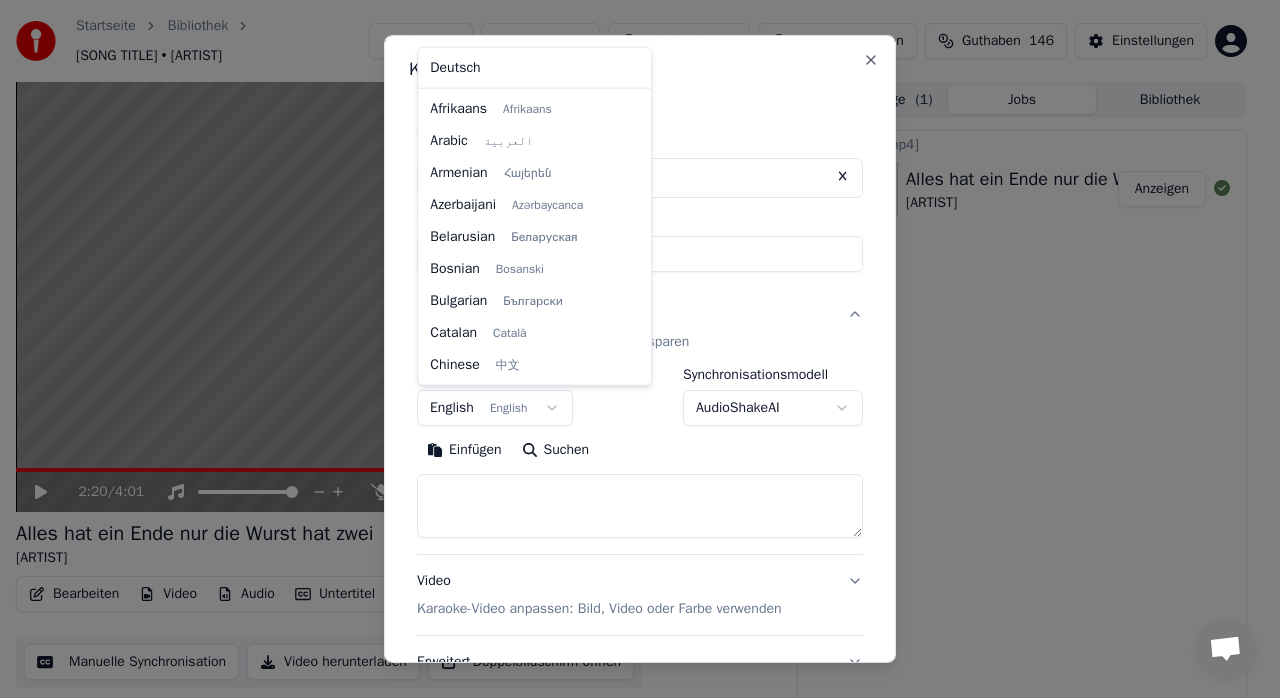 scroll, scrollTop: 160, scrollLeft: 0, axis: vertical 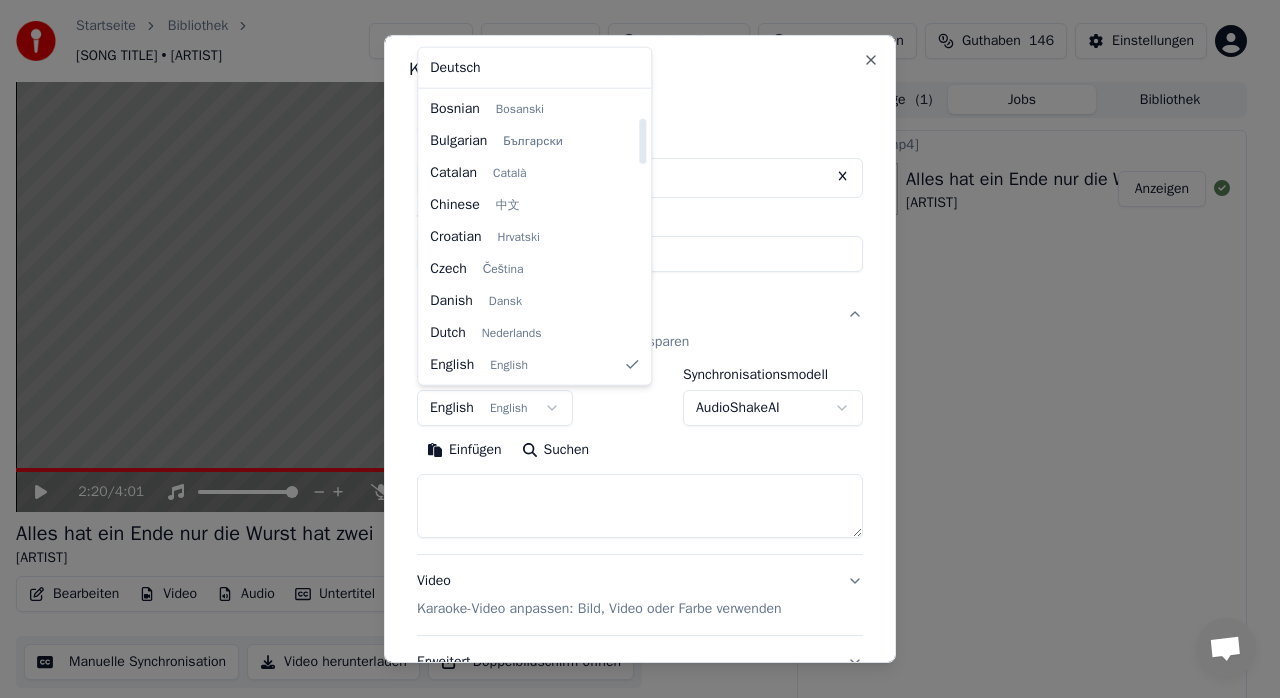 select on "**" 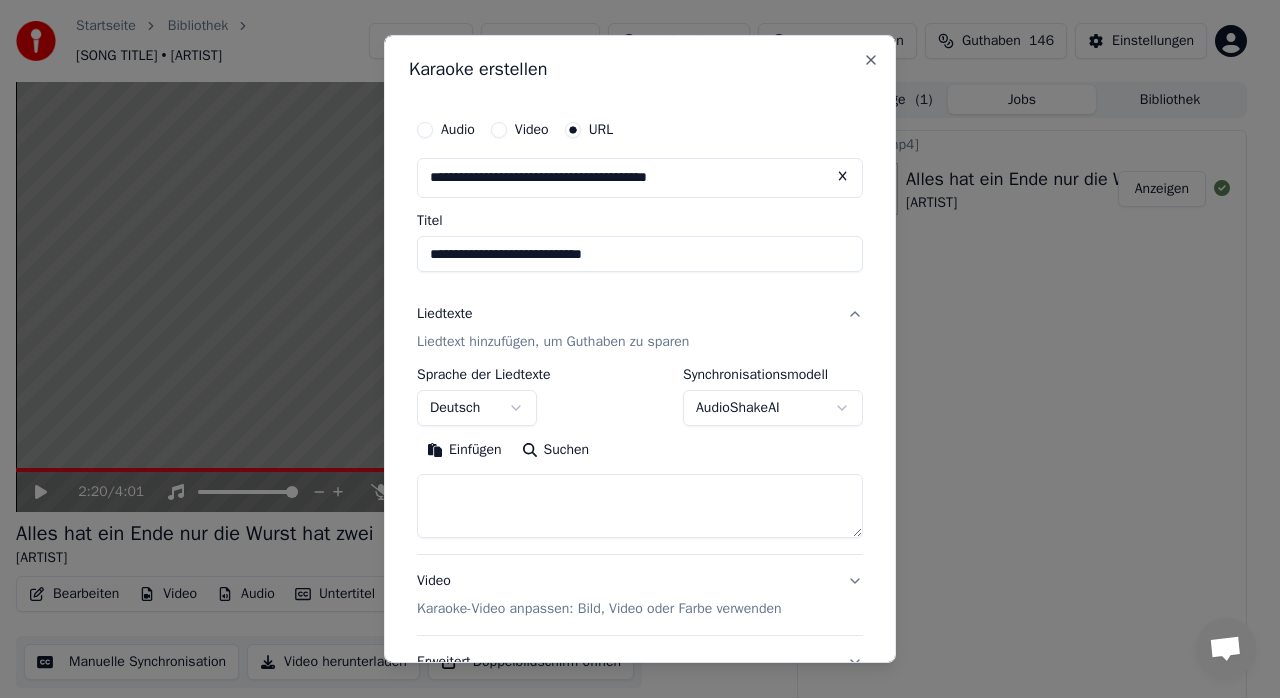 click at bounding box center [640, 506] 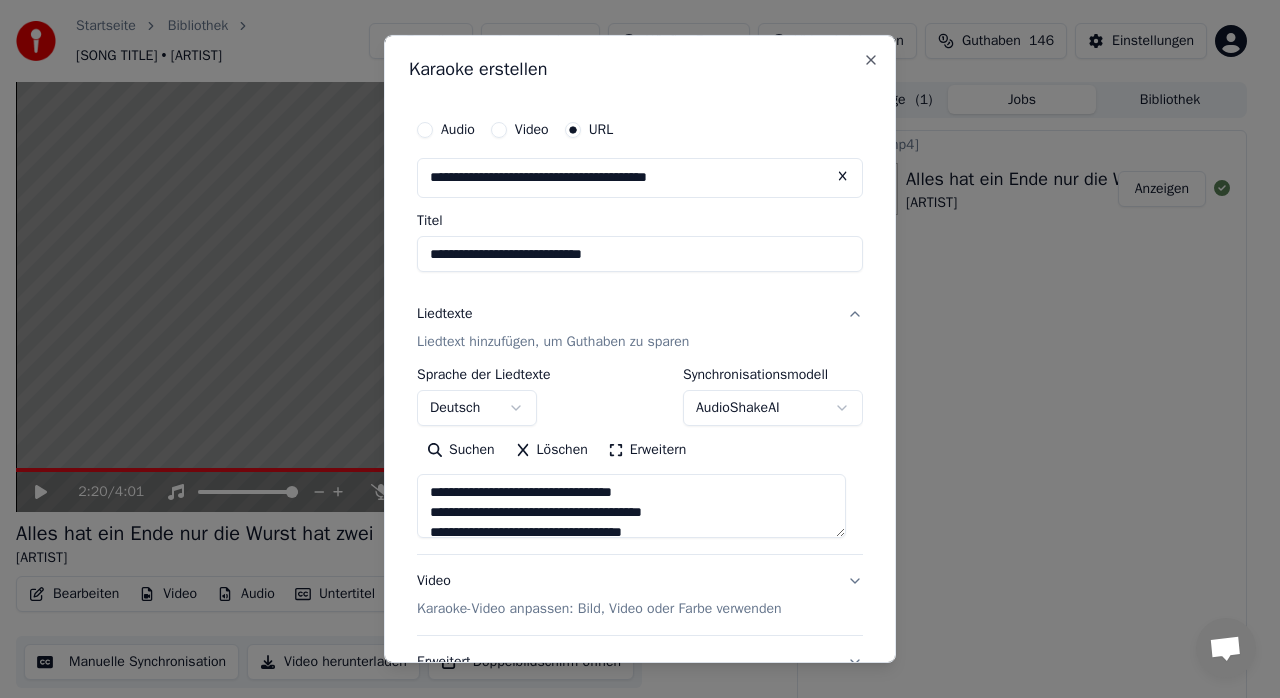 scroll, scrollTop: 166, scrollLeft: 0, axis: vertical 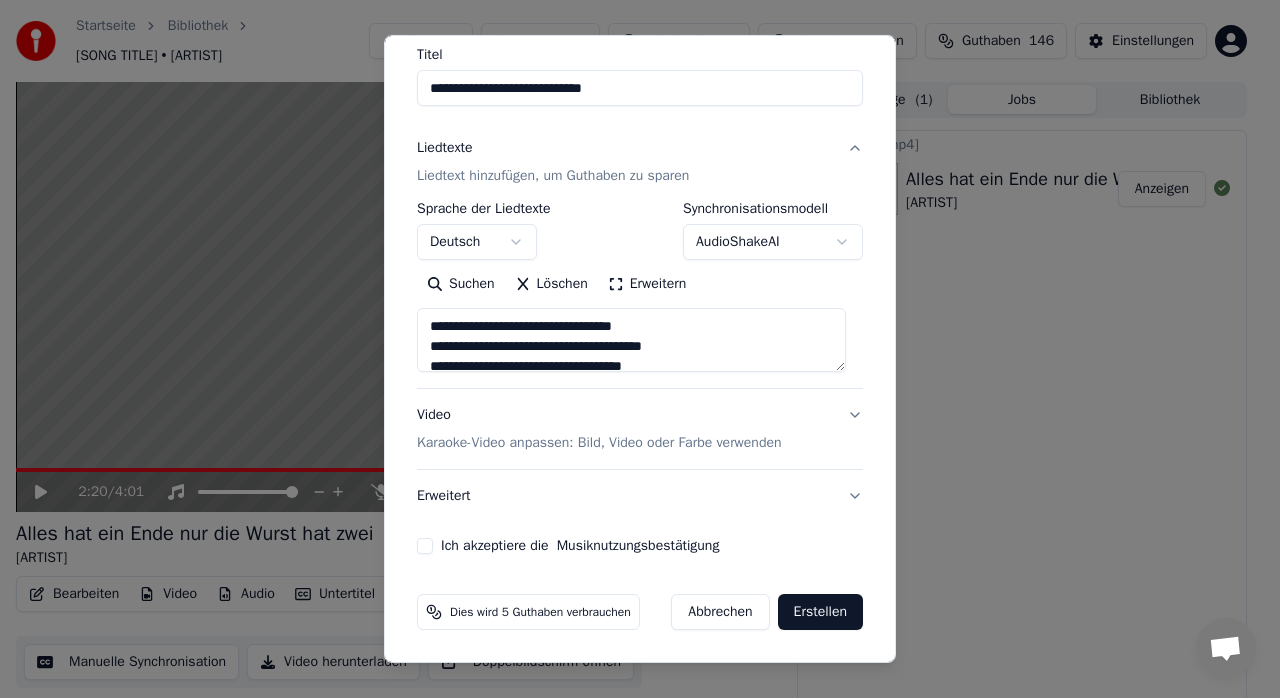 click on "Ich akzeptiere die   Musiknutzungsbestätigung" at bounding box center [425, 546] 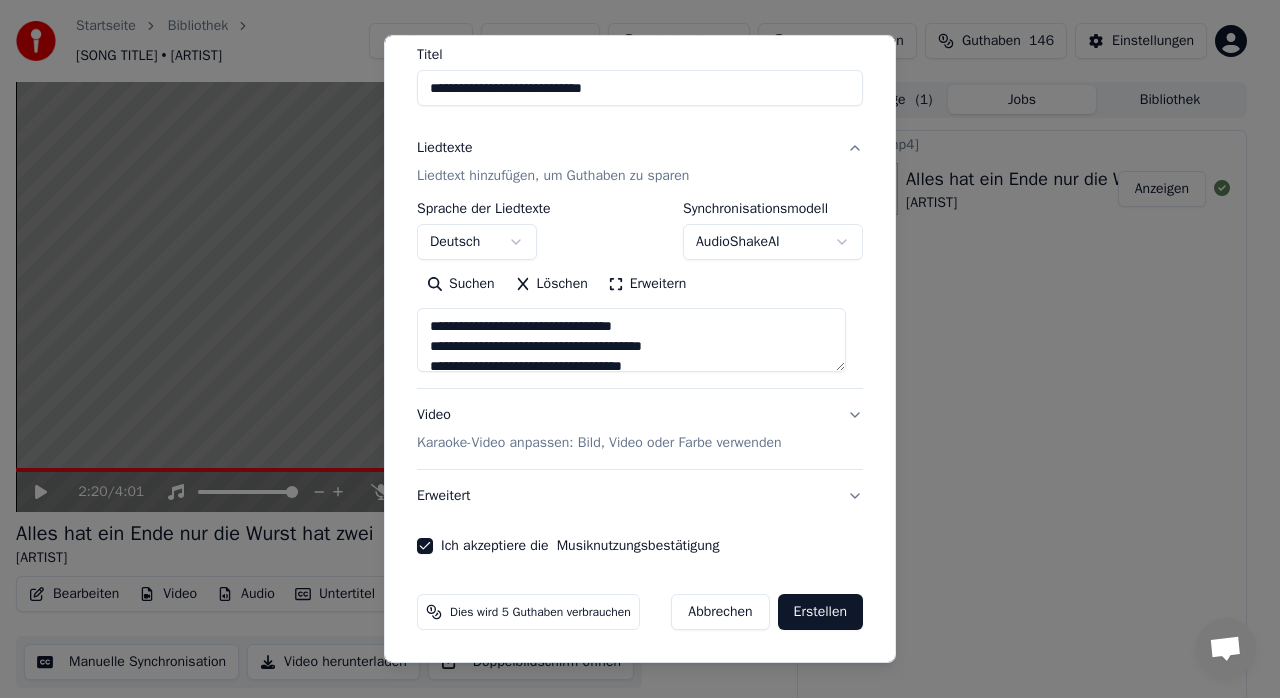 click on "Erstellen" at bounding box center [820, 612] 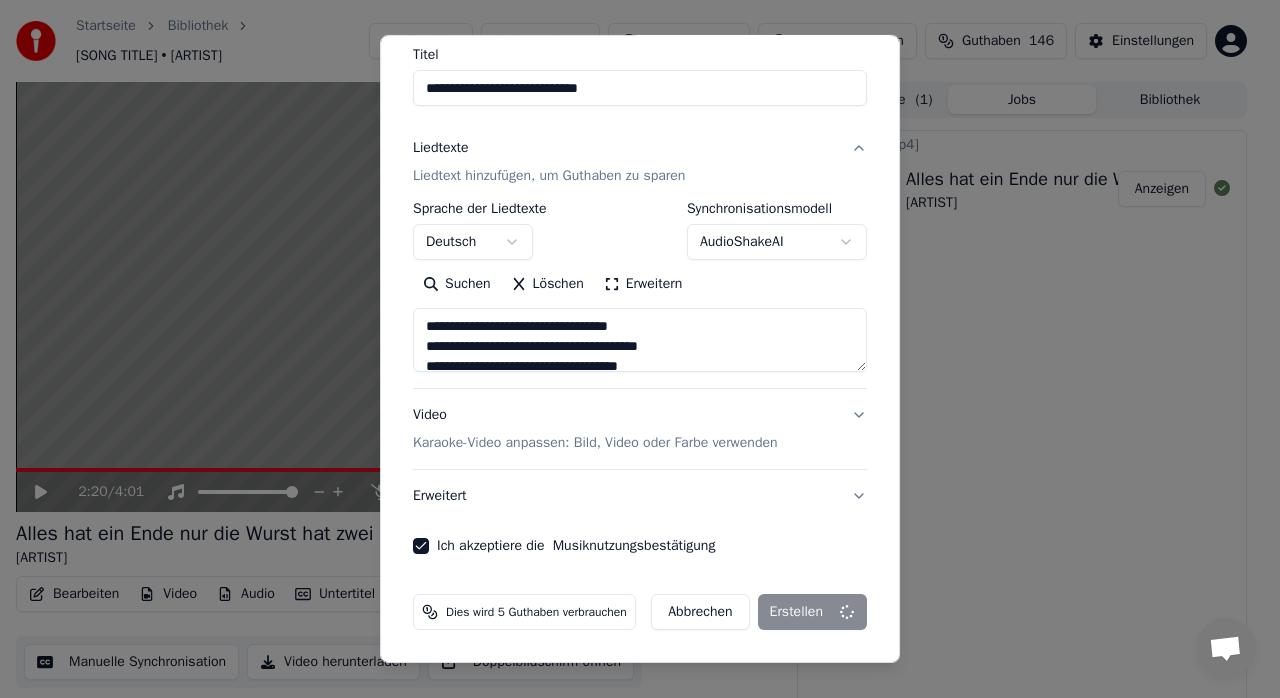 type on "**********" 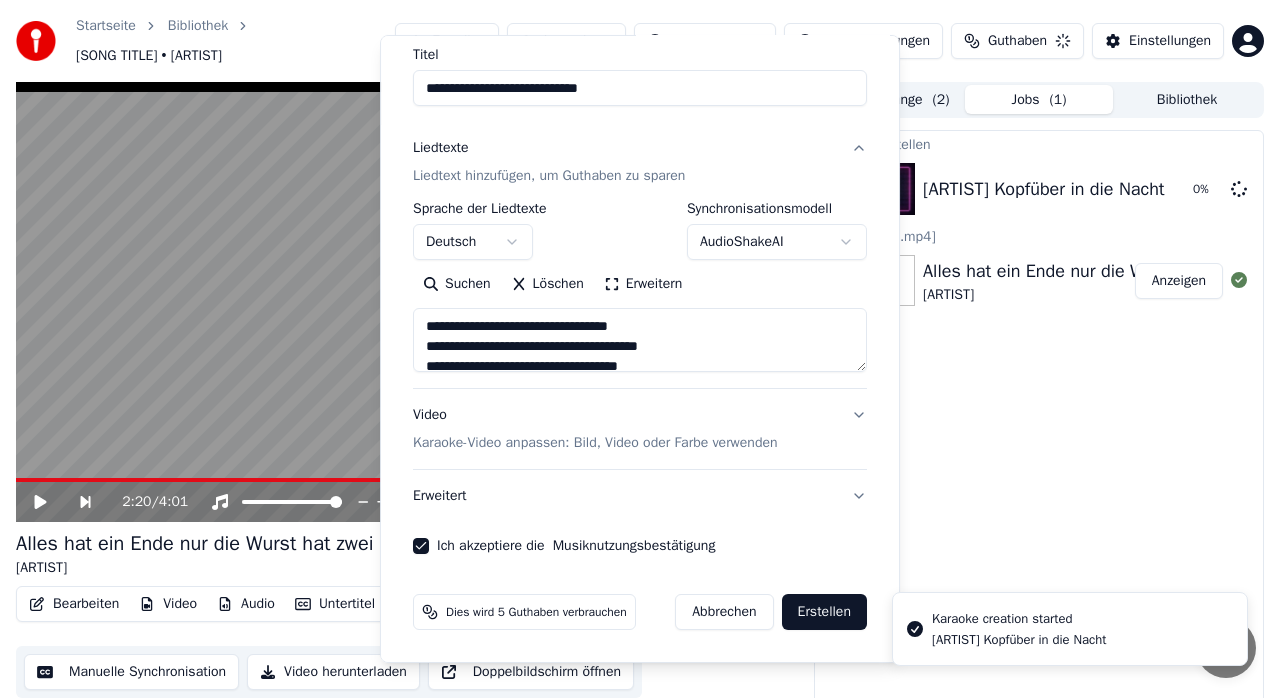 type 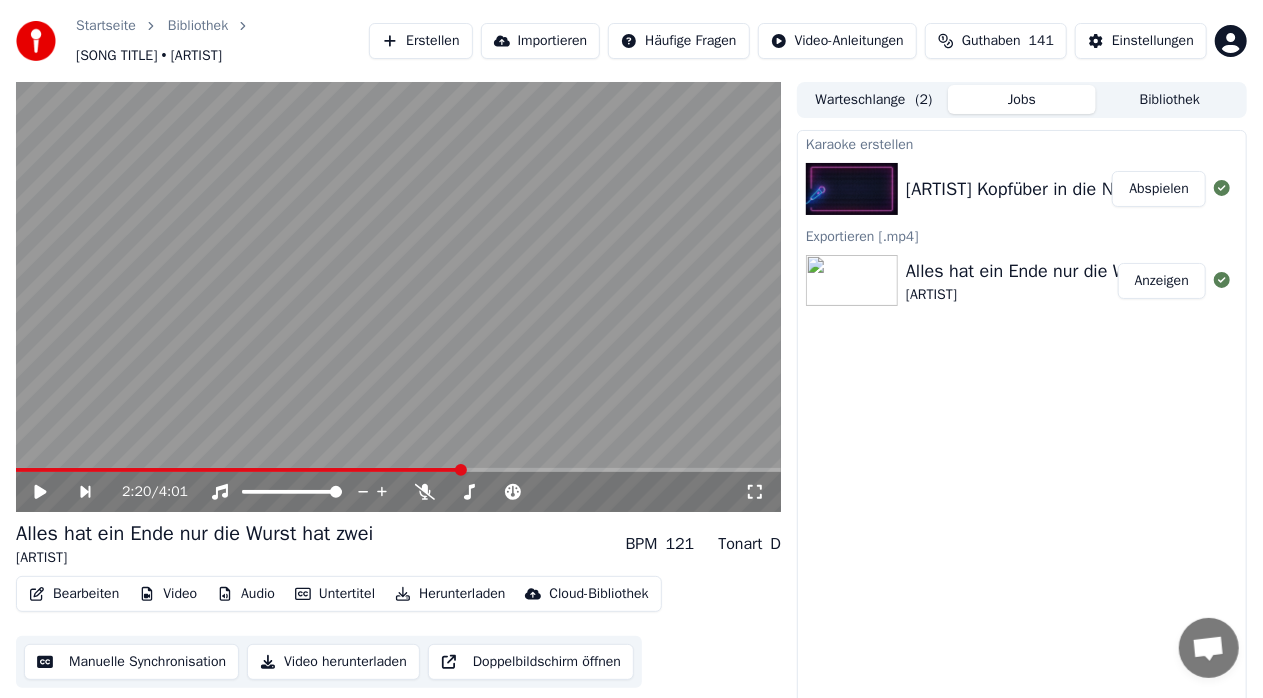 click on "Abspielen" at bounding box center [1159, 189] 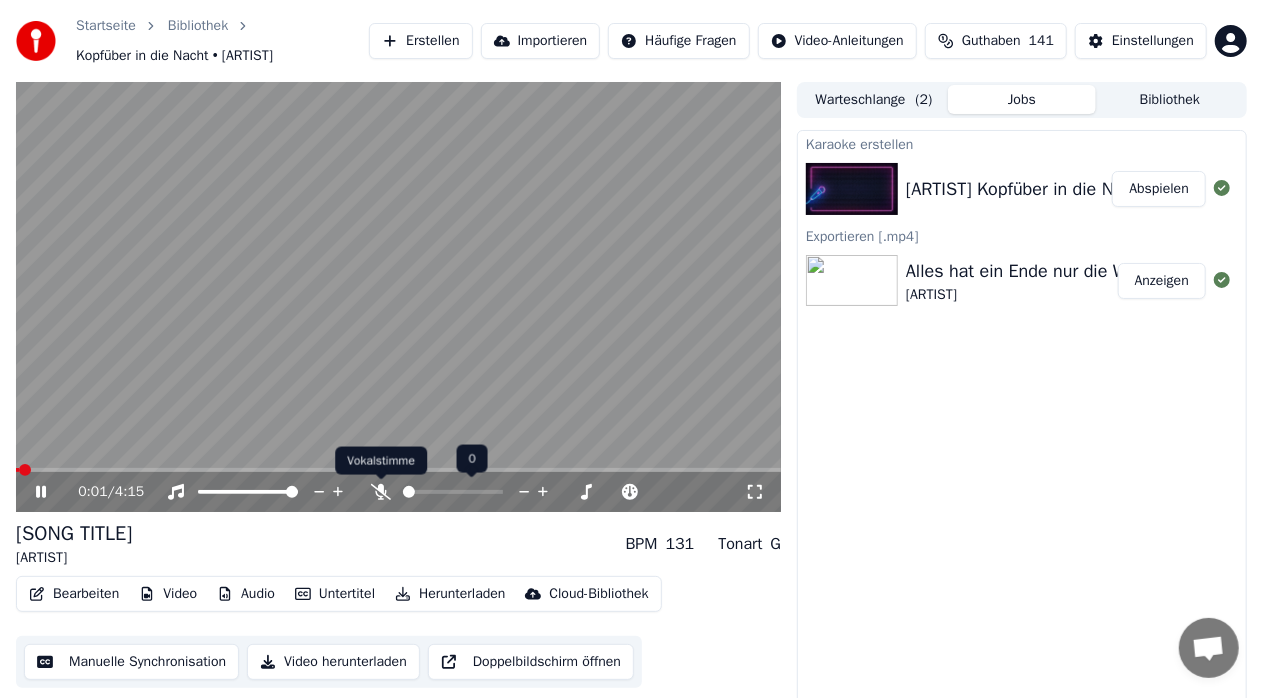 click 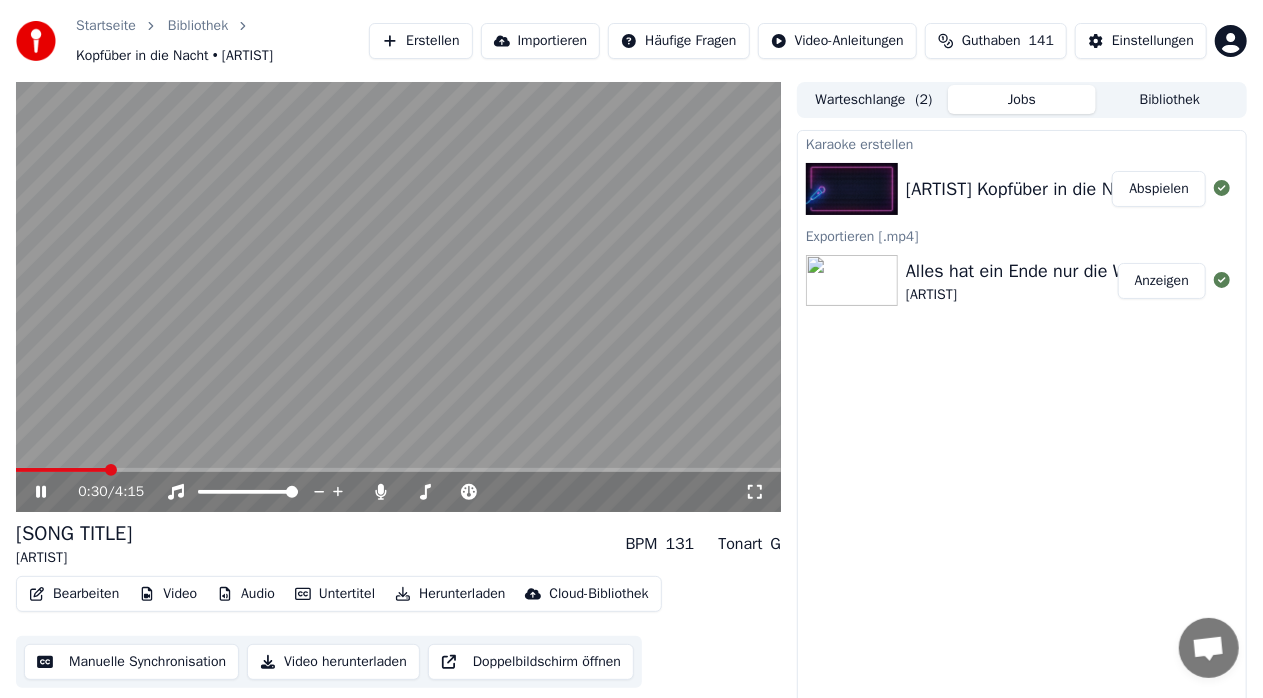 click at bounding box center [61, 470] 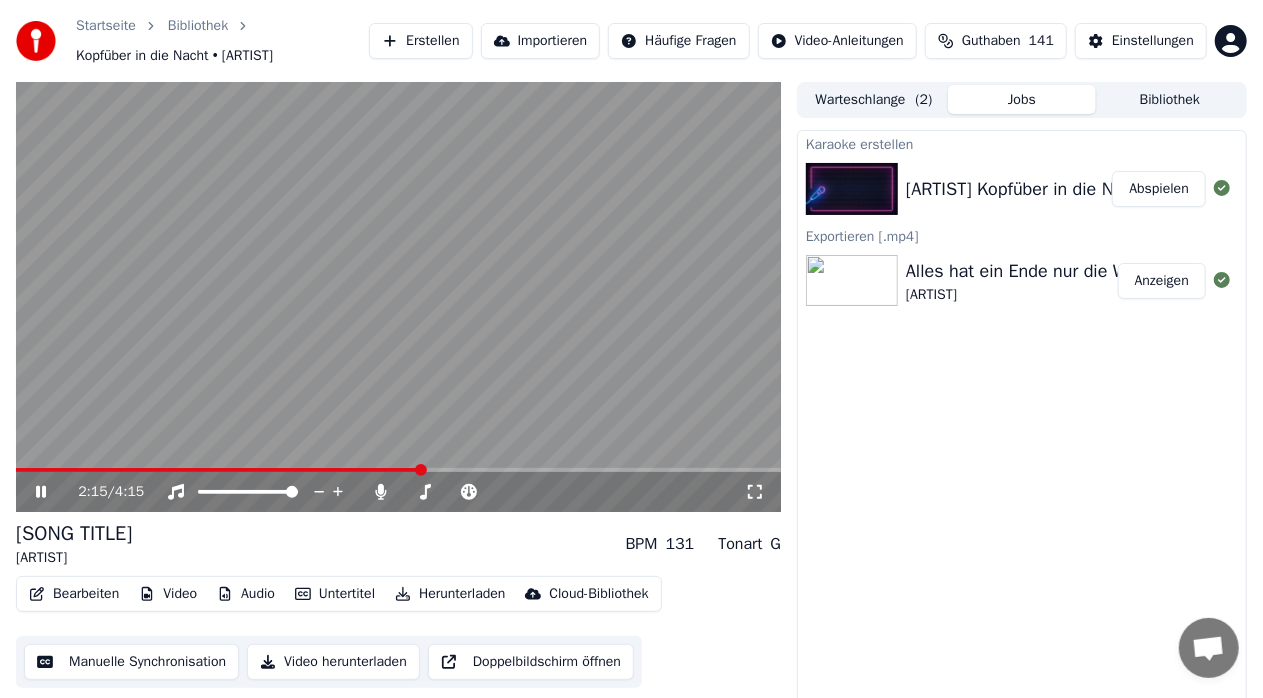 click at bounding box center [398, 470] 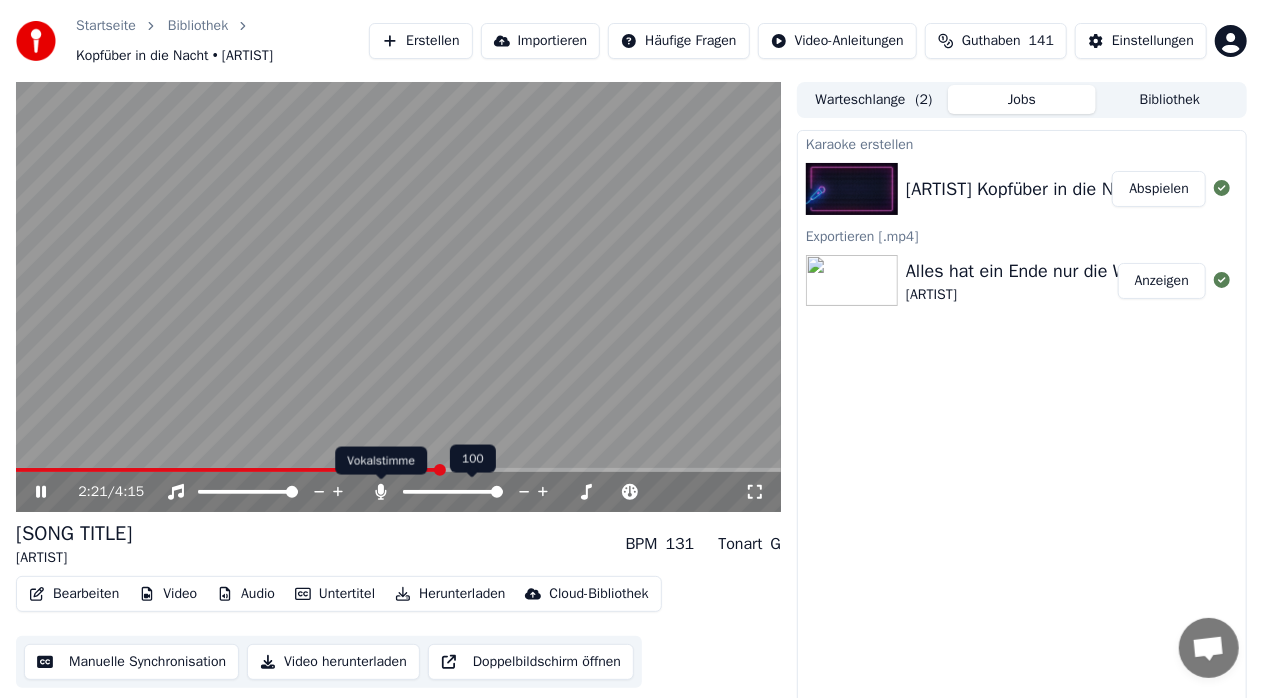 click 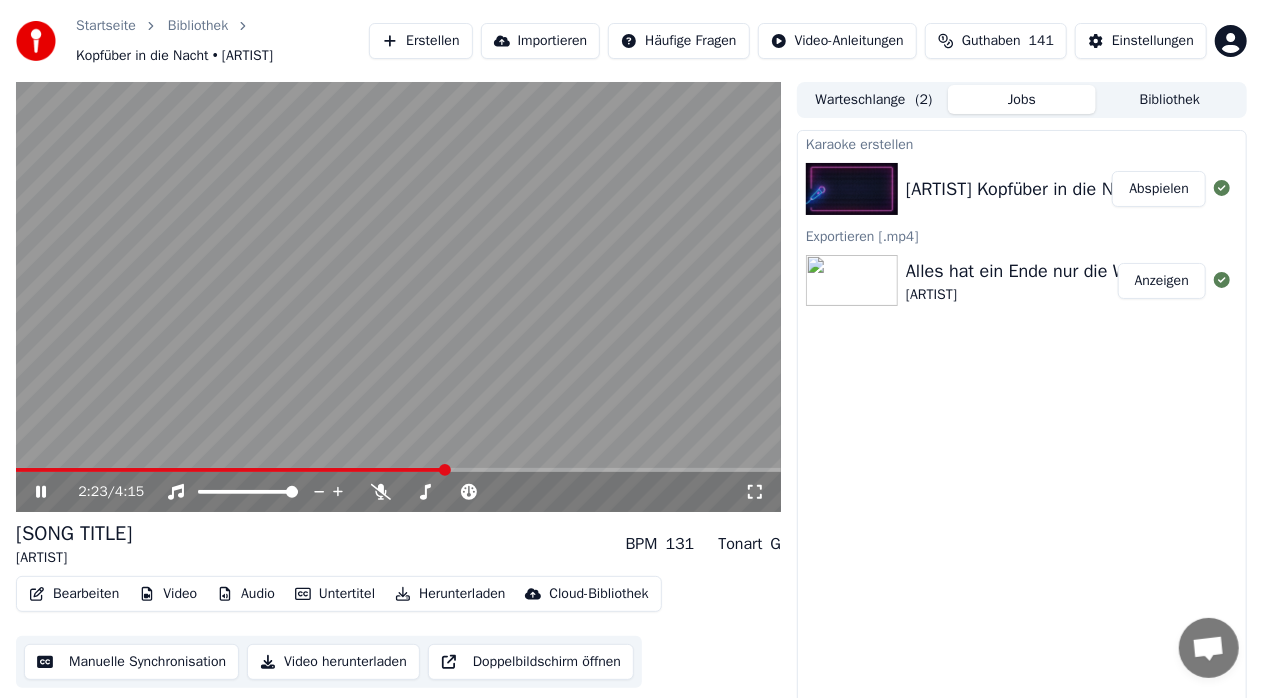 click 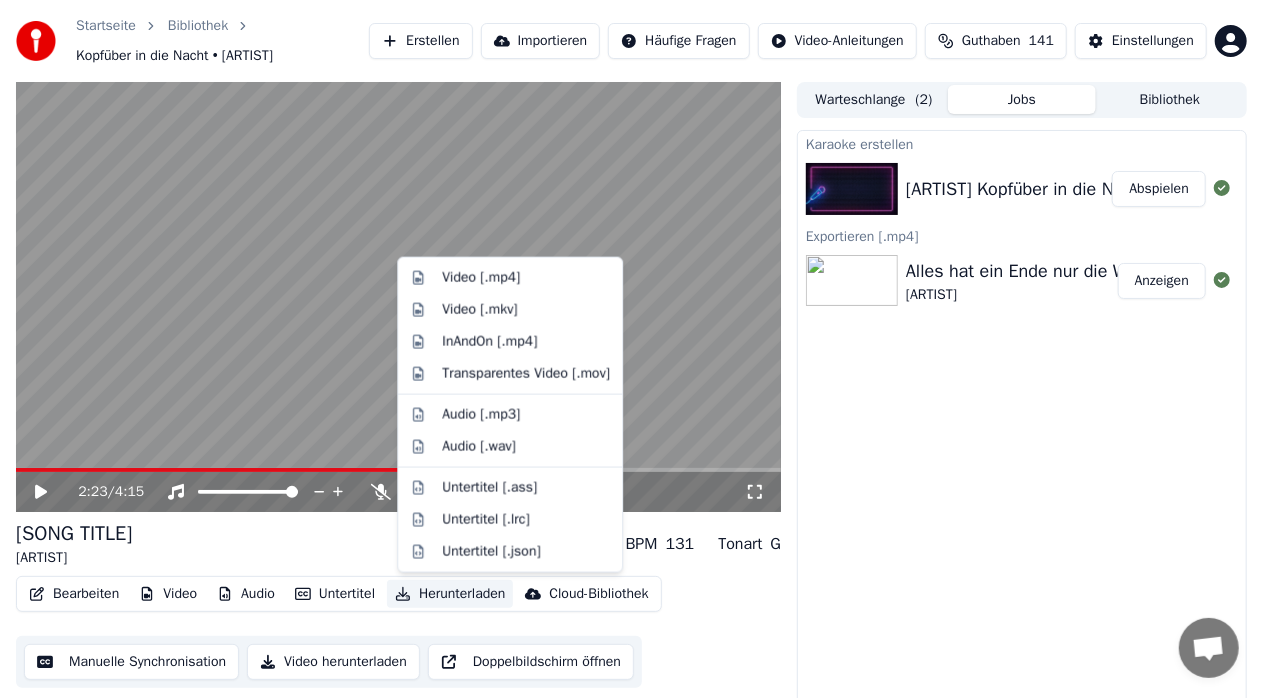 click on "Herunterladen" at bounding box center (450, 594) 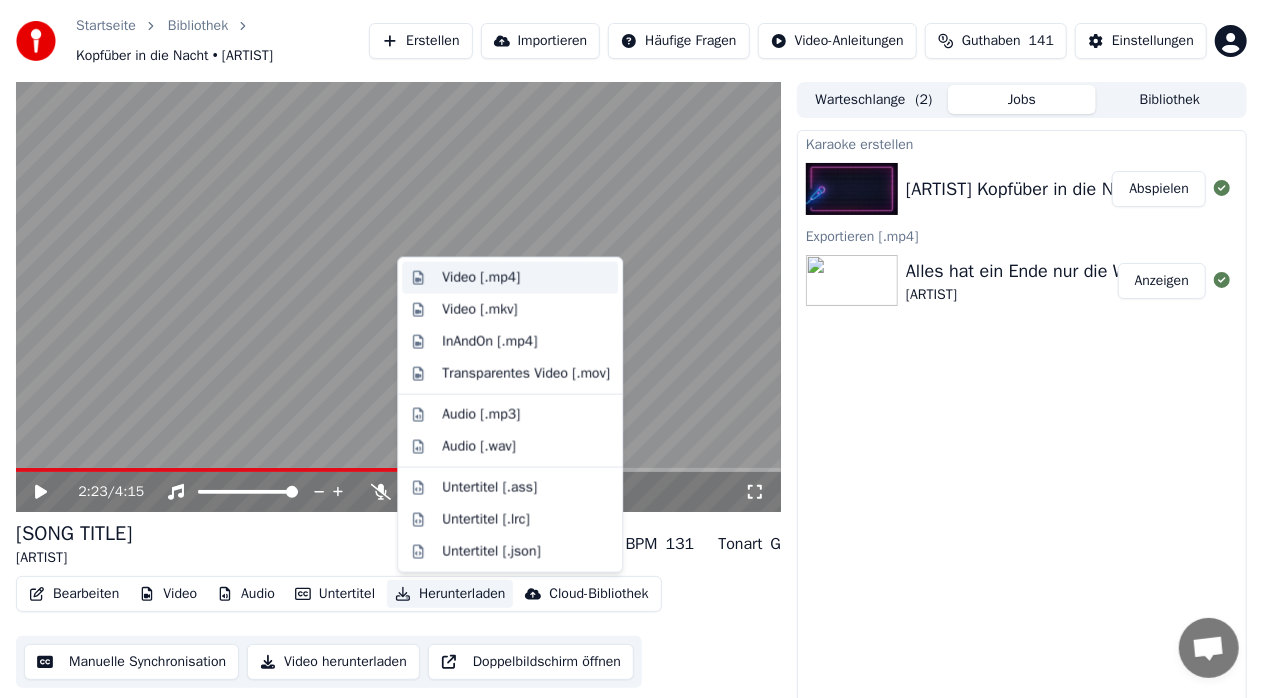 click on "Video [.mp4]" at bounding box center [481, 278] 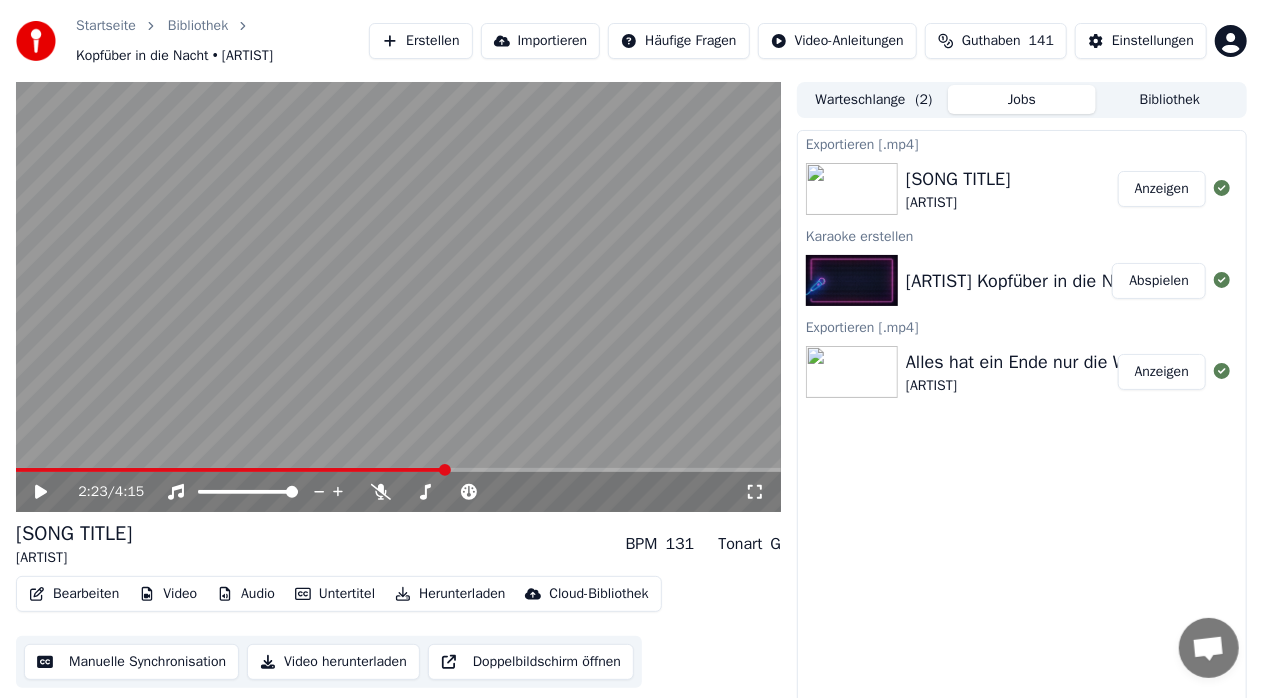 click on "Startseite Bibliothek Kopfüber in die Nacht • Michelle Erstellen Importieren Häufige Fragen Video-Anleitungen Guthaben 141 Einstellungen" at bounding box center (631, 41) 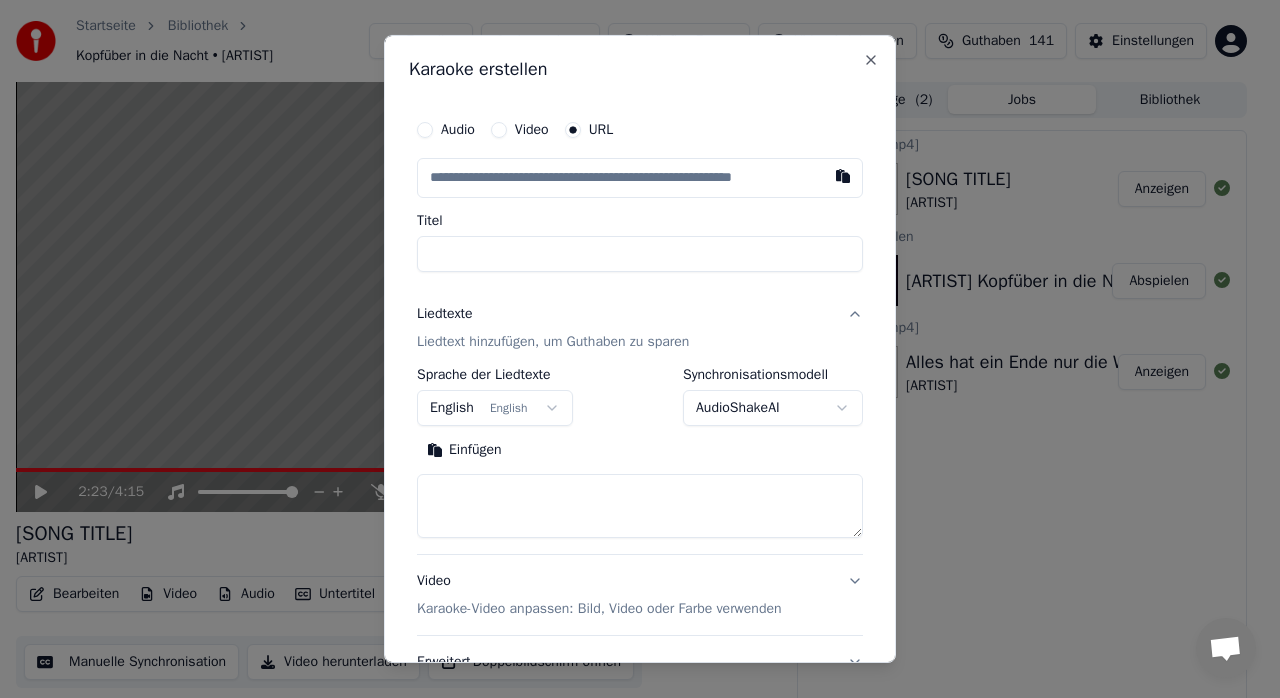 type on "**********" 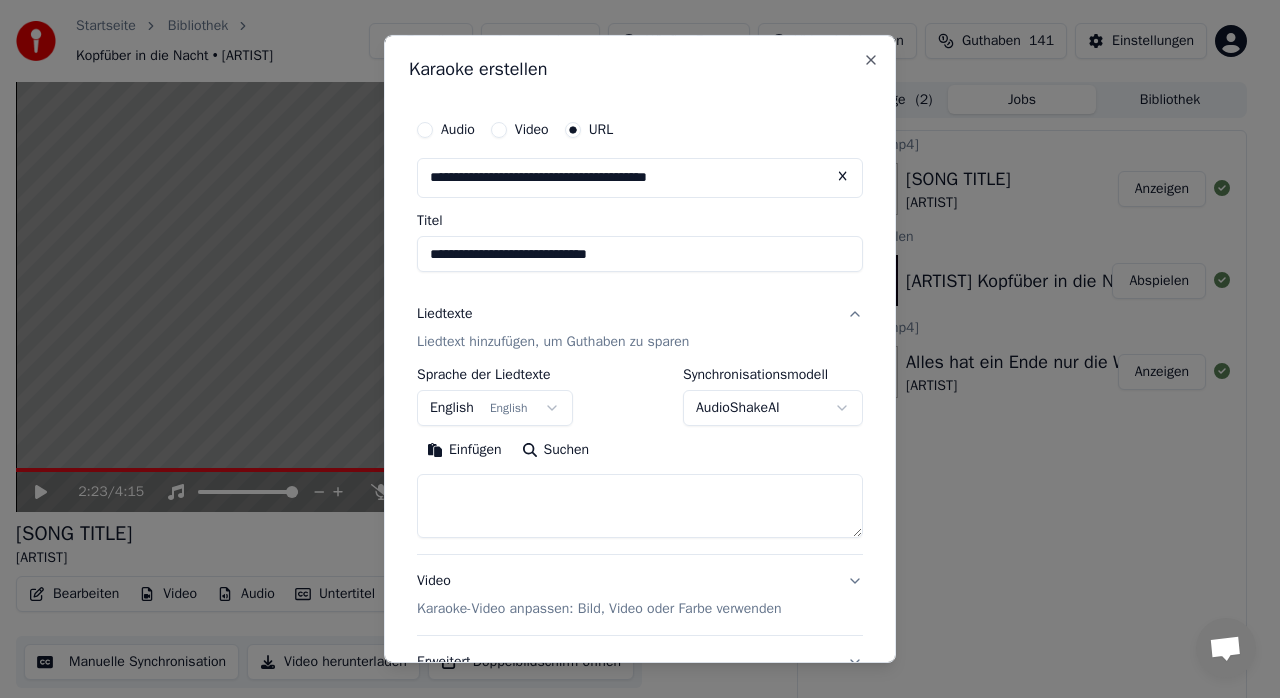 type on "**********" 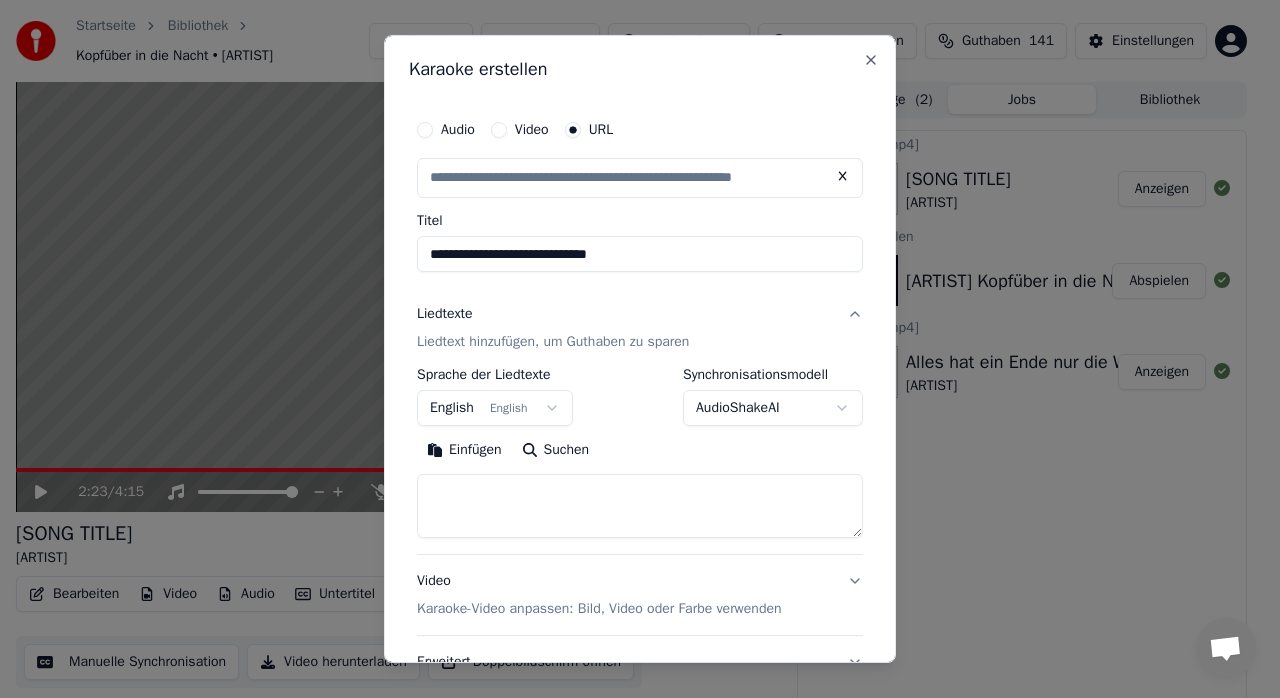click on "**********" at bounding box center [640, 415] 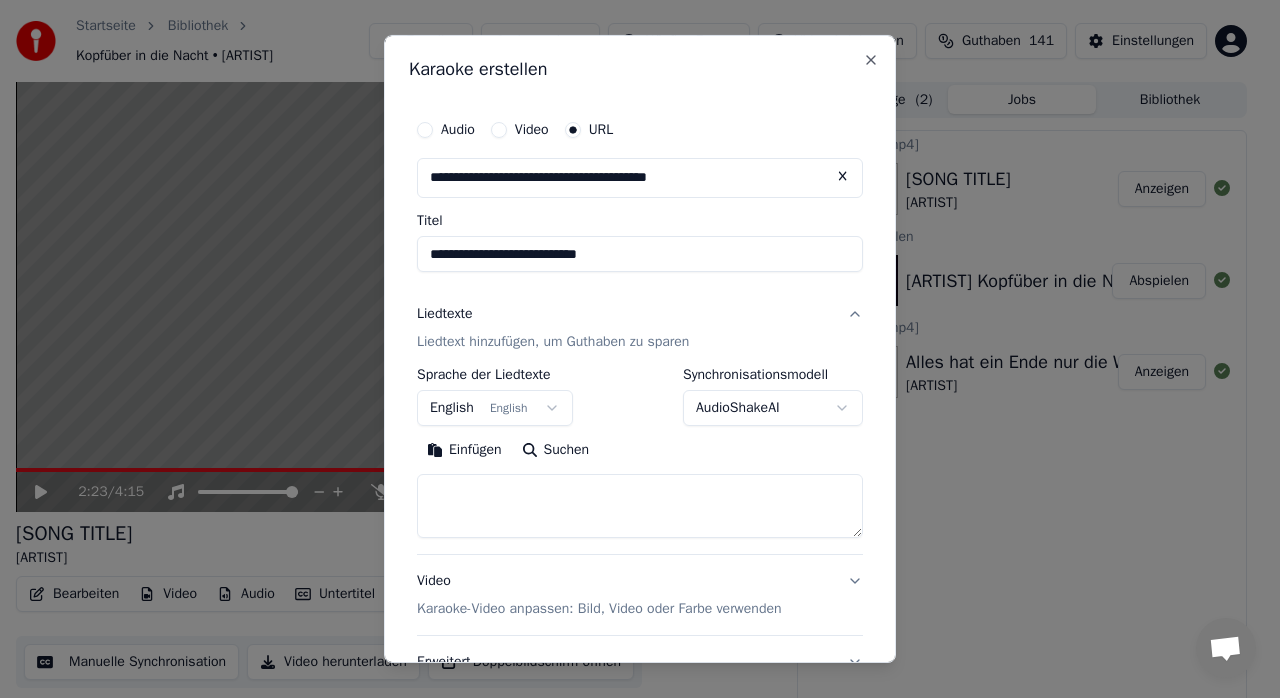 type on "**********" 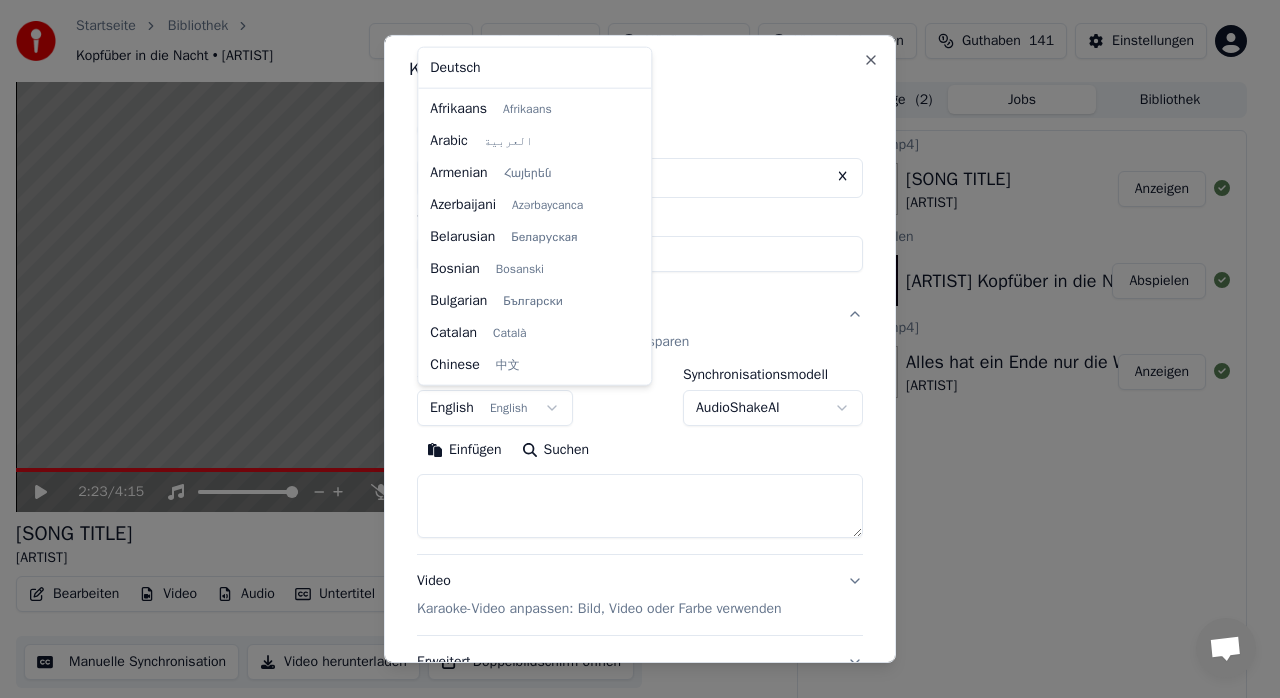 click on "**********" at bounding box center [631, 349] 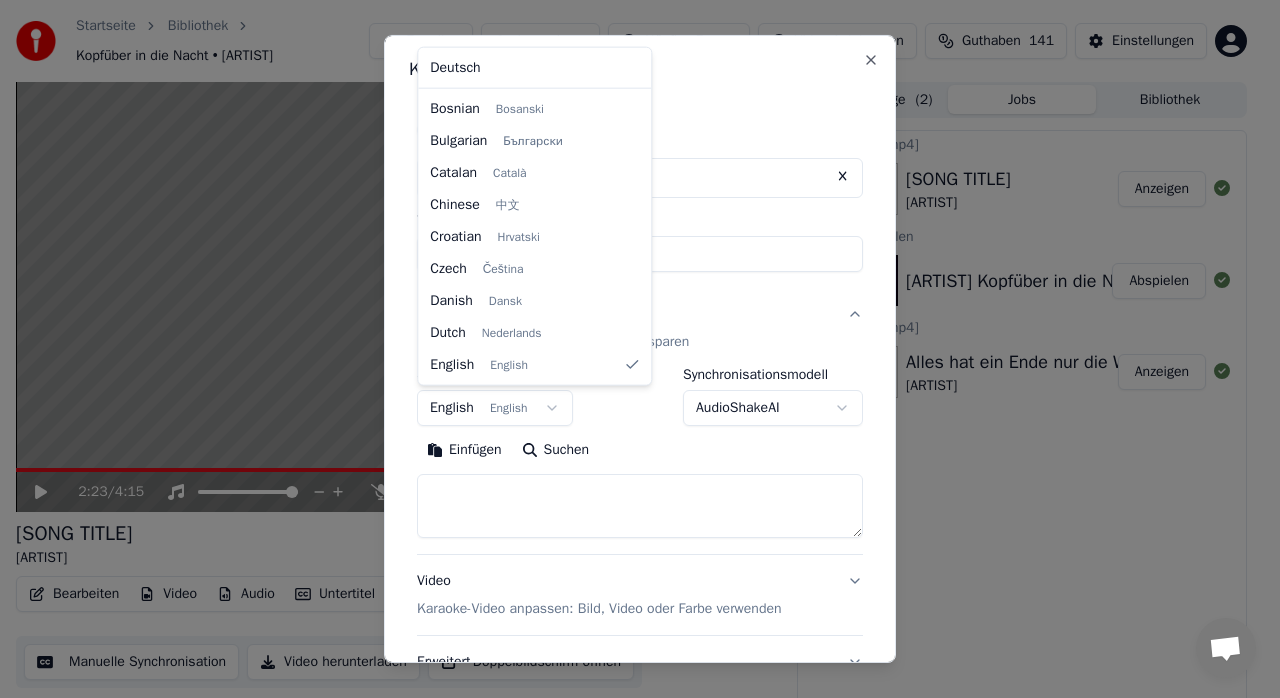 select on "**" 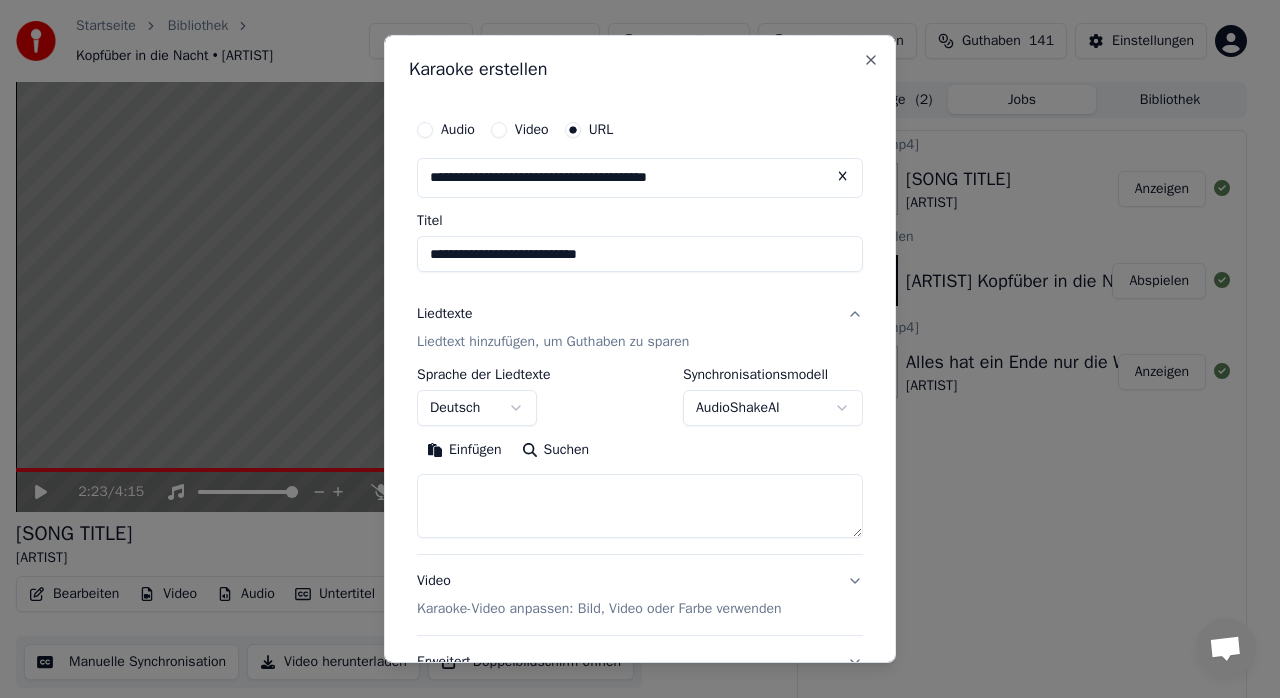click at bounding box center [640, 506] 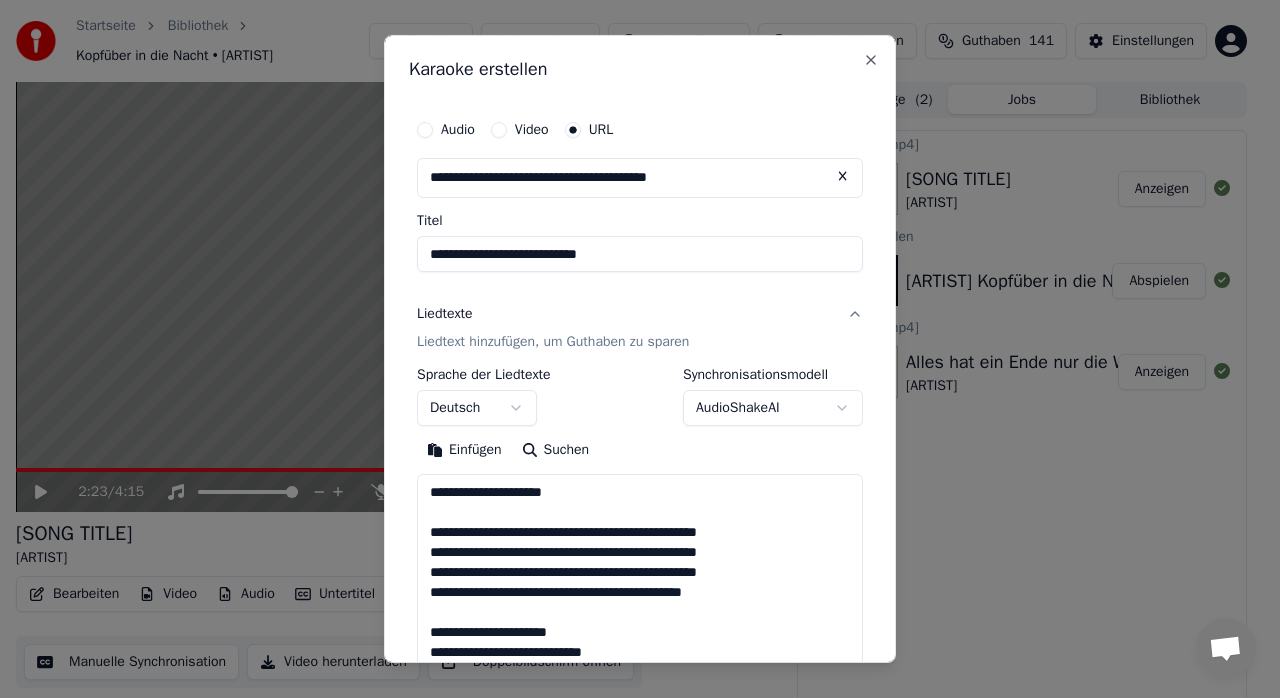 scroll, scrollTop: 804, scrollLeft: 0, axis: vertical 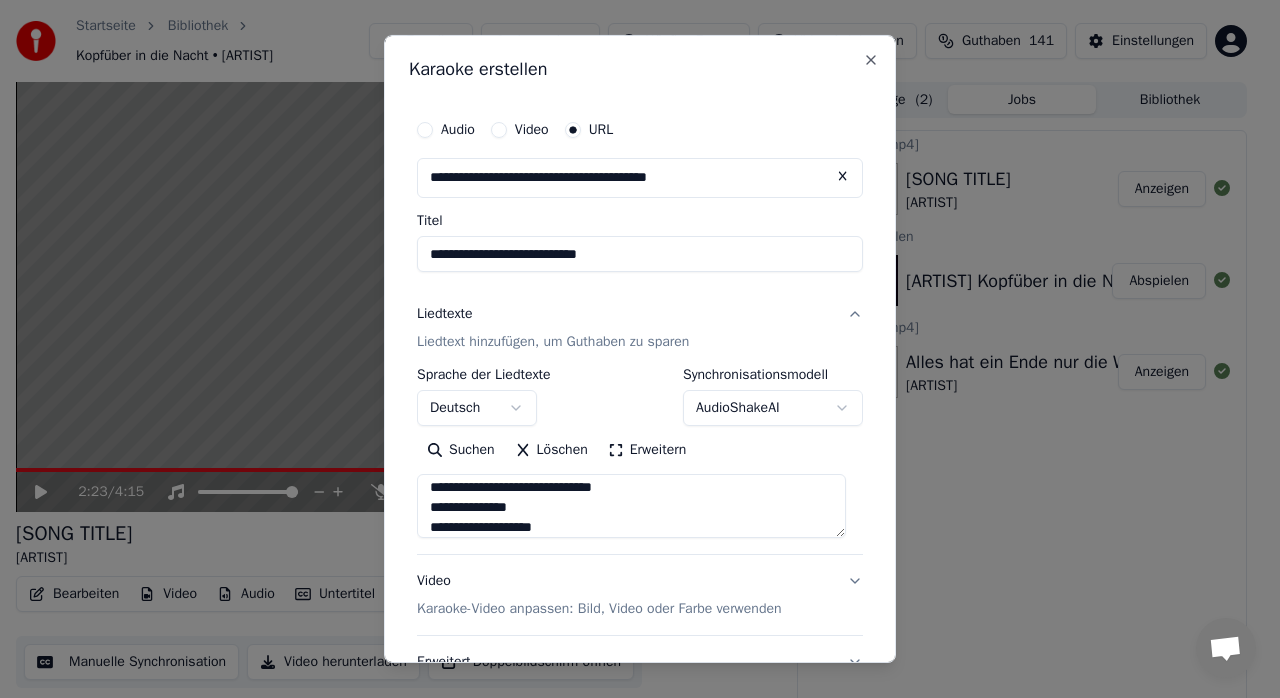 type on "**********" 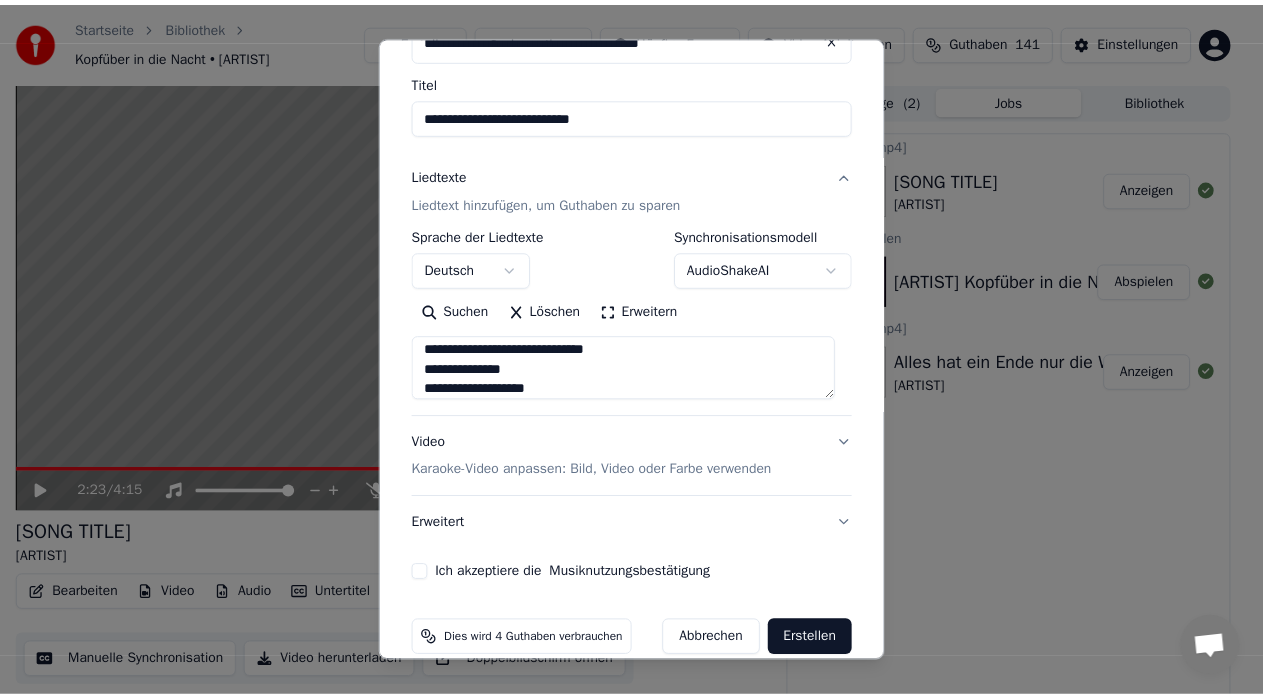 scroll, scrollTop: 166, scrollLeft: 0, axis: vertical 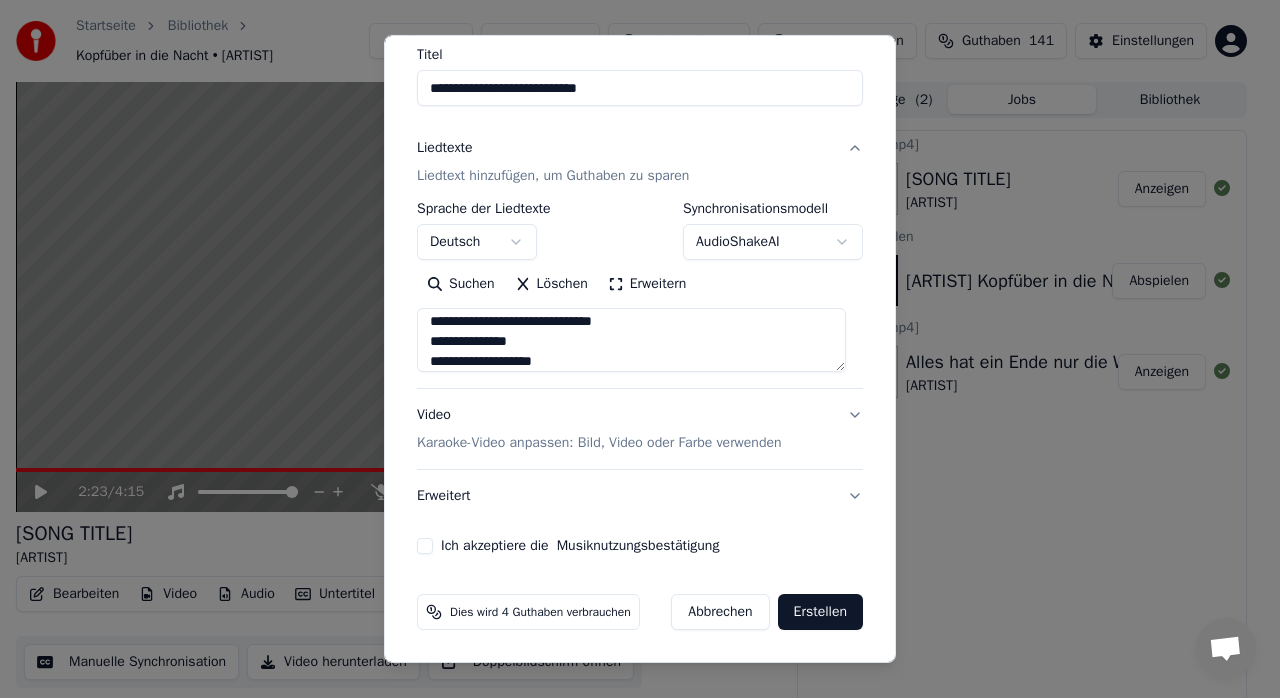 click on "Ich akzeptiere die   Musiknutzungsbestätigung" at bounding box center (425, 546) 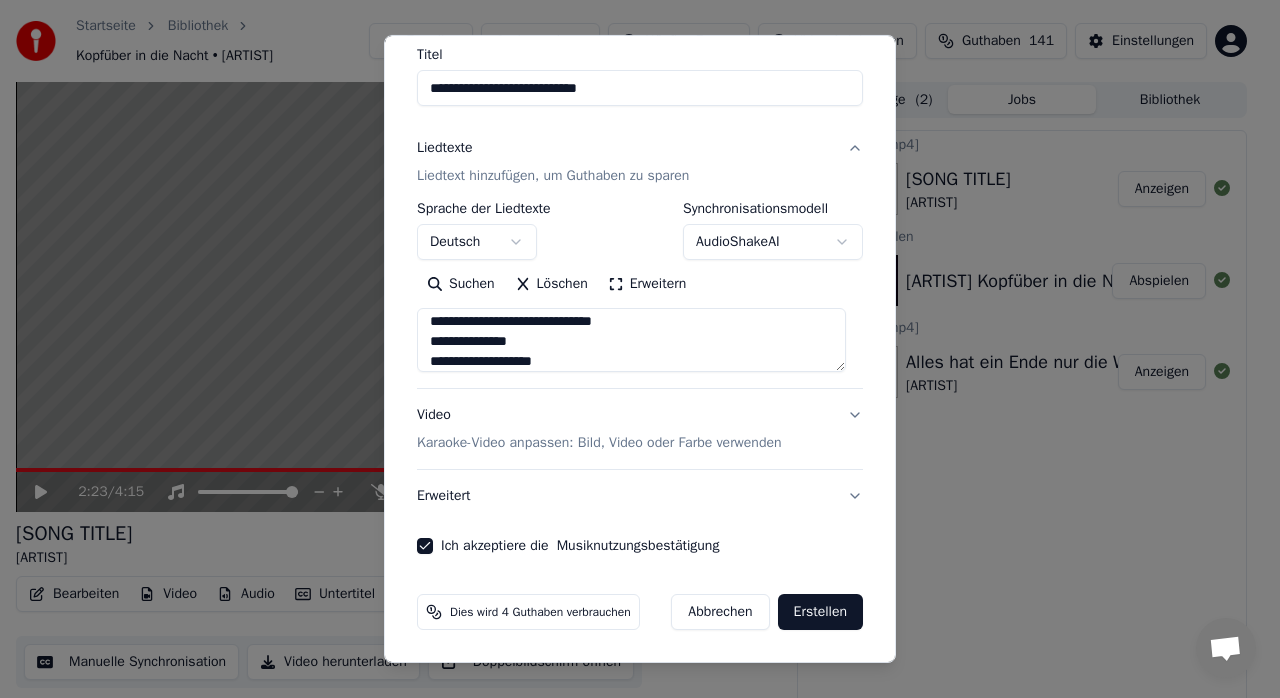 click on "Erstellen" at bounding box center (820, 612) 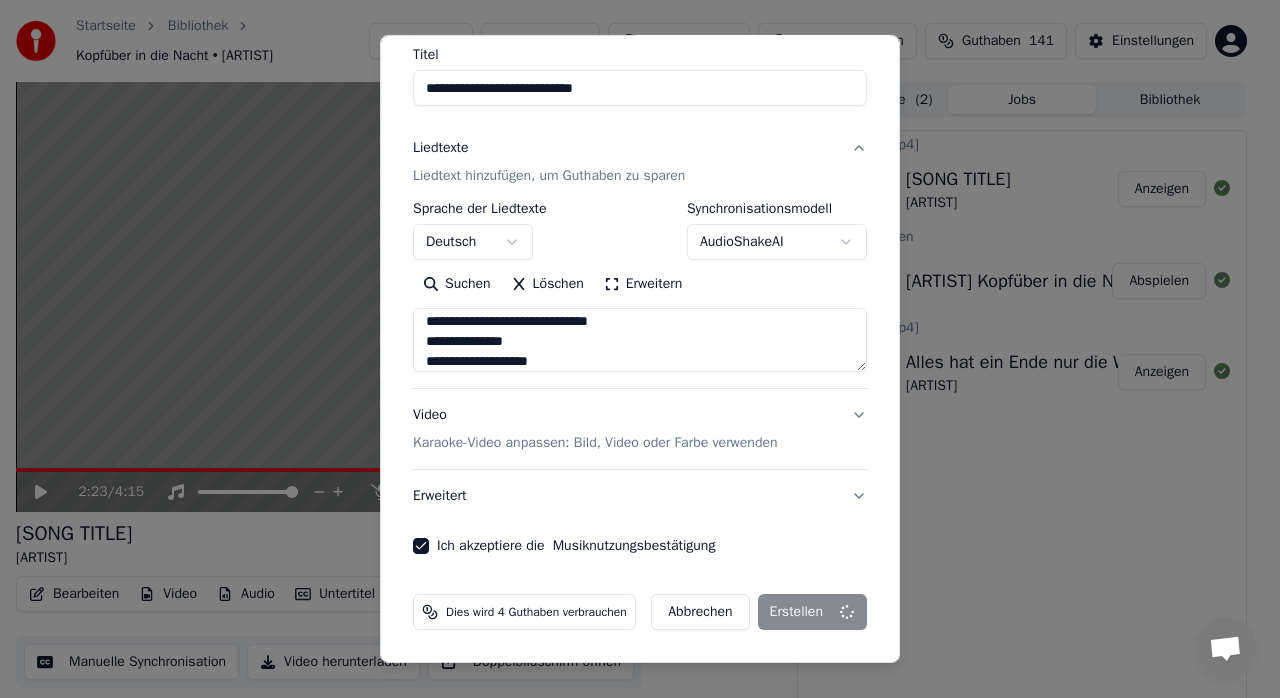 type 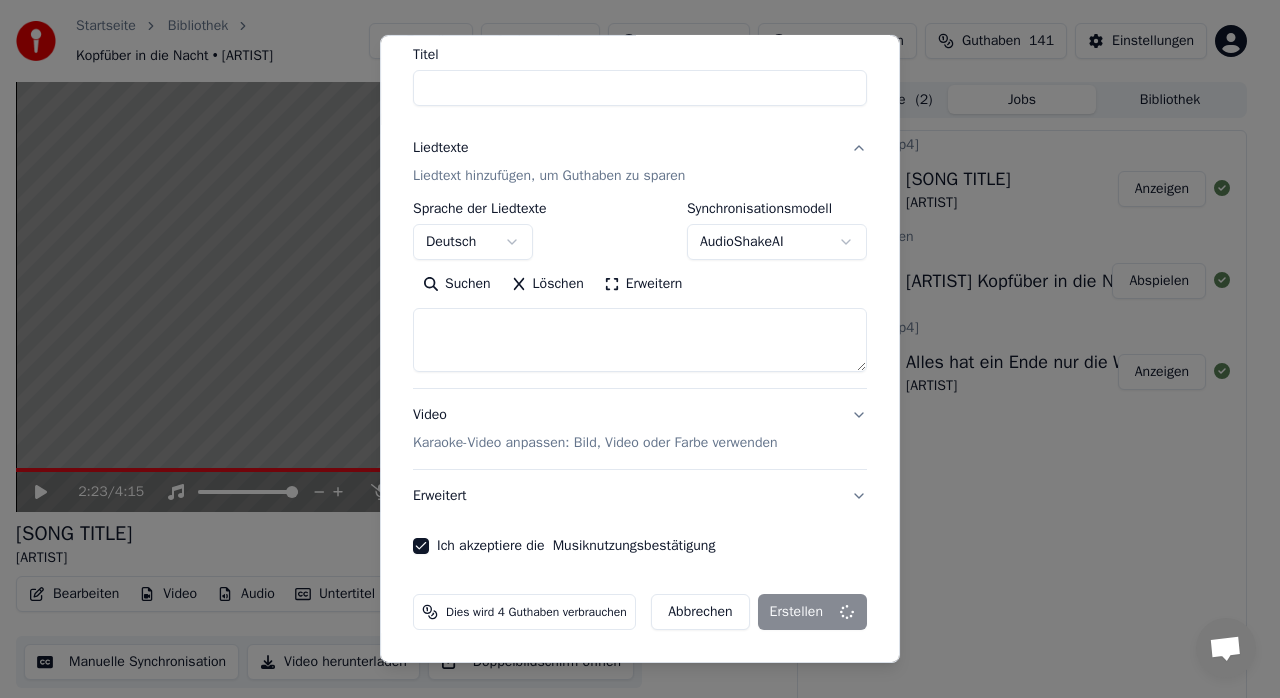 select 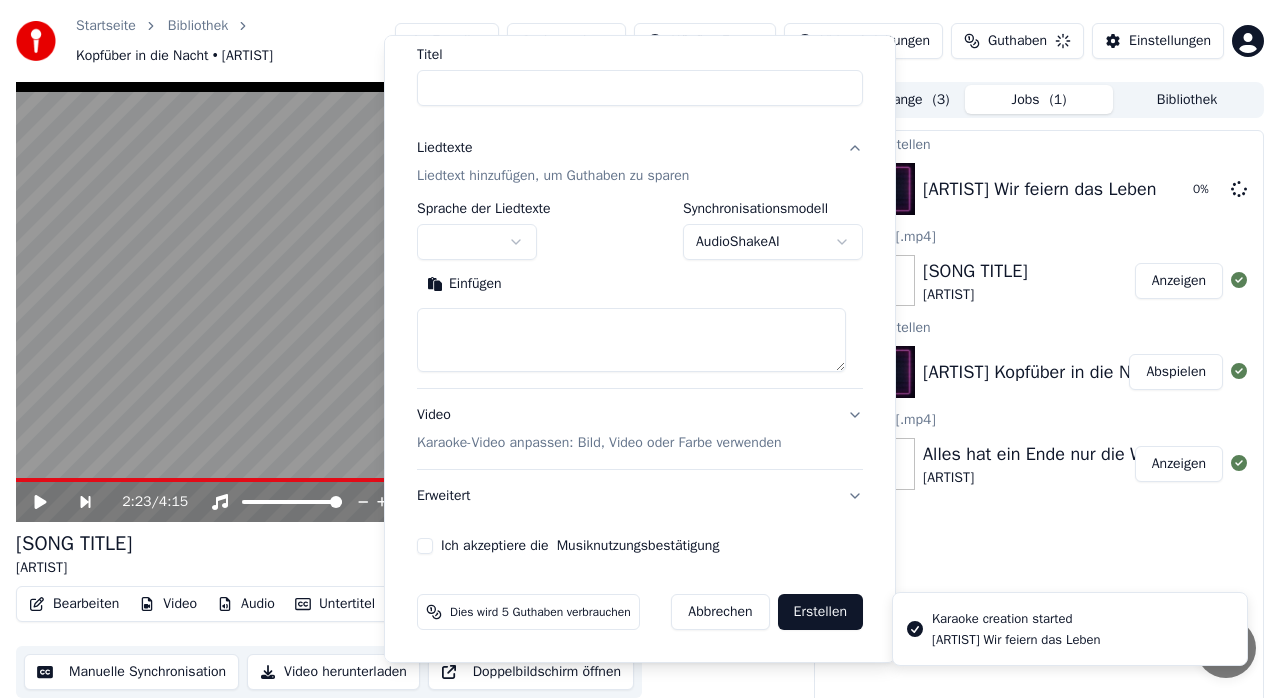 scroll, scrollTop: 0, scrollLeft: 0, axis: both 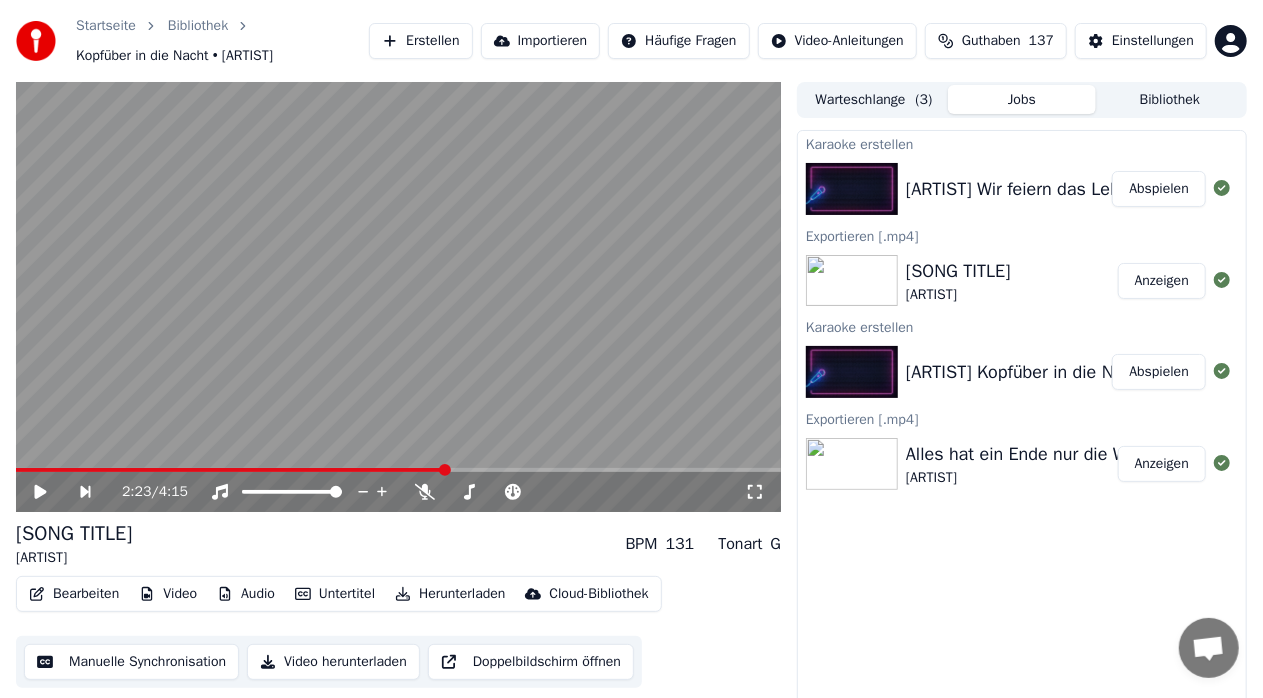 click on "Abspielen" at bounding box center (1159, 189) 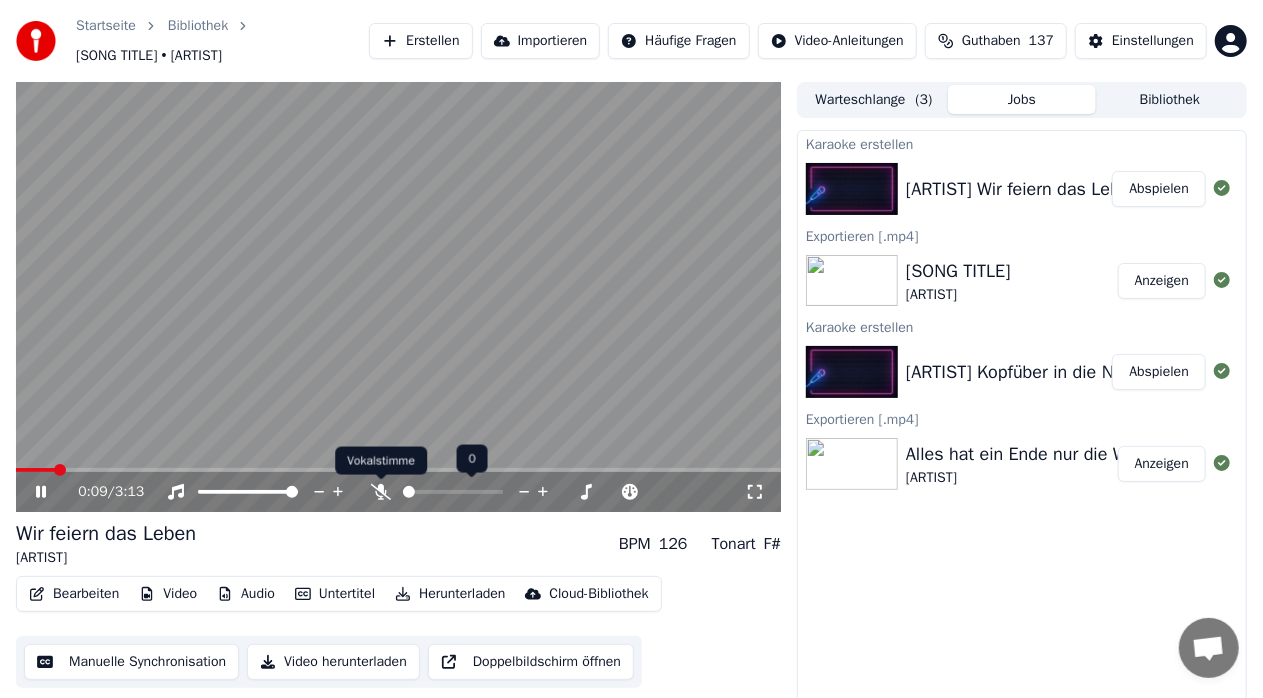 click 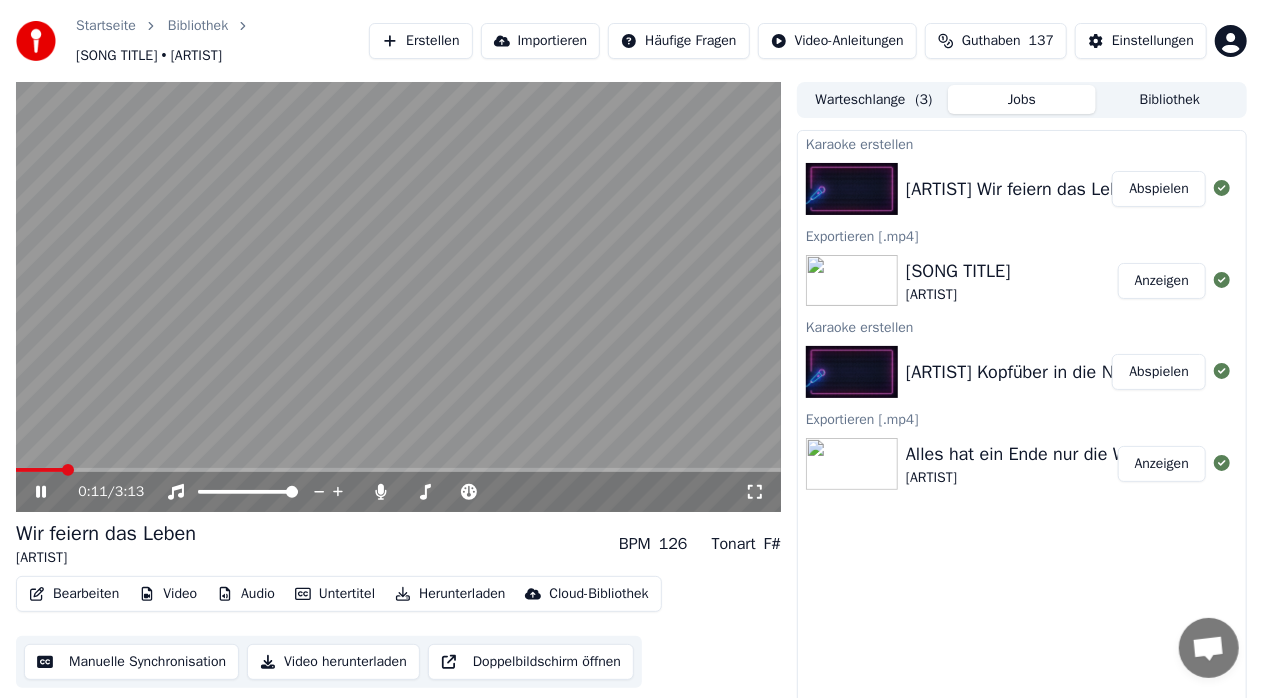 drag, startPoint x: 60, startPoint y: 473, endPoint x: 6, endPoint y: 473, distance: 54 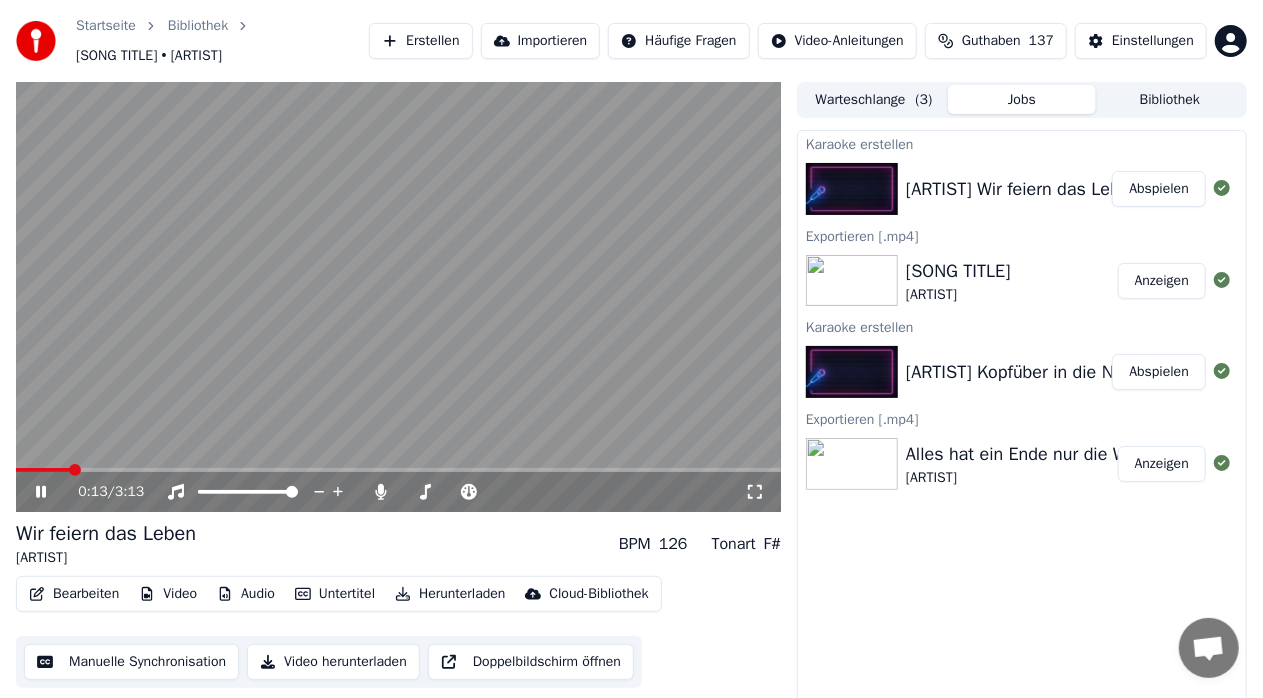click on "0:13  /  3:13" at bounding box center (398, 492) 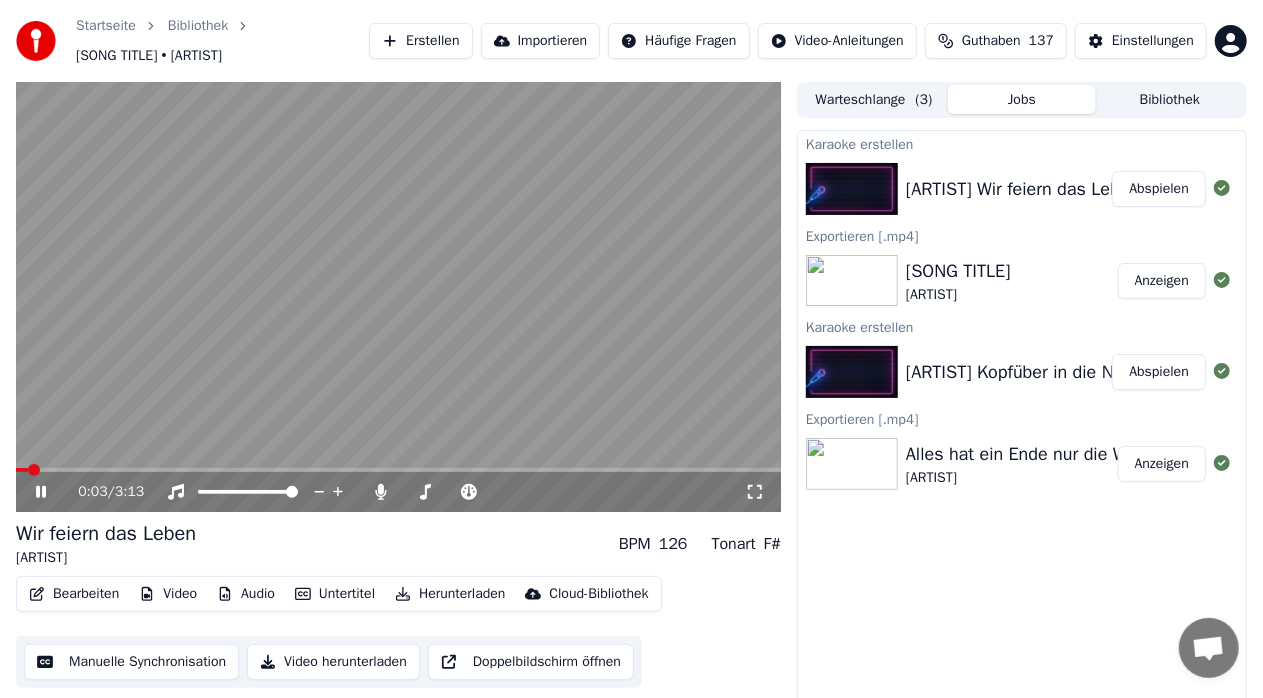click at bounding box center [22, 470] 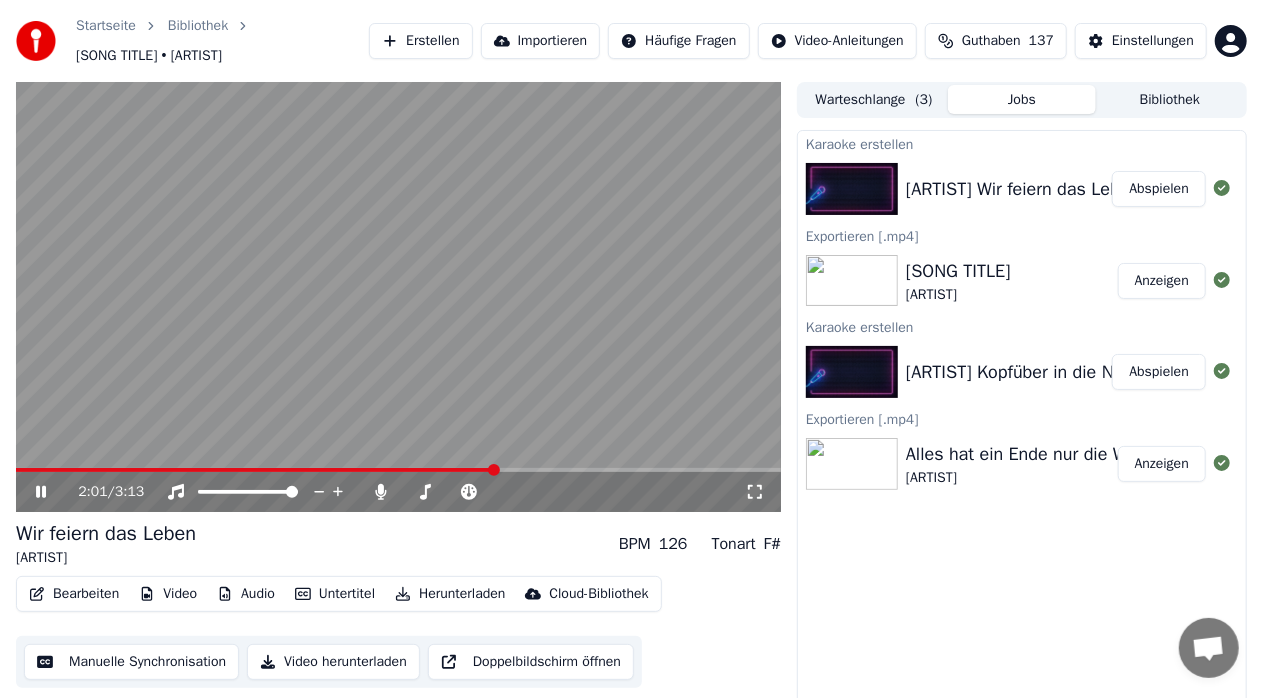 click at bounding box center (398, 470) 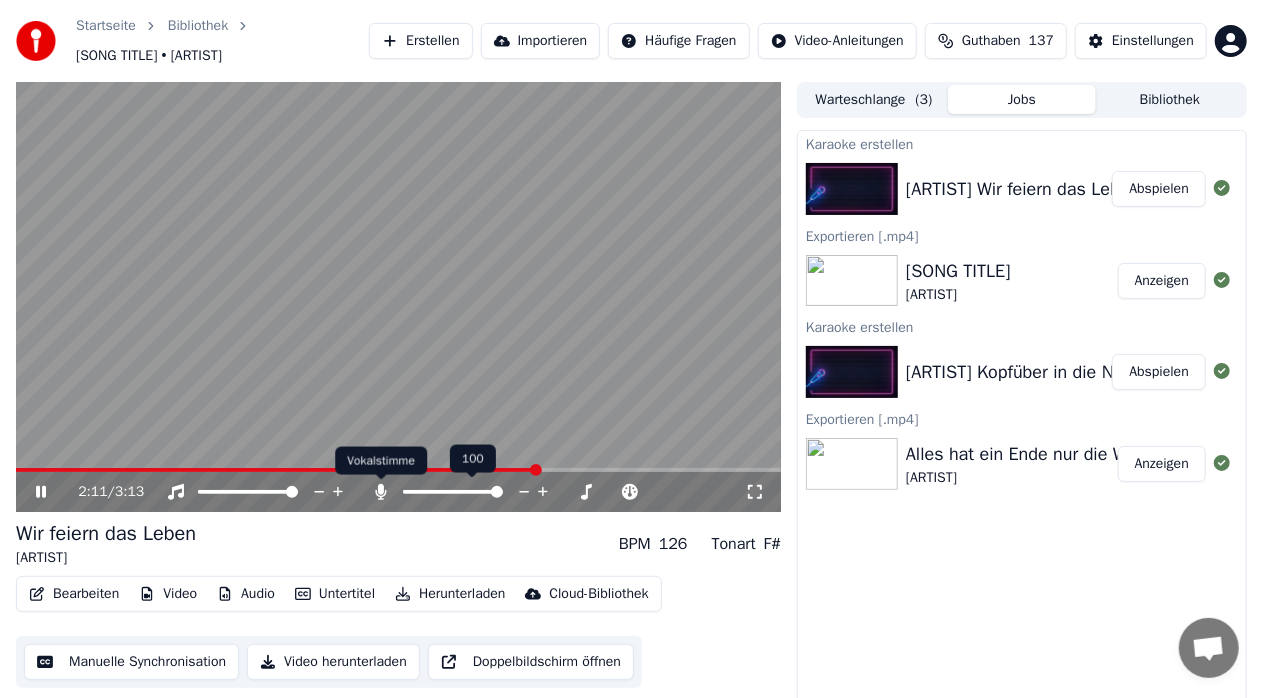 click 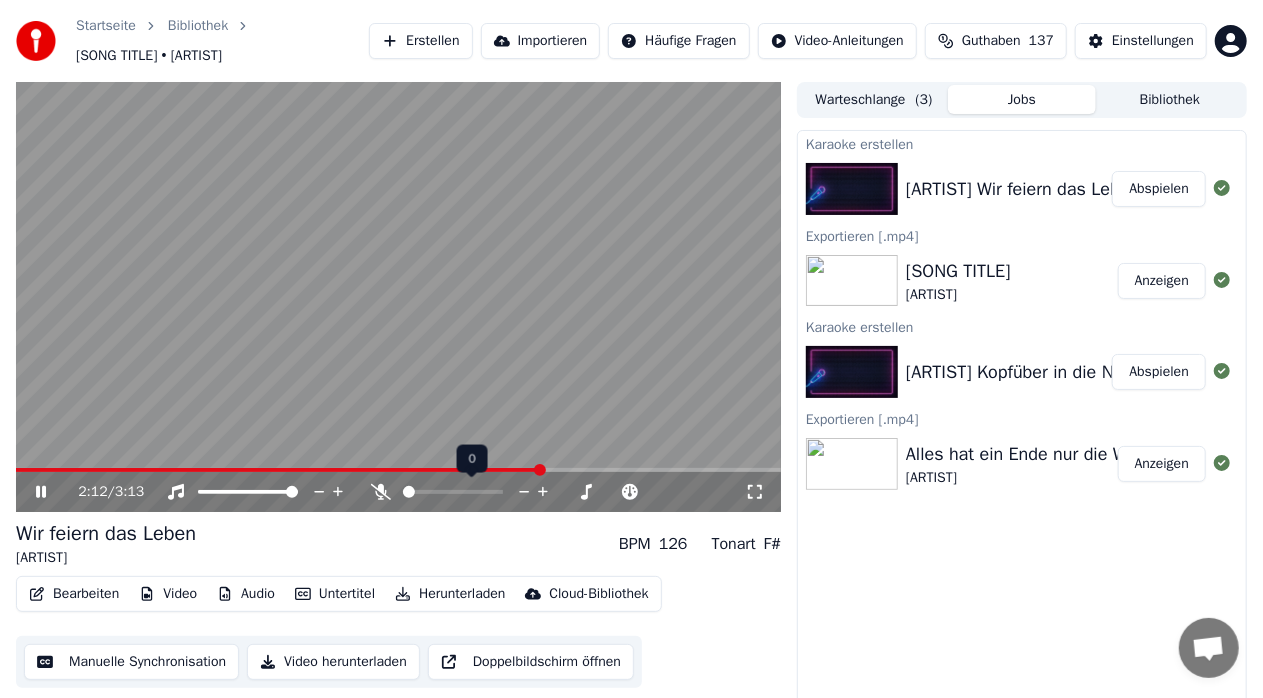 click 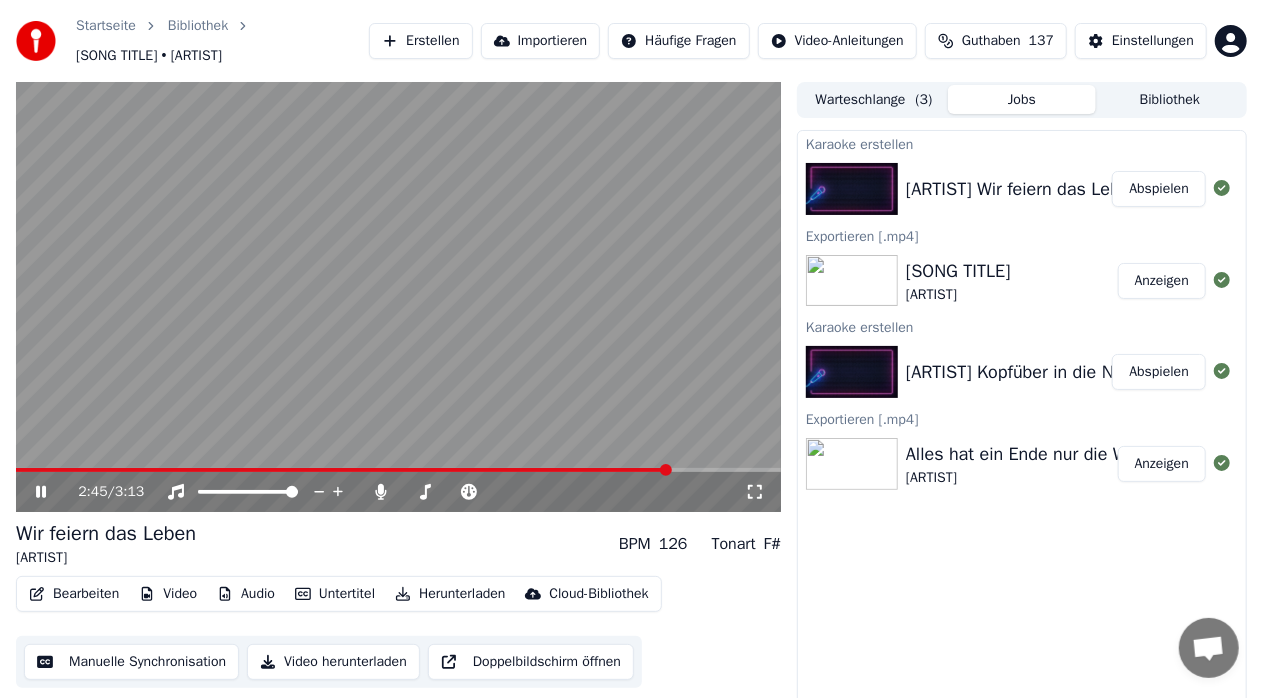 click at bounding box center [398, 470] 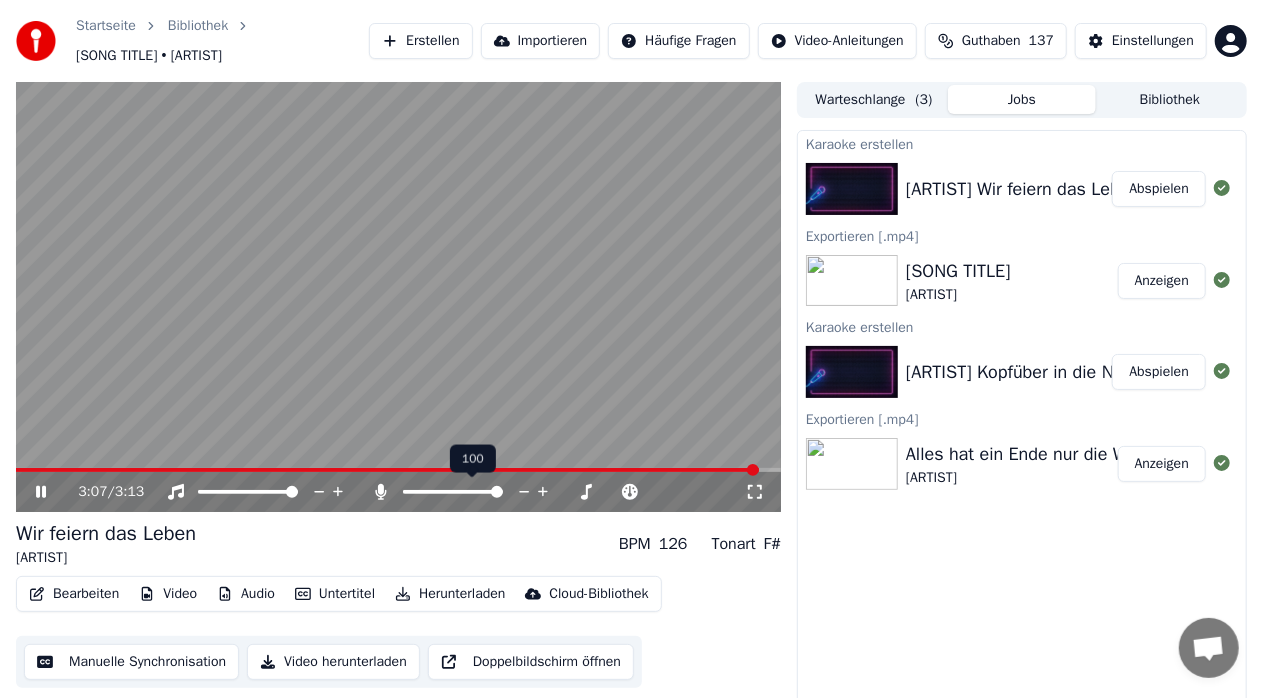 click 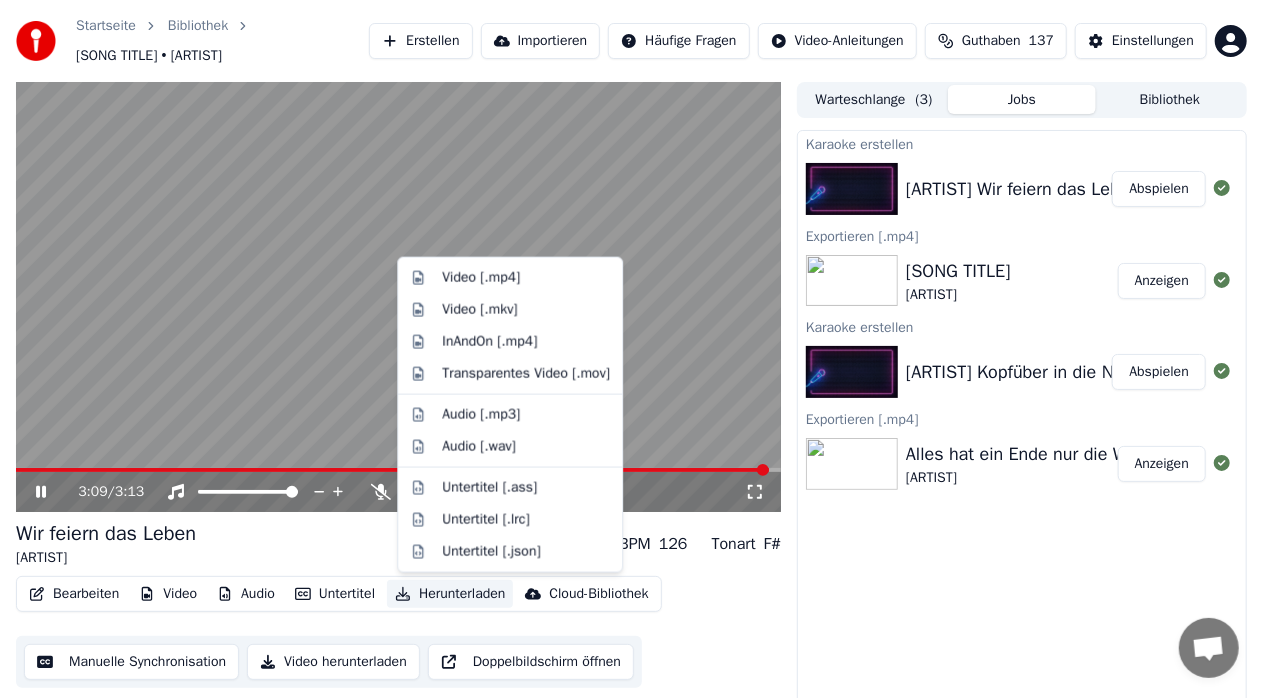 click on "Herunterladen" at bounding box center [450, 594] 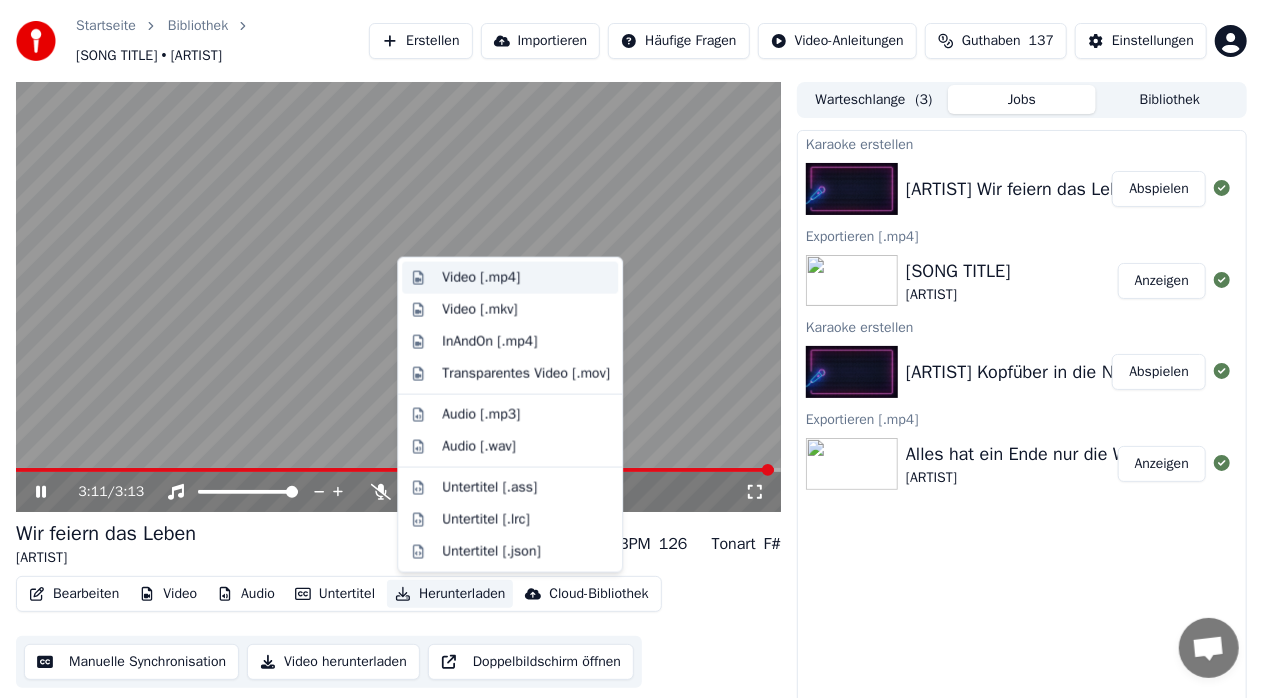 click on "Video [.mp4]" at bounding box center (481, 278) 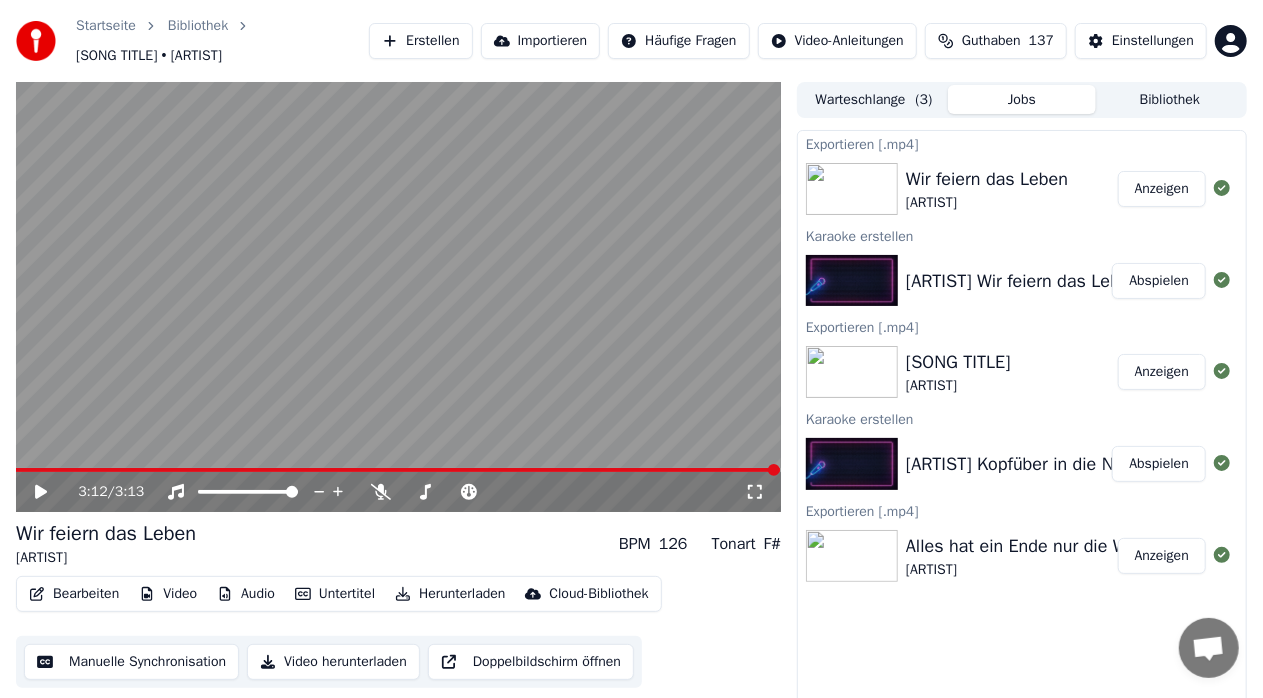 click on "Erstellen" at bounding box center (420, 41) 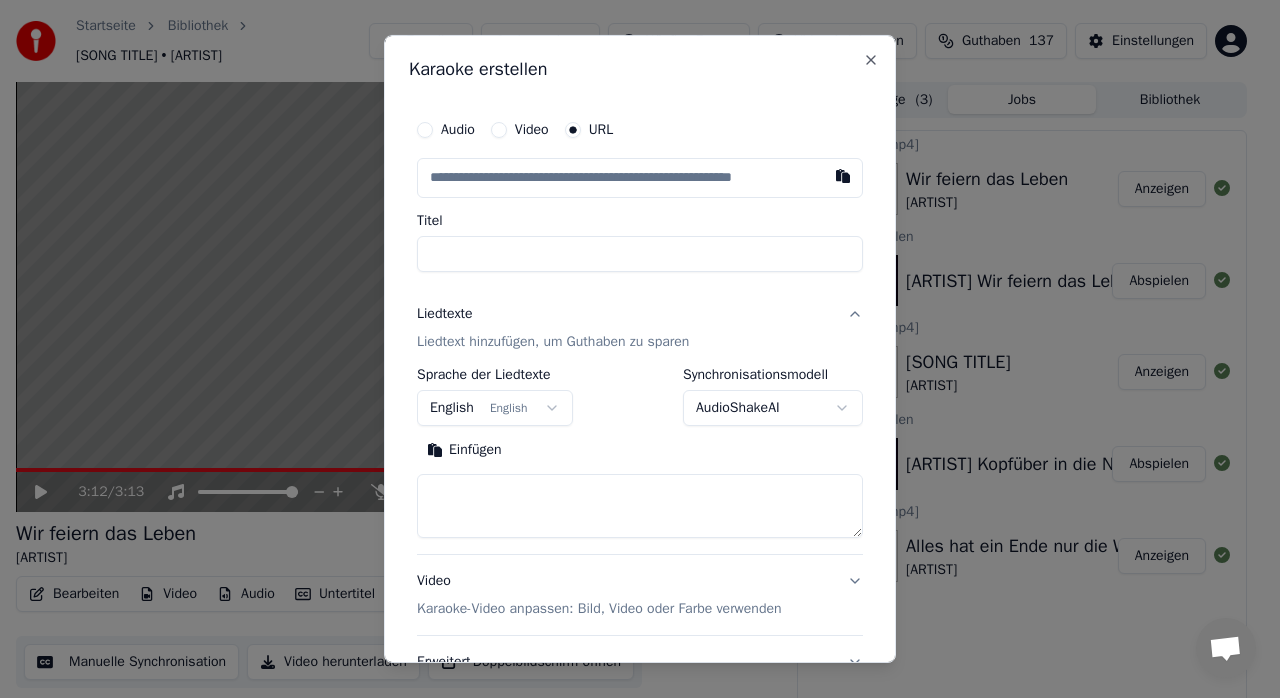 type on "**********" 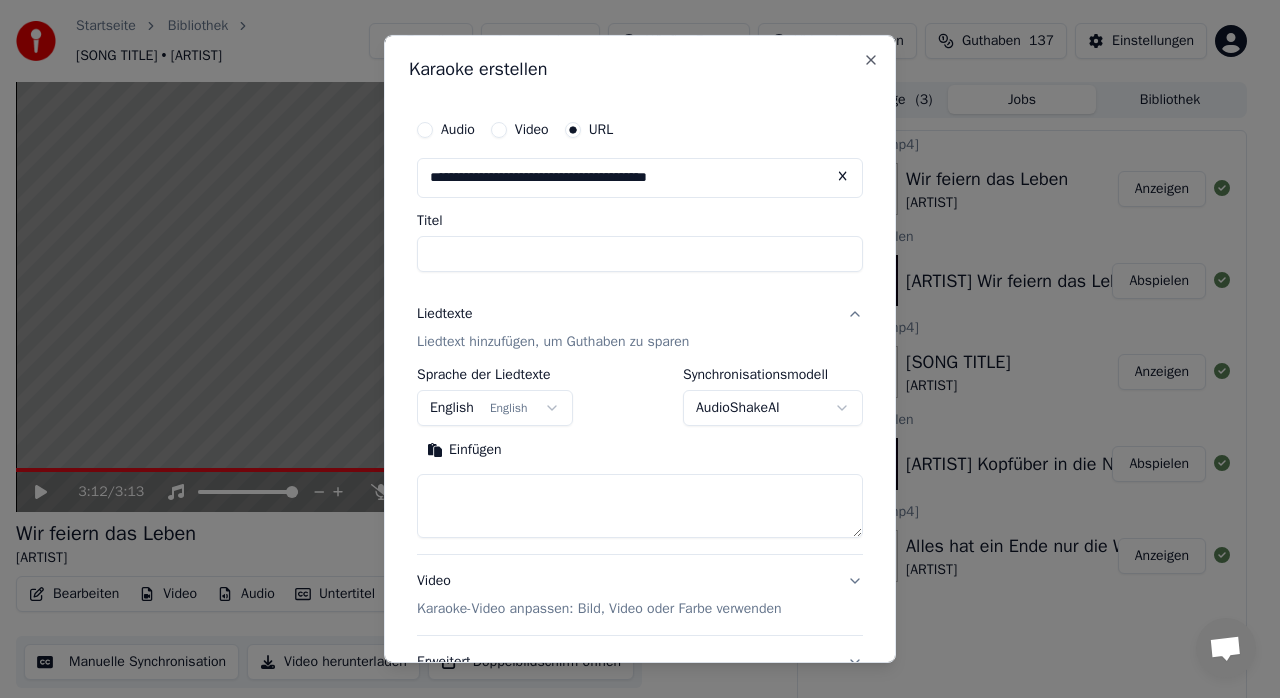 type on "**********" 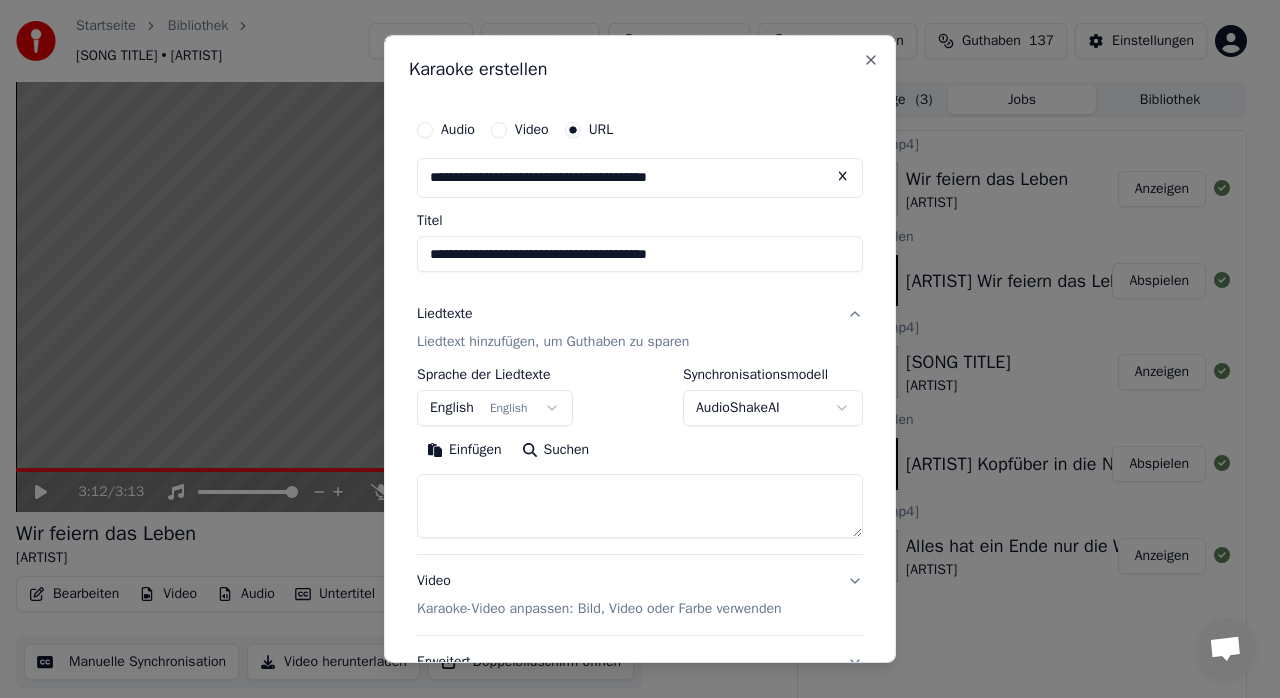 type on "**********" 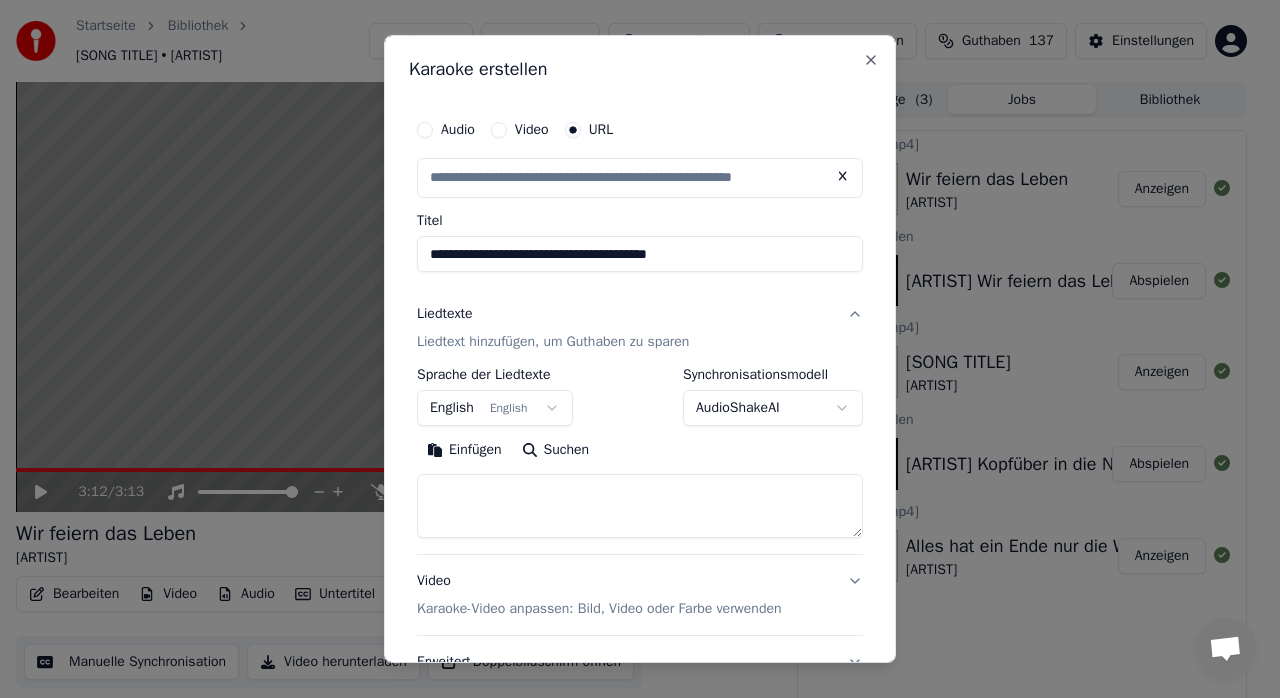 click on "**********" at bounding box center [640, 254] 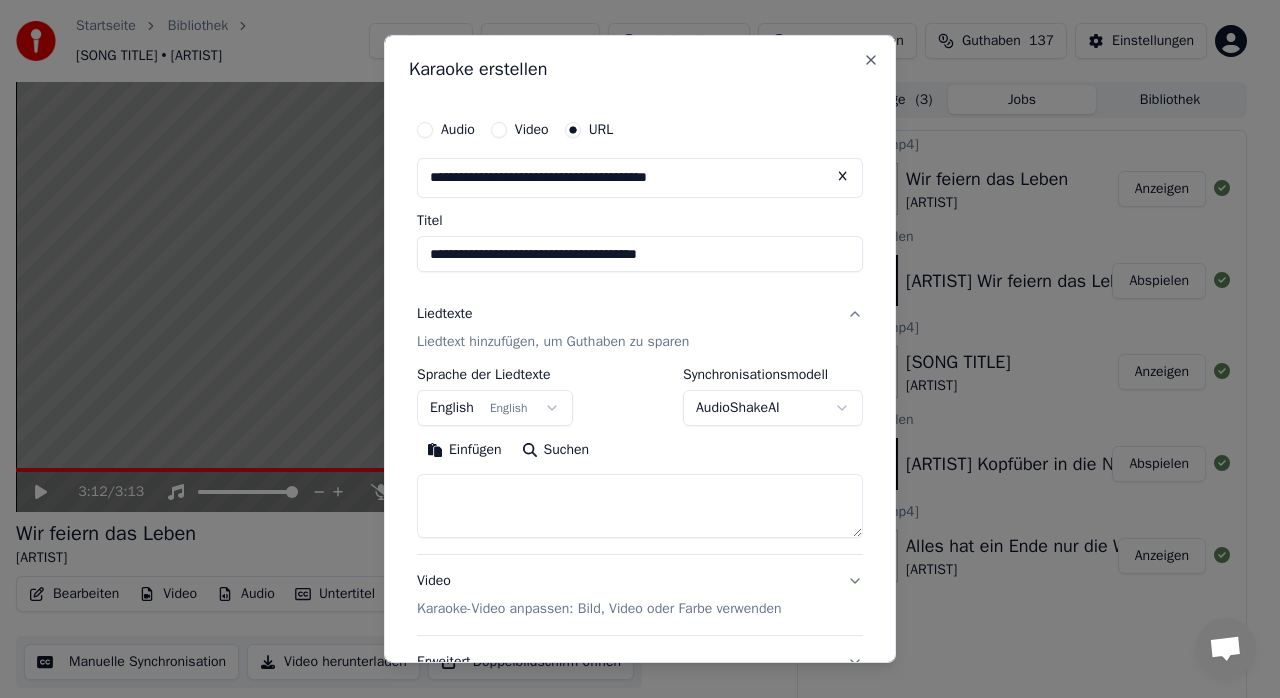 type on "**********" 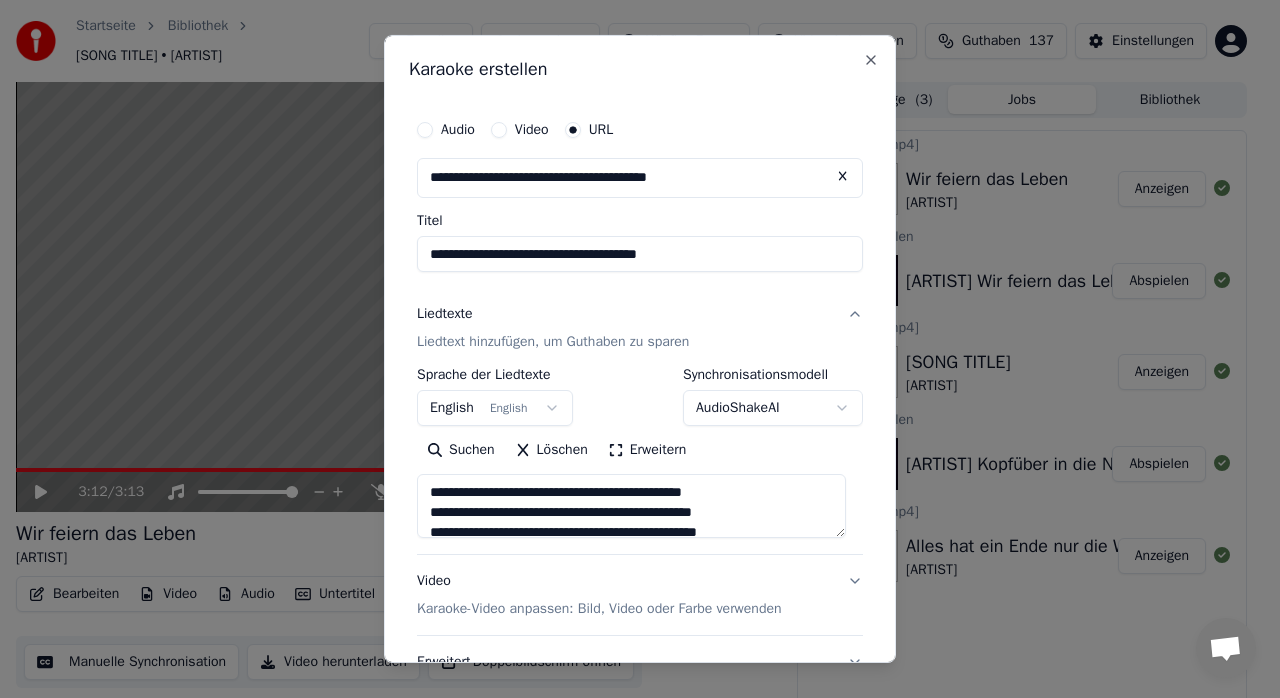 scroll, scrollTop: 704, scrollLeft: 0, axis: vertical 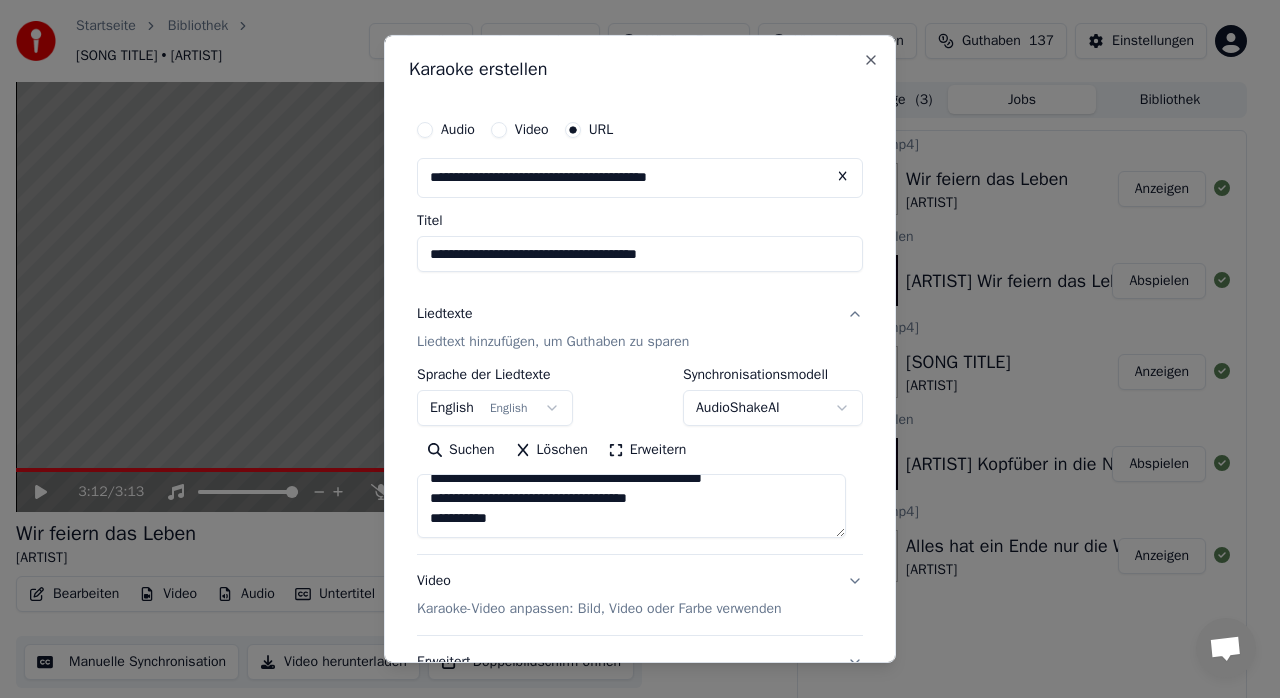 type on "**********" 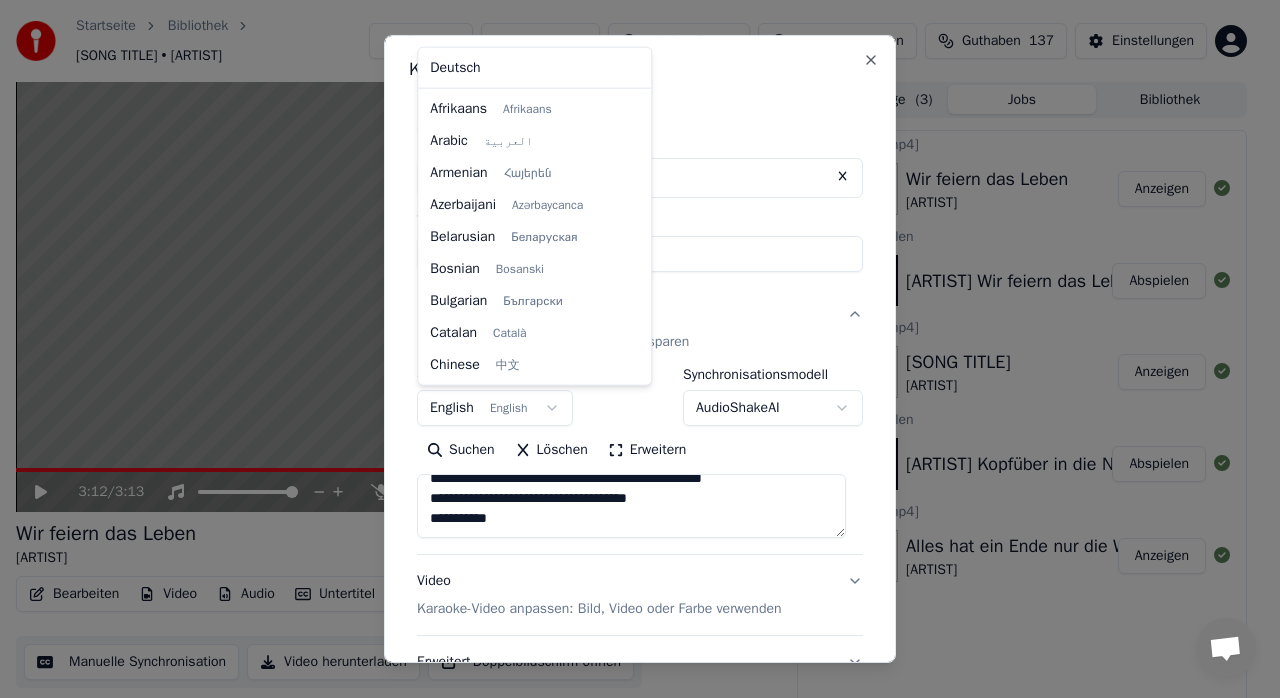 click on "**********" at bounding box center [631, 349] 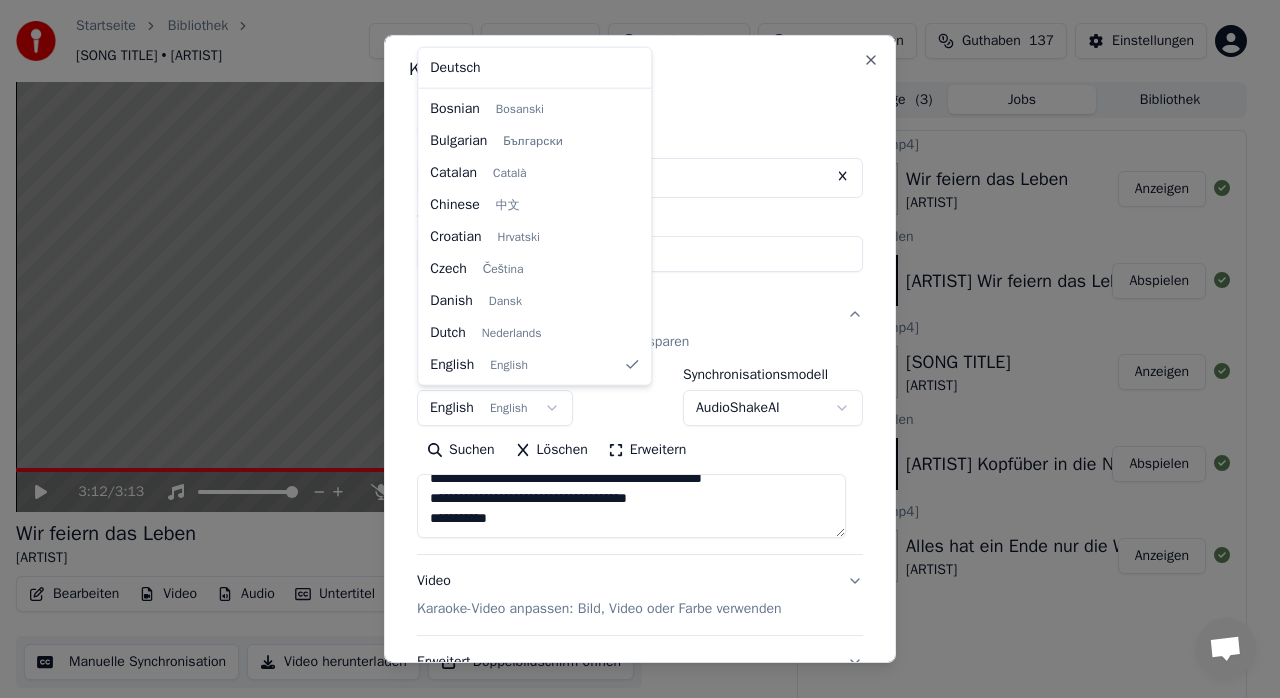 select on "**" 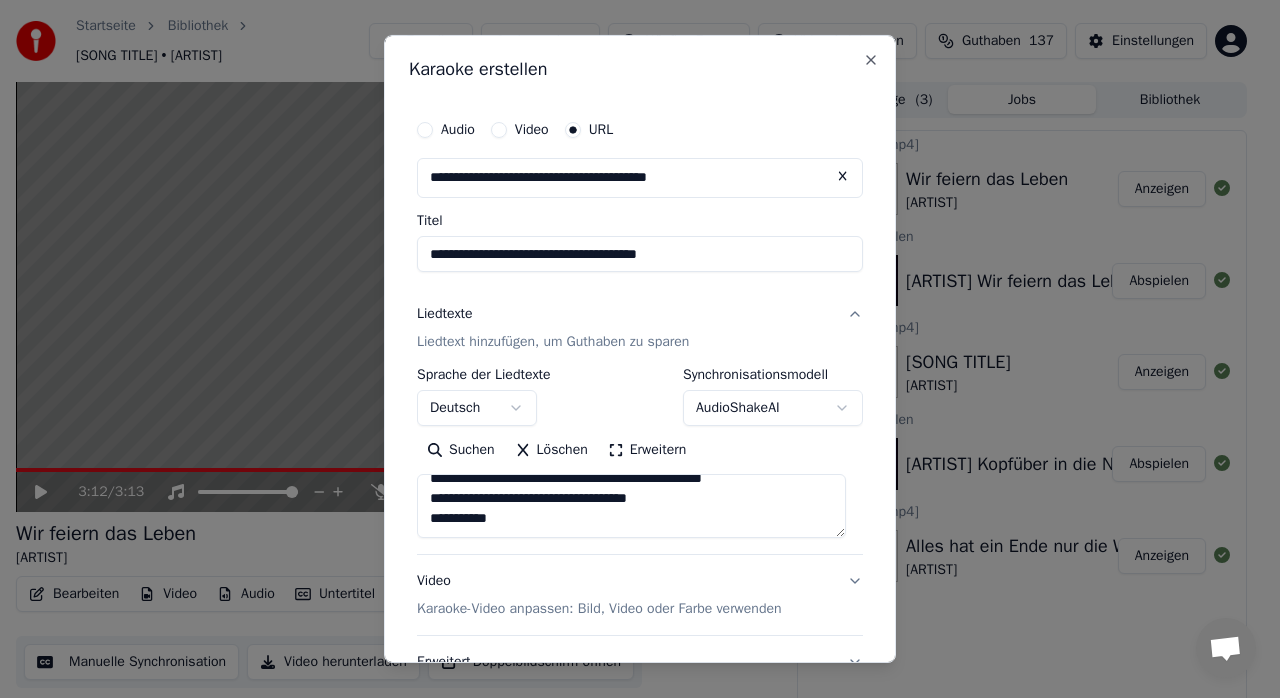 scroll, scrollTop: 166, scrollLeft: 0, axis: vertical 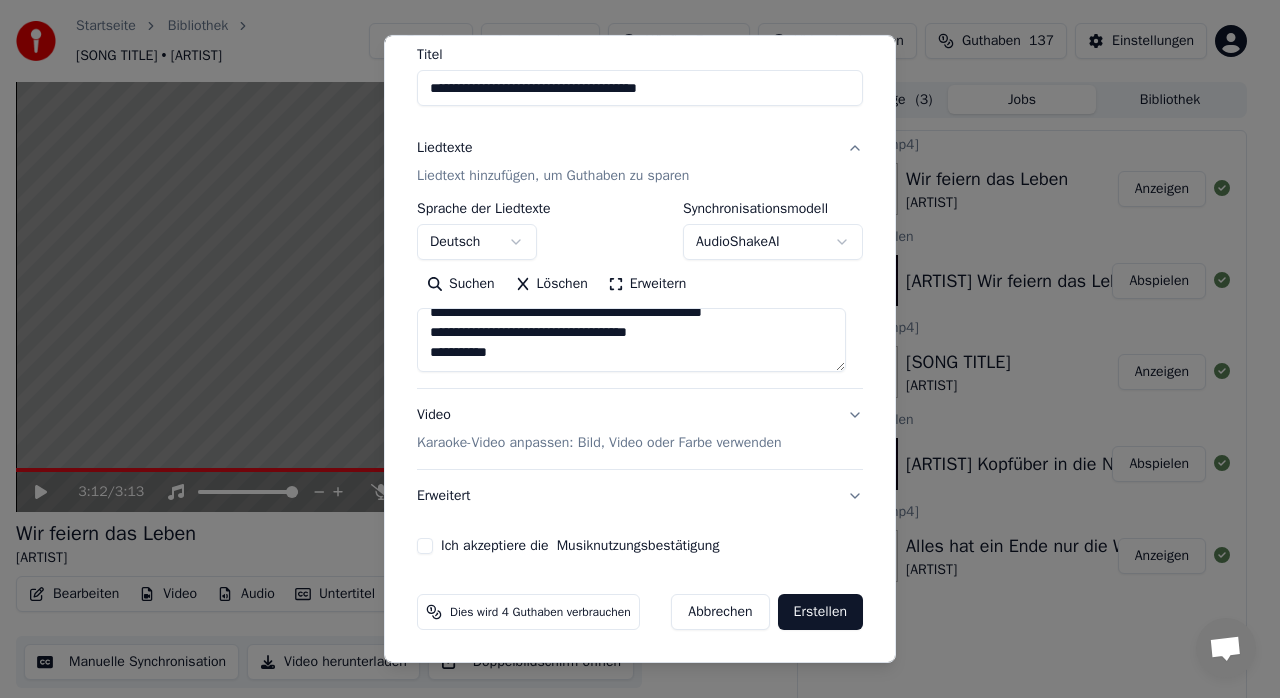 click on "Ich akzeptiere die   Musiknutzungsbestätigung" at bounding box center [425, 546] 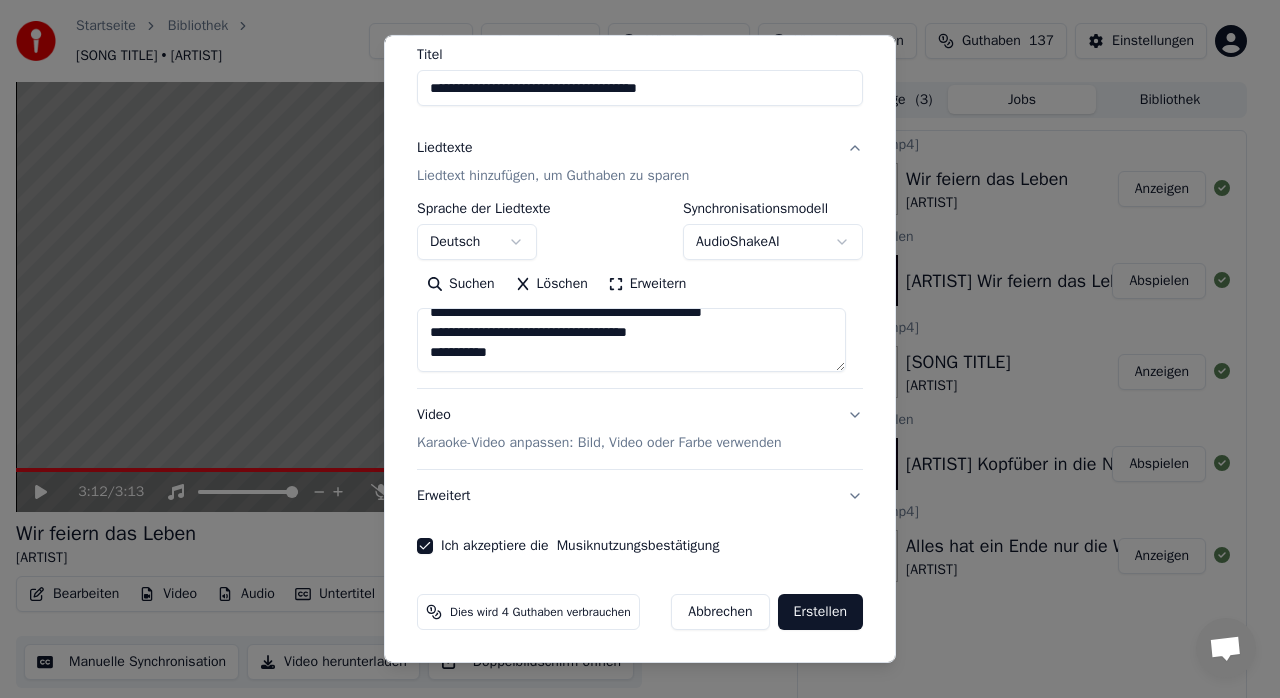 click on "Erstellen" at bounding box center (820, 612) 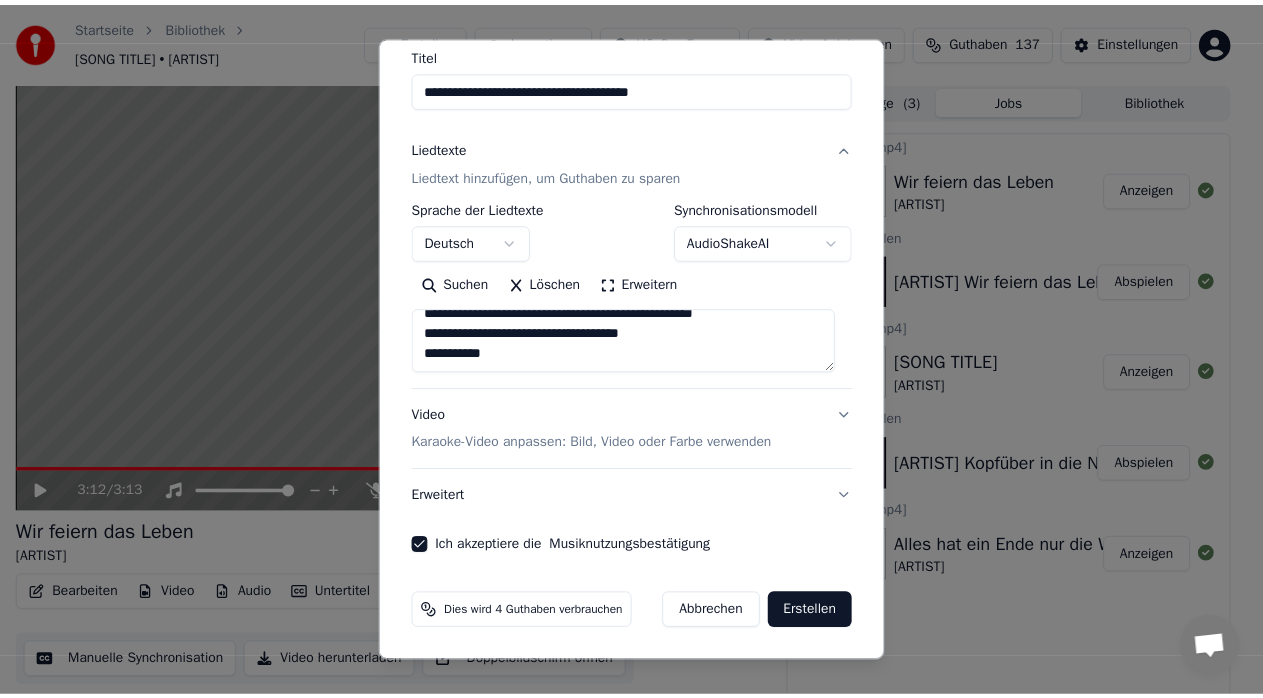 scroll, scrollTop: 693, scrollLeft: 0, axis: vertical 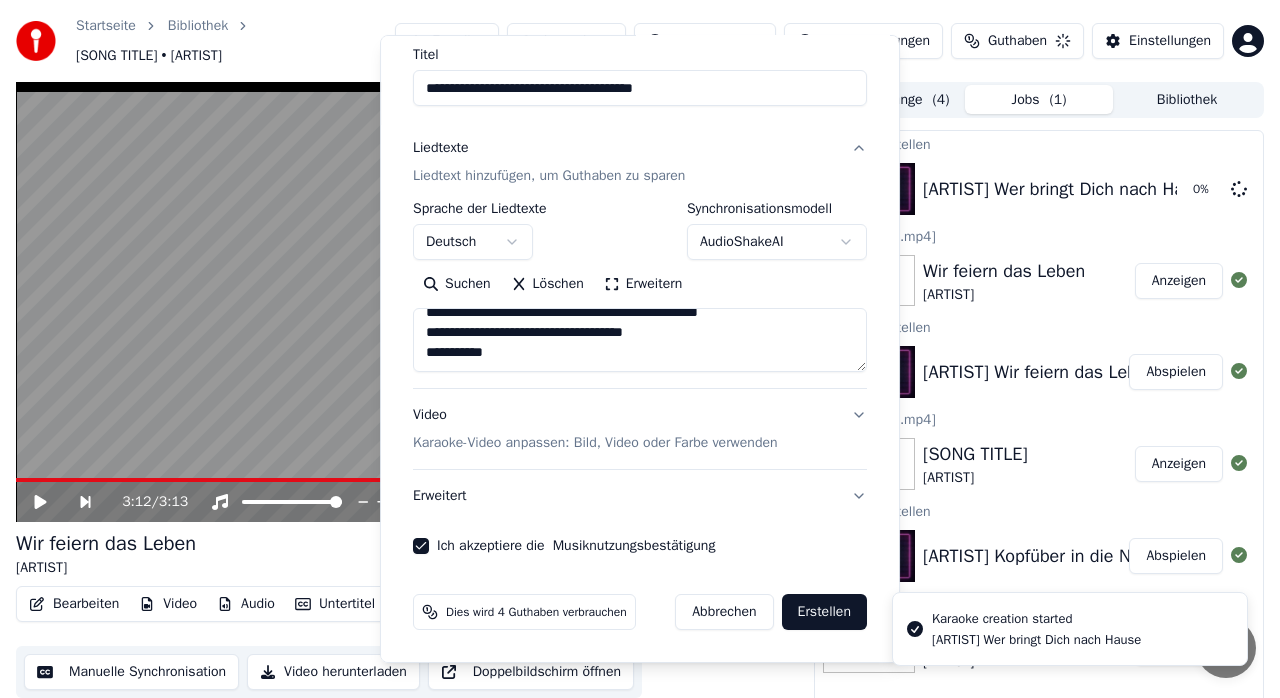 type 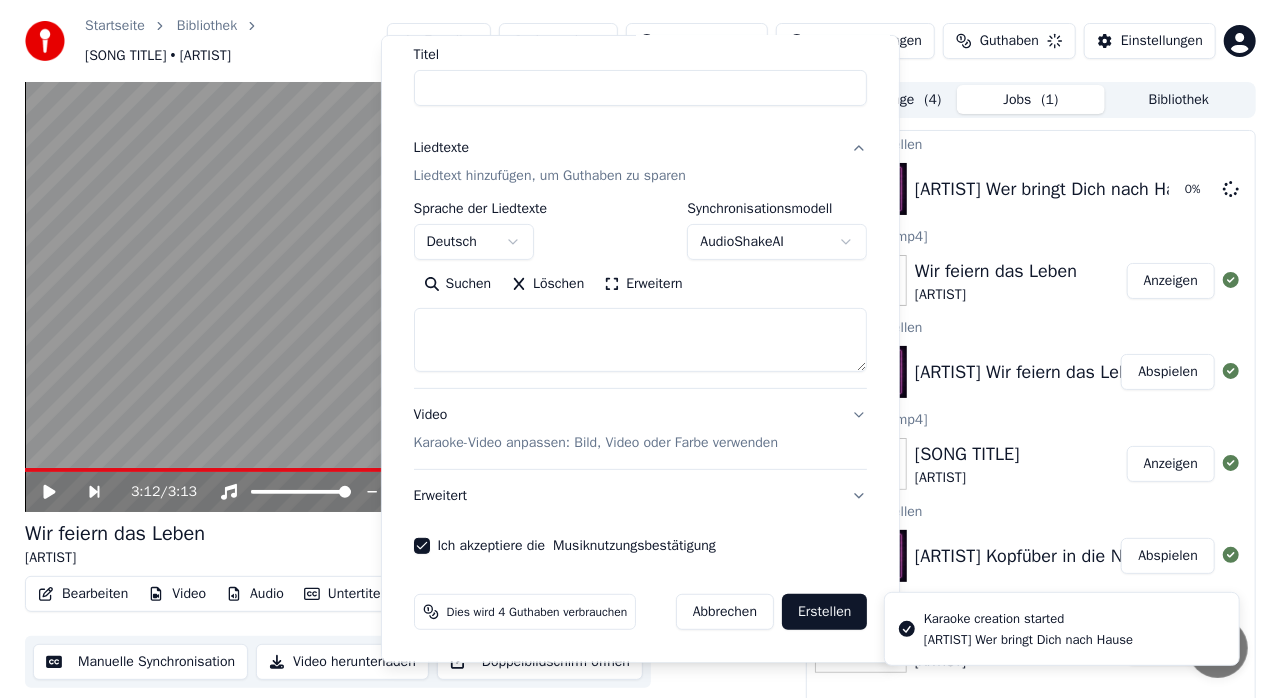 scroll, scrollTop: 0, scrollLeft: 0, axis: both 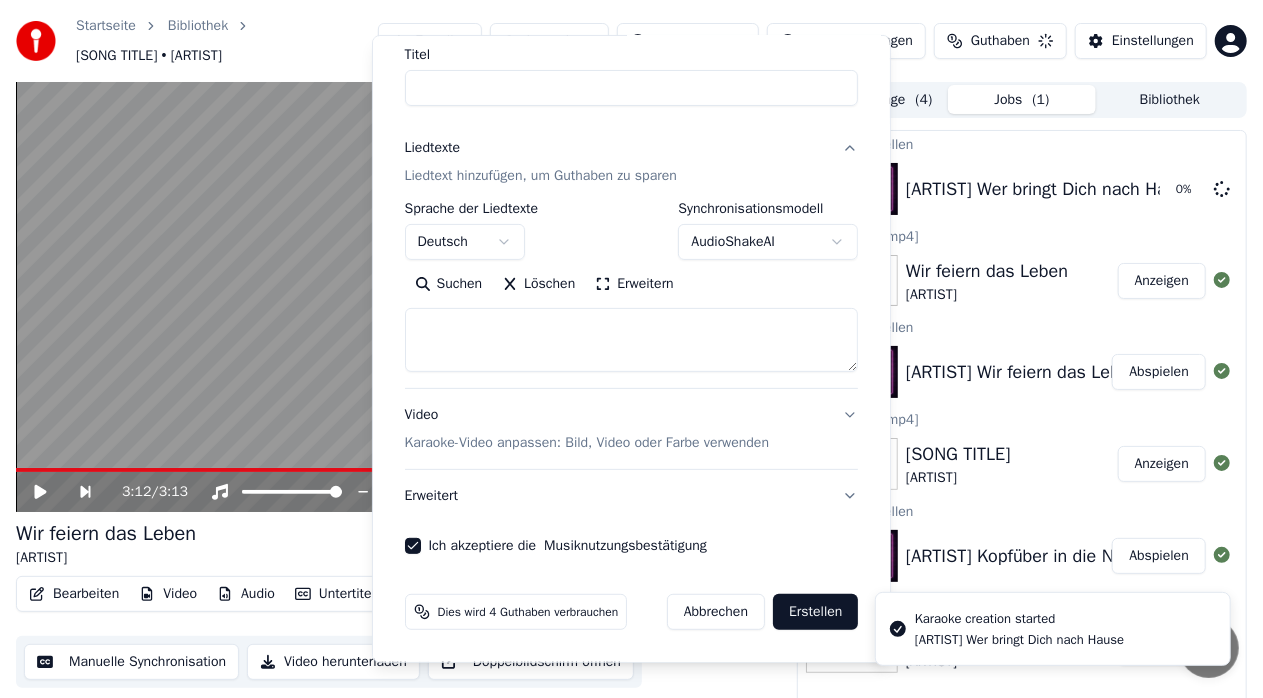 select 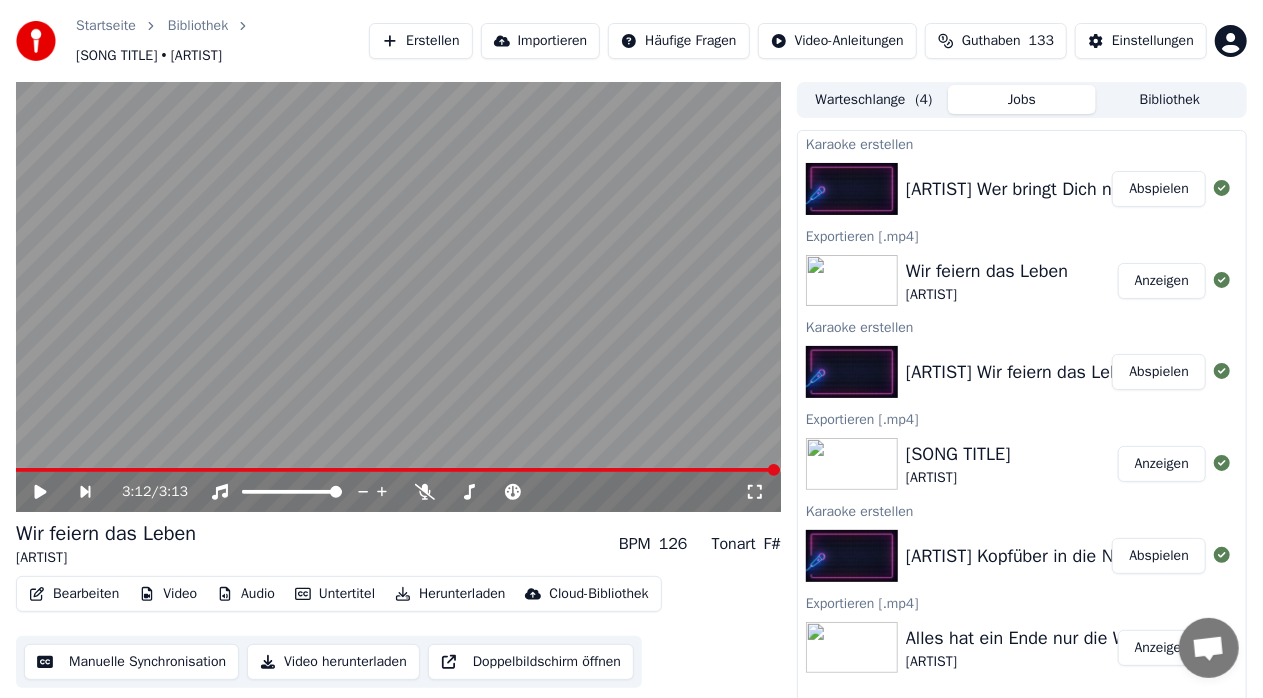 click on "Abspielen" at bounding box center (1159, 189) 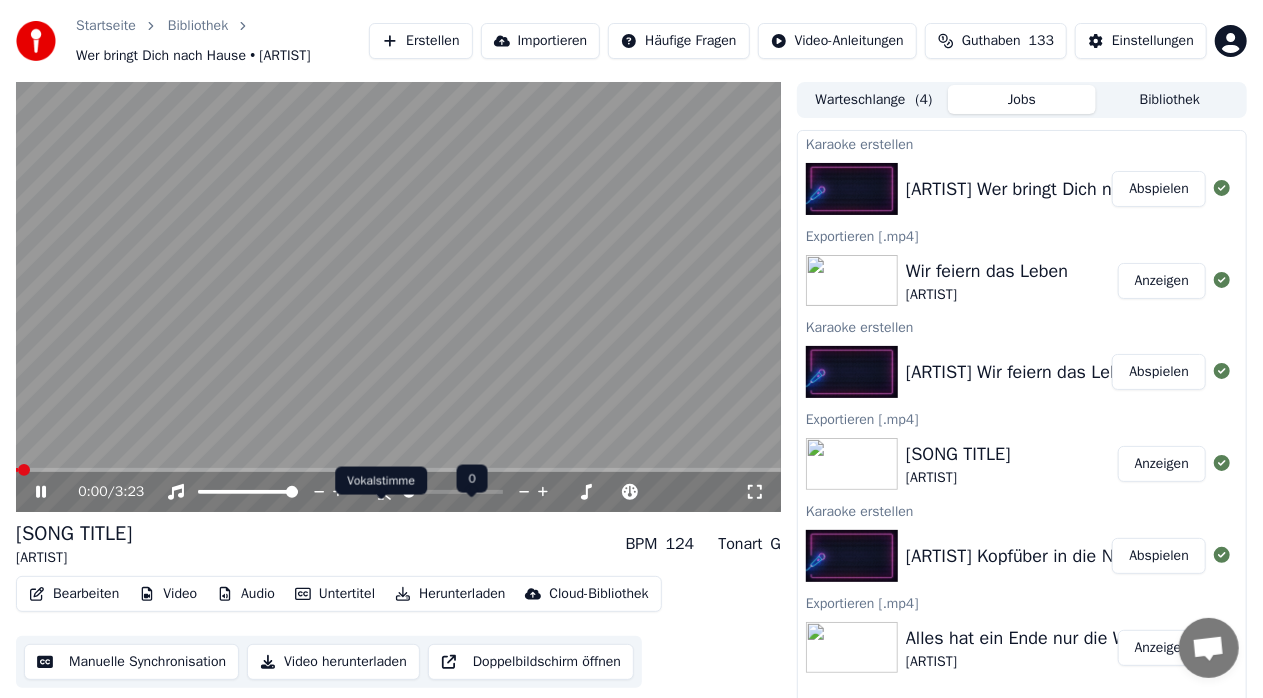 click 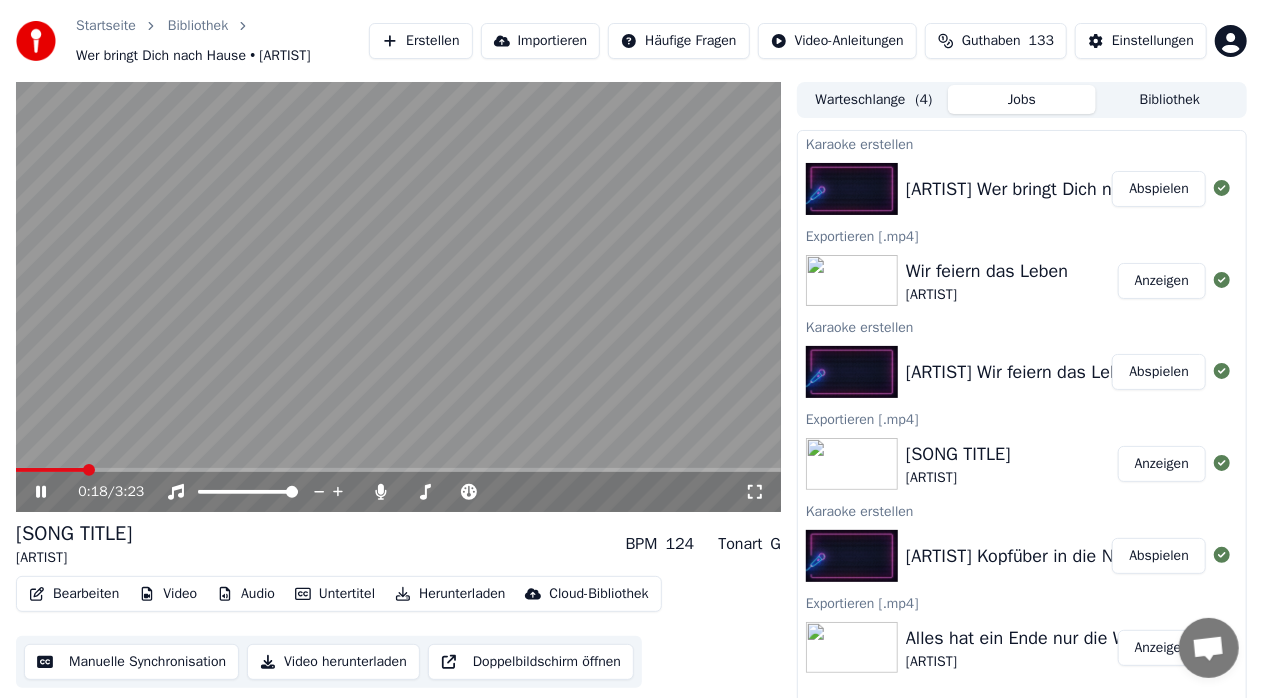 click at bounding box center (50, 470) 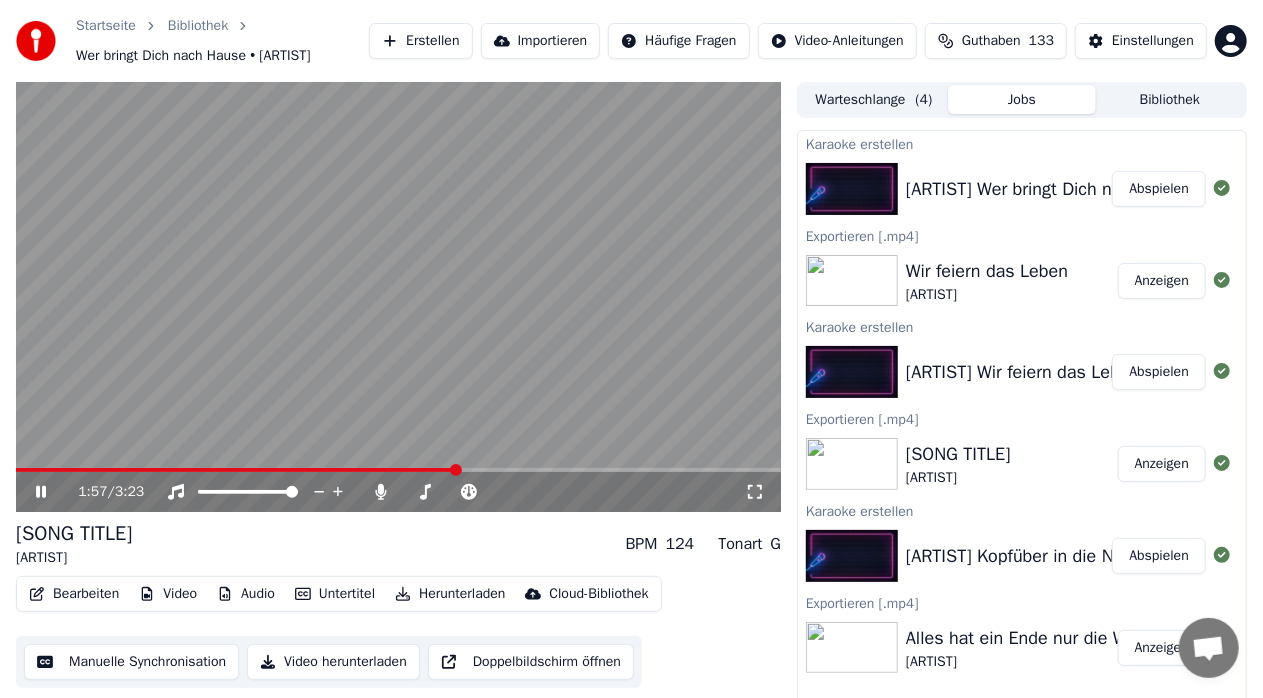 click at bounding box center [398, 470] 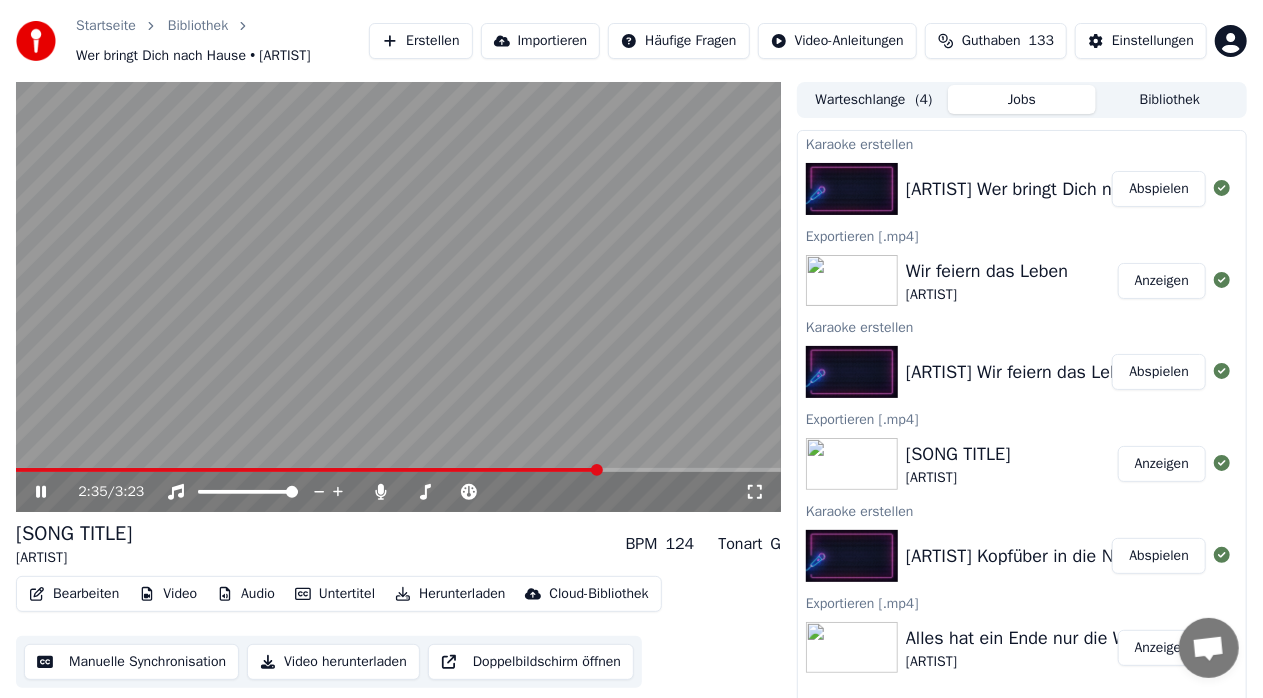 click at bounding box center [398, 470] 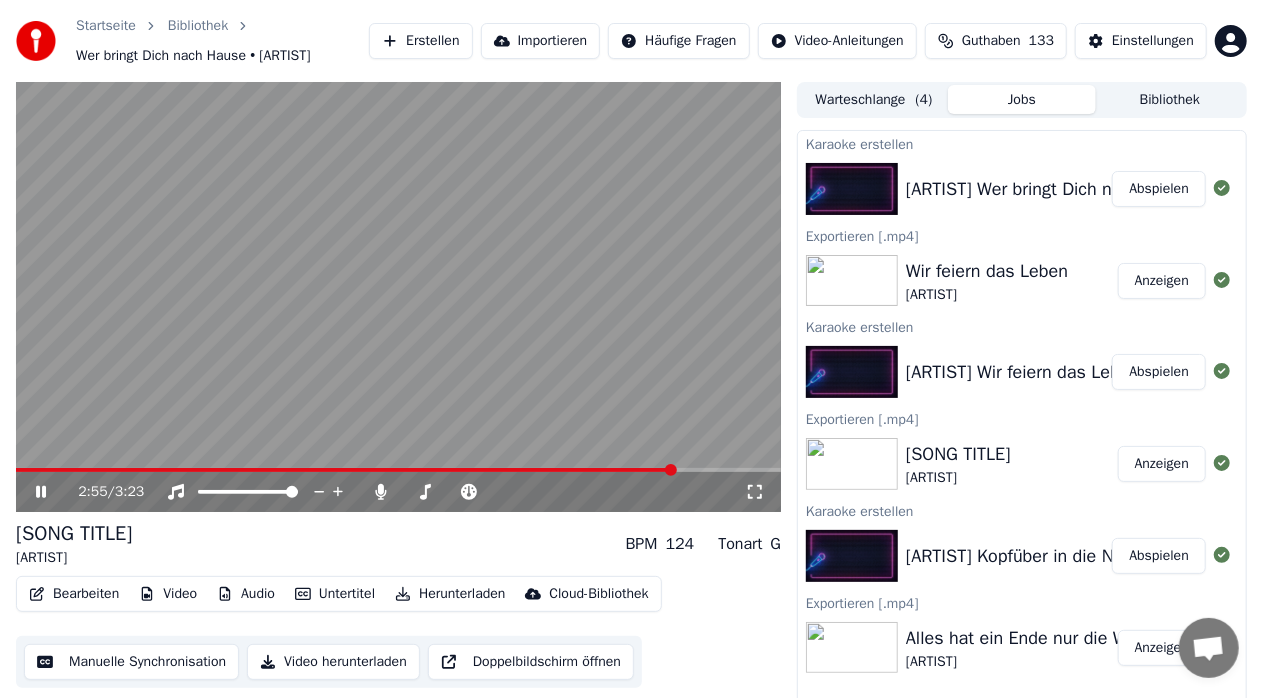 click at bounding box center [398, 470] 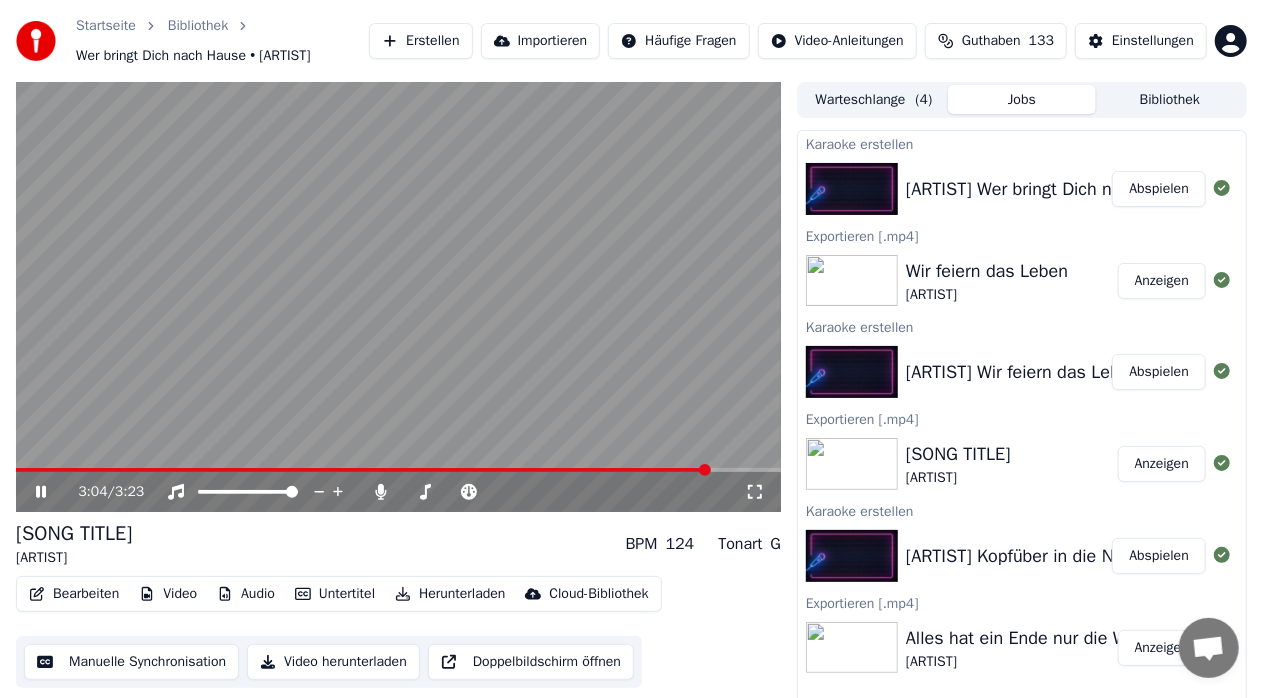 click at bounding box center (398, 470) 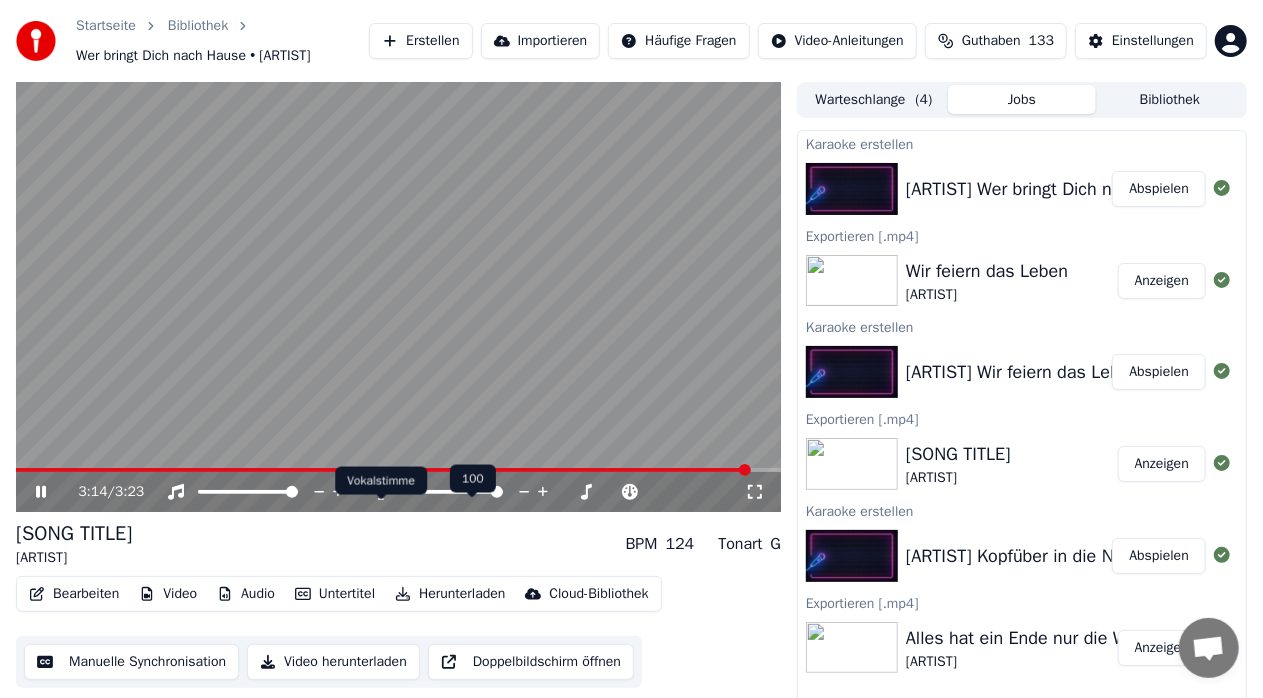 click 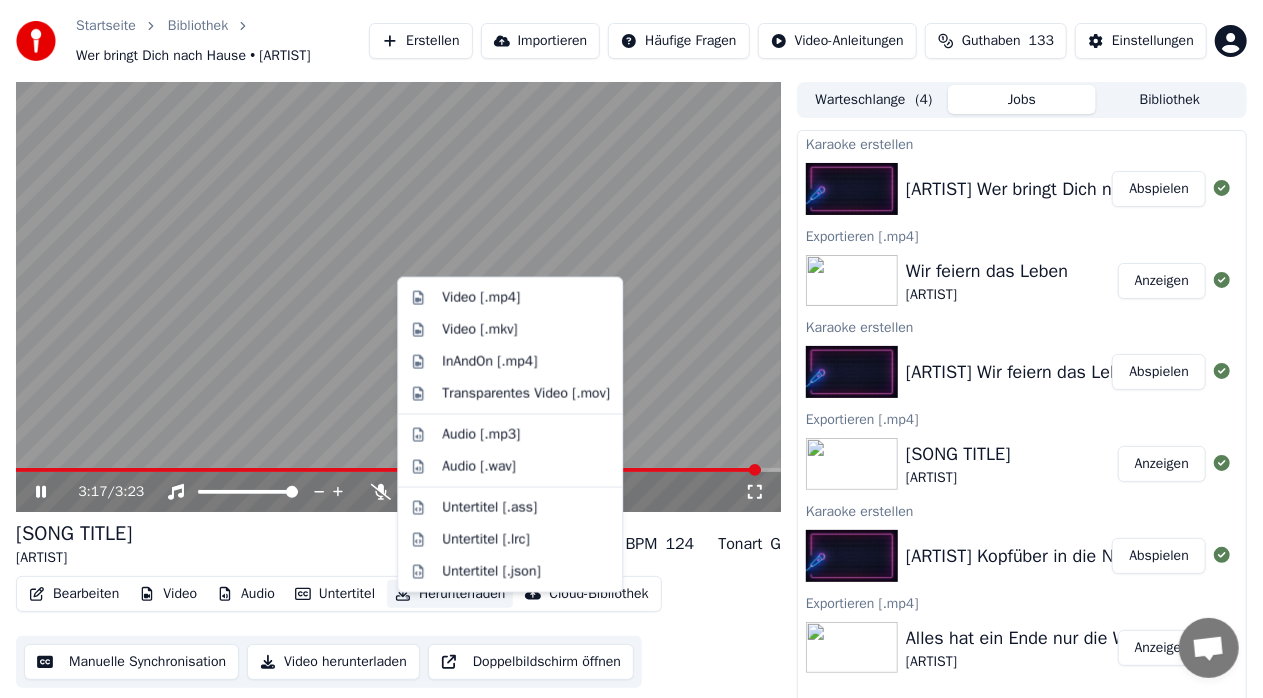 click on "Herunterladen" at bounding box center [450, 594] 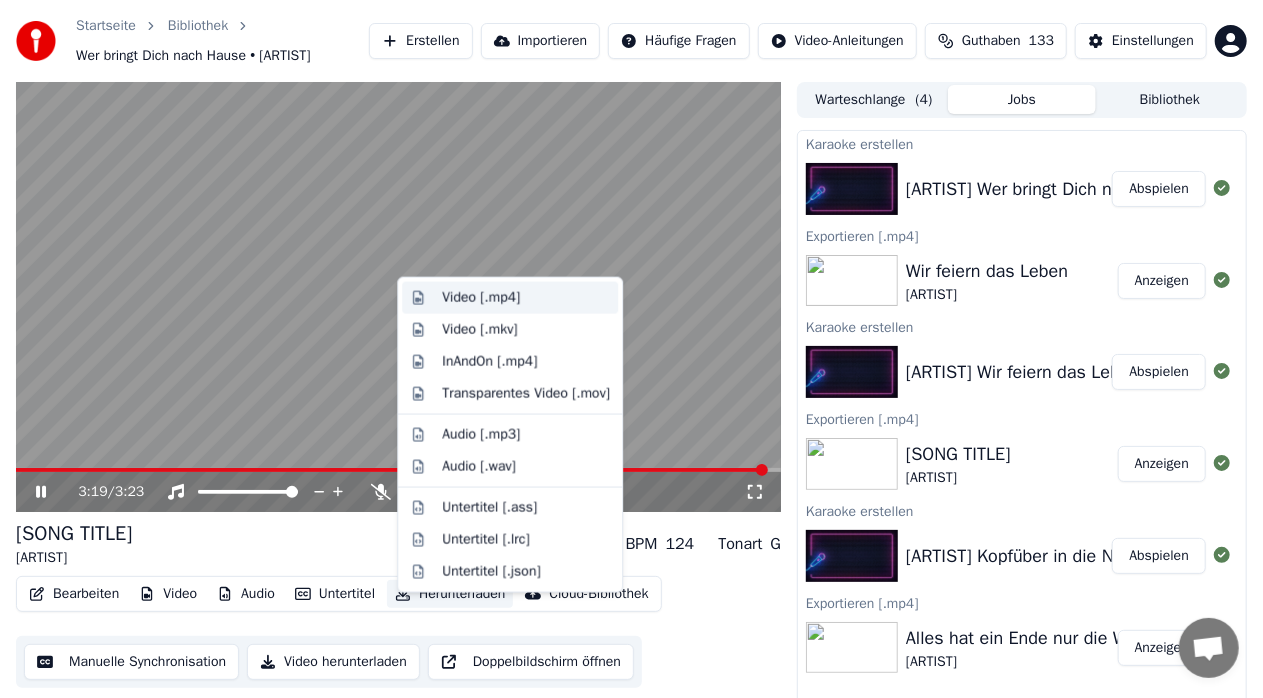 click on "Video [.mp4]" at bounding box center (481, 298) 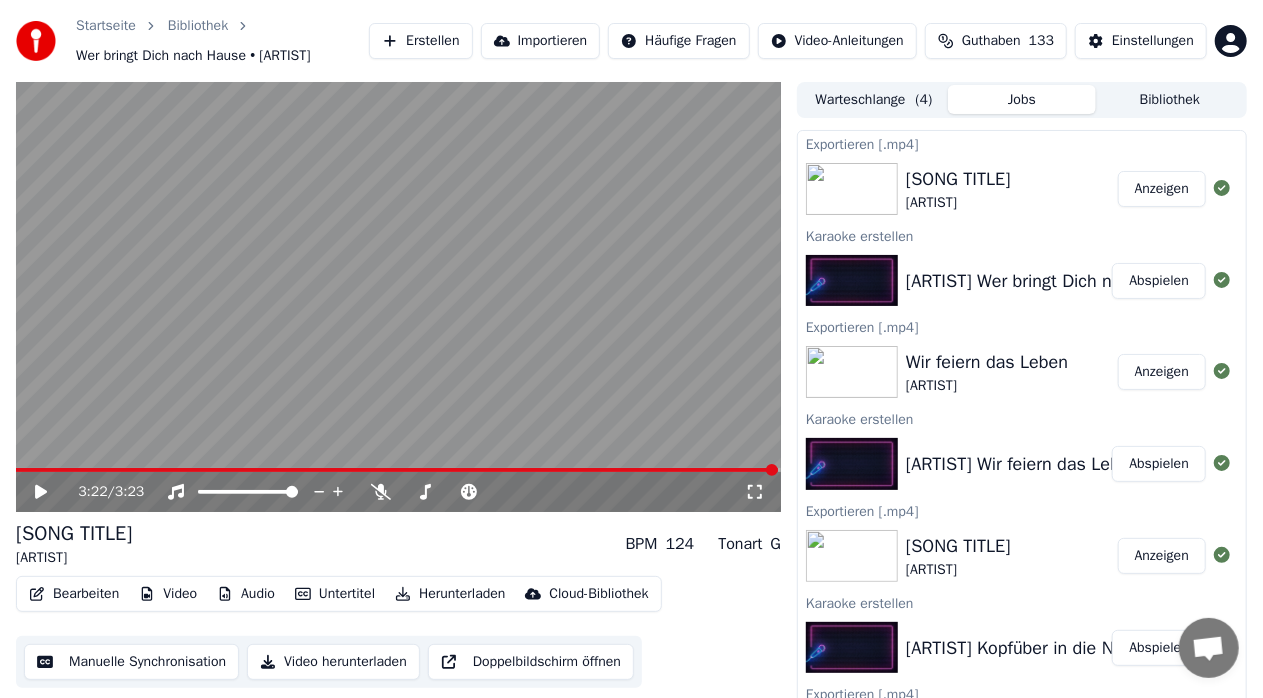 click on "Bearbeiten Video Audio Untertitel Herunterladen Cloud-Bibliothek Manuelle Synchronisation Video herunterladen Doppelbildschirm öffnen" at bounding box center [398, 632] 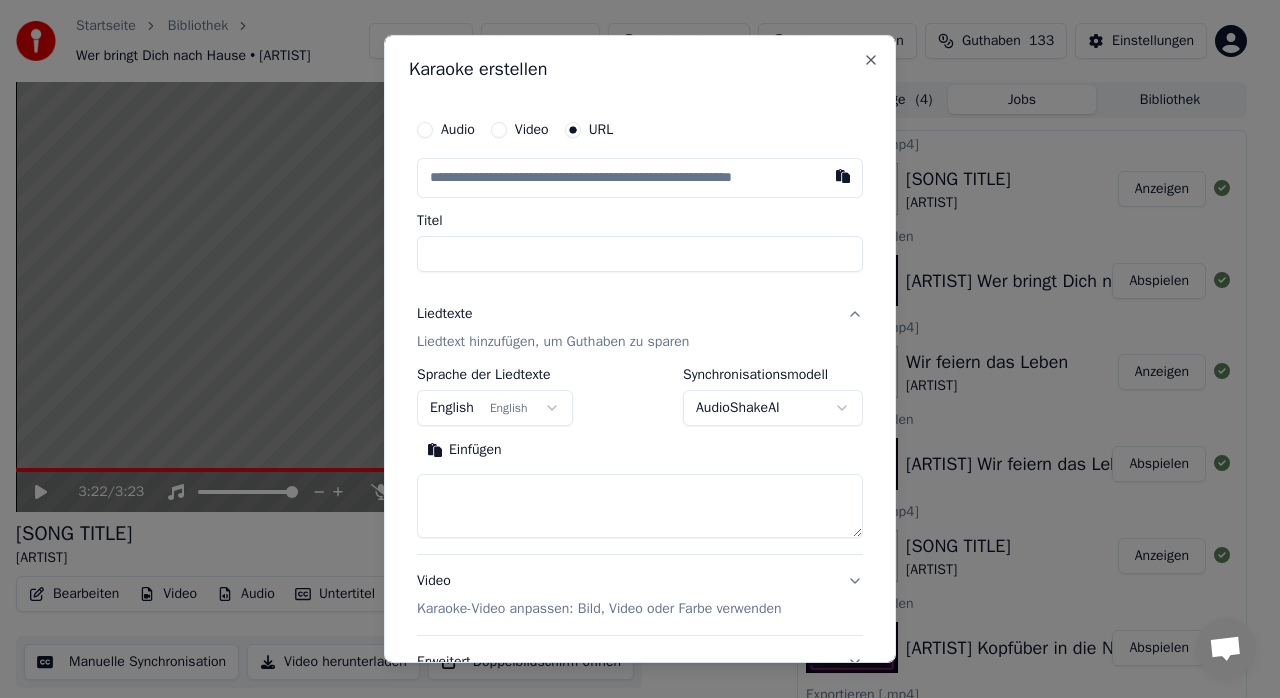 type on "**********" 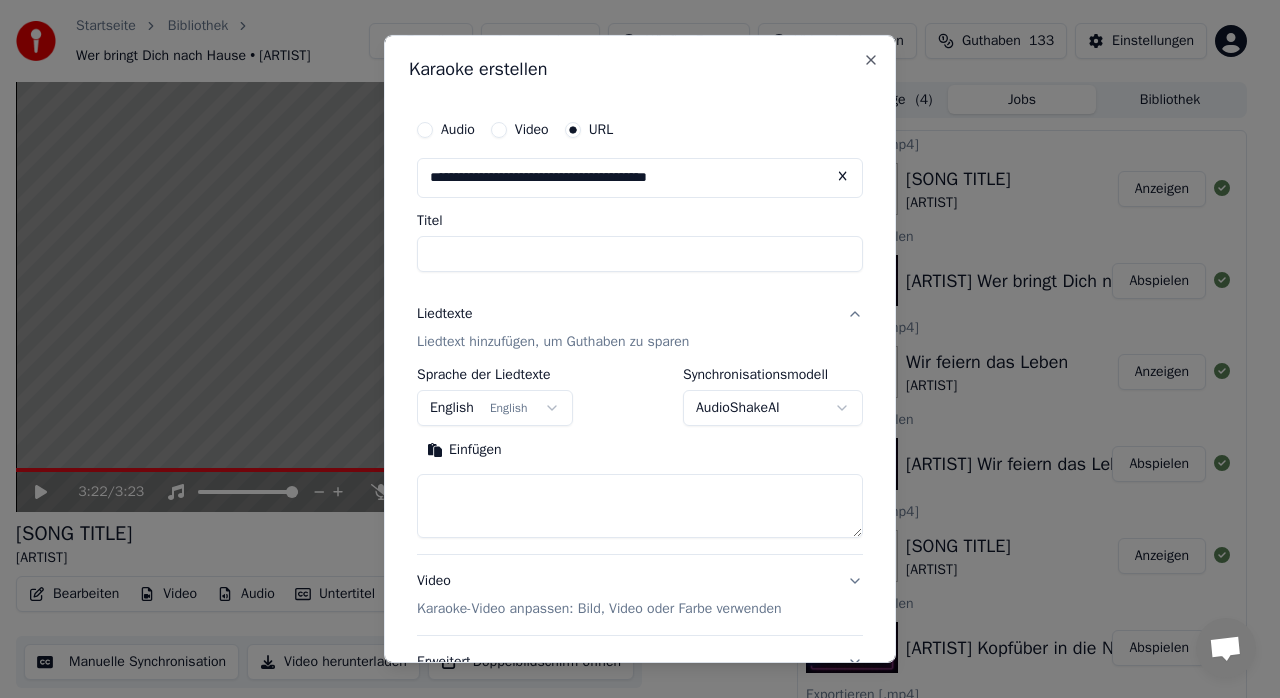 type on "**********" 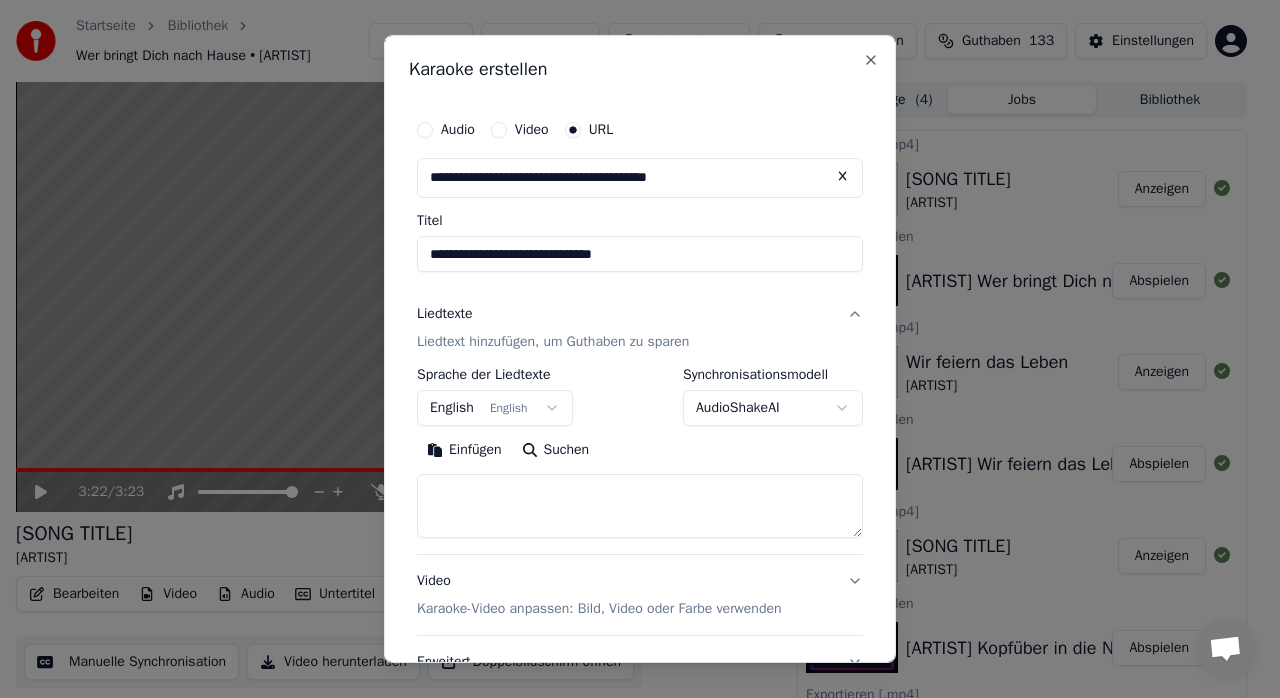 type on "**********" 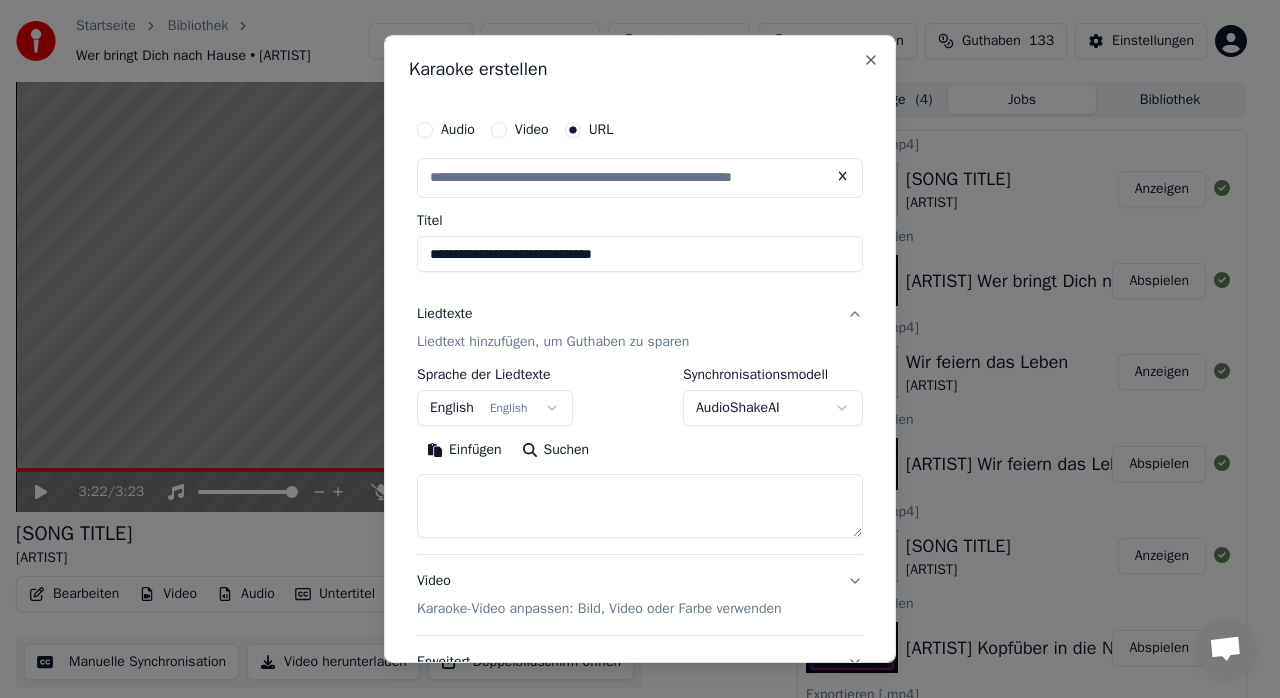 click on "**********" at bounding box center (640, 254) 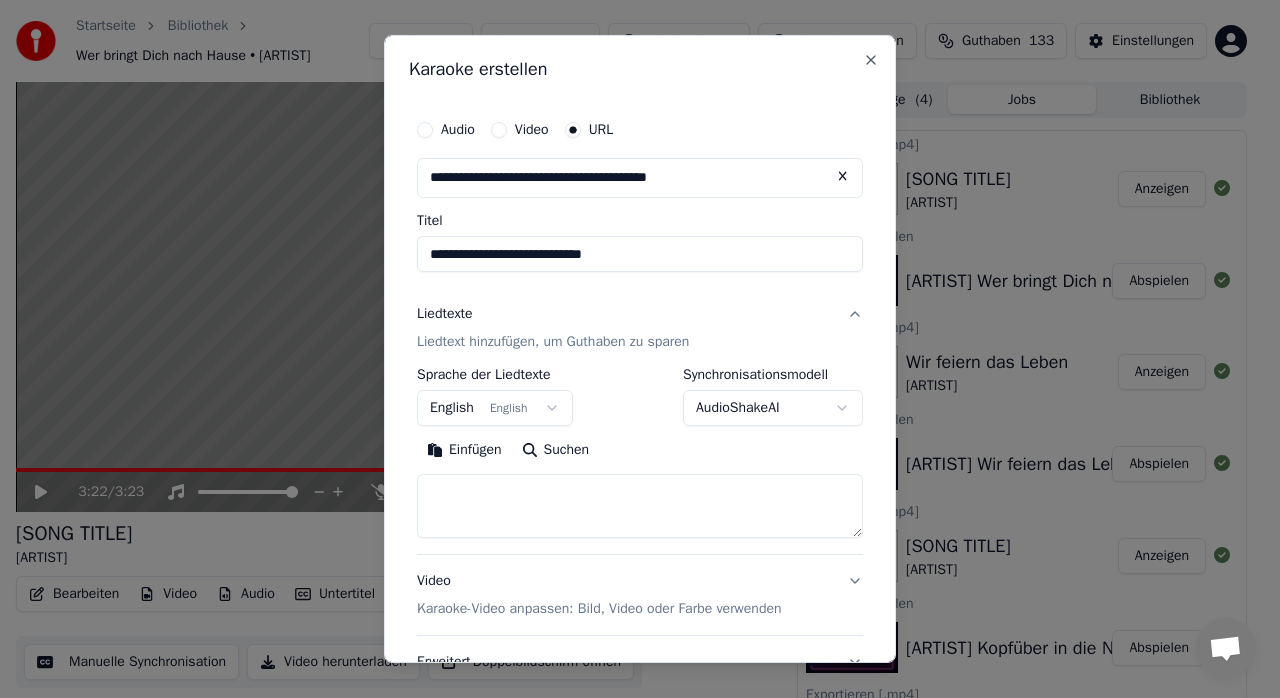 type on "**********" 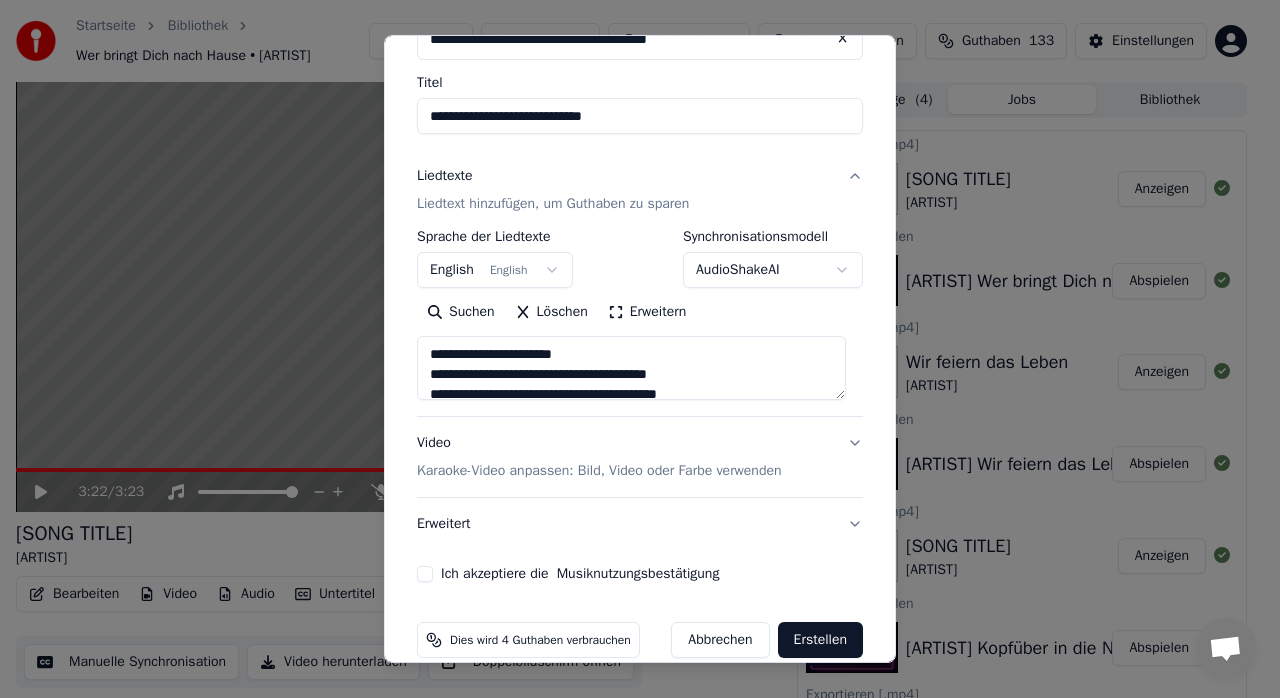 scroll, scrollTop: 166, scrollLeft: 0, axis: vertical 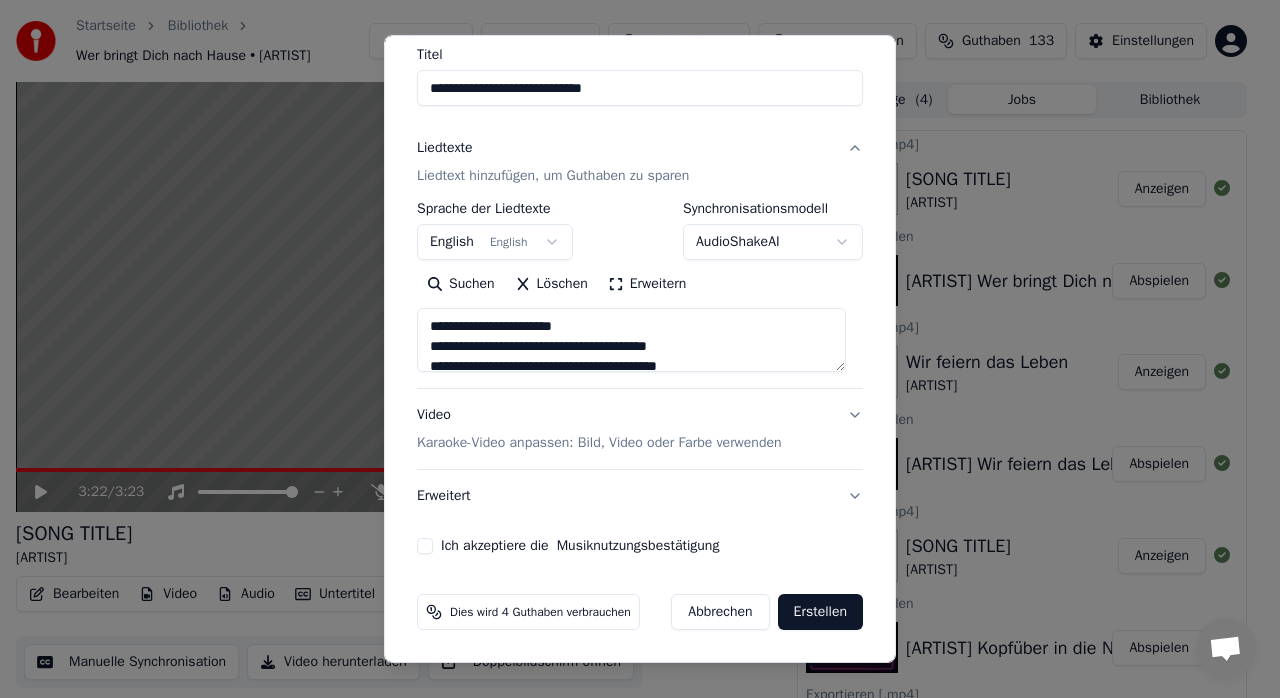 click on "Ich akzeptiere die   Musiknutzungsbestätigung" at bounding box center [425, 546] 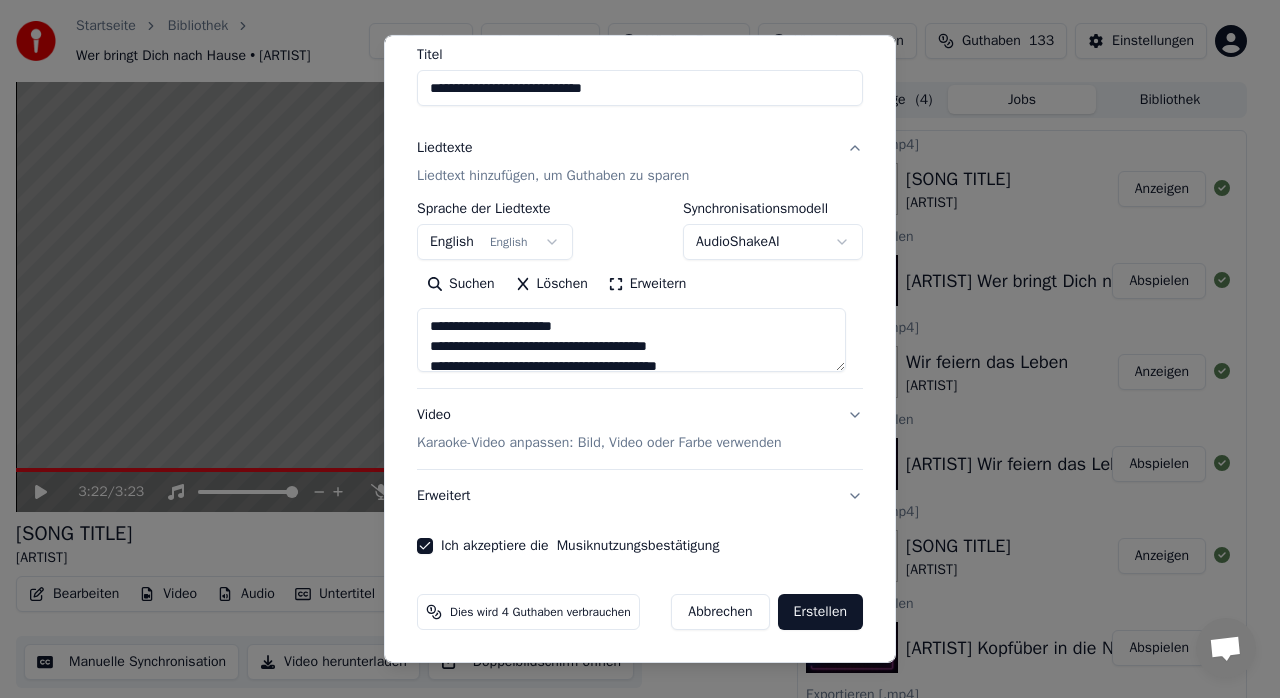 click on "Erstellen" at bounding box center (820, 612) 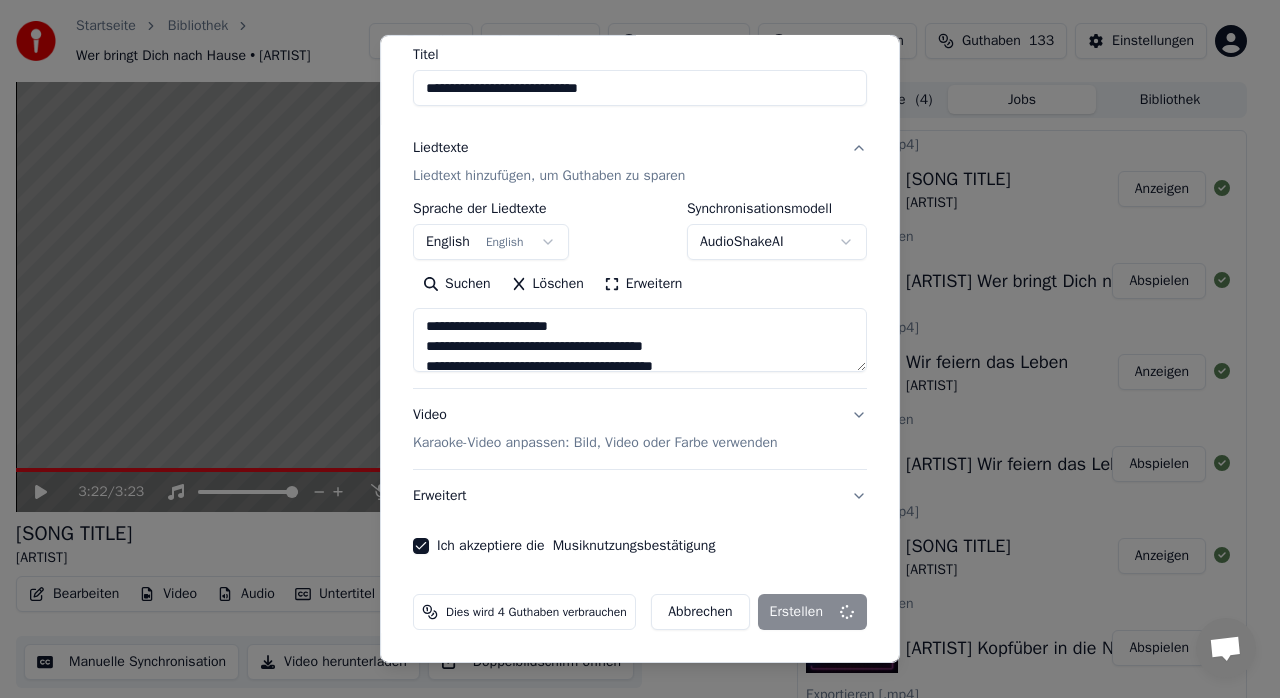 type on "**********" 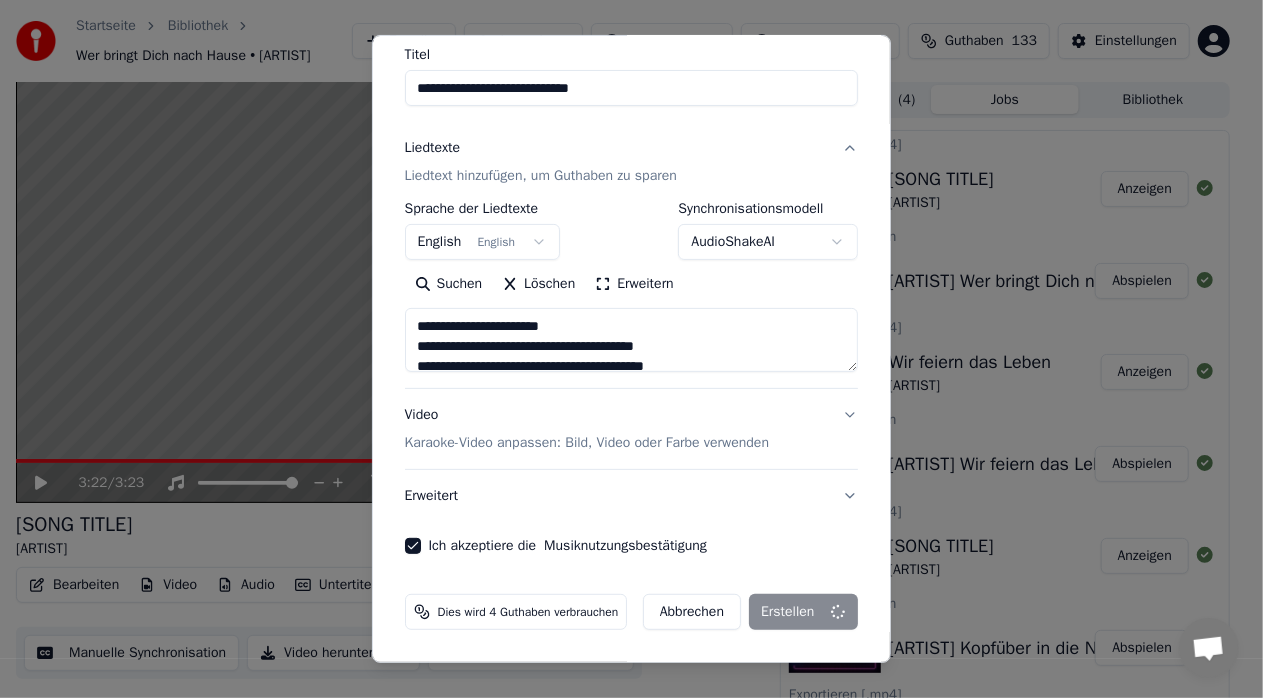 type 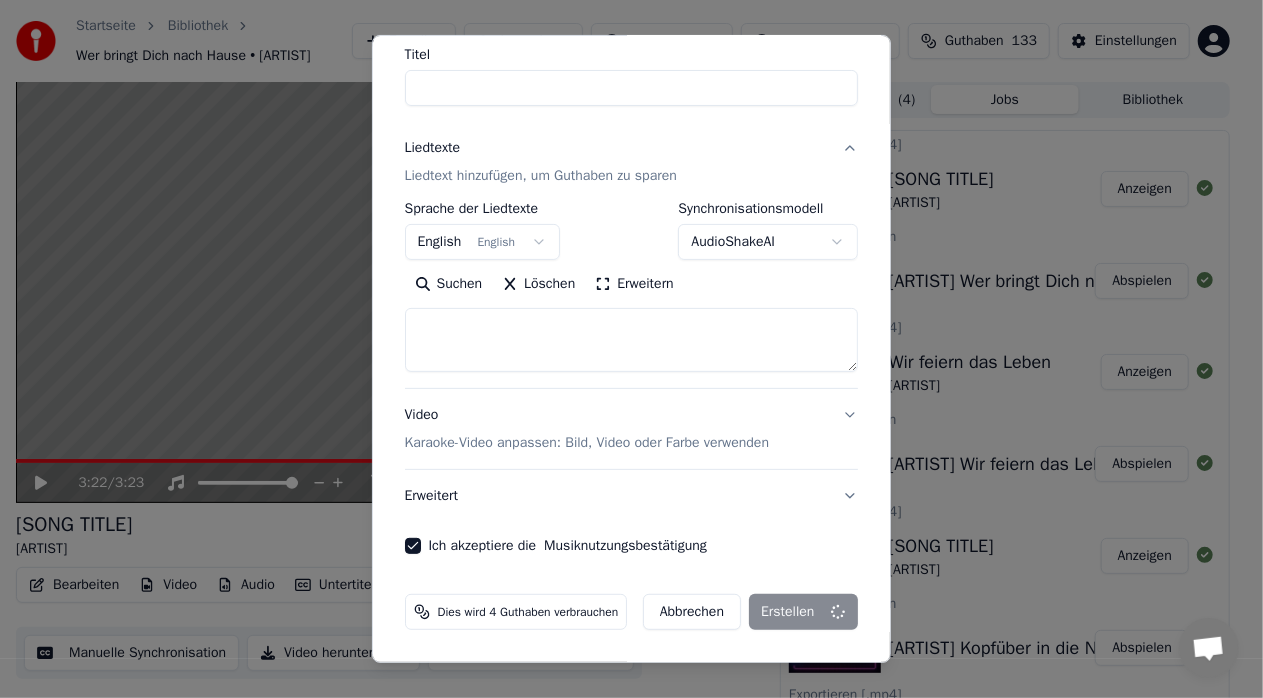 select 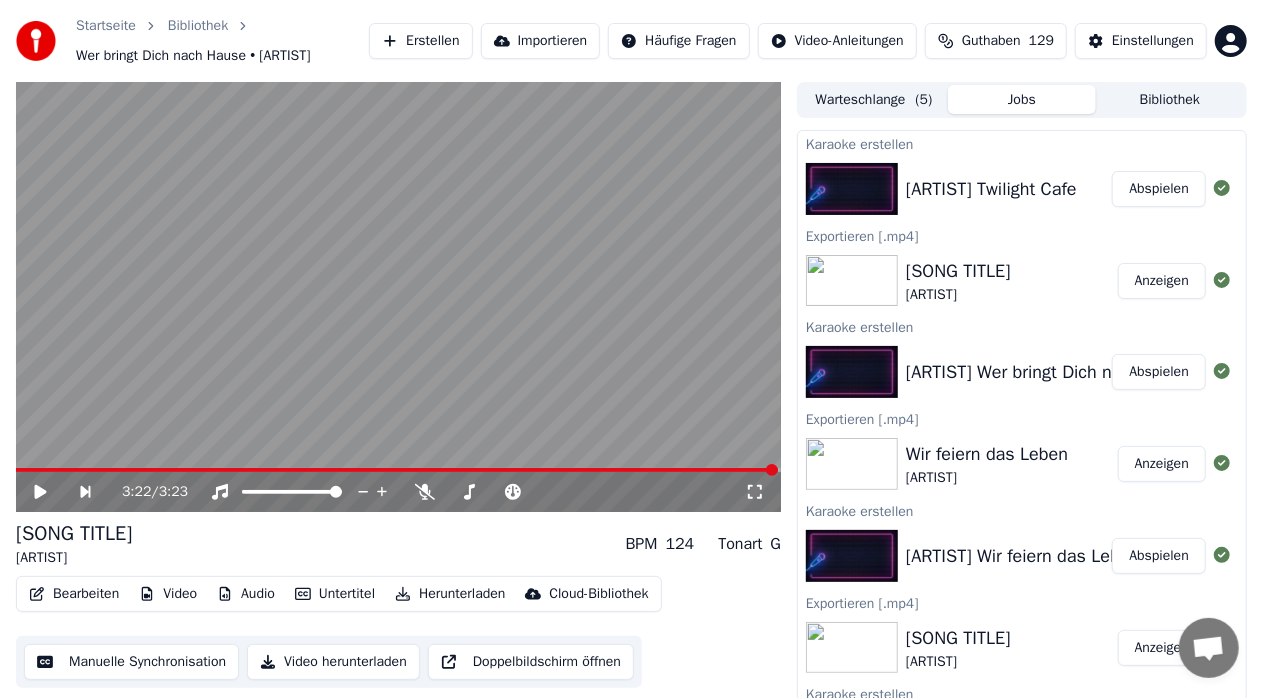 click on "Abspielen" at bounding box center [1159, 189] 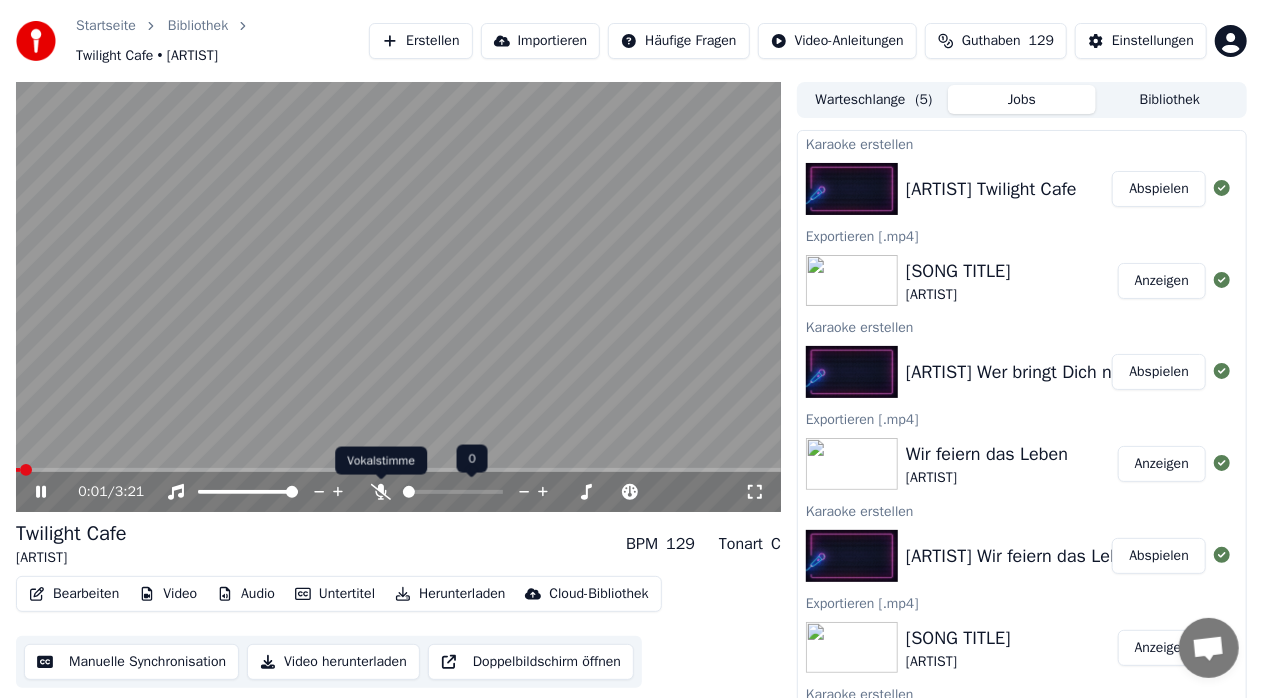 click 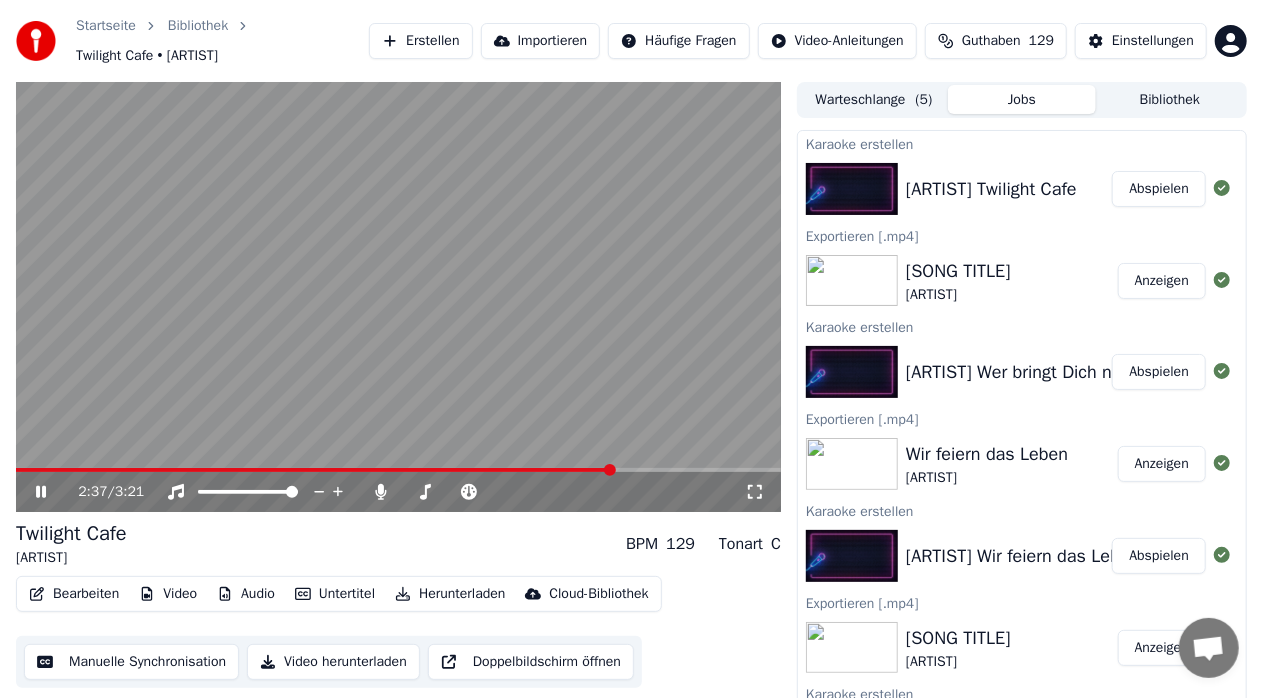 click at bounding box center [398, 470] 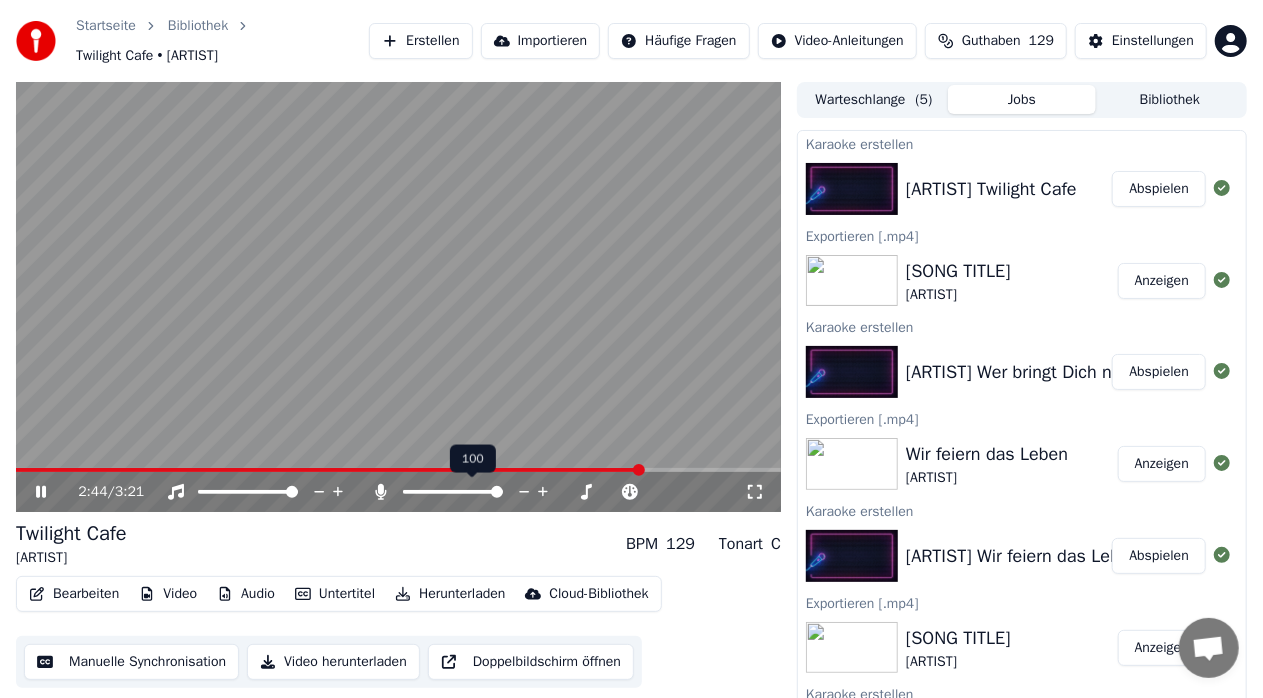 click 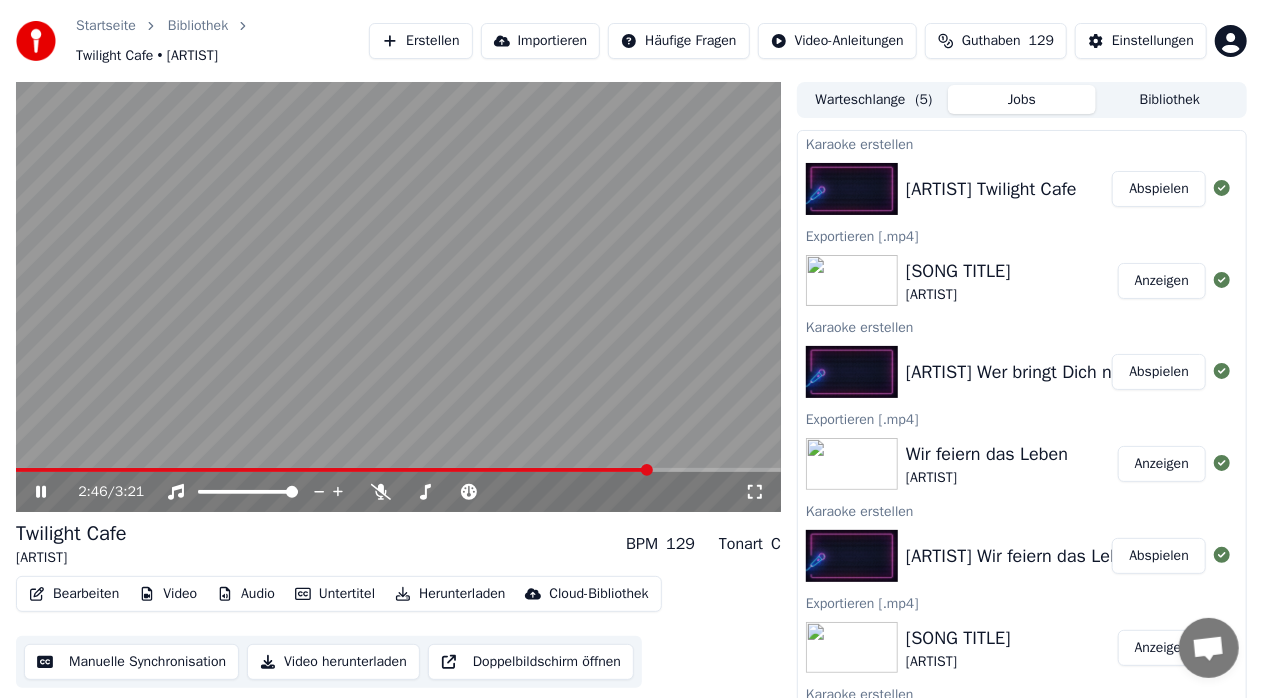 click 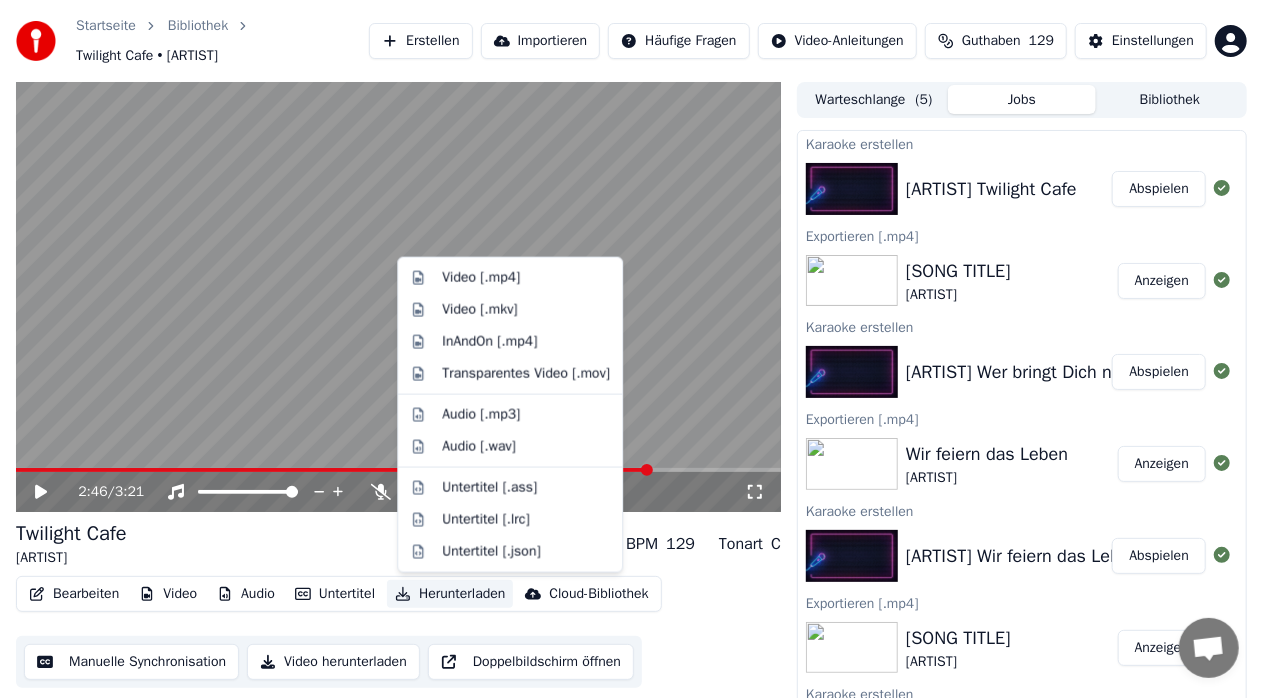 click on "Herunterladen" at bounding box center [450, 594] 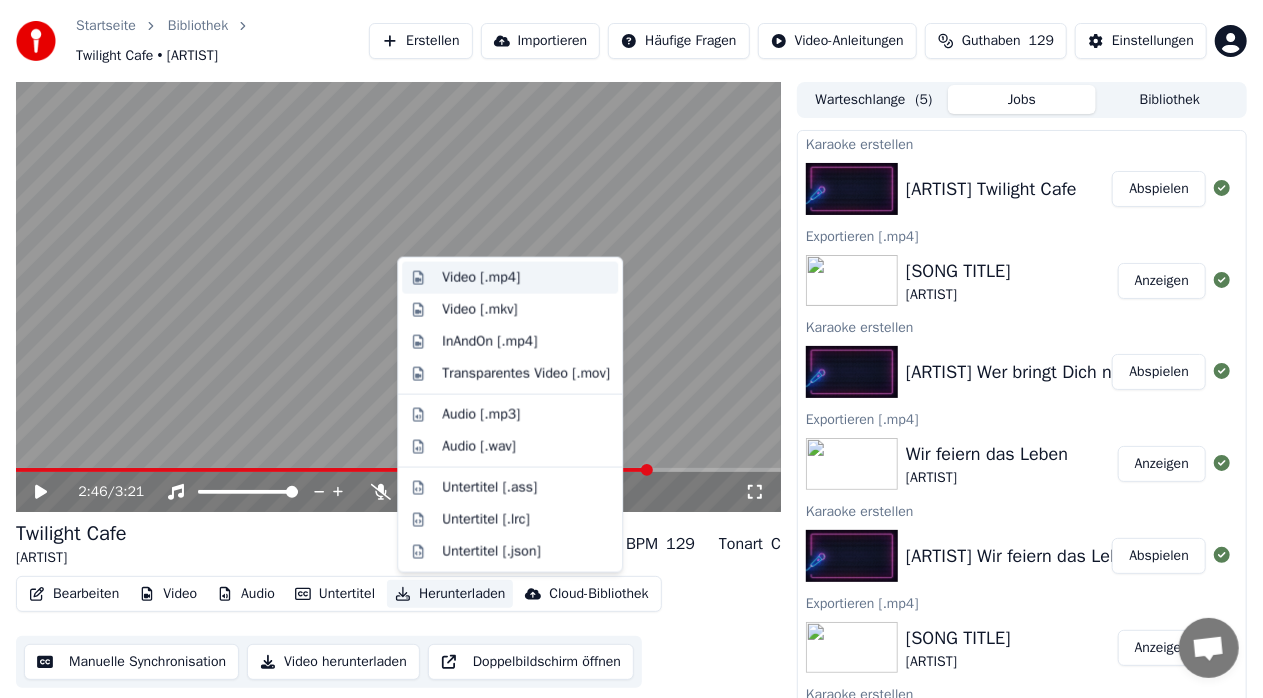 click on "Video [.mp4]" at bounding box center (481, 278) 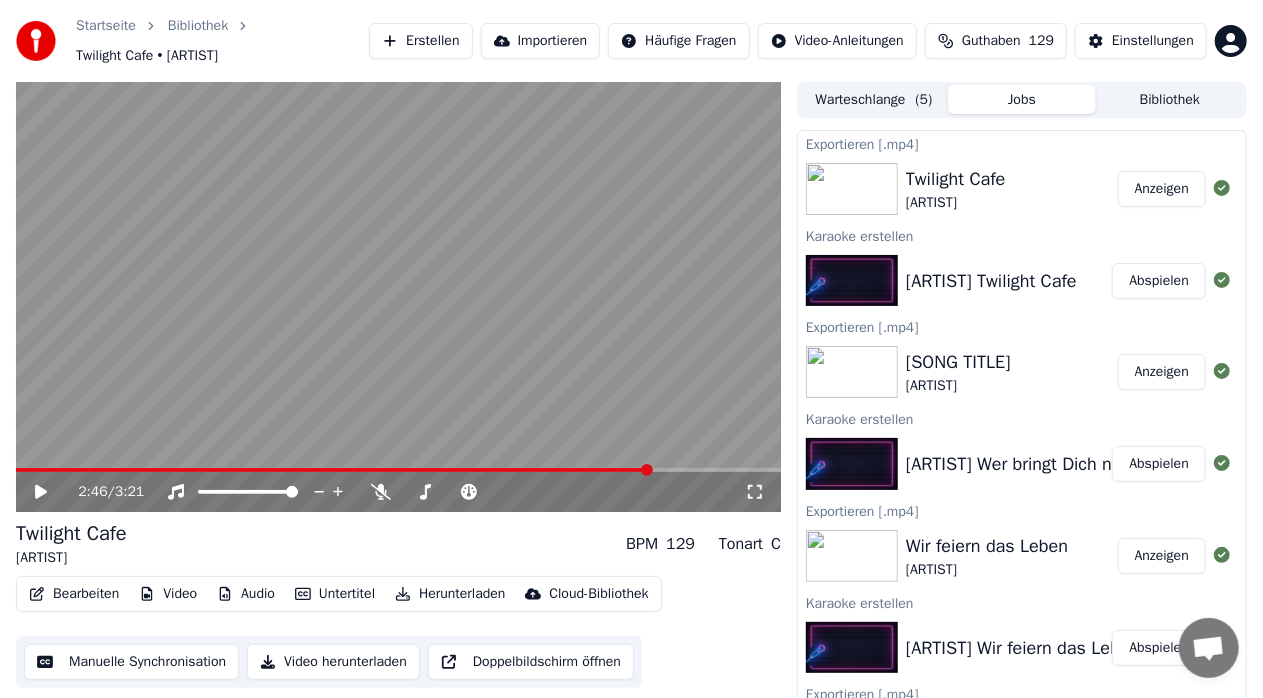 click on "Erstellen" at bounding box center (420, 41) 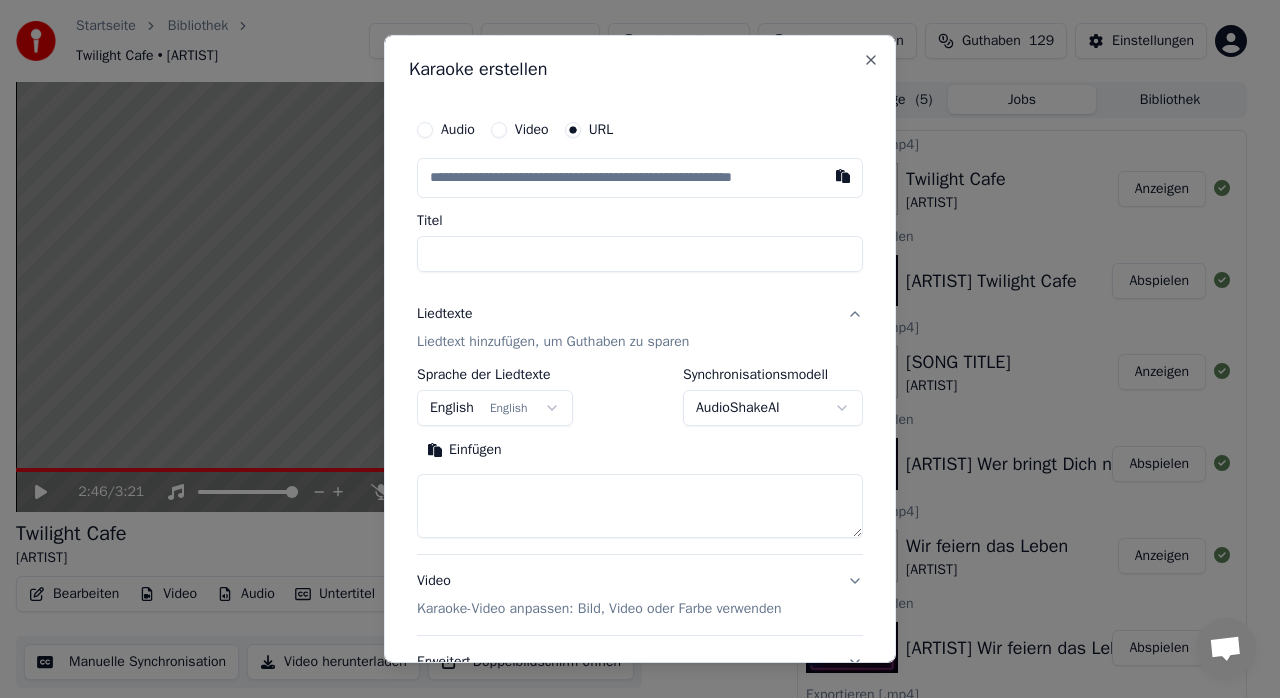 type on "**********" 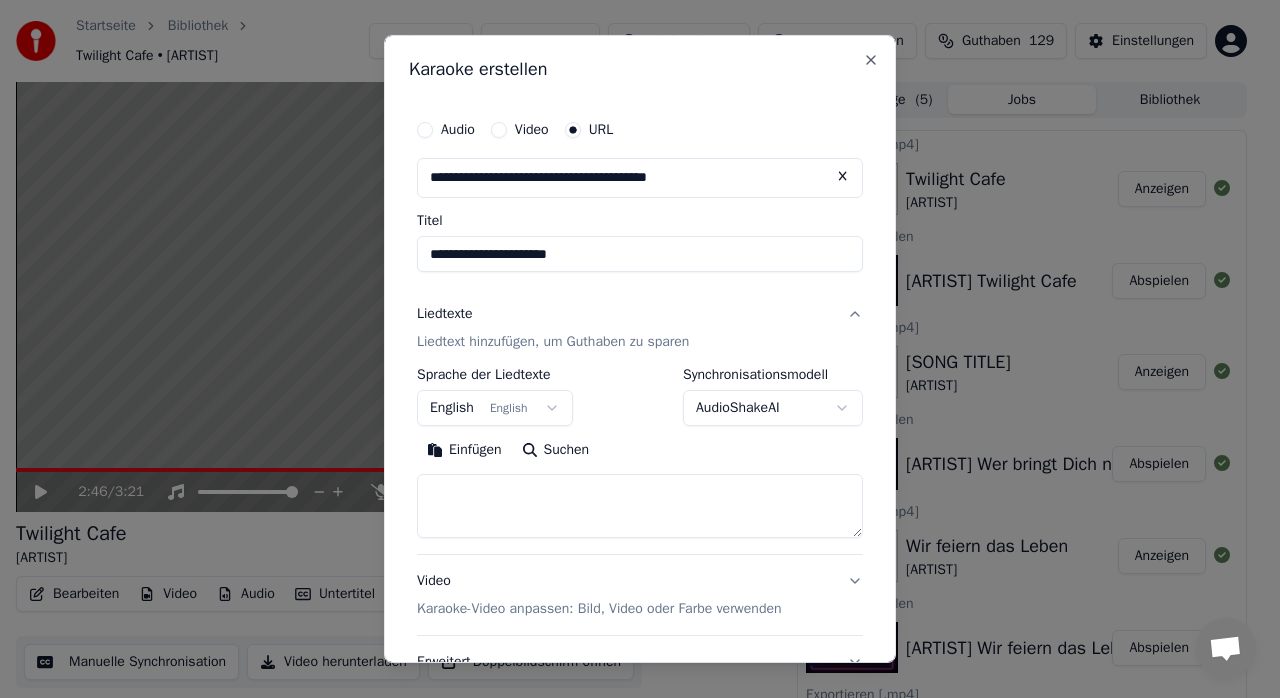 type on "**********" 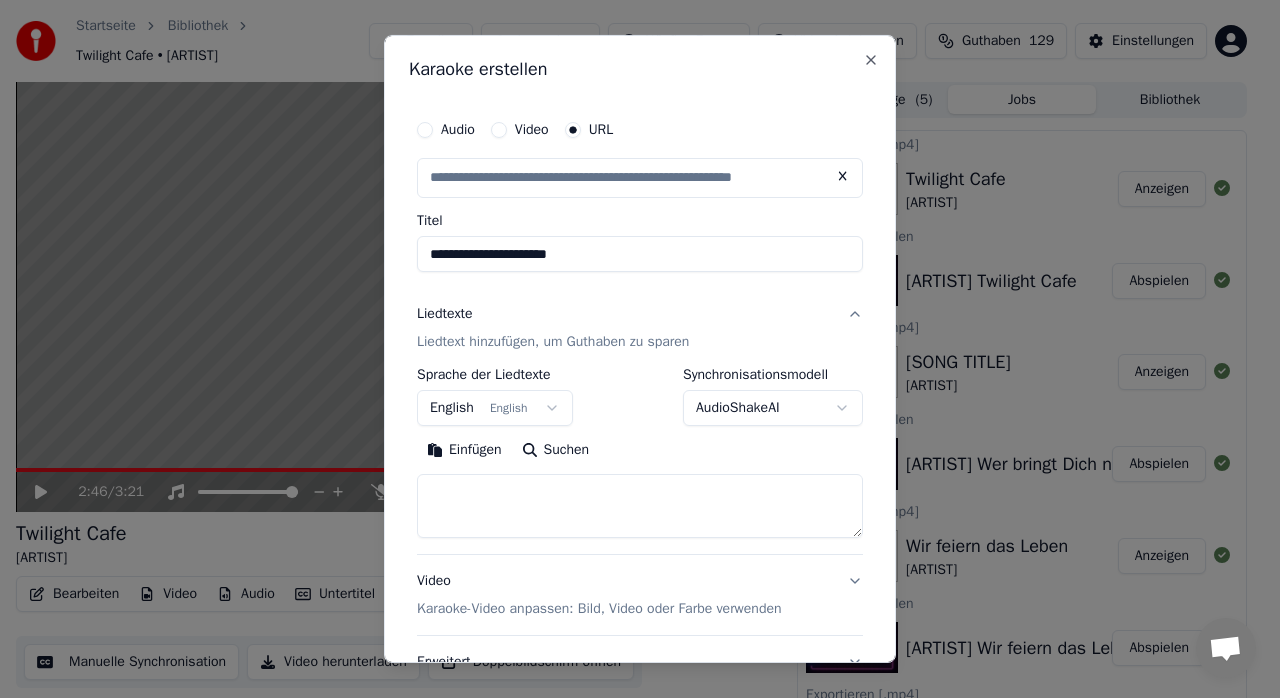 click on "**********" at bounding box center (640, 254) 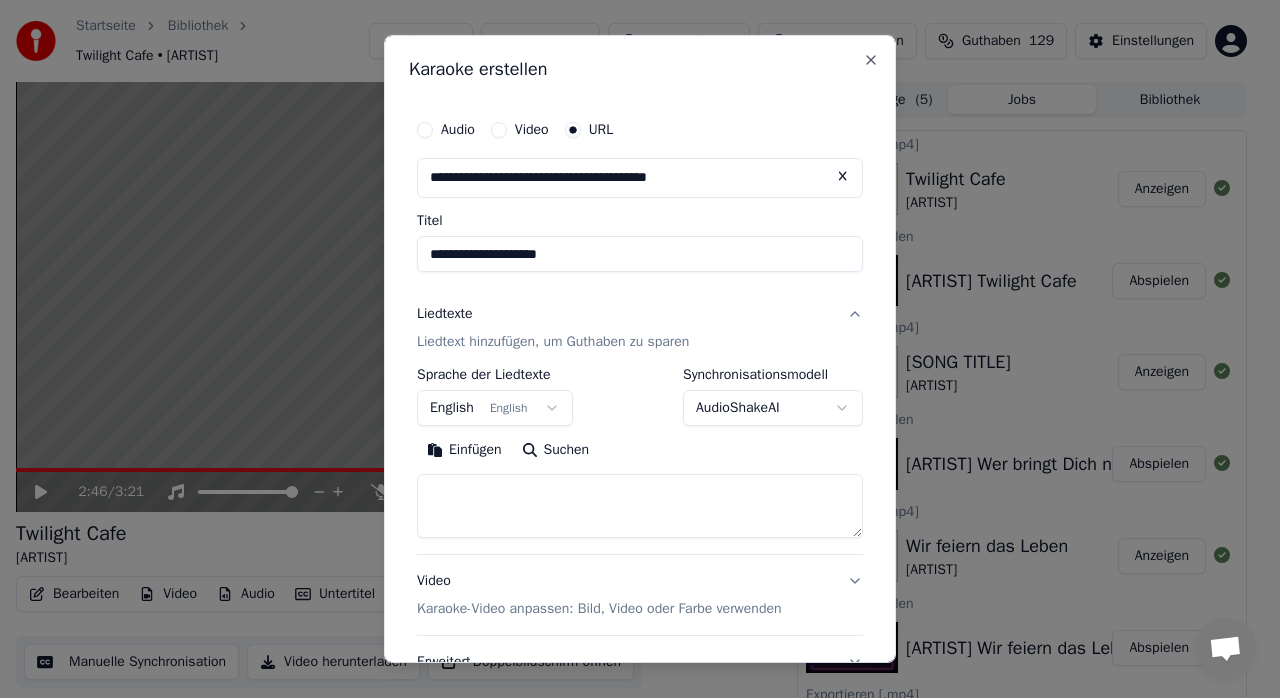 type on "**********" 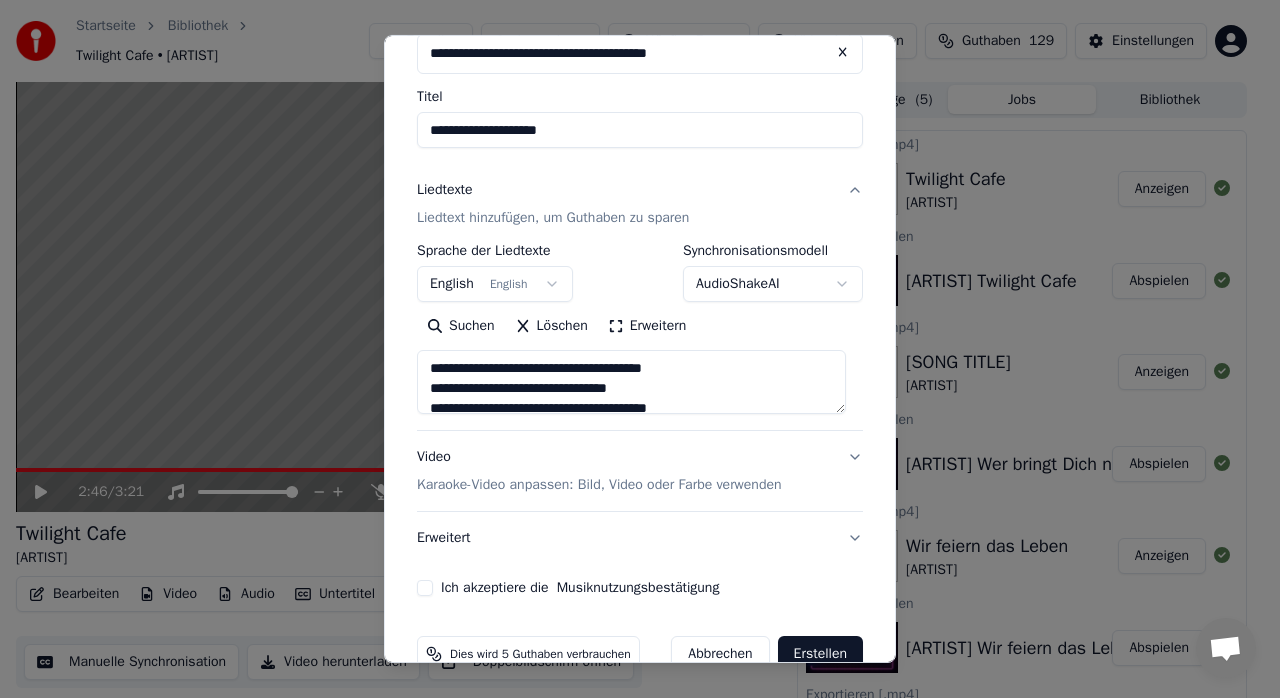 scroll, scrollTop: 166, scrollLeft: 0, axis: vertical 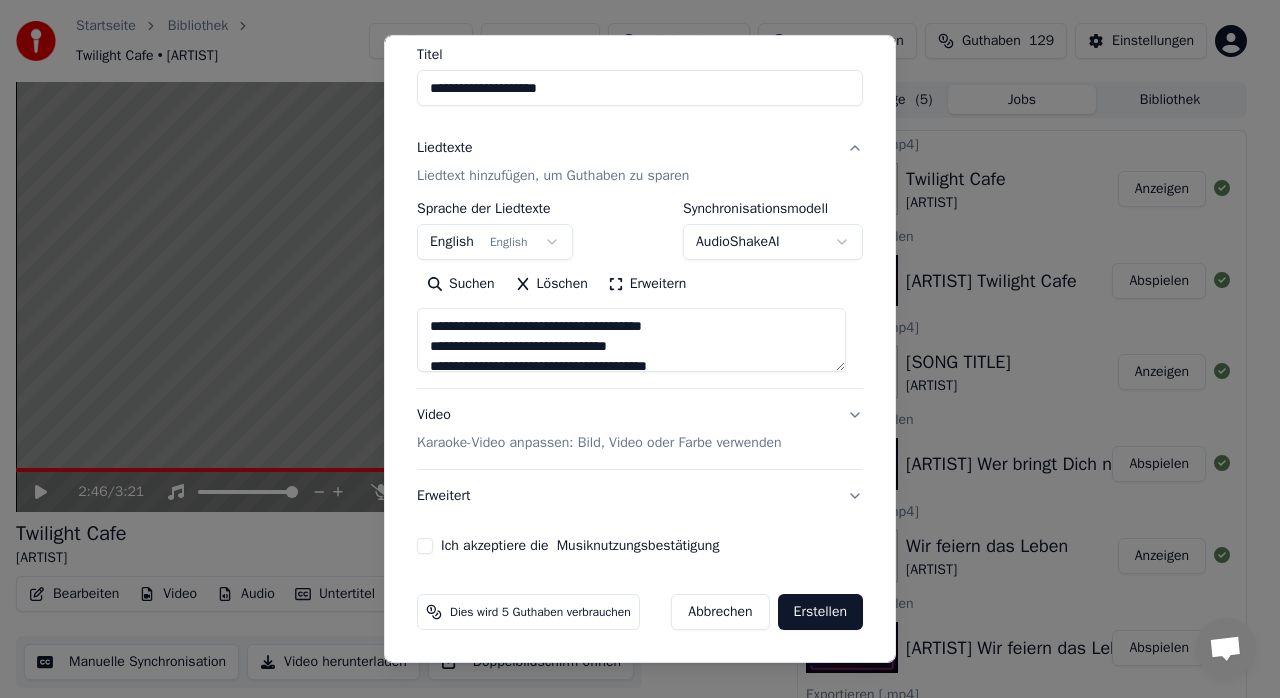 click on "Ich akzeptiere die   Musiknutzungsbestätigung" at bounding box center [425, 546] 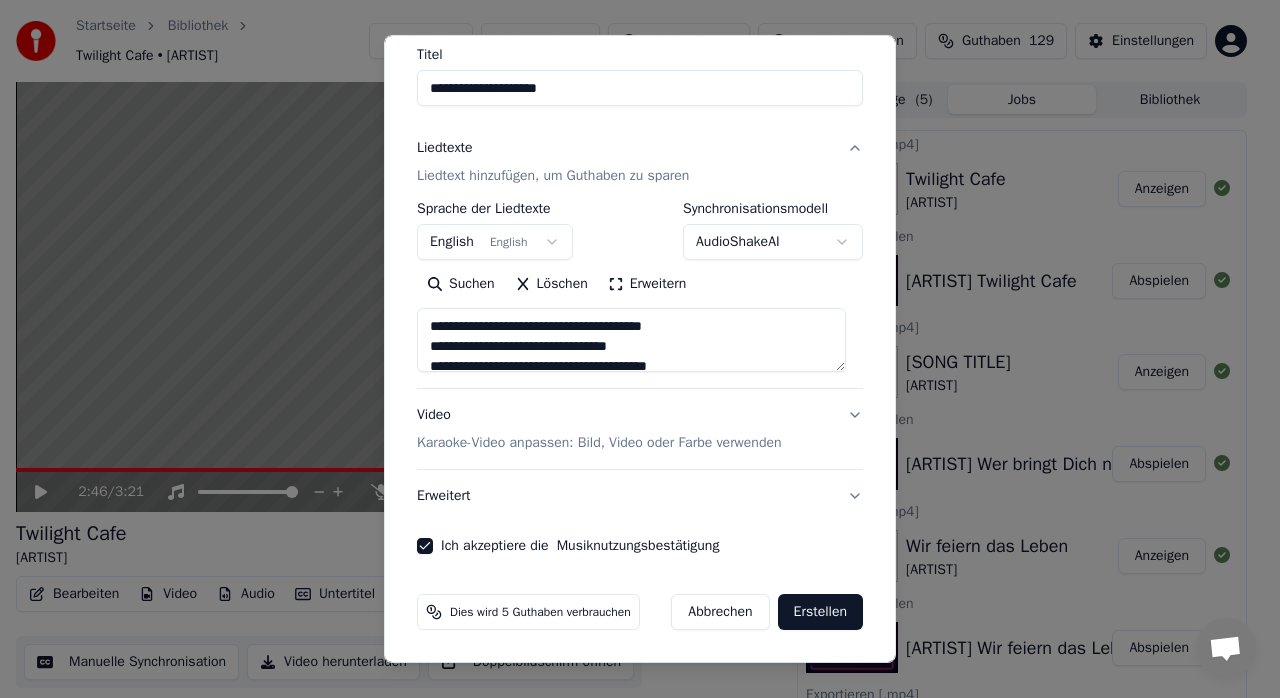 click on "Erstellen" at bounding box center (820, 612) 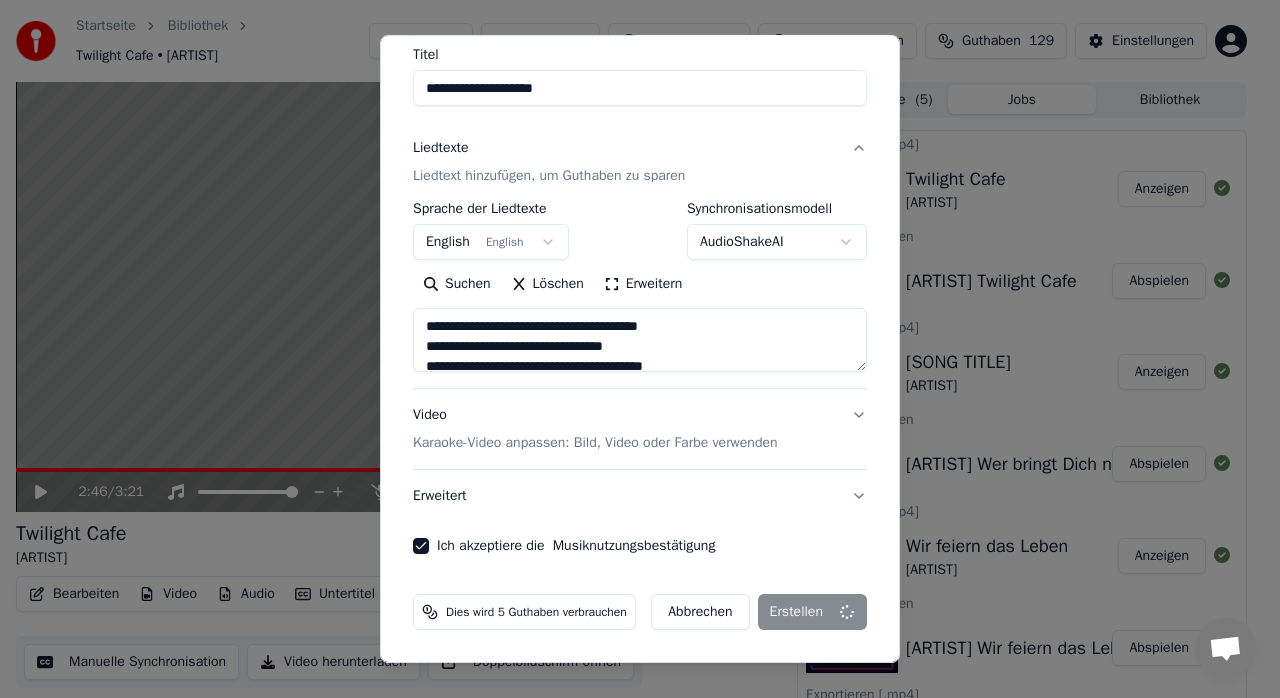 type on "**********" 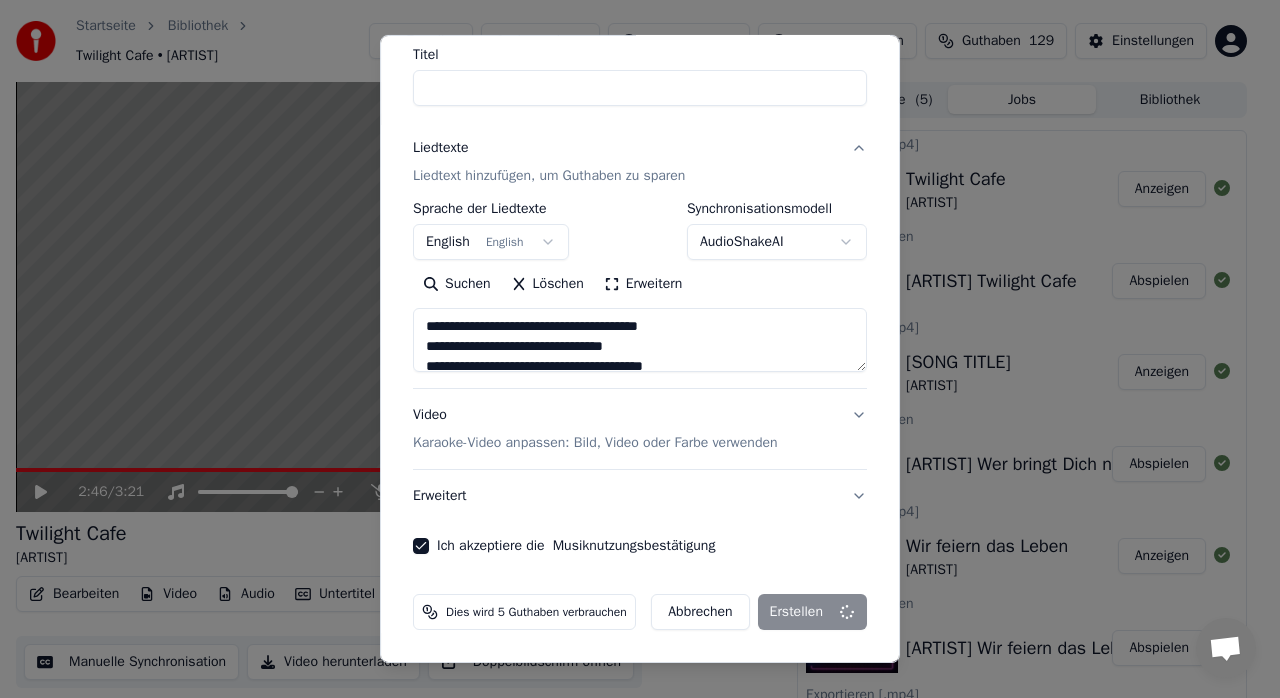 type 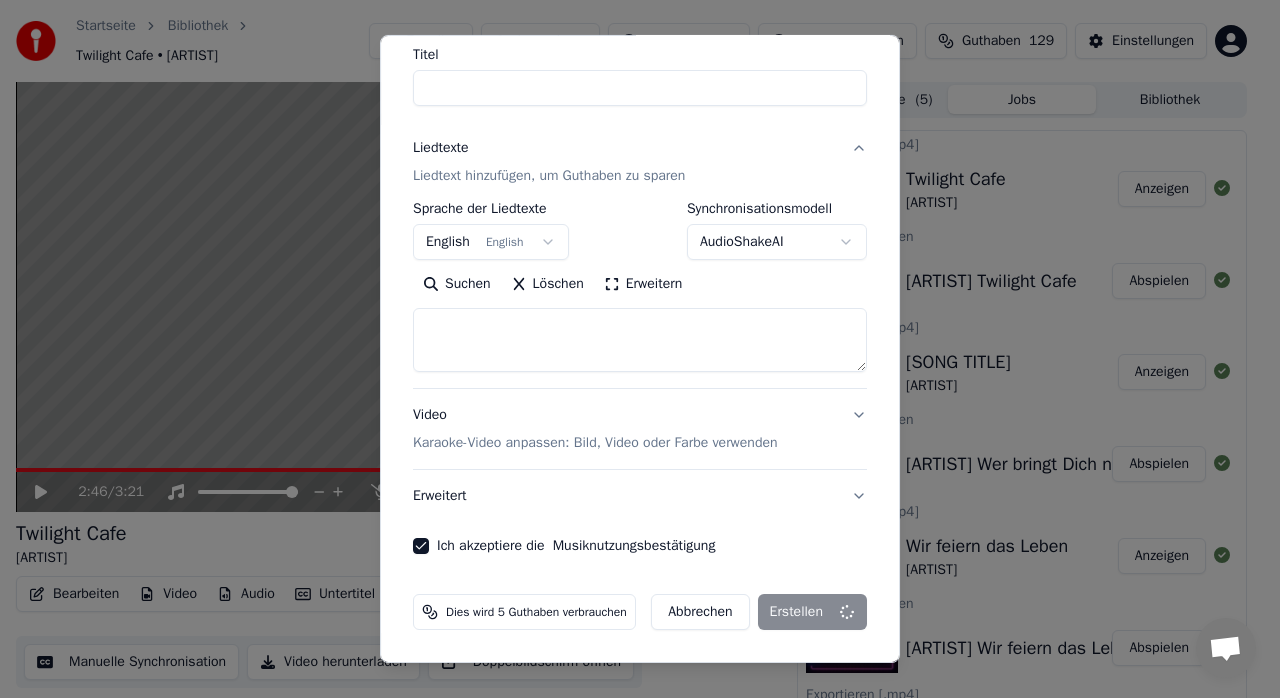 select 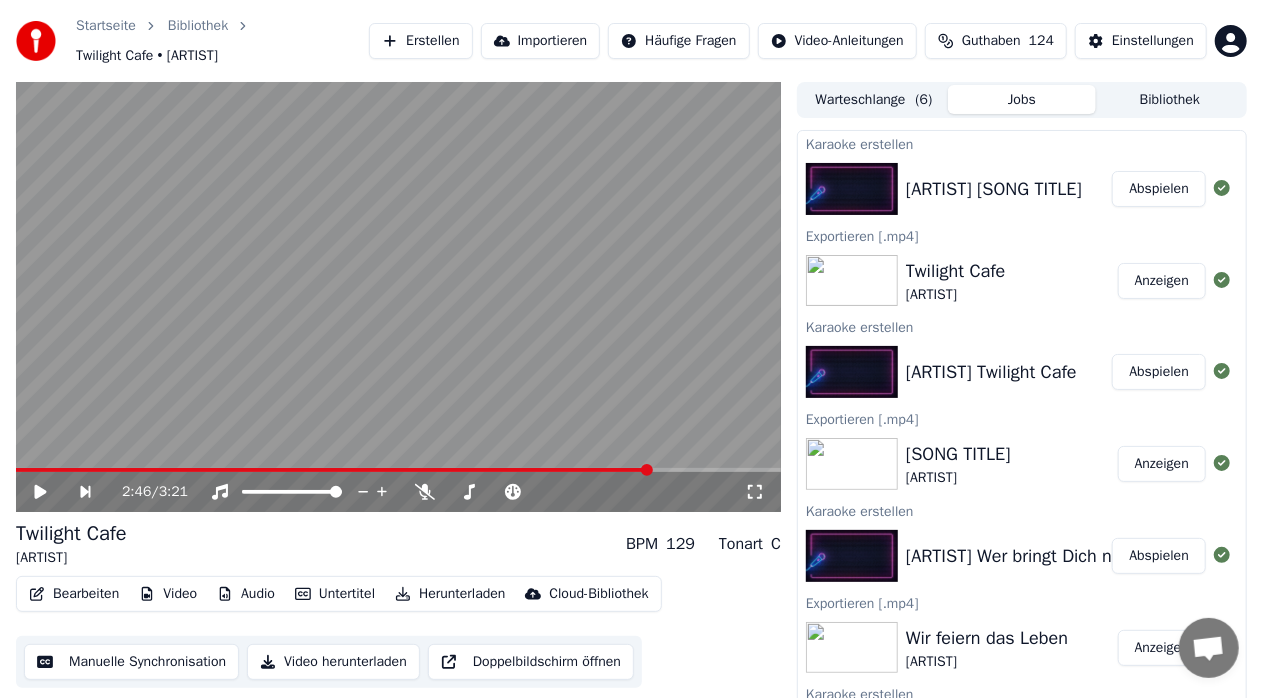 click on "Abspielen" at bounding box center (1159, 189) 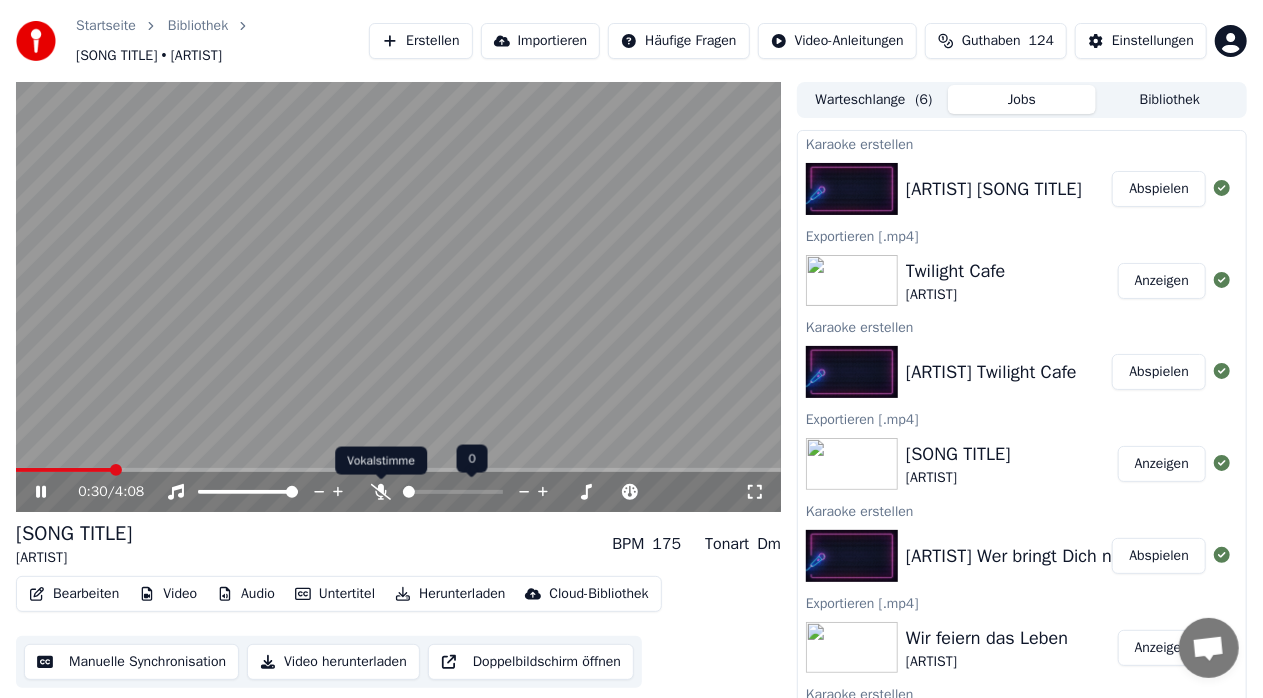 click 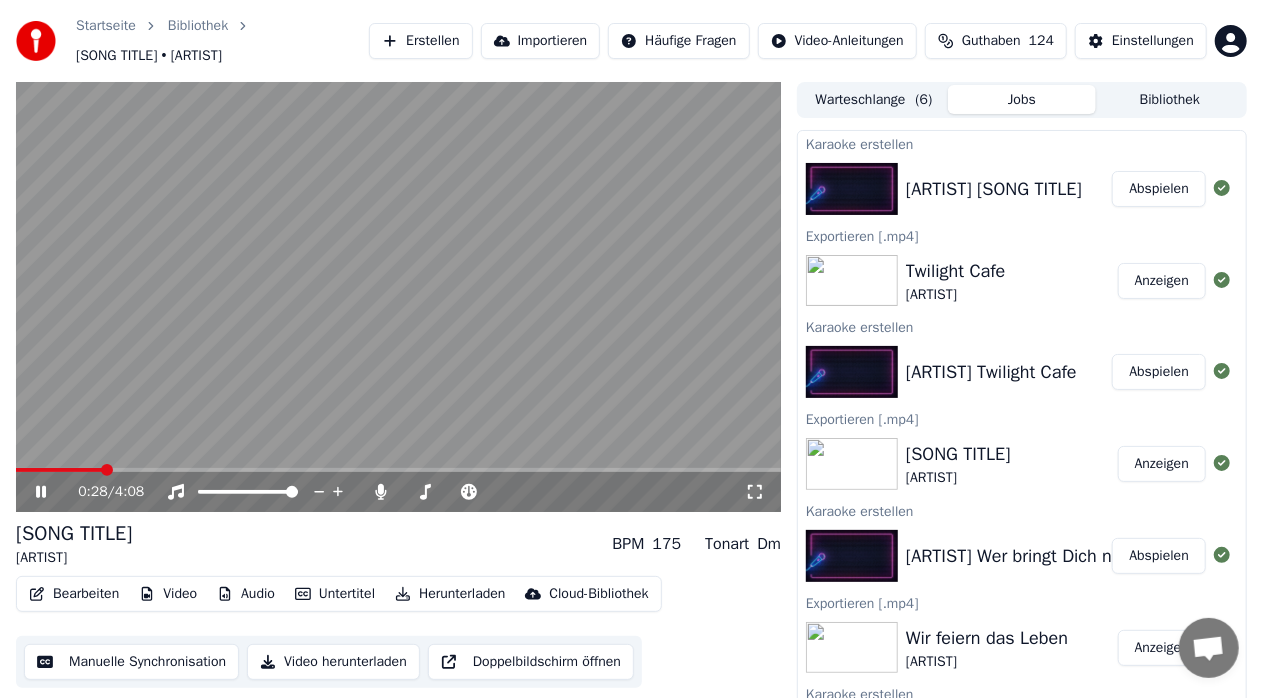 click at bounding box center (59, 470) 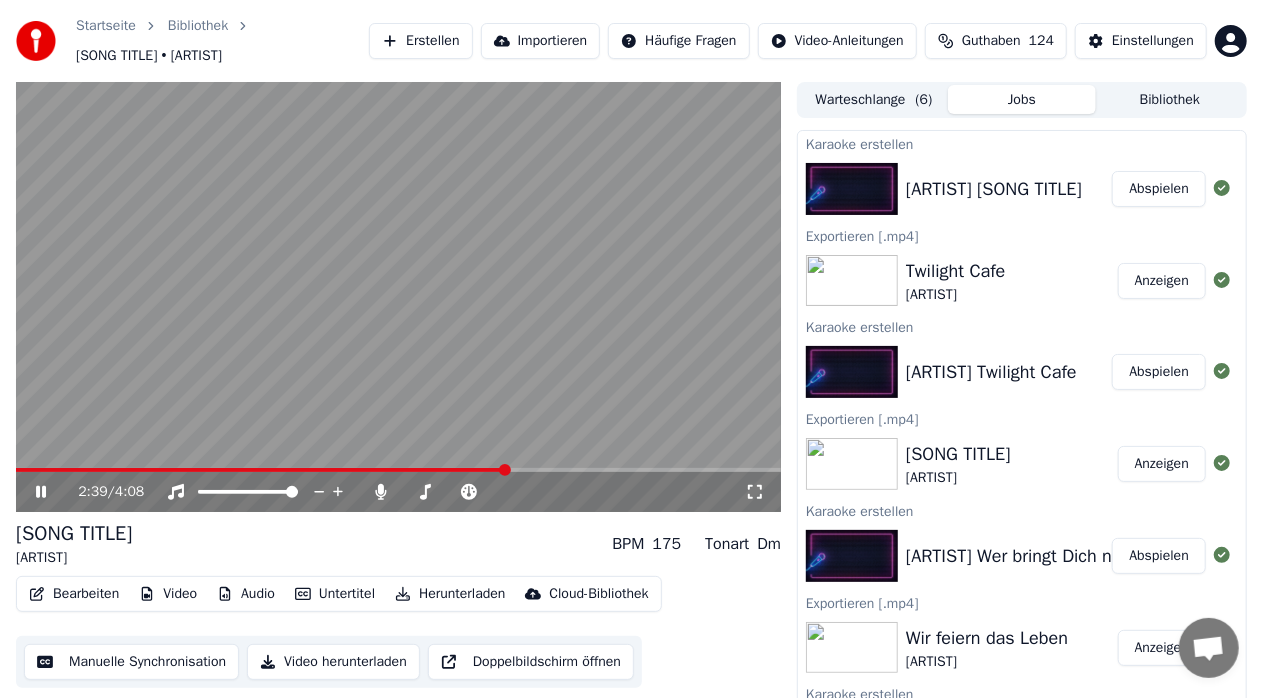 click at bounding box center (398, 470) 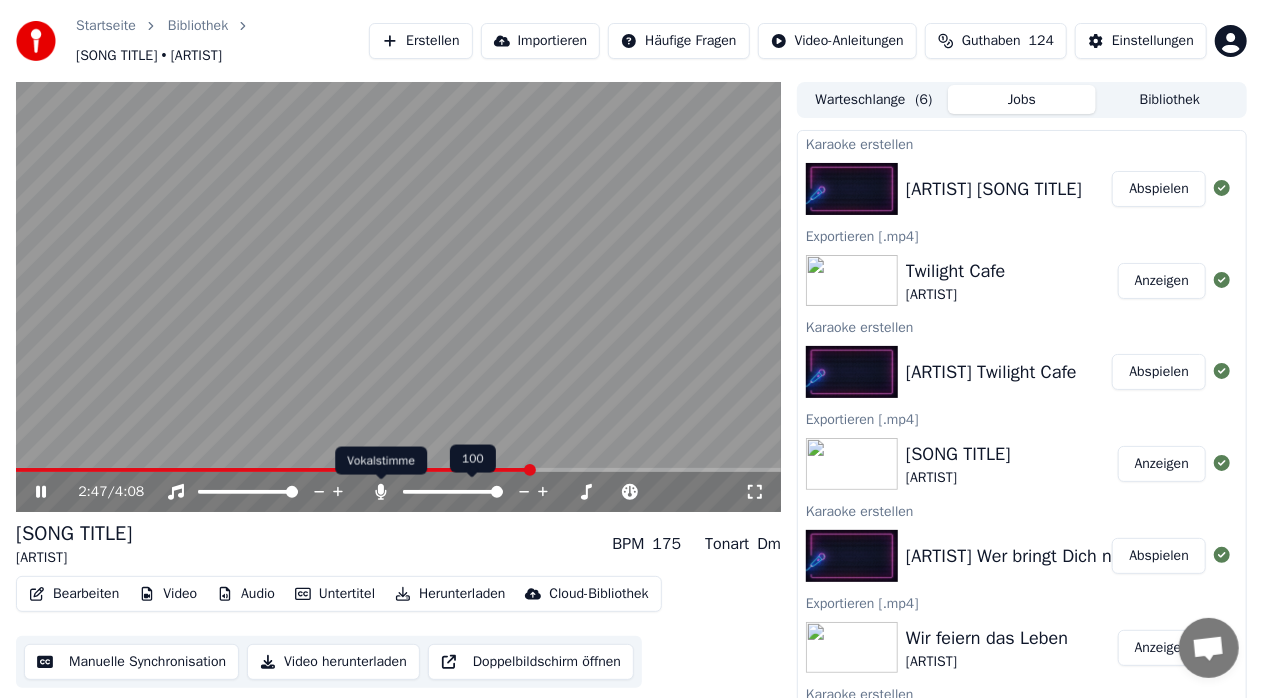 click 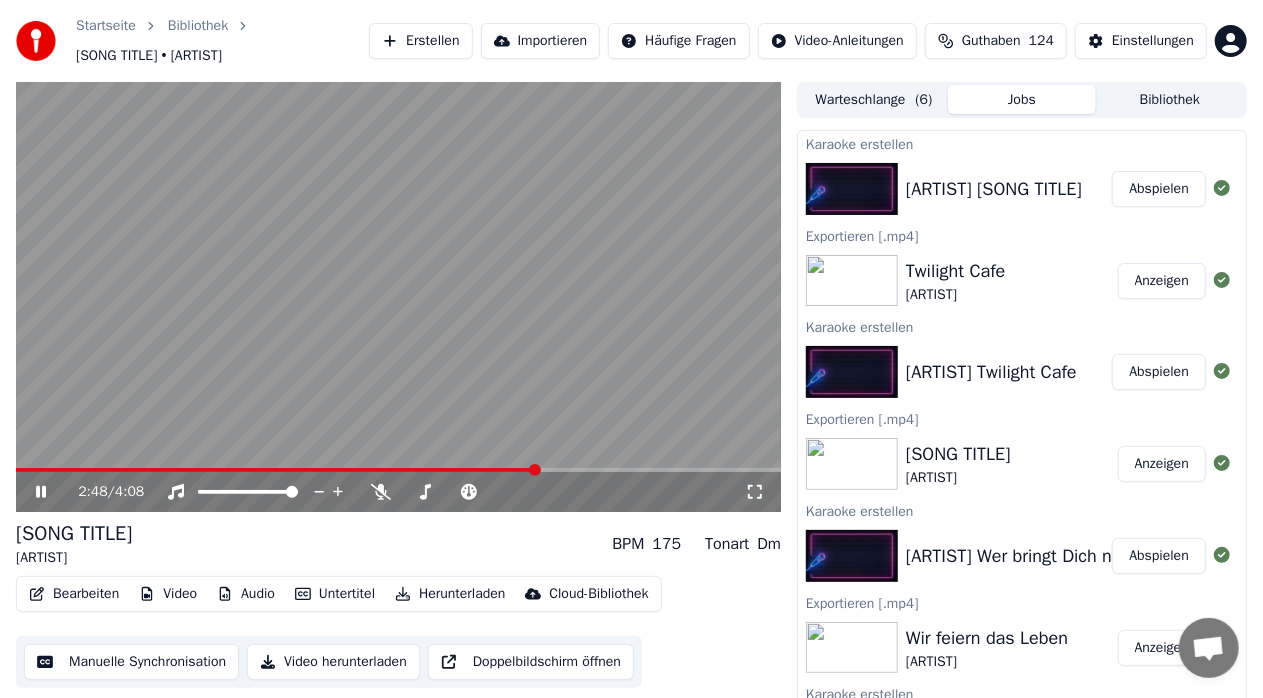 click 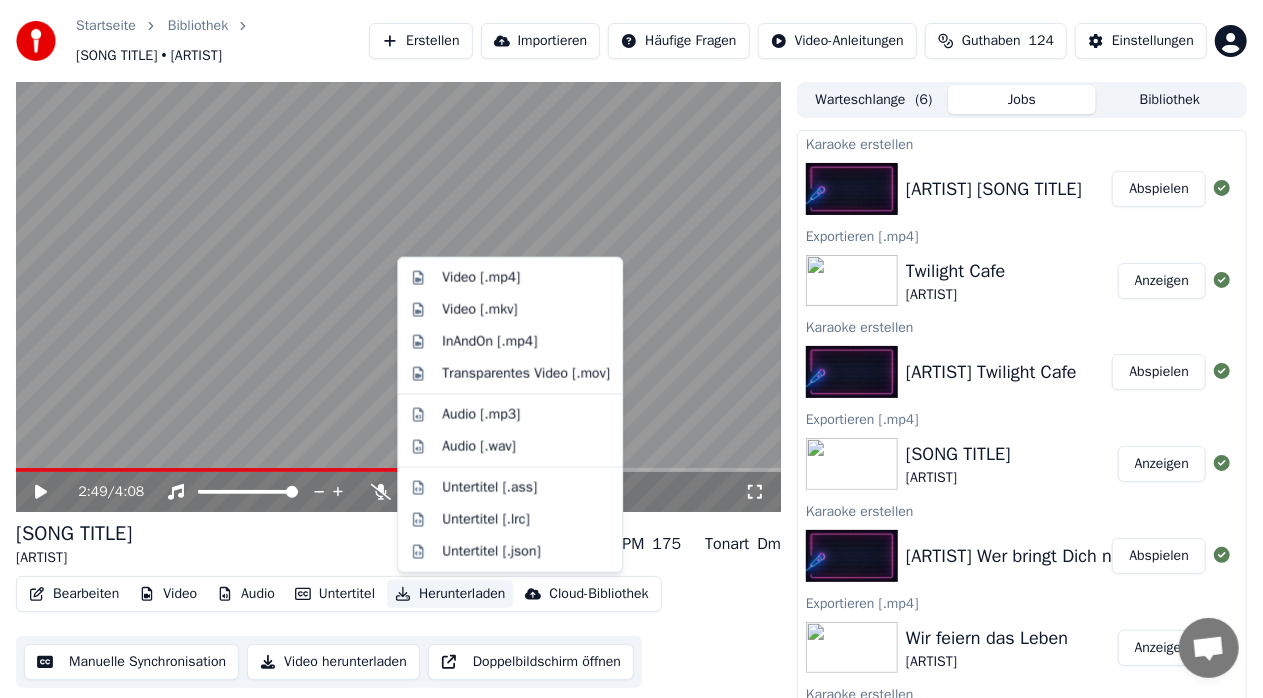 click on "Herunterladen" at bounding box center [450, 594] 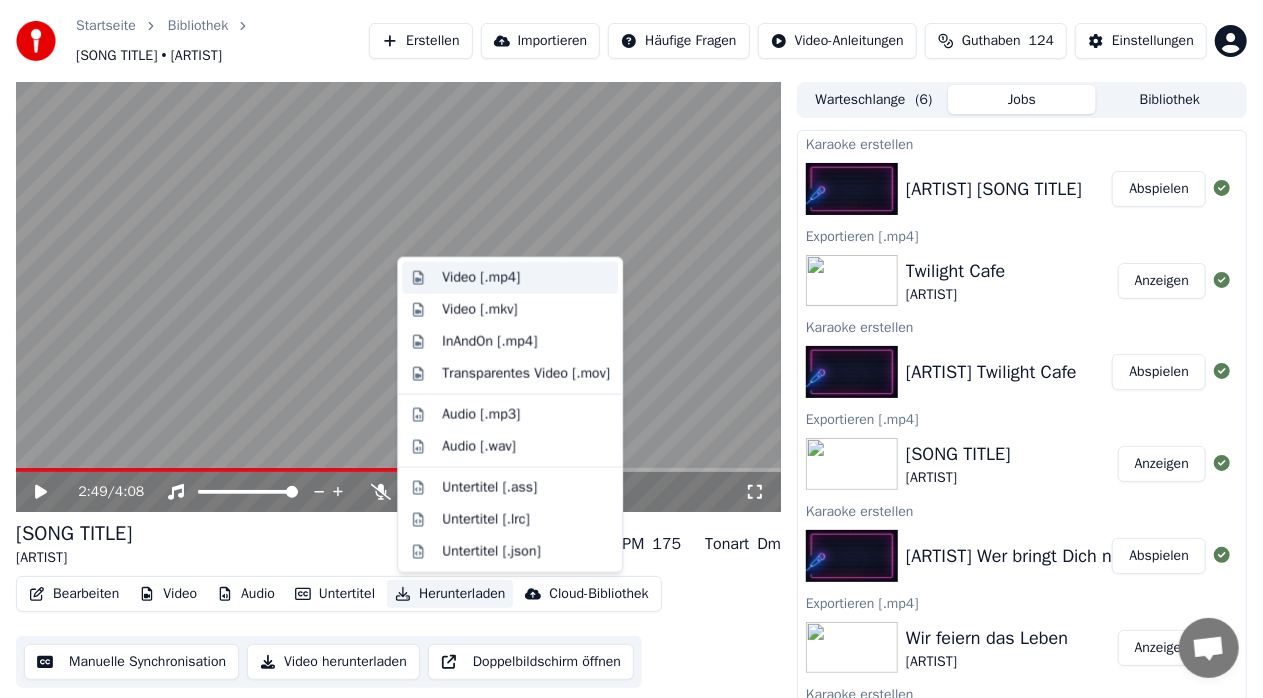 click on "Video [.mp4]" at bounding box center [481, 278] 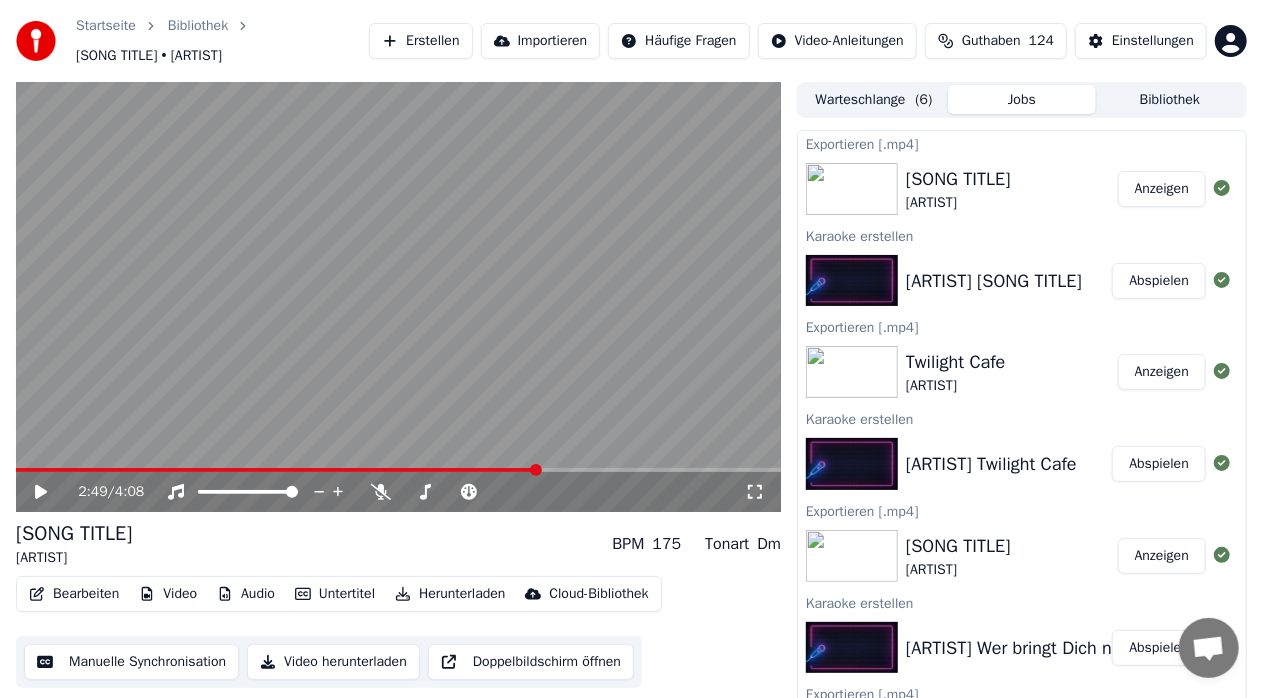click on "2:49  /  4:08 Rake Townes Van Zandt BPM 175 Tonart Dm Bearbeiten Video Audio Untertitel Herunterladen Cloud-Bibliothek Manuelle Synchronisation Video herunterladen Doppelbildschirm öffnen" at bounding box center (398, 402) 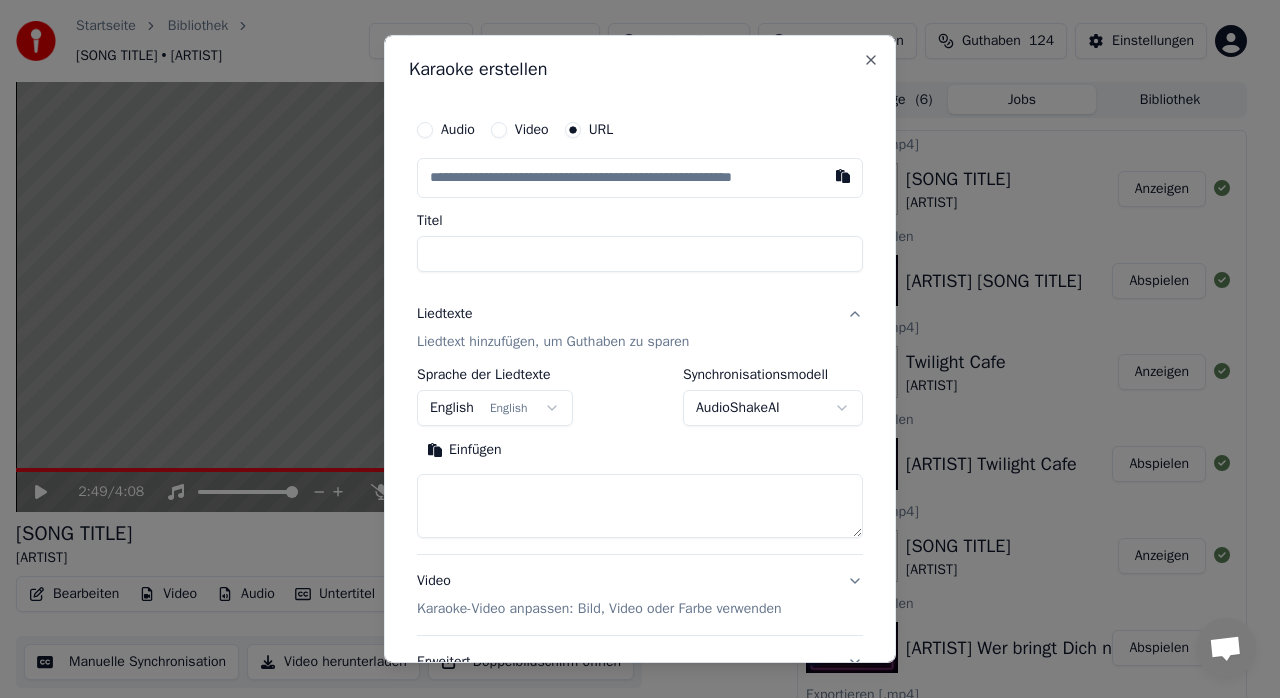 type on "**********" 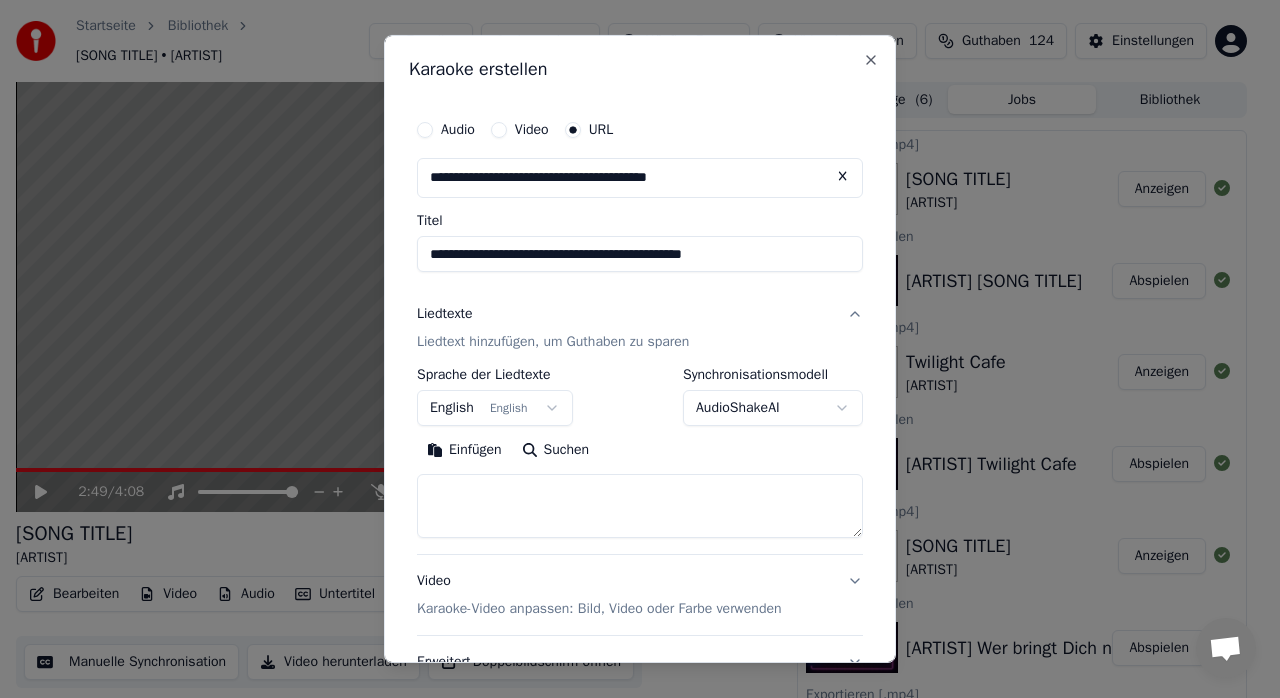 type on "**********" 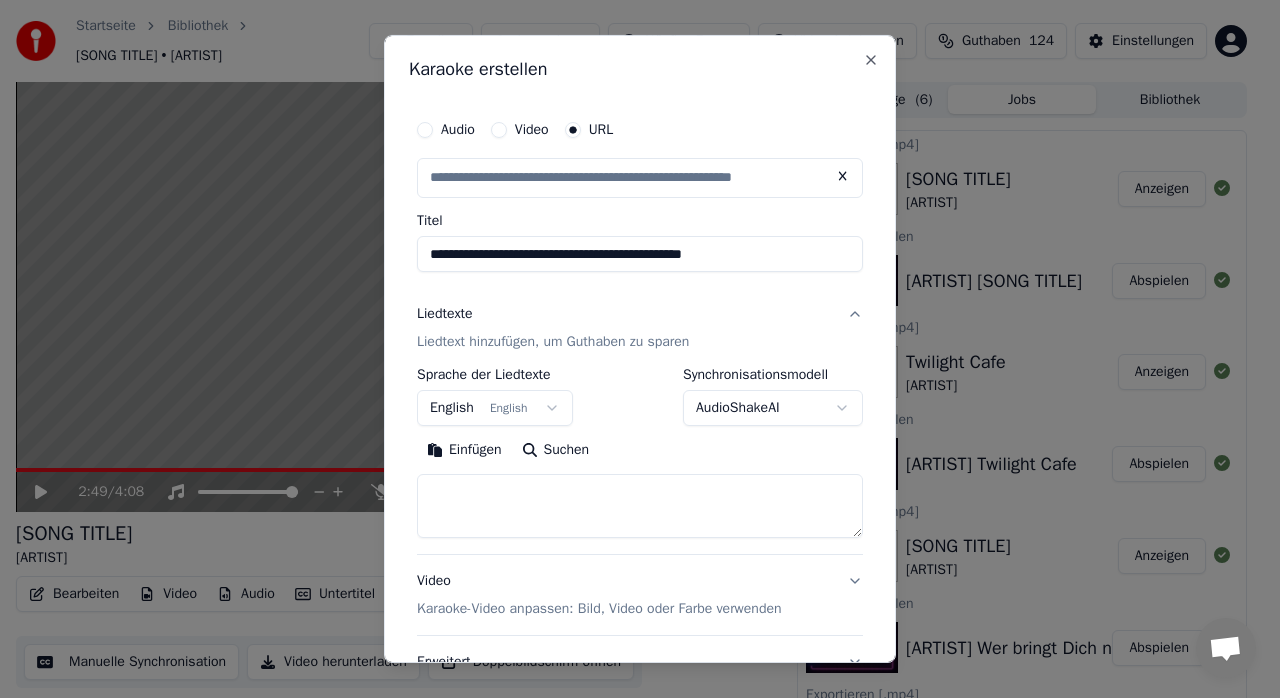 click on "**********" at bounding box center [640, 254] 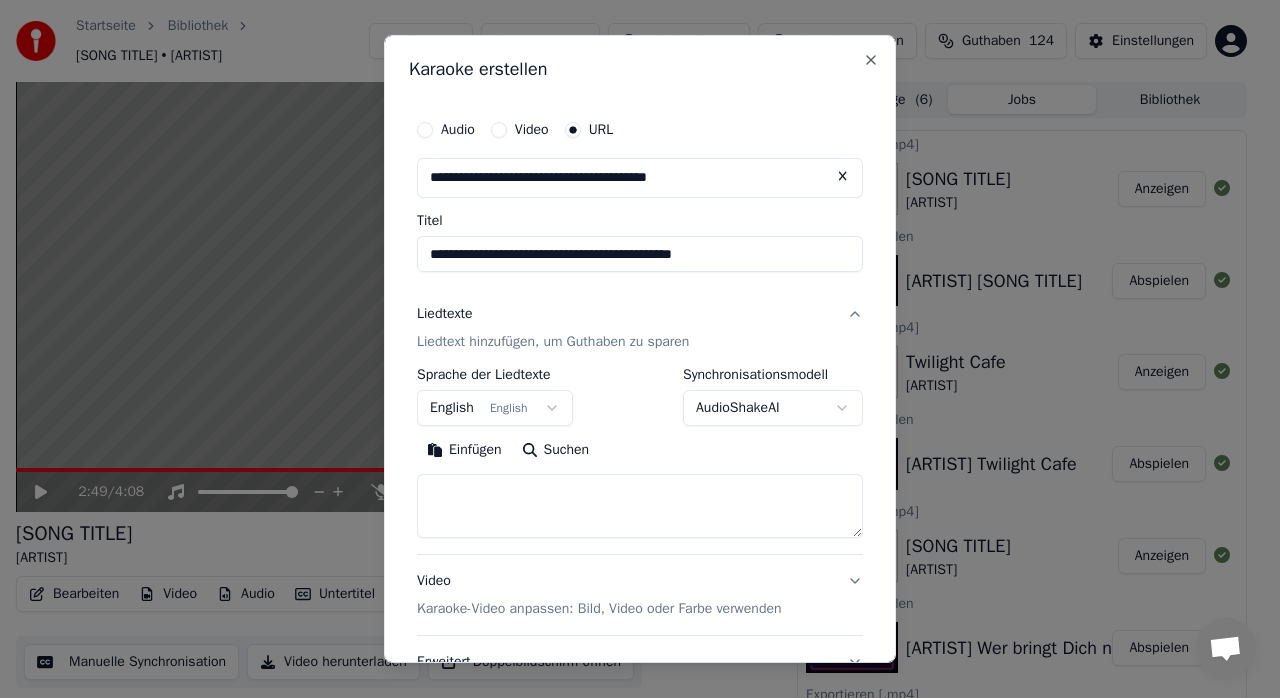 drag, startPoint x: 612, startPoint y: 261, endPoint x: 842, endPoint y: 257, distance: 230.03477 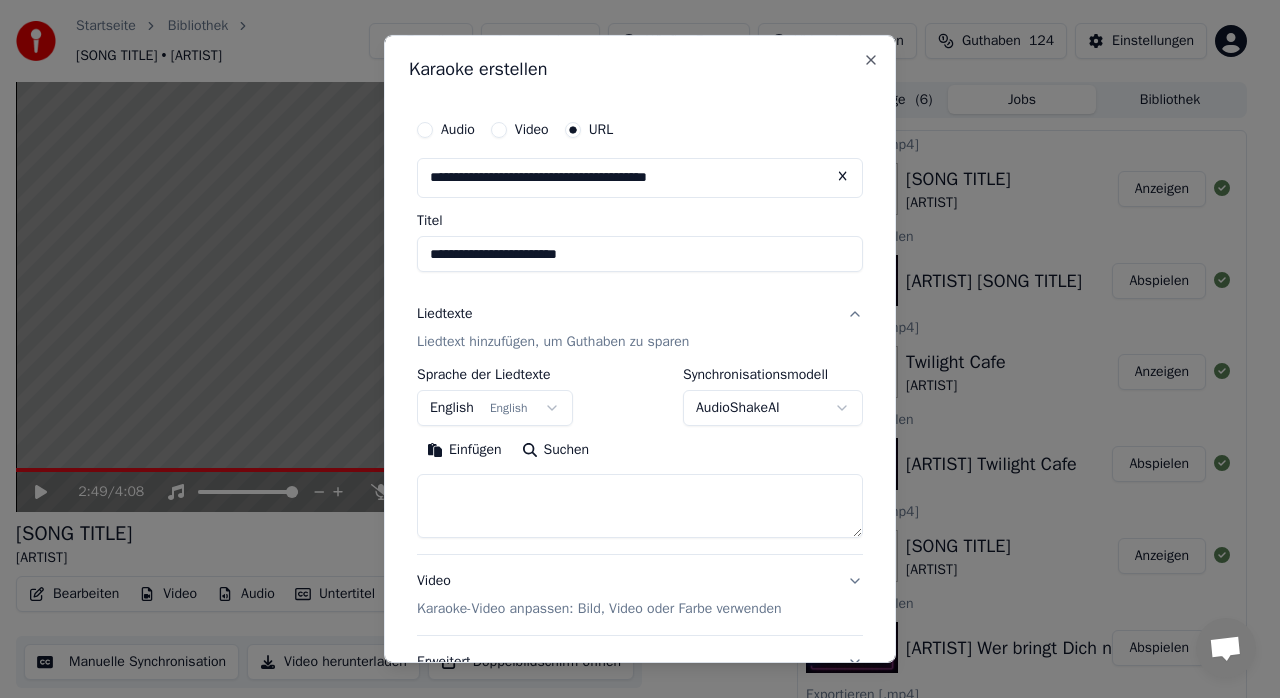 type on "**********" 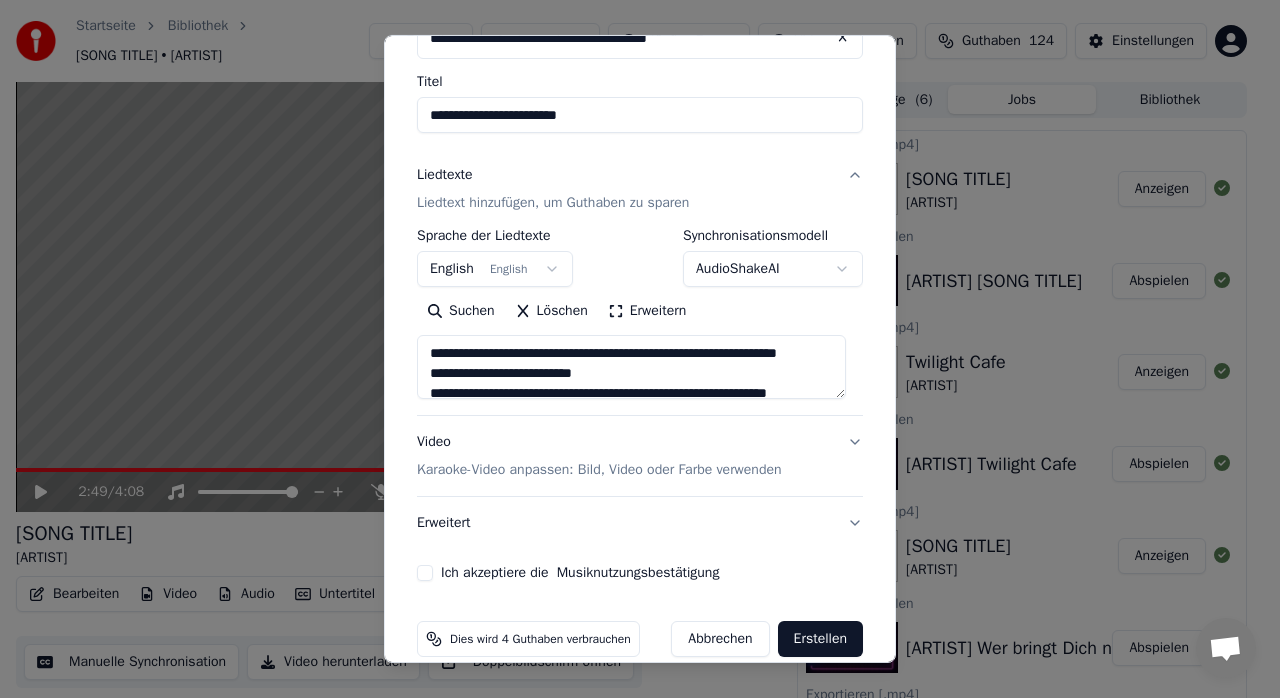 scroll, scrollTop: 166, scrollLeft: 0, axis: vertical 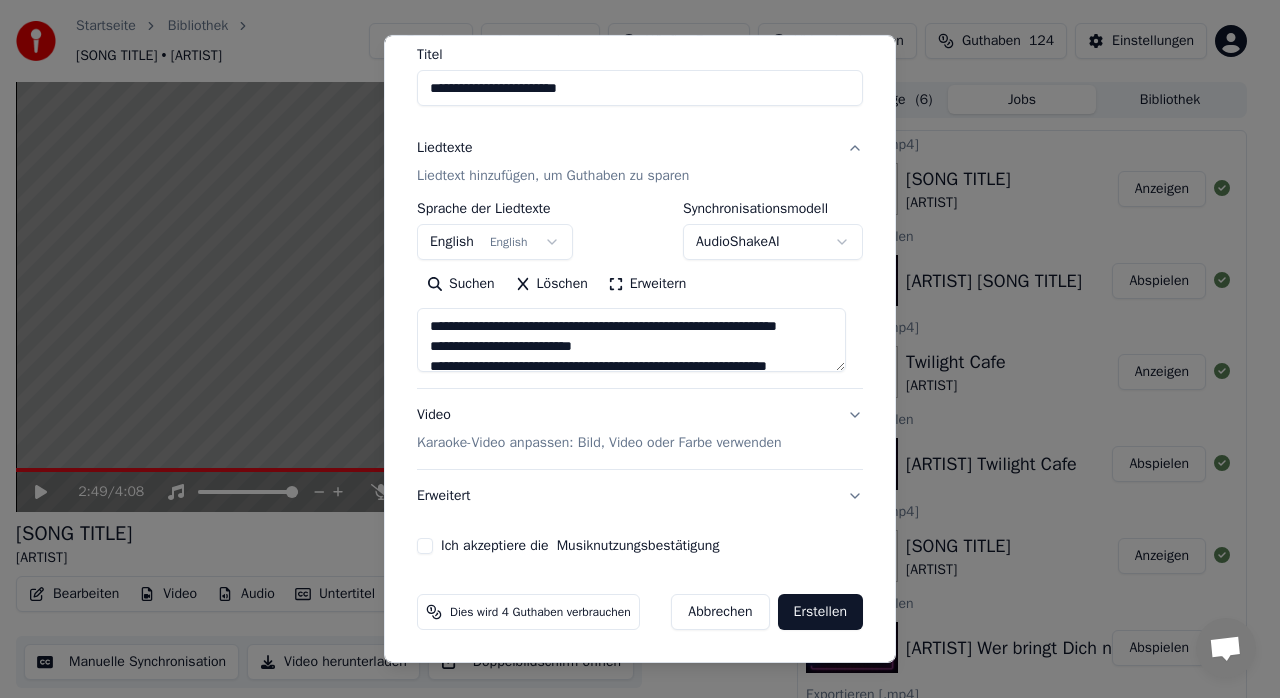 click on "Ich akzeptiere die   Musiknutzungsbestätigung" at bounding box center (425, 546) 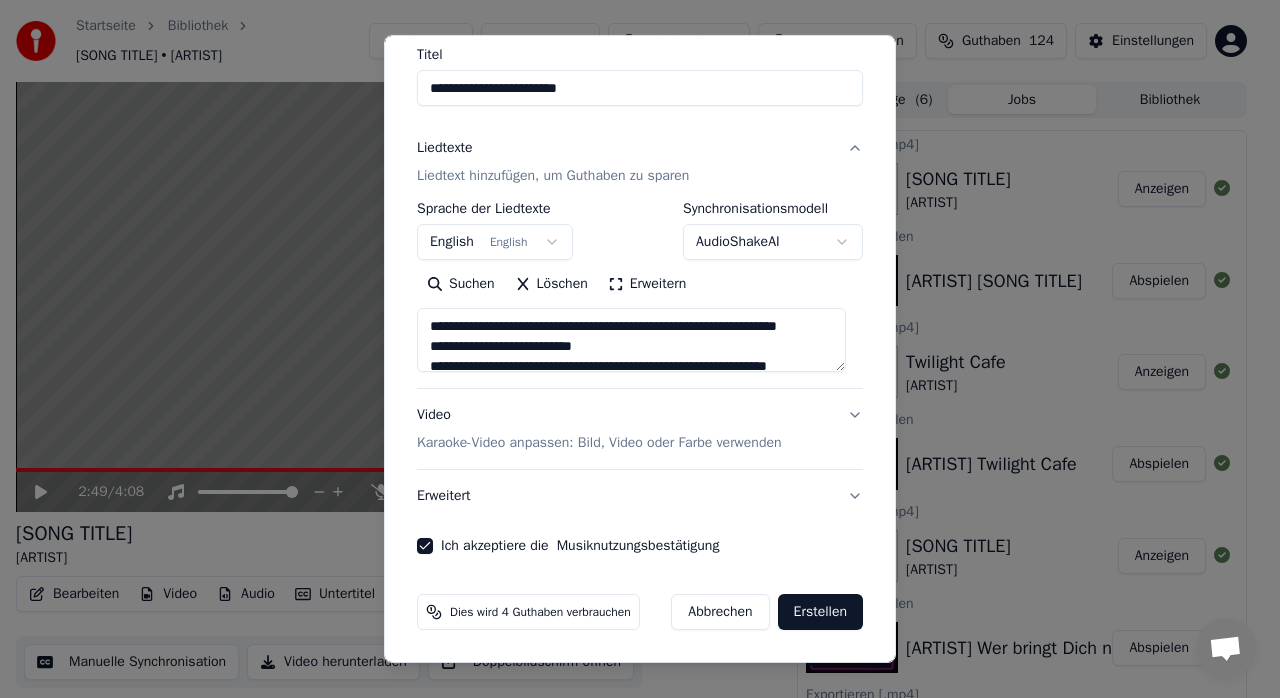 click on "Erstellen" at bounding box center (820, 612) 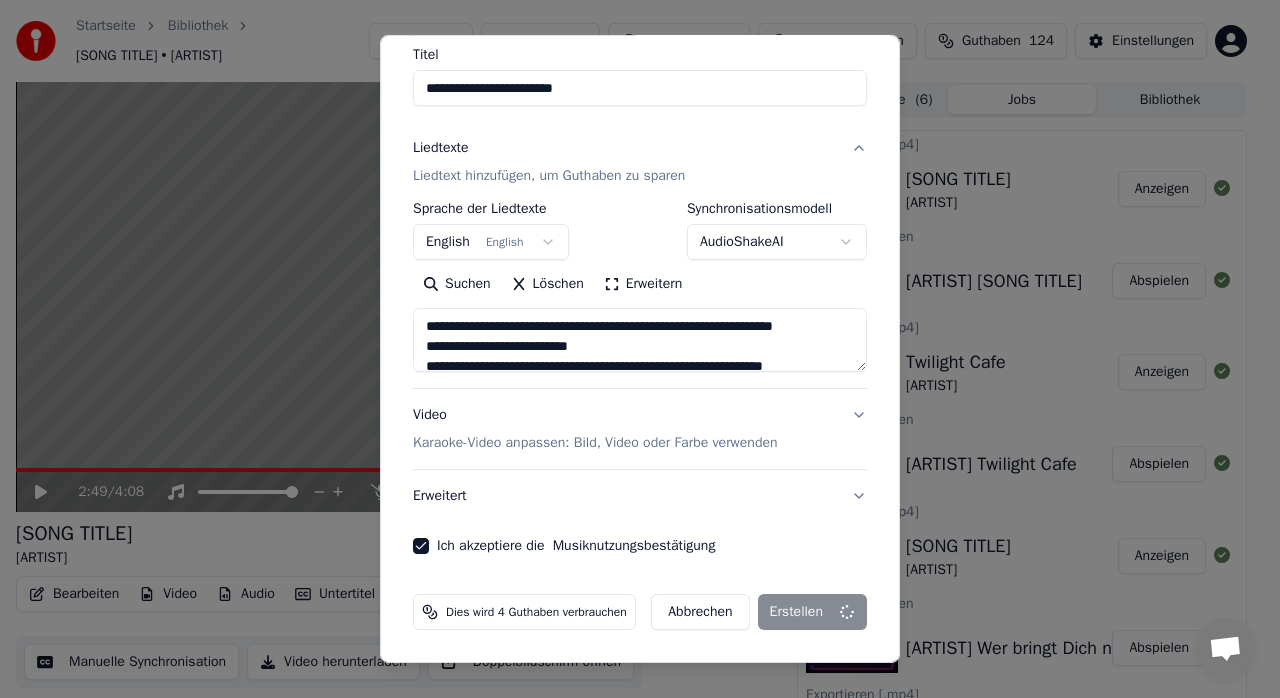 type on "**********" 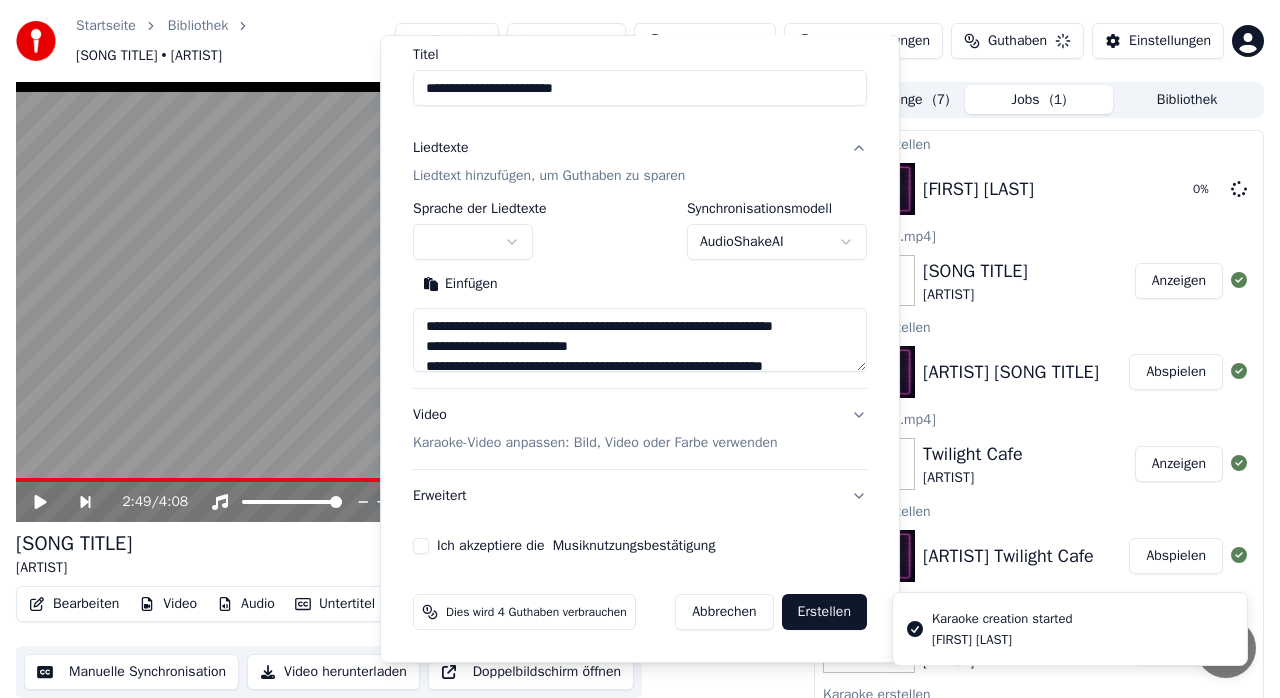 type 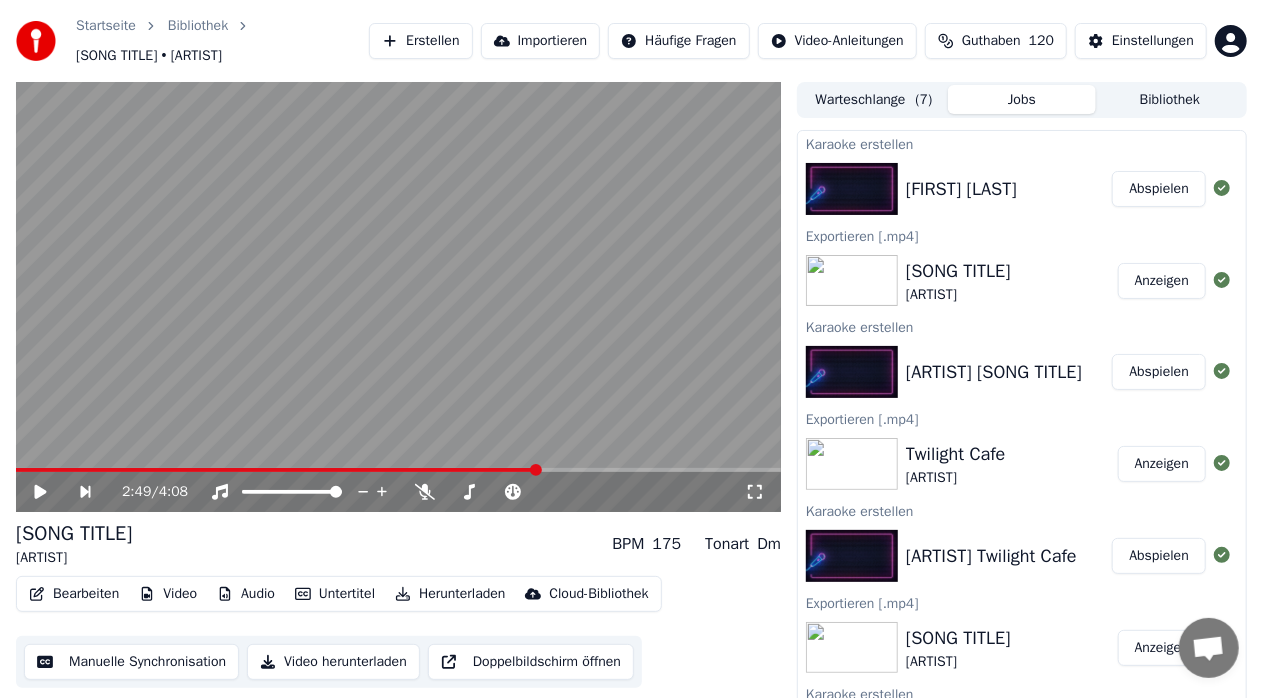 click on "Abspielen" at bounding box center [1159, 189] 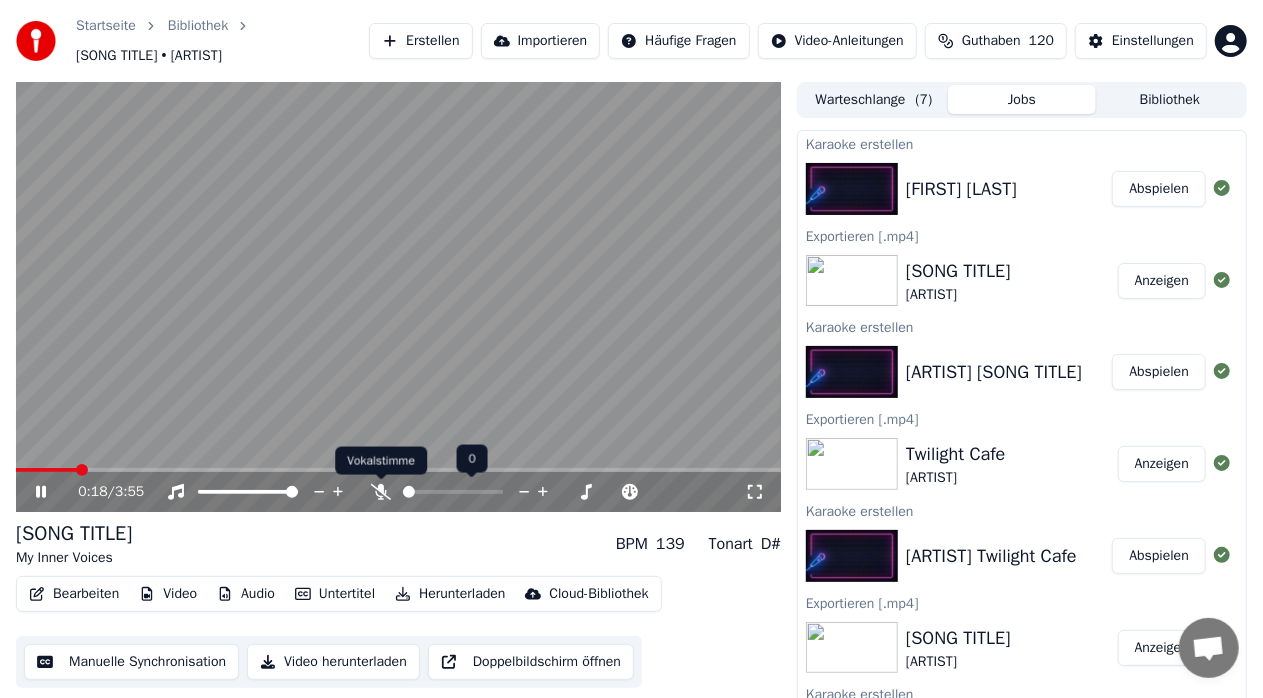 click 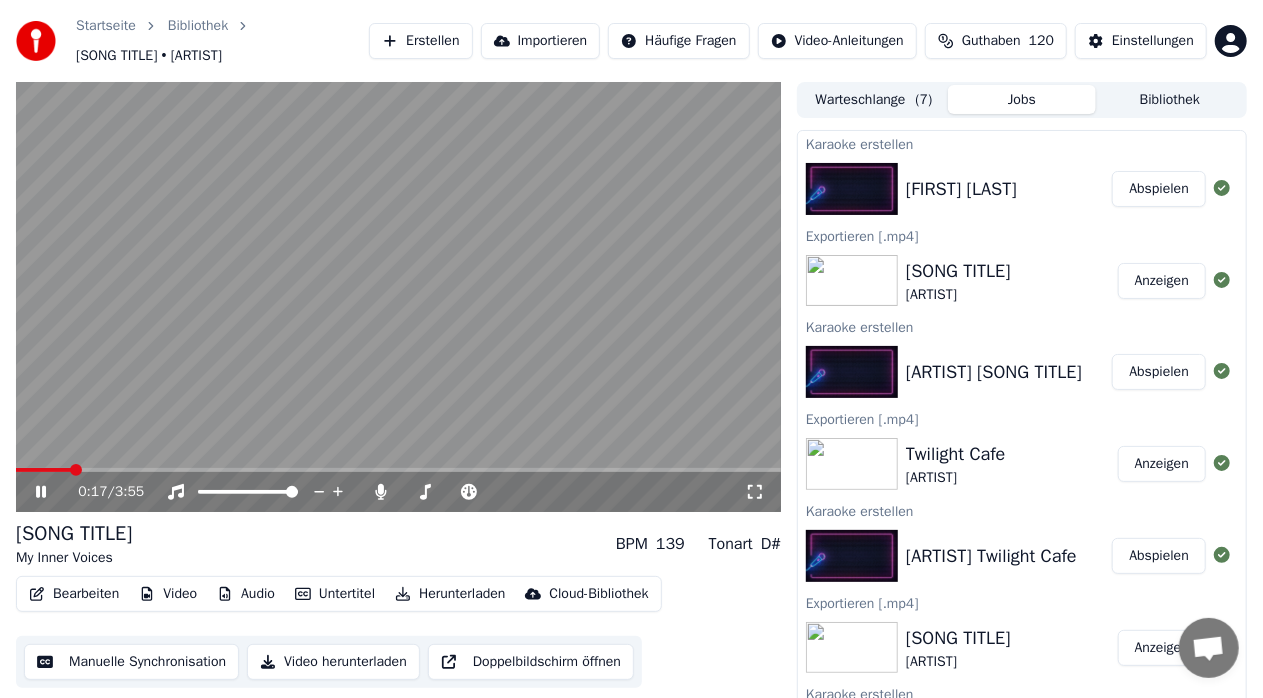 click at bounding box center (43, 470) 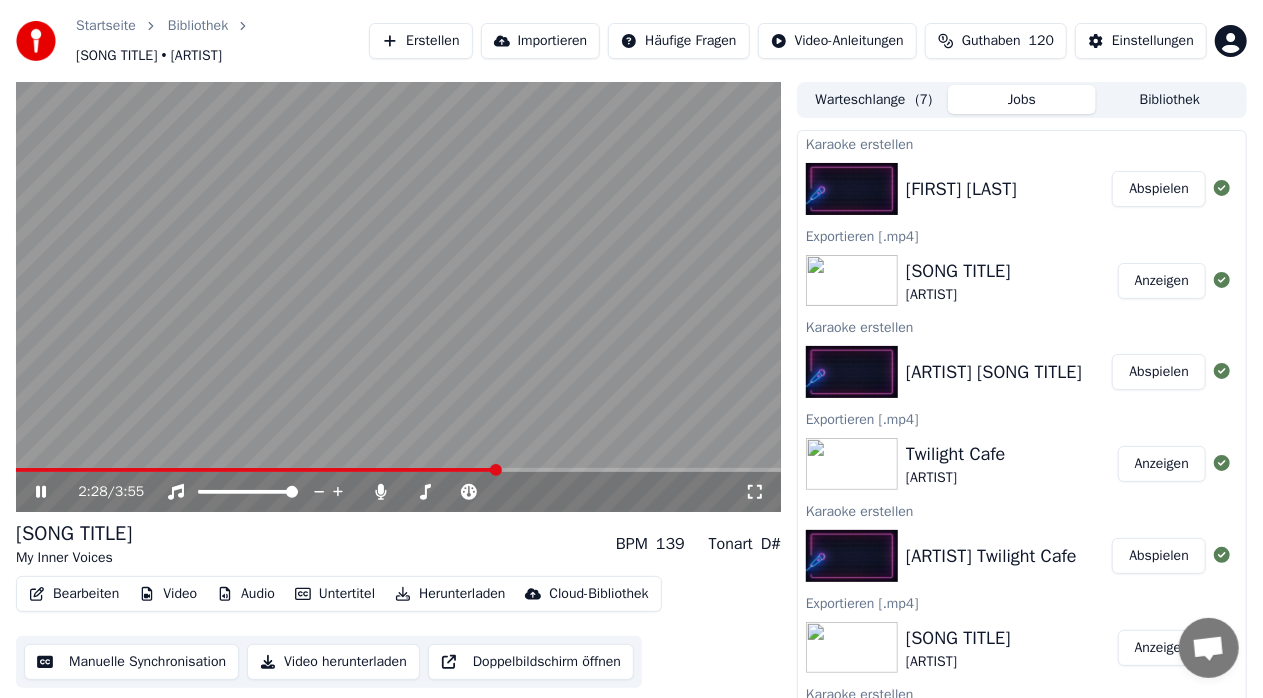 click at bounding box center [398, 470] 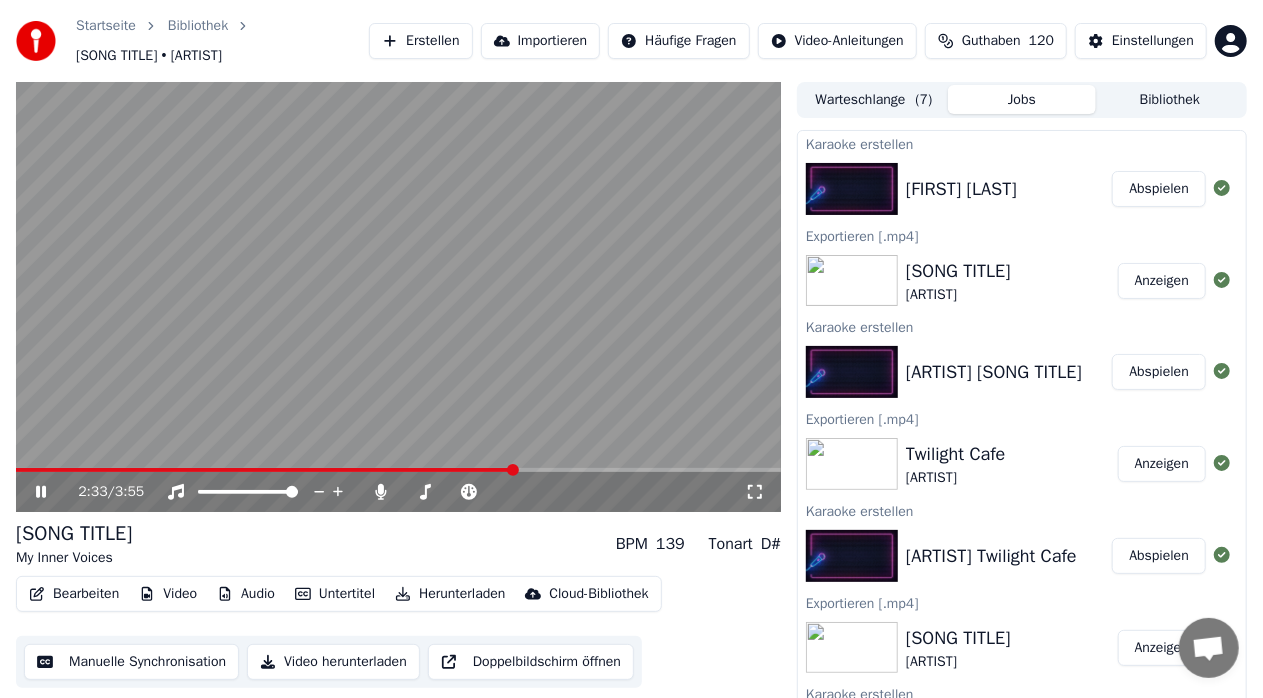 click on "2:33  /  3:55" at bounding box center (398, 492) 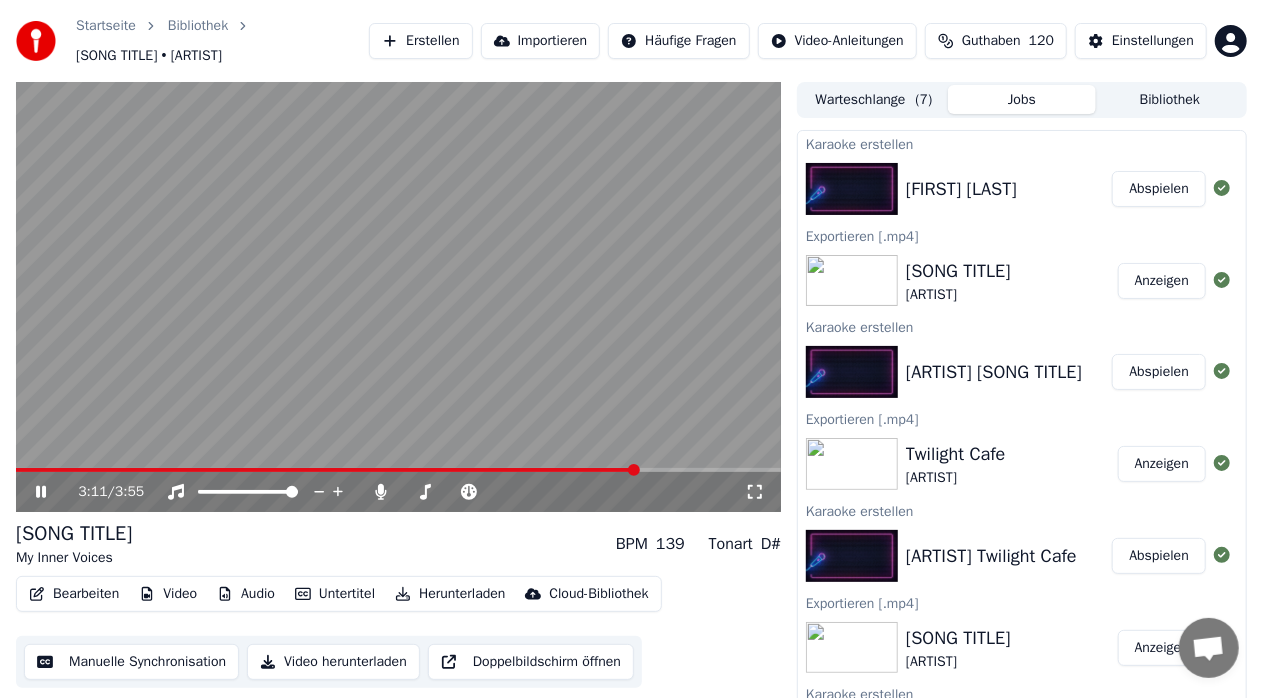 click at bounding box center (398, 470) 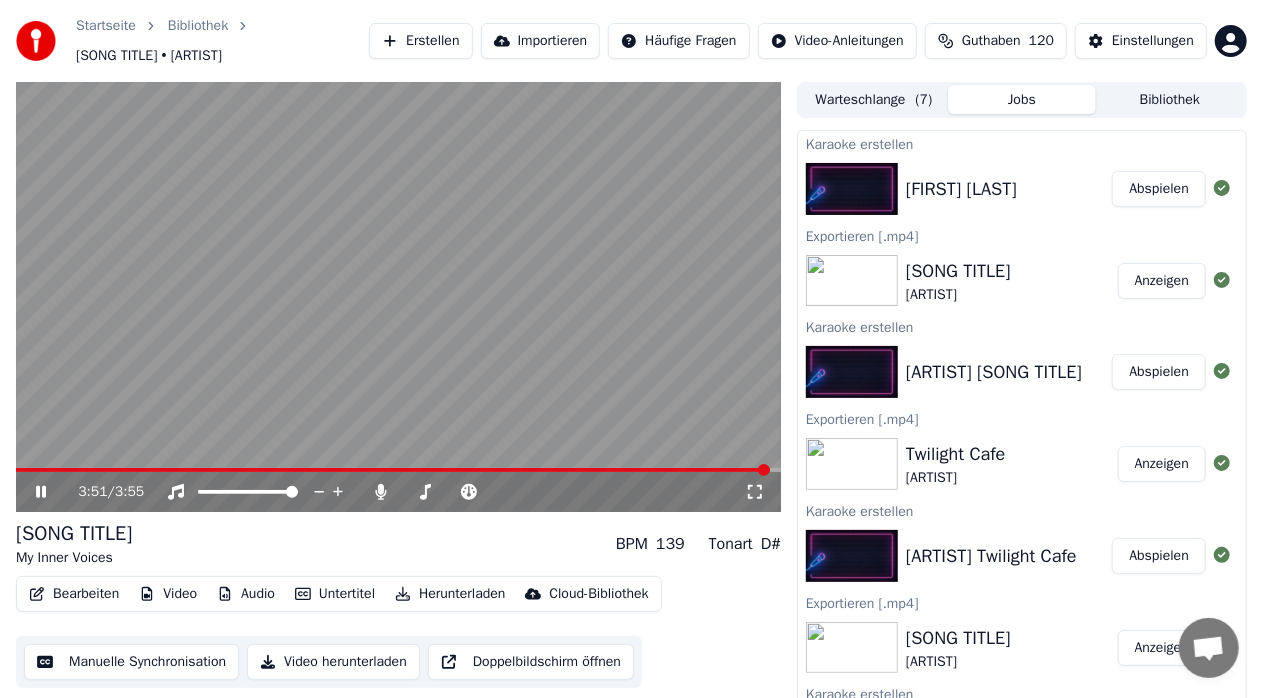 click 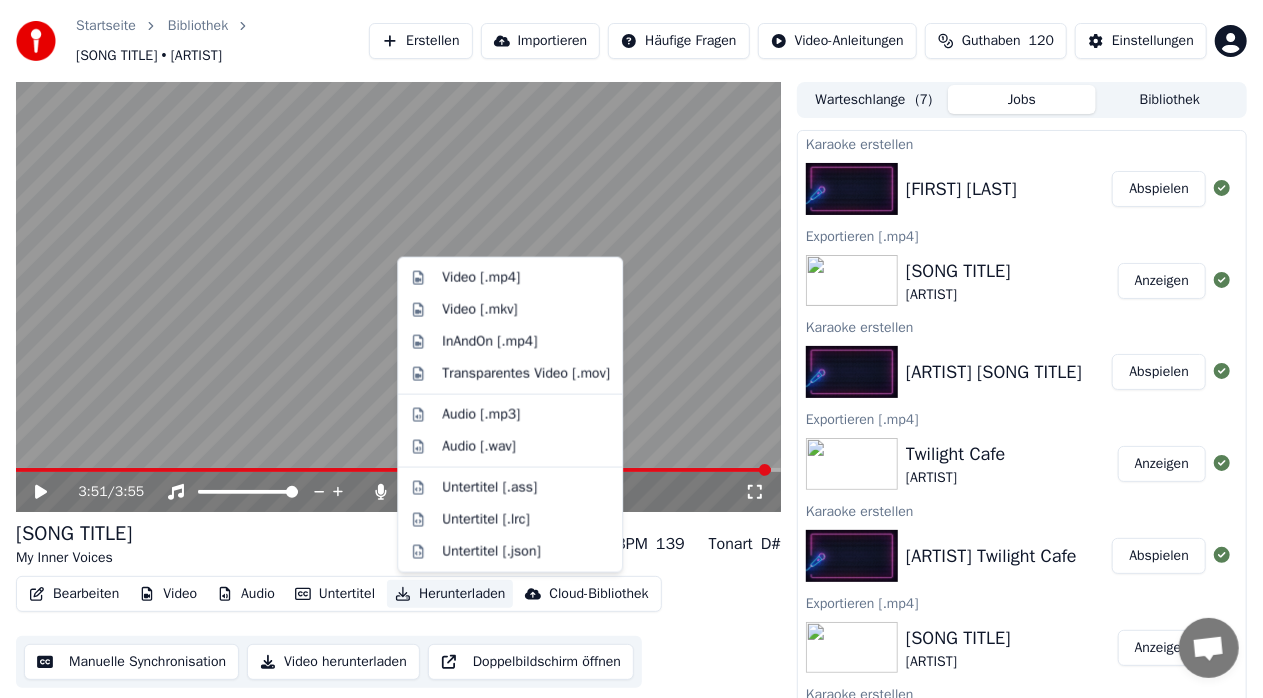 click on "Herunterladen" at bounding box center (450, 594) 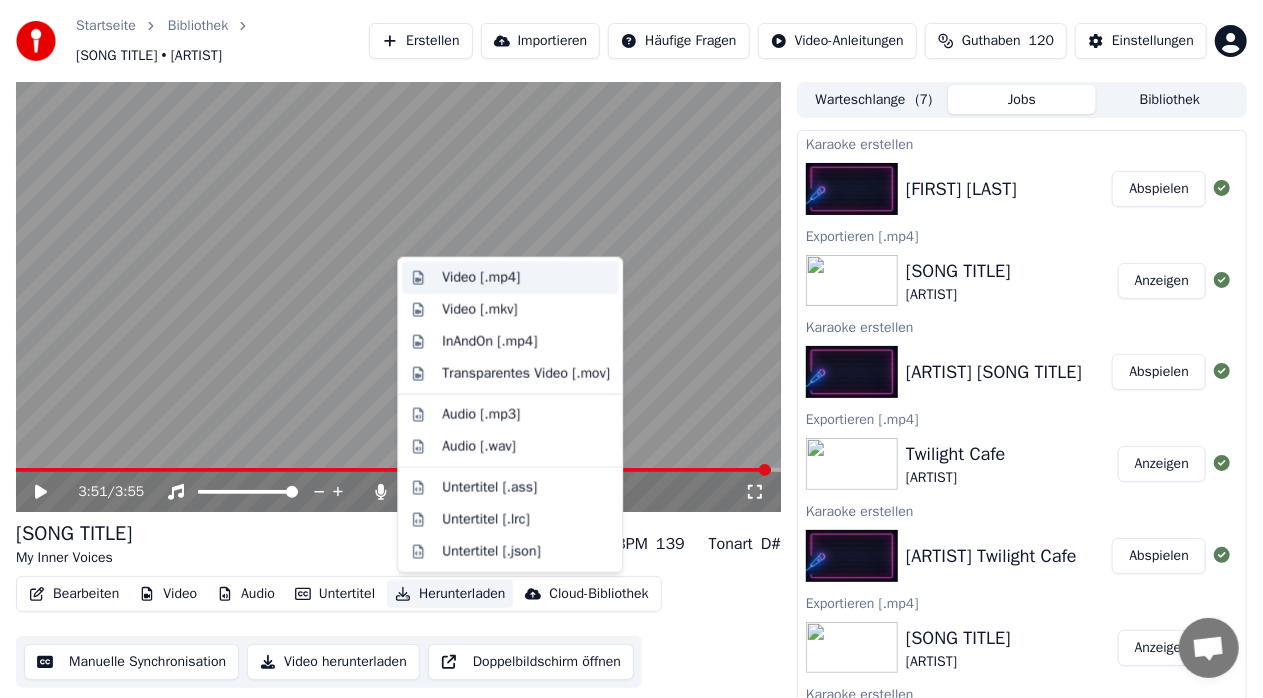 click on "Video [.mp4]" at bounding box center (481, 278) 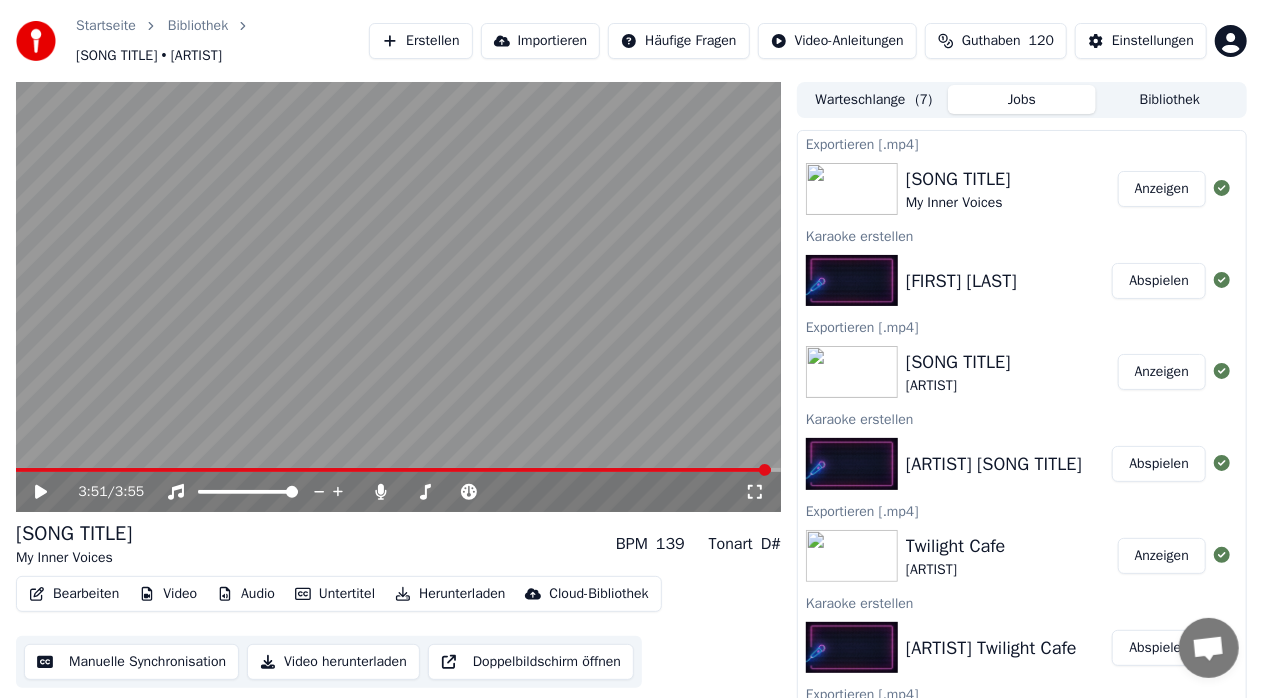 click on "Erstellen" at bounding box center (420, 41) 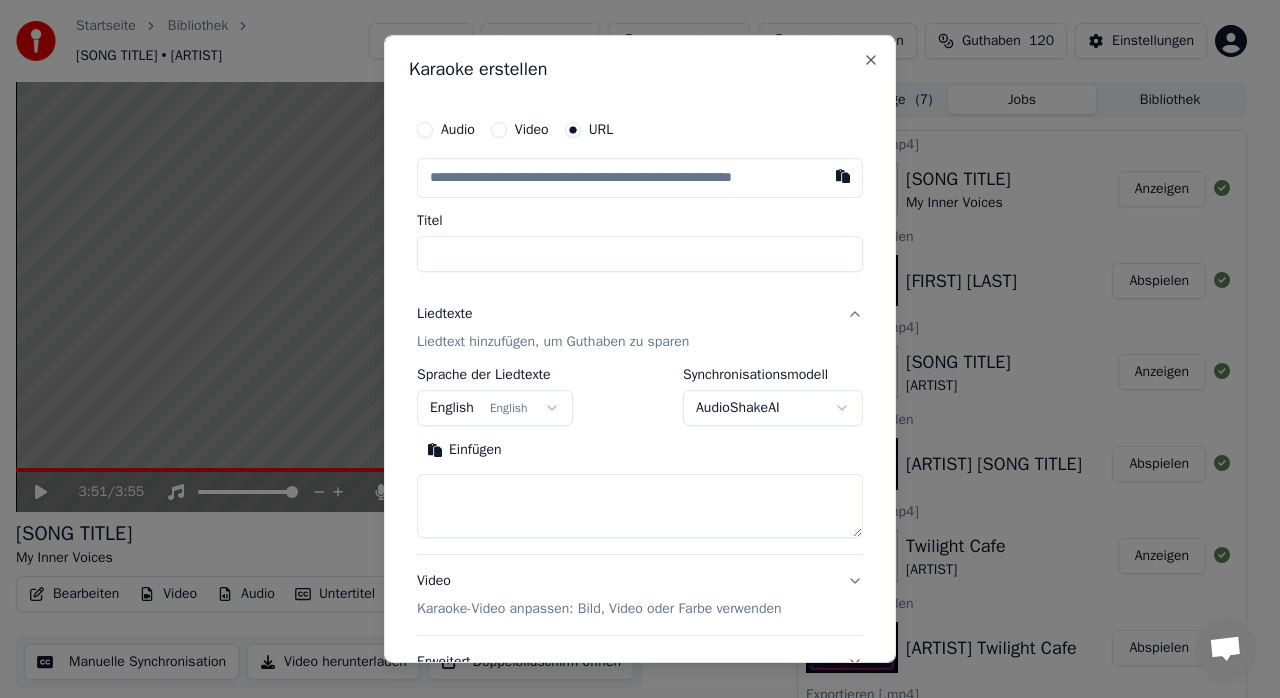 click at bounding box center (640, 506) 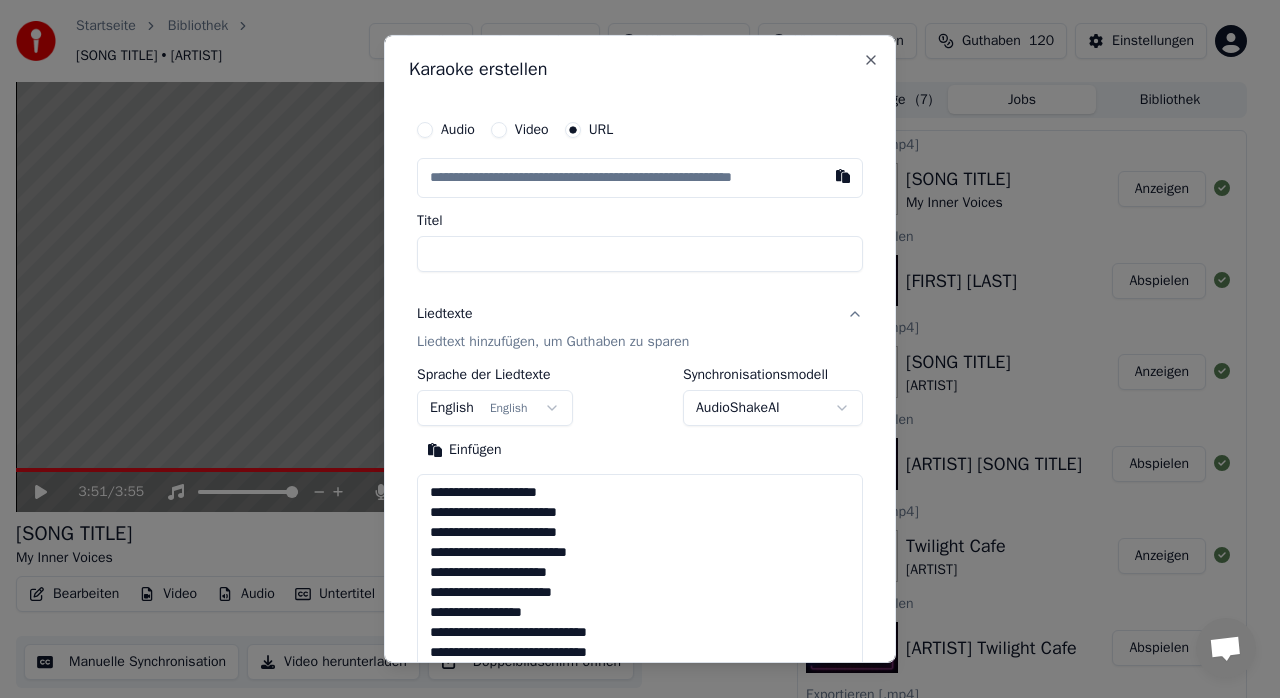 scroll, scrollTop: 1424, scrollLeft: 0, axis: vertical 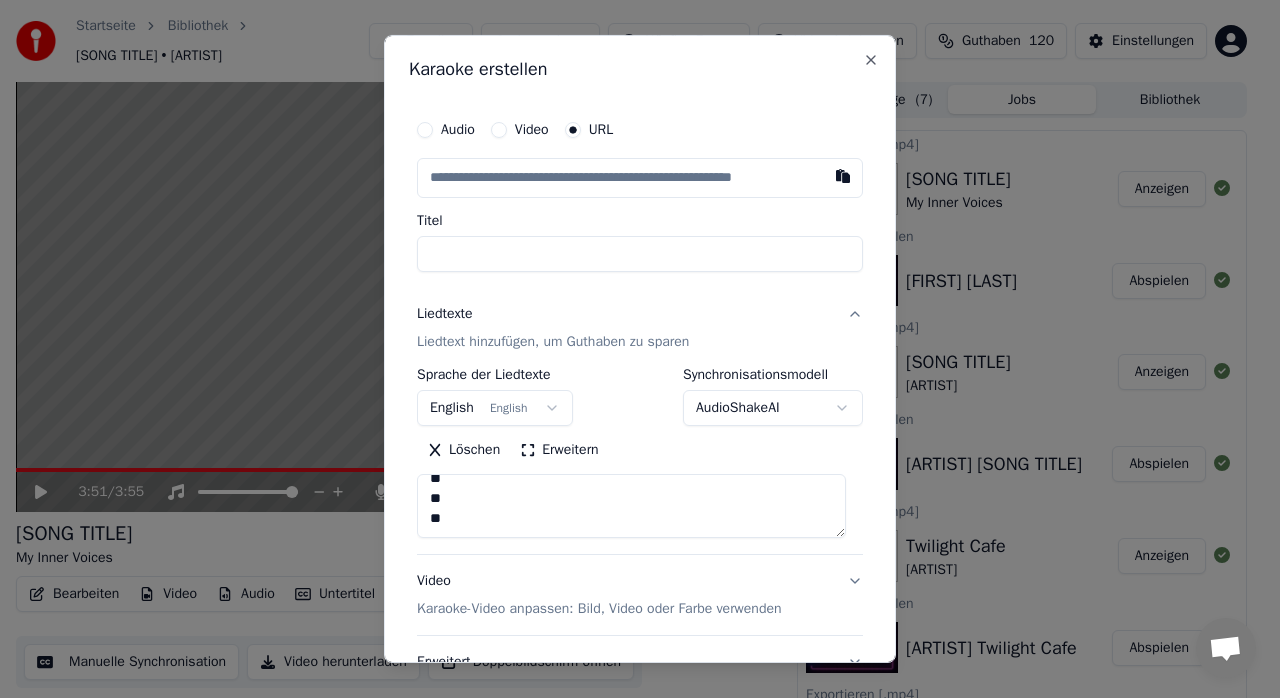 type on "**********" 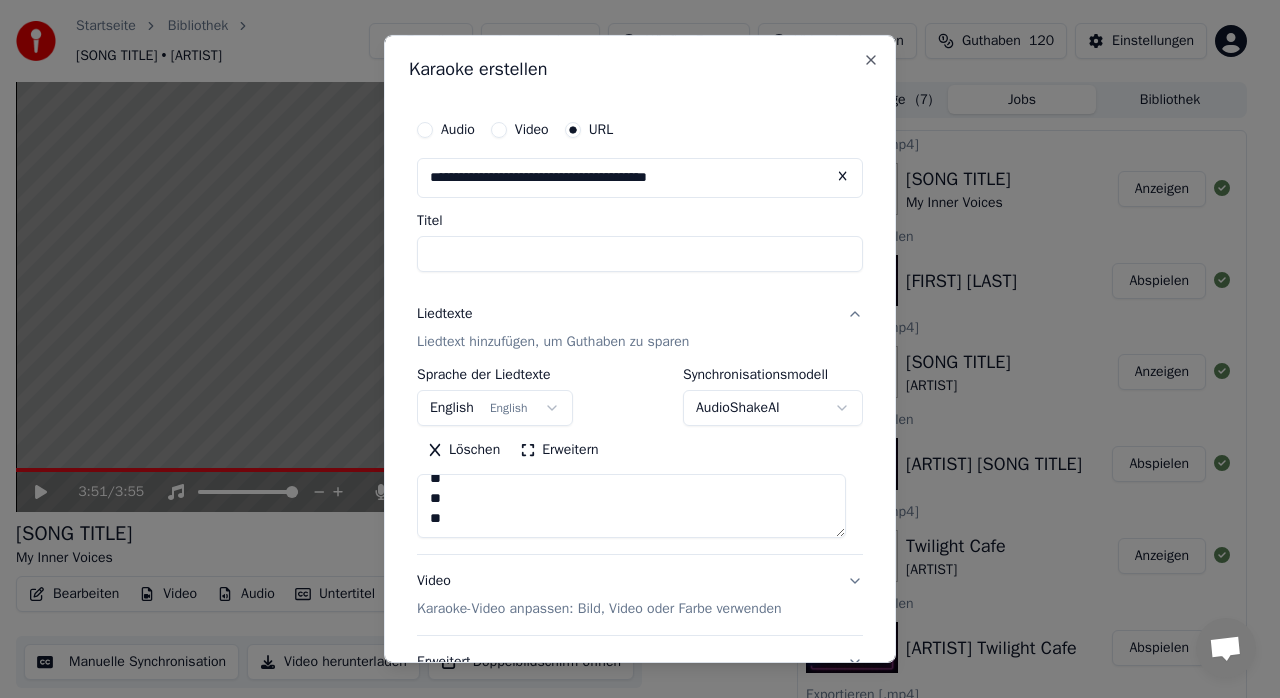 type on "**********" 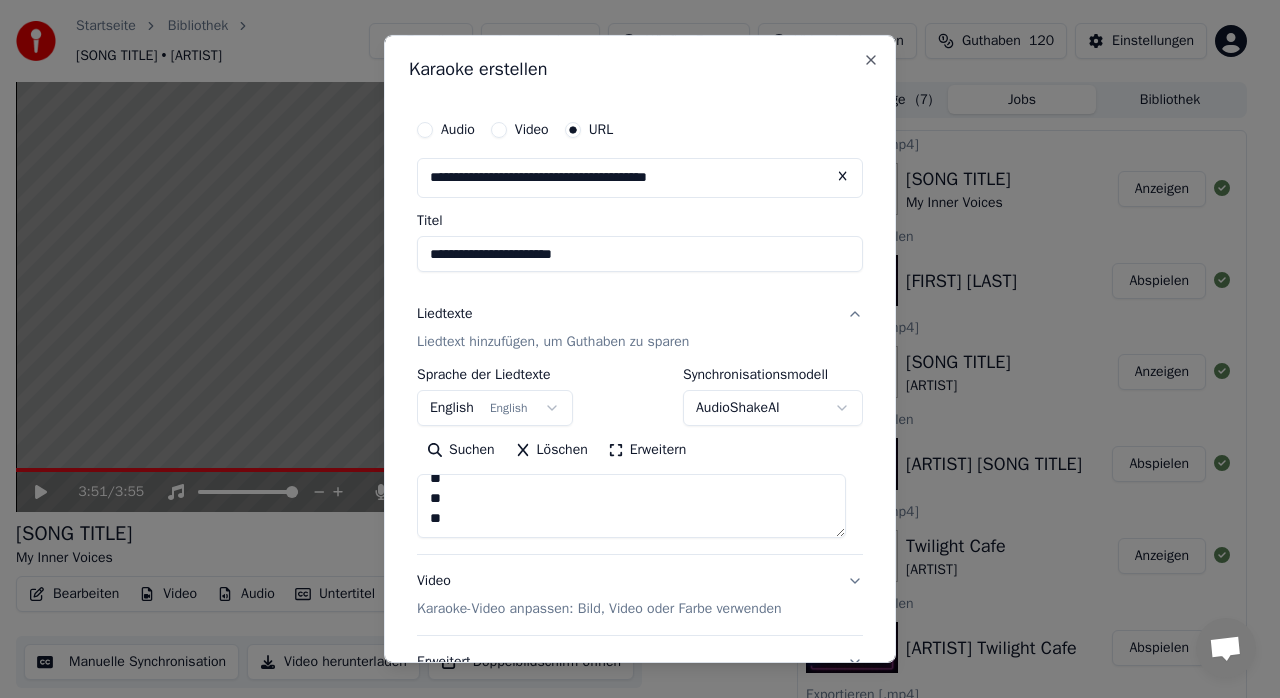type on "**********" 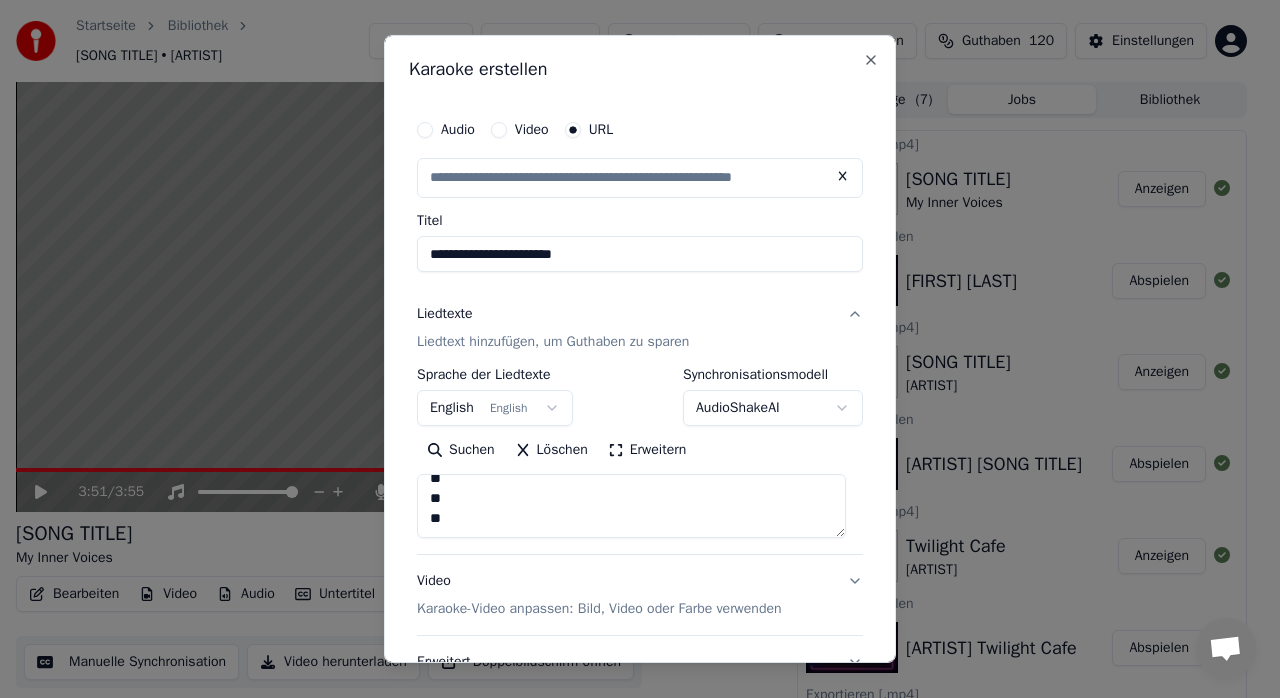 click on "**********" at bounding box center [640, 254] 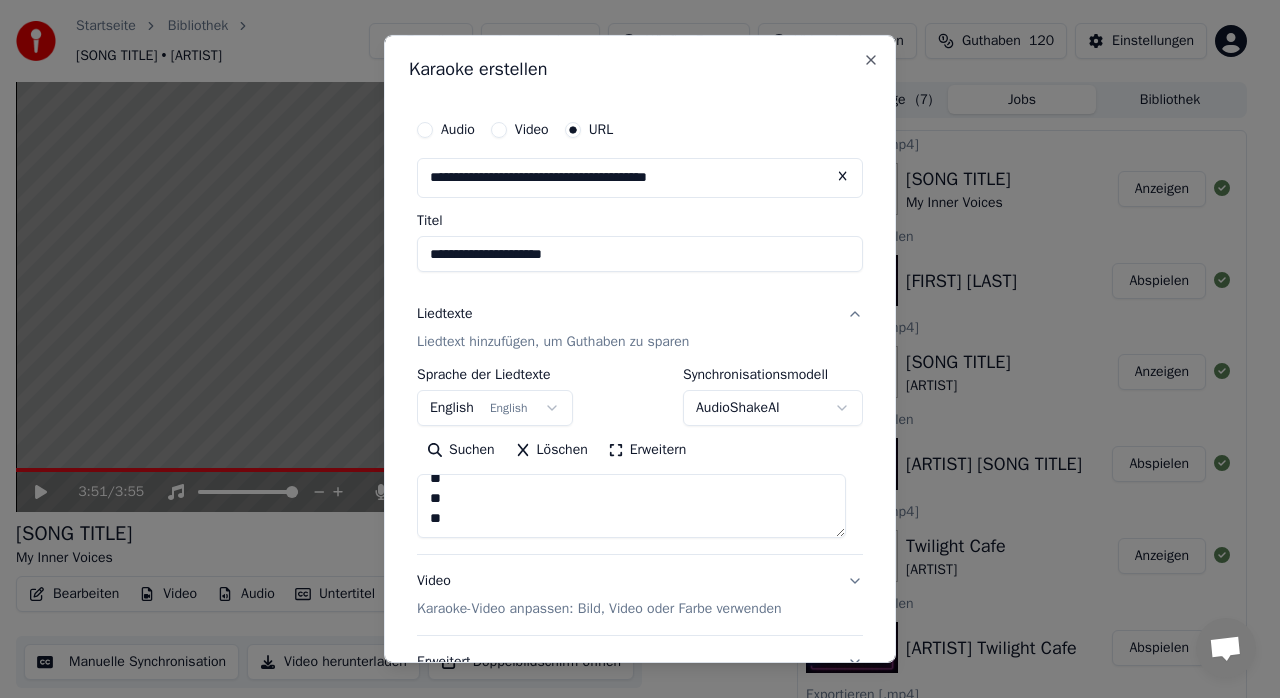 type on "**********" 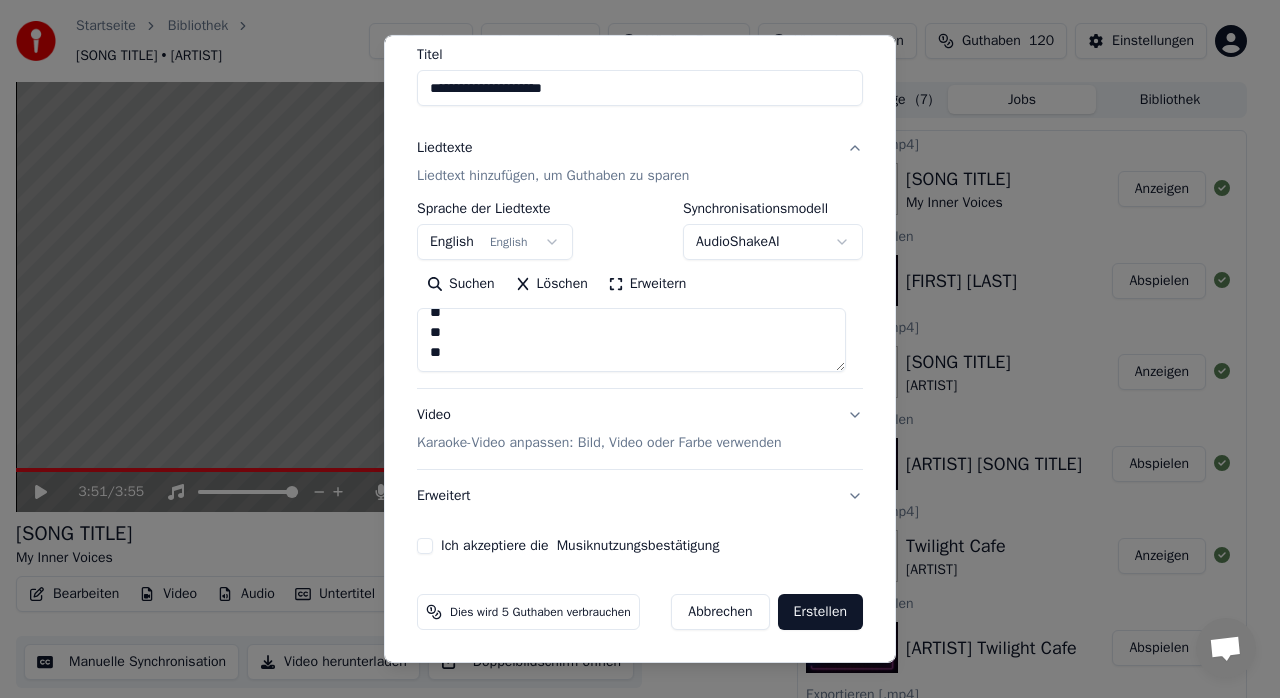 click on "Ich akzeptiere die   Musiknutzungsbestätigung" at bounding box center [425, 546] 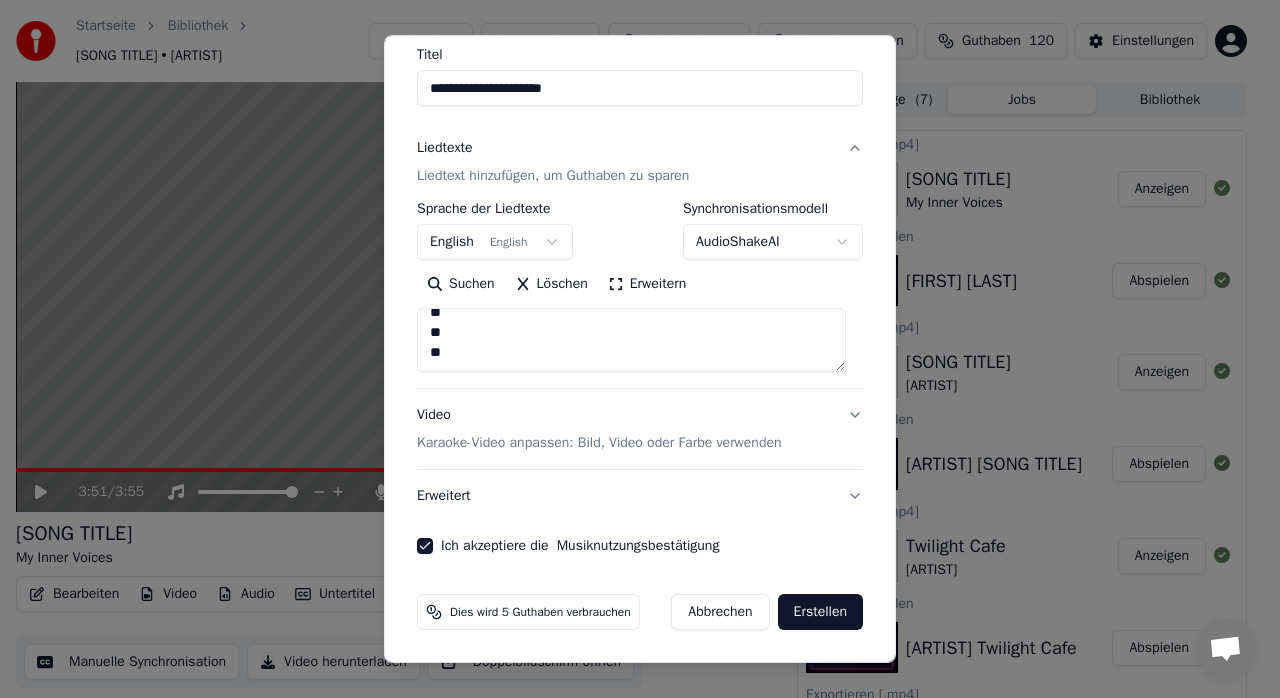 click on "Erstellen" at bounding box center (820, 612) 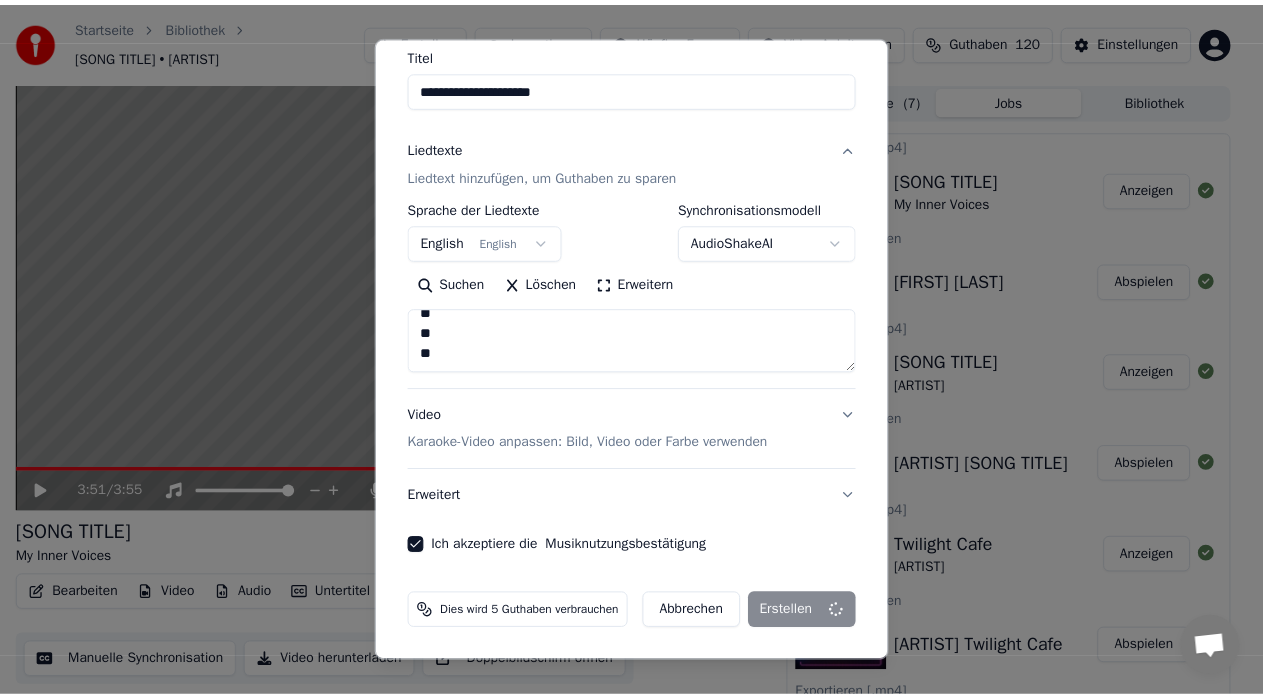 scroll, scrollTop: 1312, scrollLeft: 0, axis: vertical 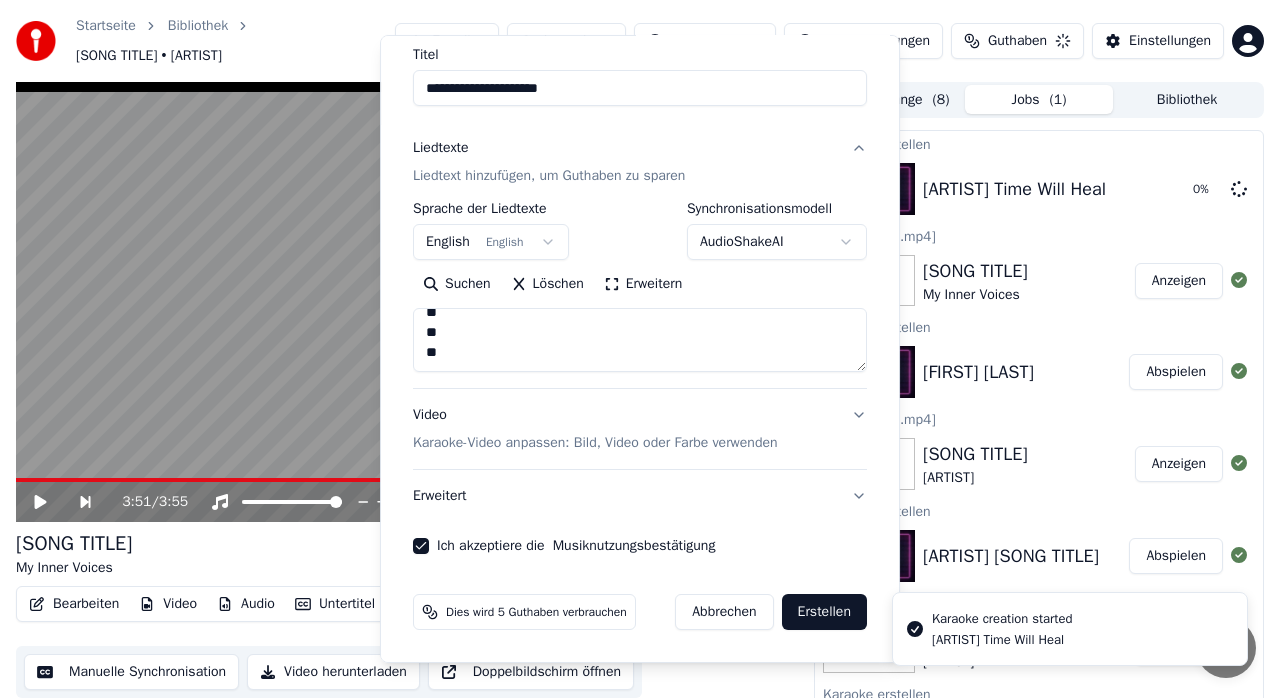 type 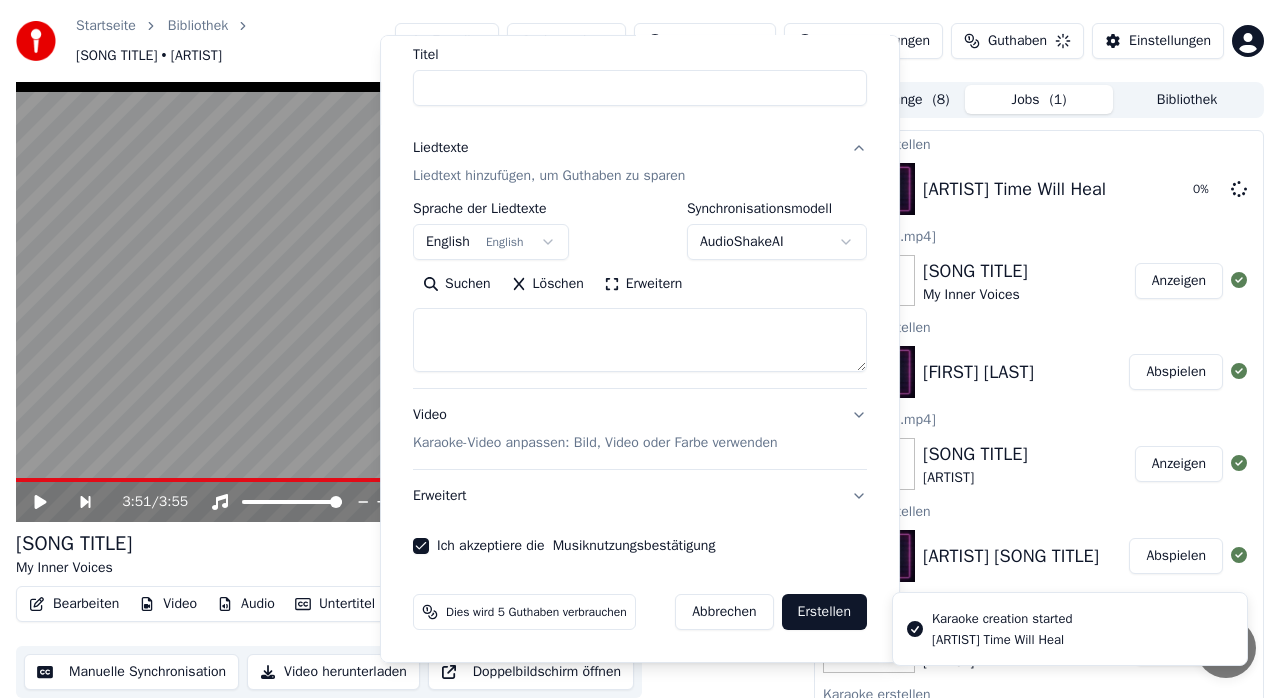 scroll, scrollTop: 0, scrollLeft: 0, axis: both 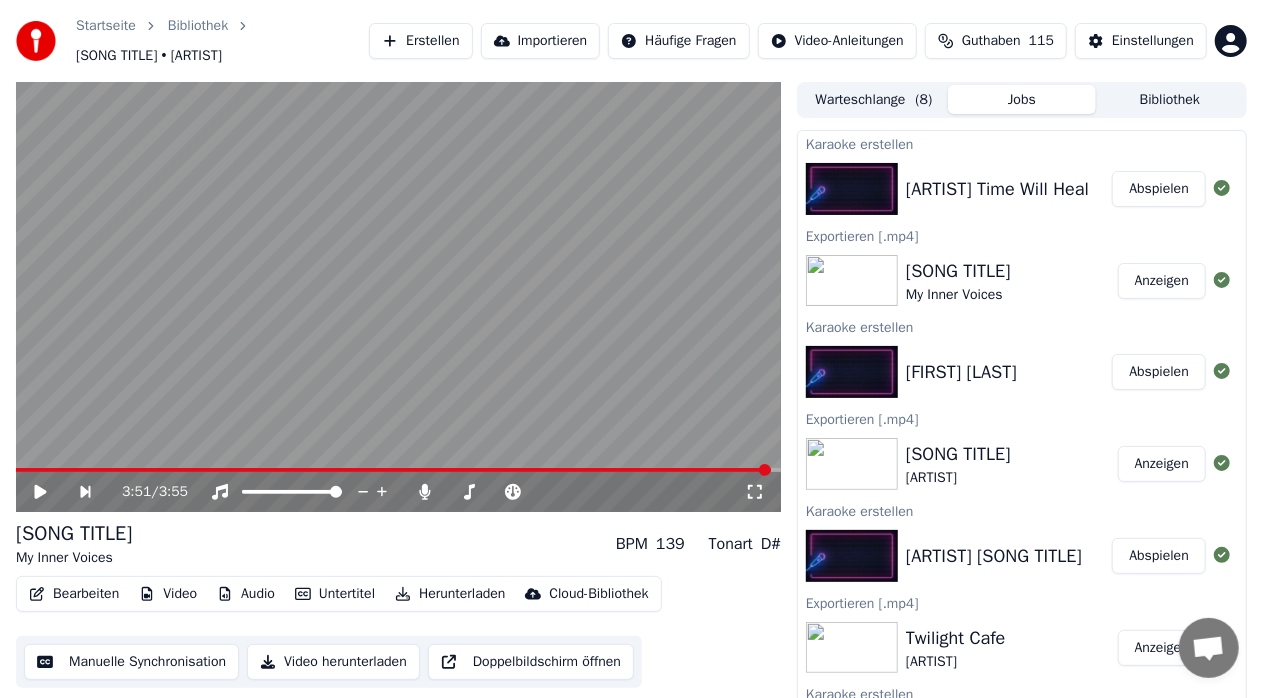 click on "Abspielen" at bounding box center [1159, 189] 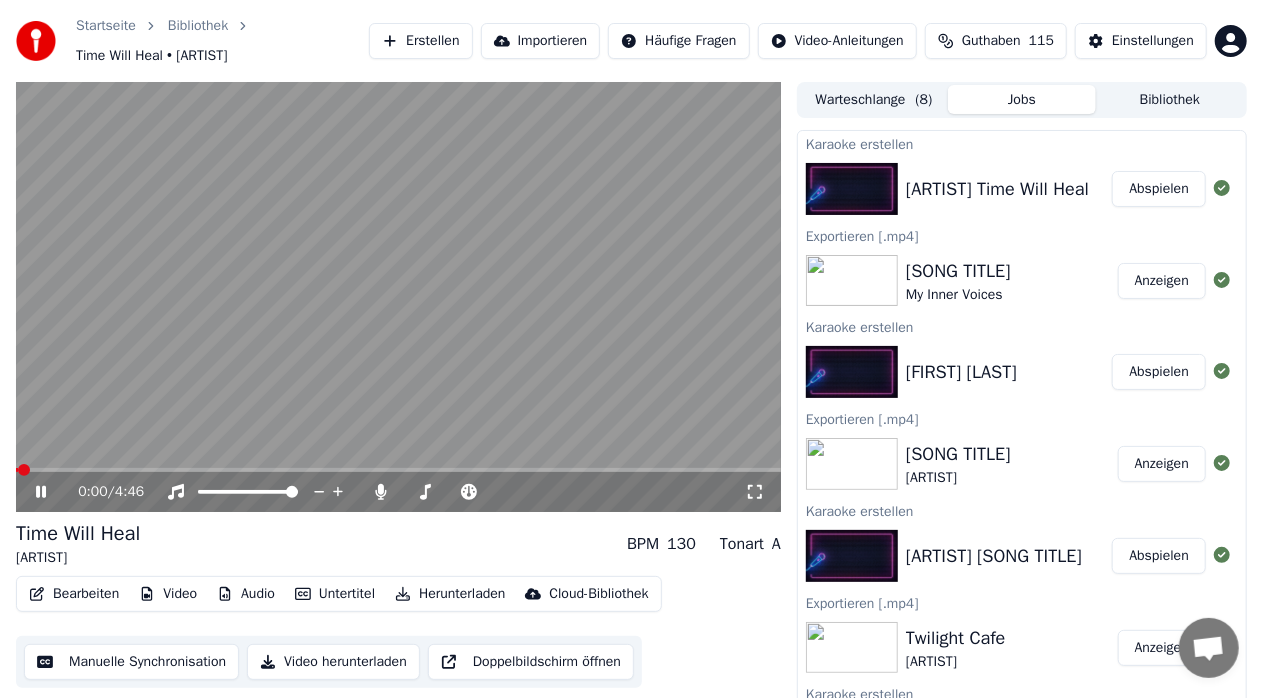 click 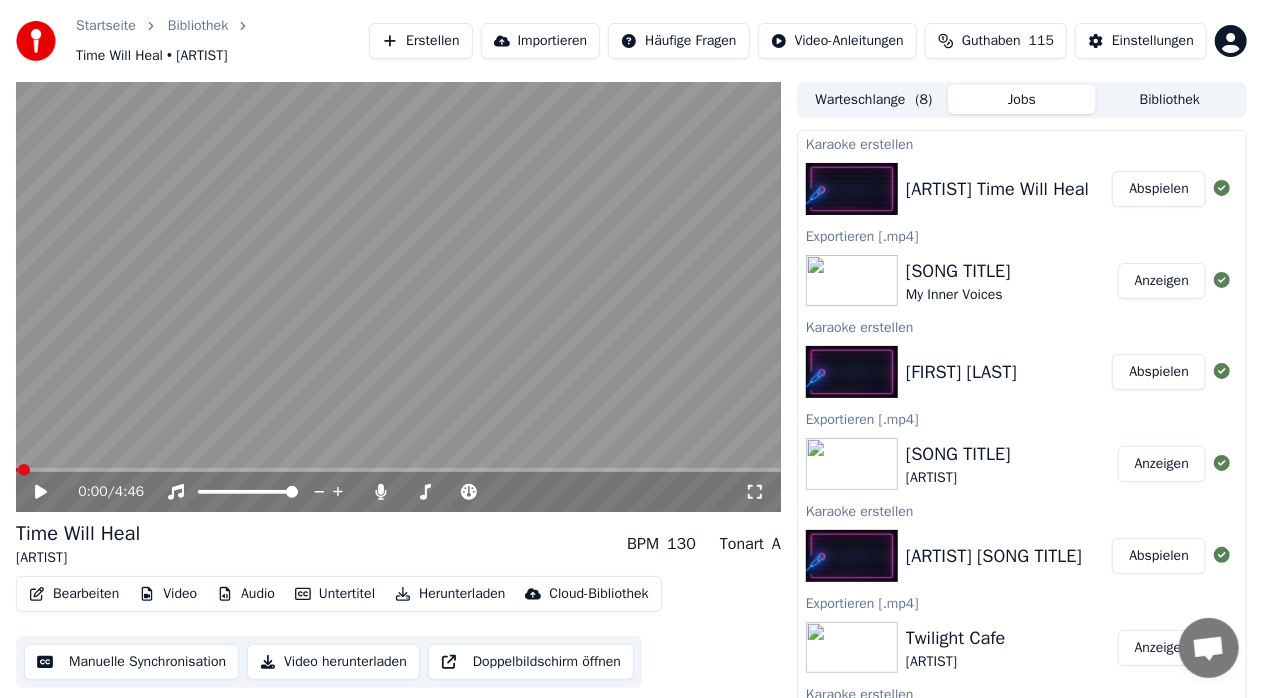 click 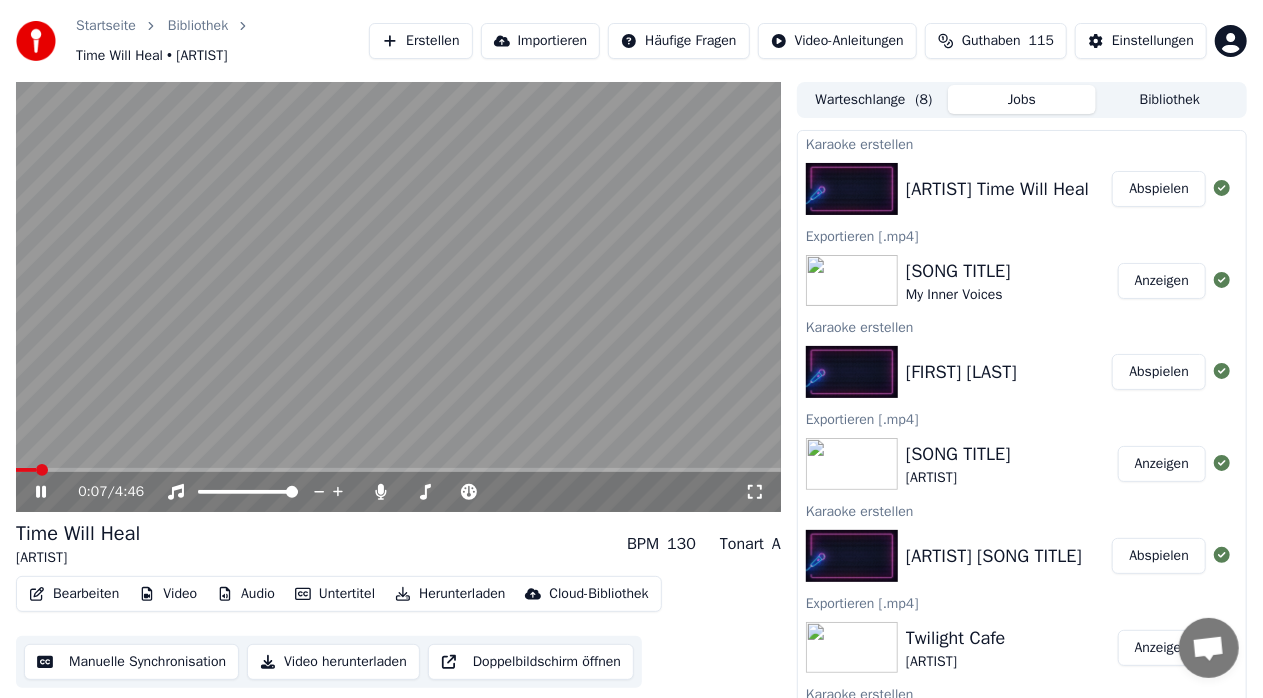 click at bounding box center (398, 297) 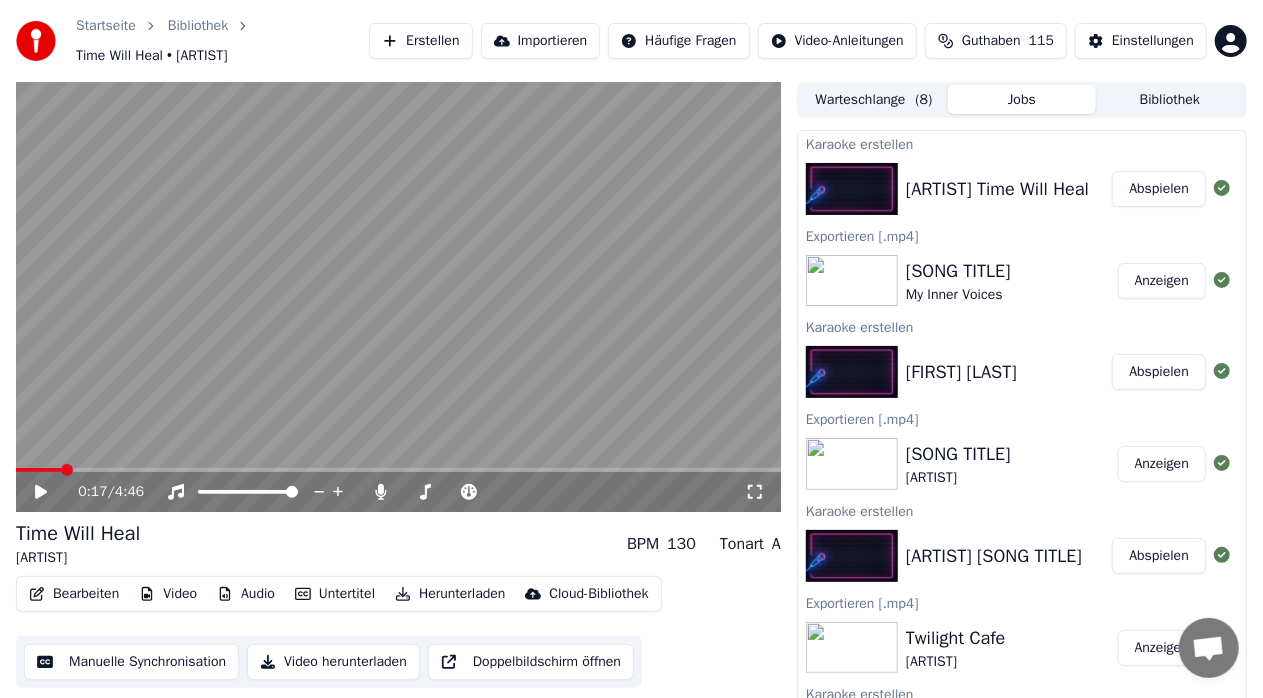 click at bounding box center [398, 470] 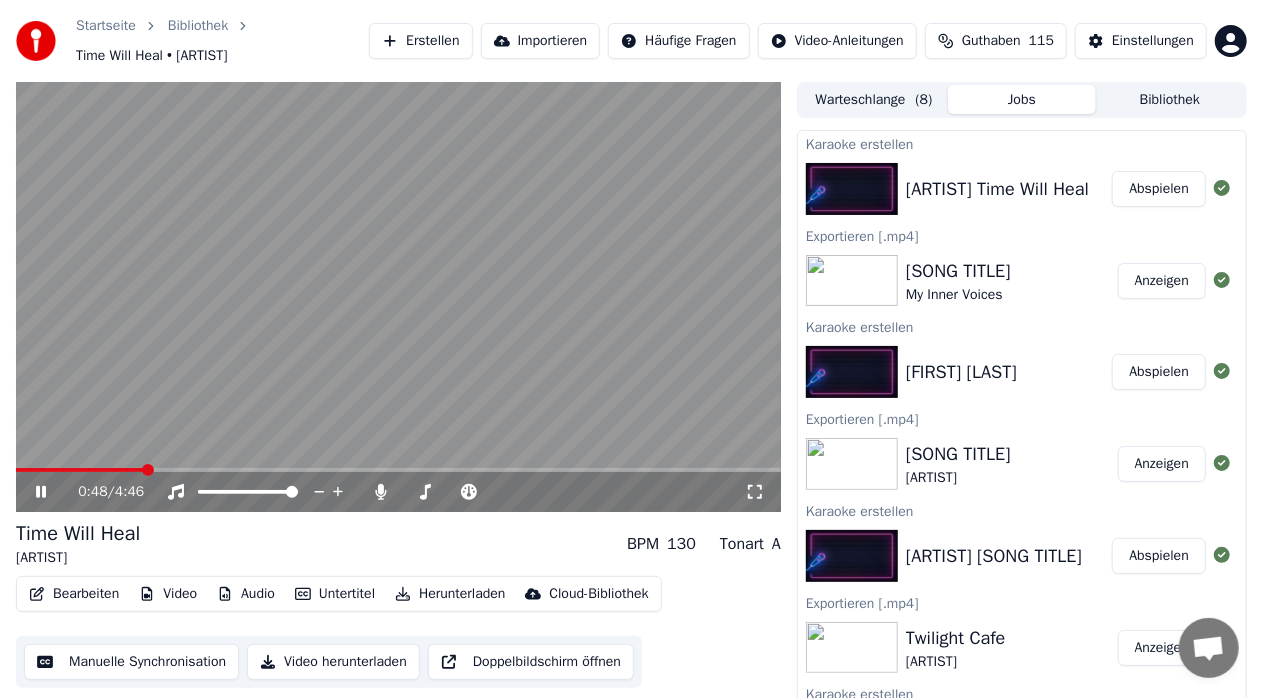 click at bounding box center [398, 470] 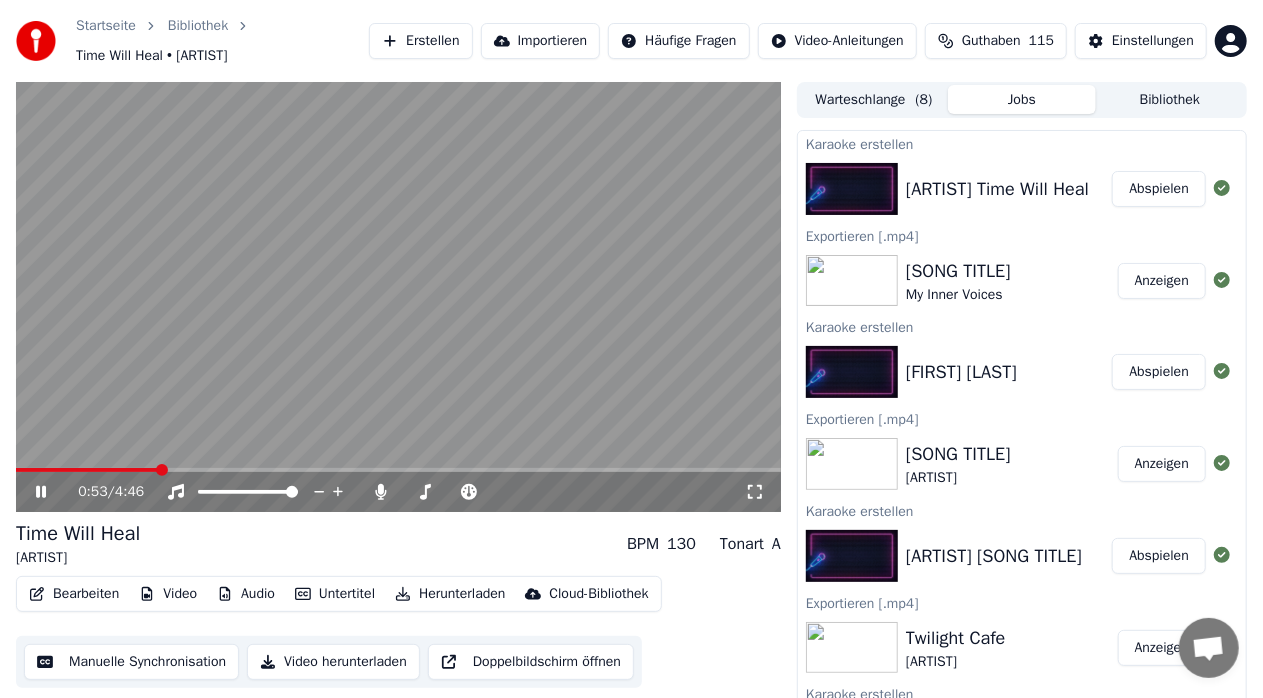 click at bounding box center (398, 470) 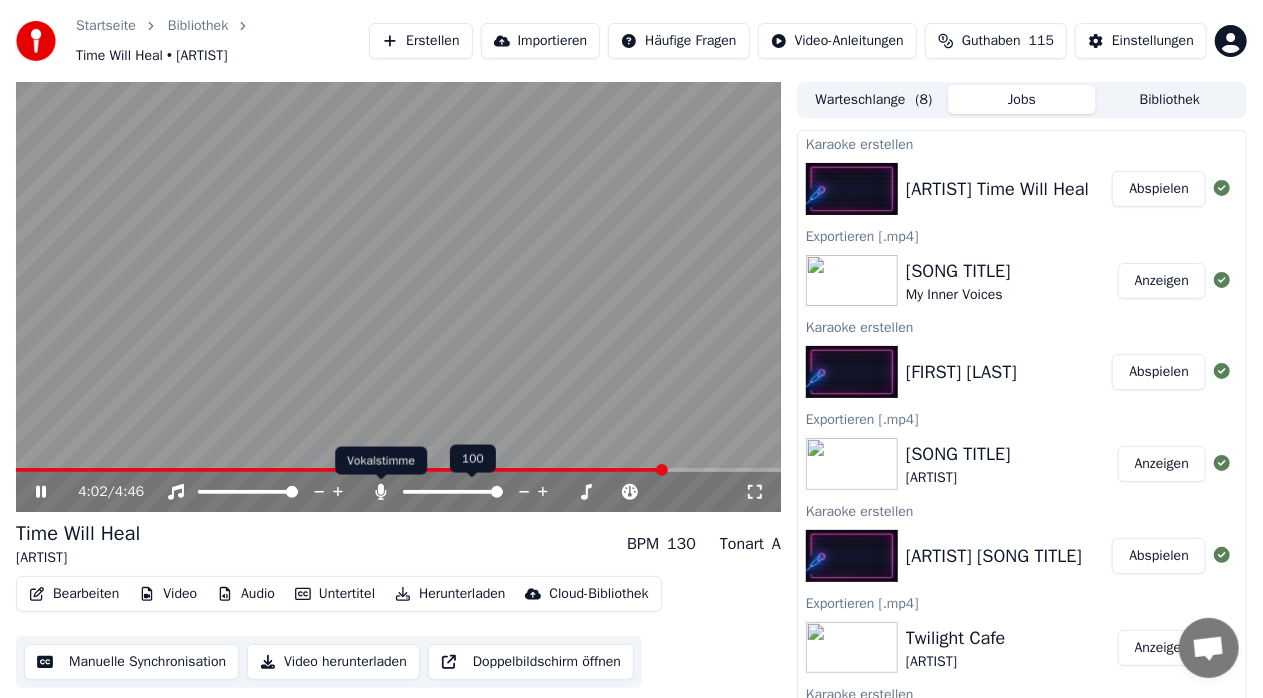 click 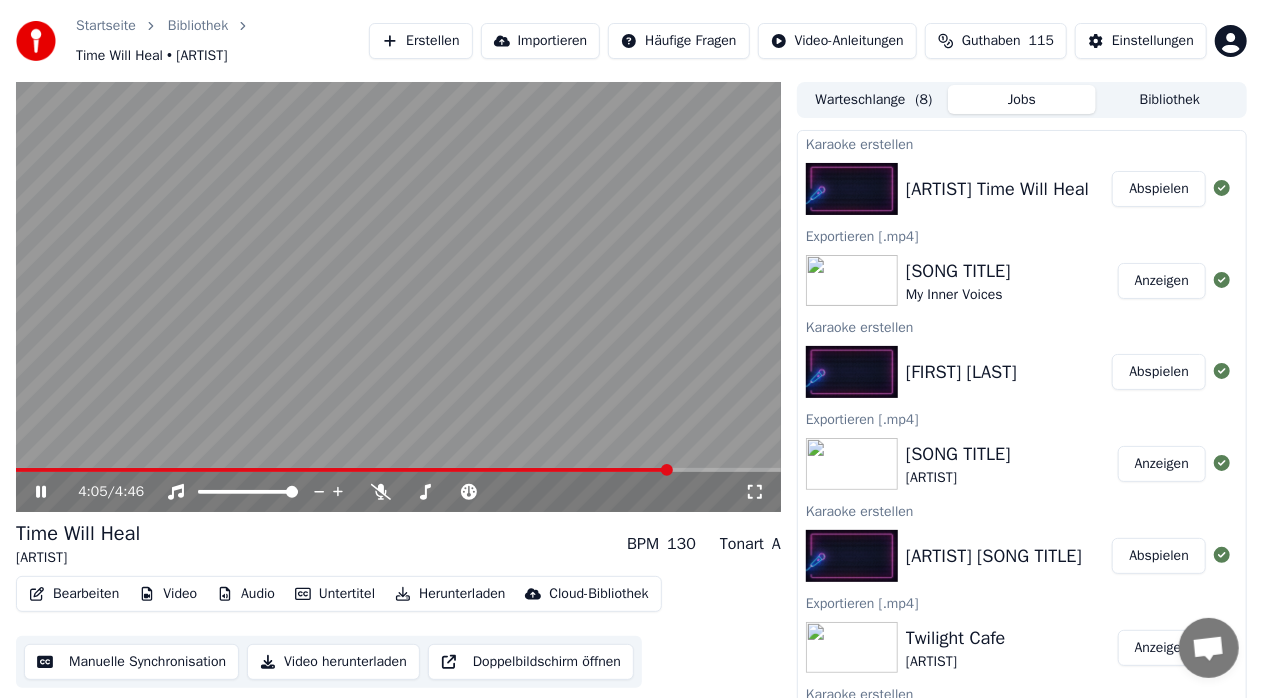 click 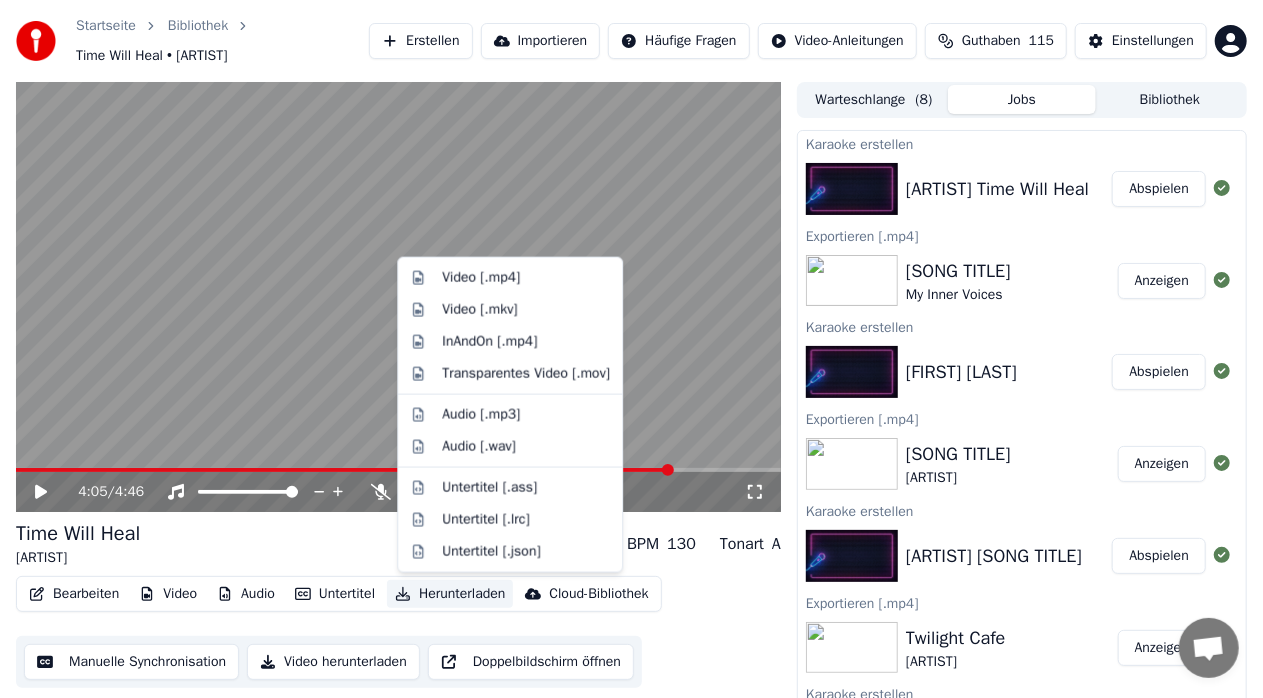 click on "Herunterladen" at bounding box center [450, 594] 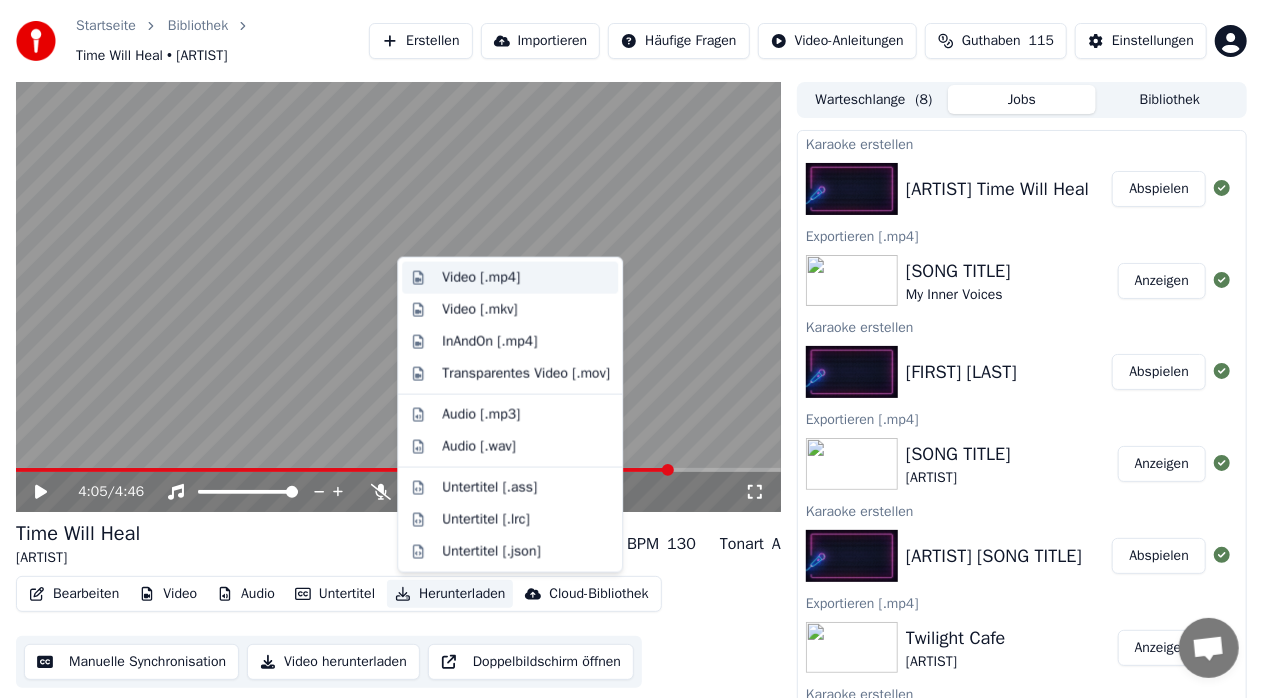 click on "Video [.mp4]" at bounding box center (481, 278) 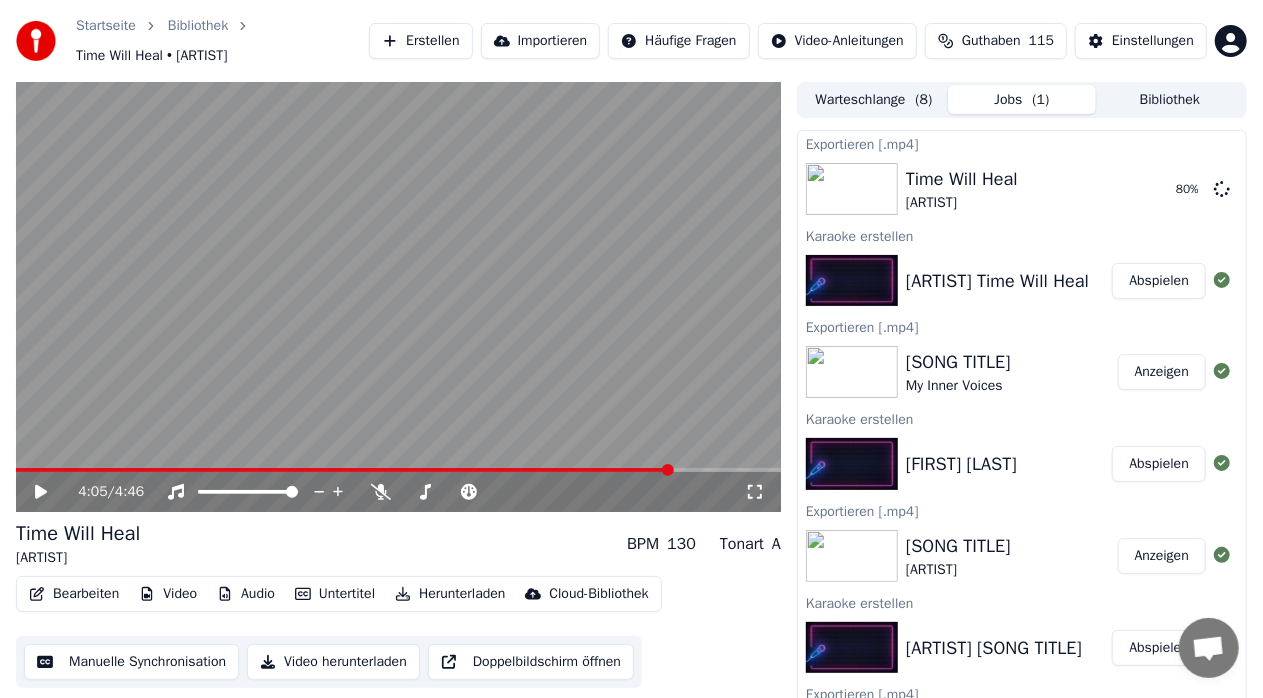 click on "4:05  /  4:46 Time Will Heal Volbeat BPM 130 Tonart A Bearbeiten Video Audio Untertitel Herunterladen Cloud-Bibliothek Manuelle Synchronisation Video herunterladen Doppelbildschirm öffnen" at bounding box center (398, 402) 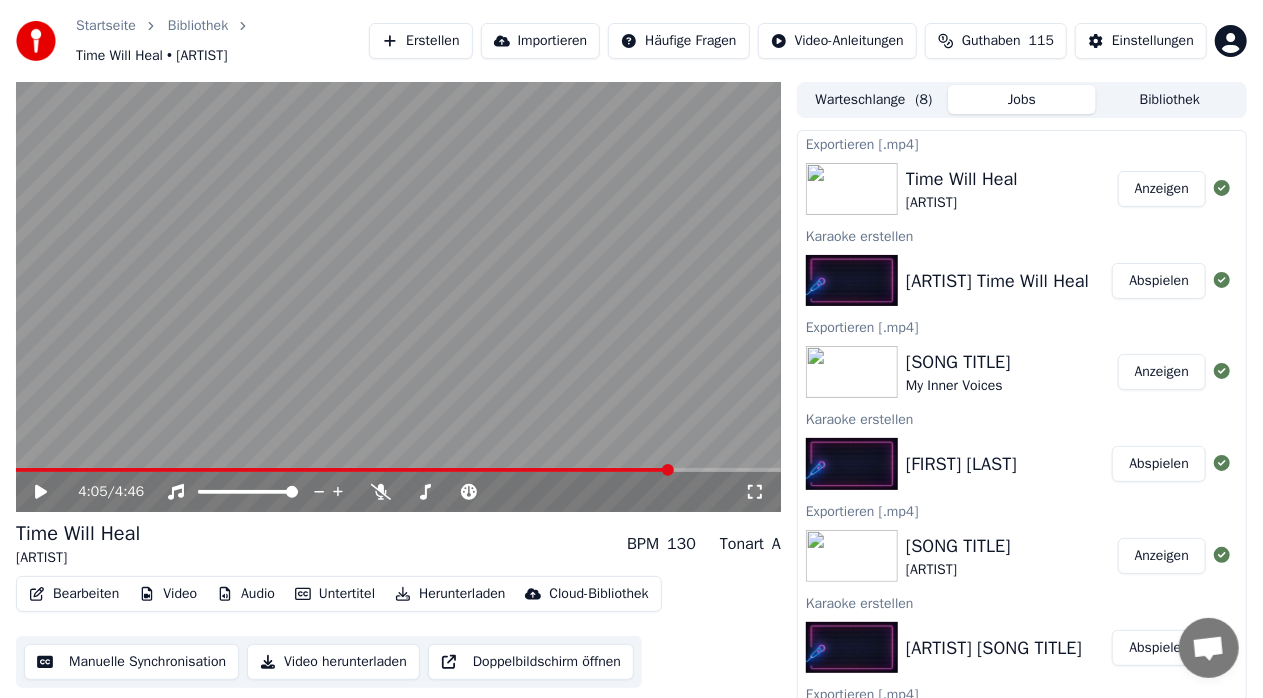 click on "Erstellen" at bounding box center (420, 41) 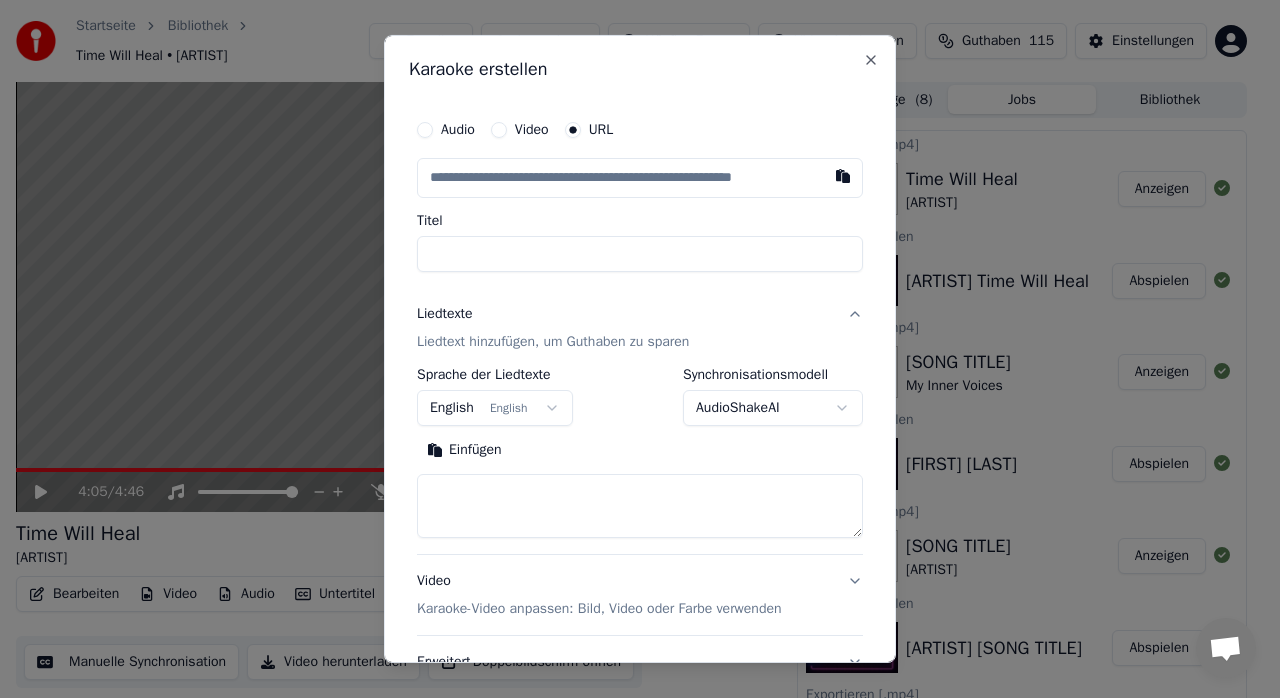 type on "**********" 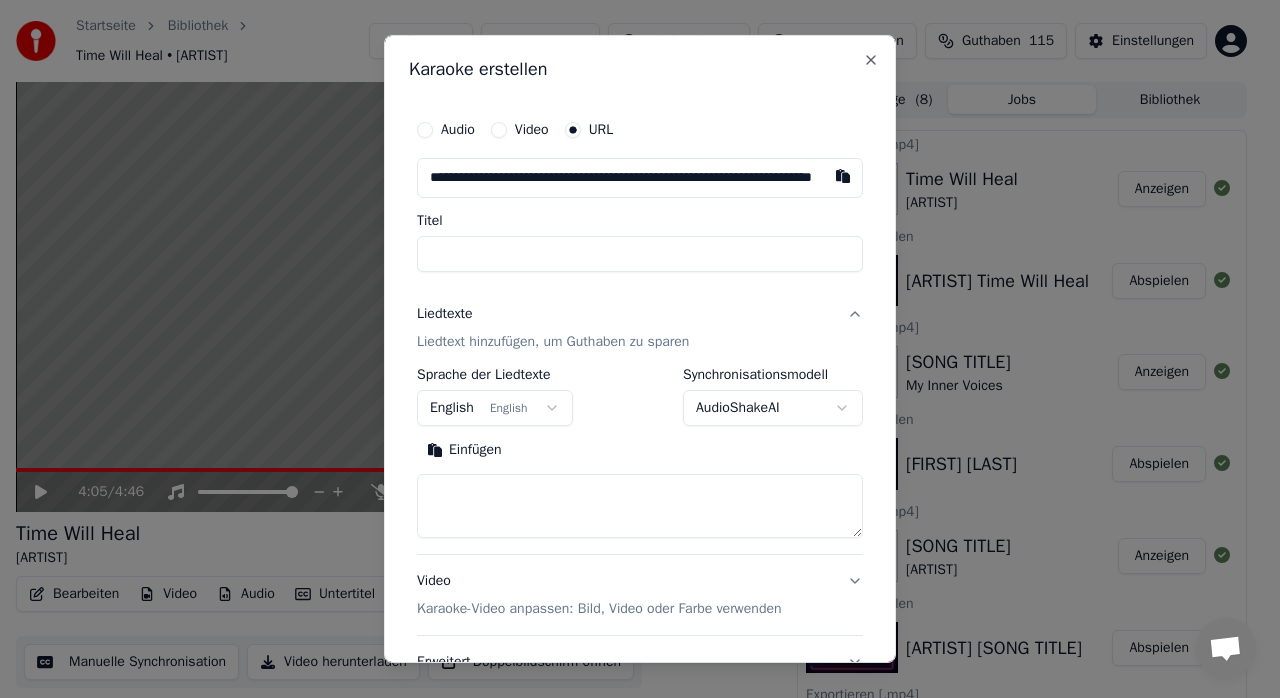 scroll, scrollTop: 0, scrollLeft: 140, axis: horizontal 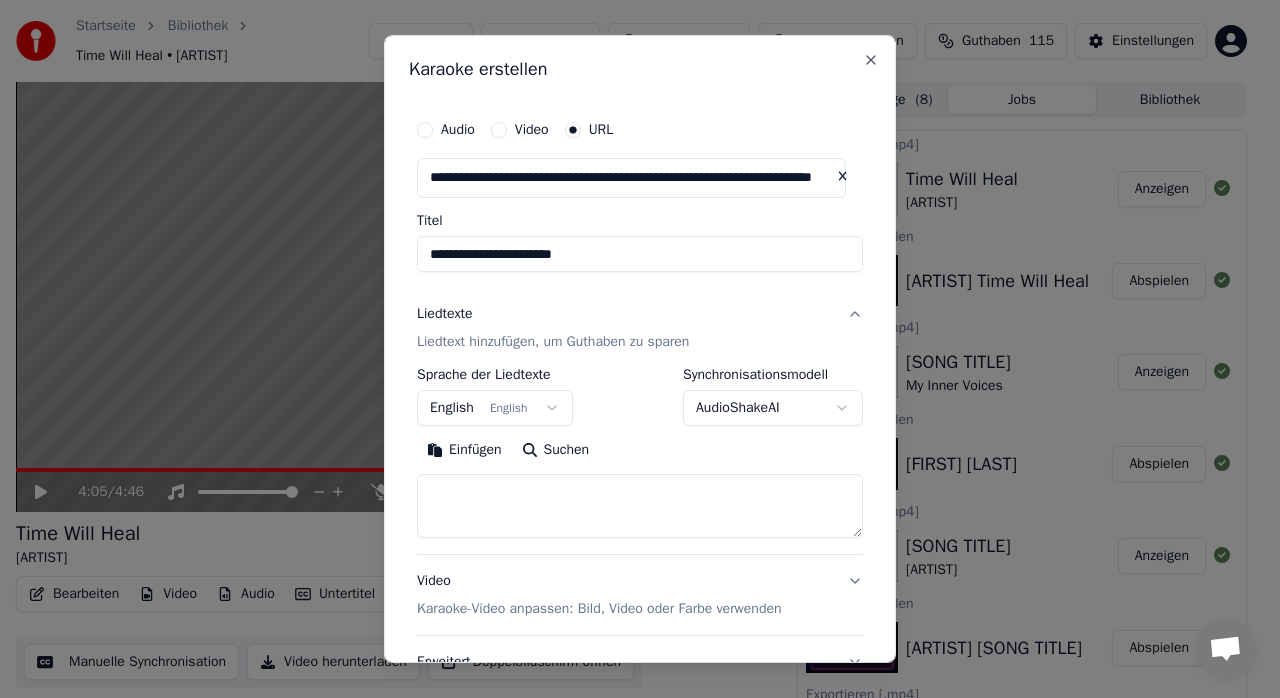 type on "**********" 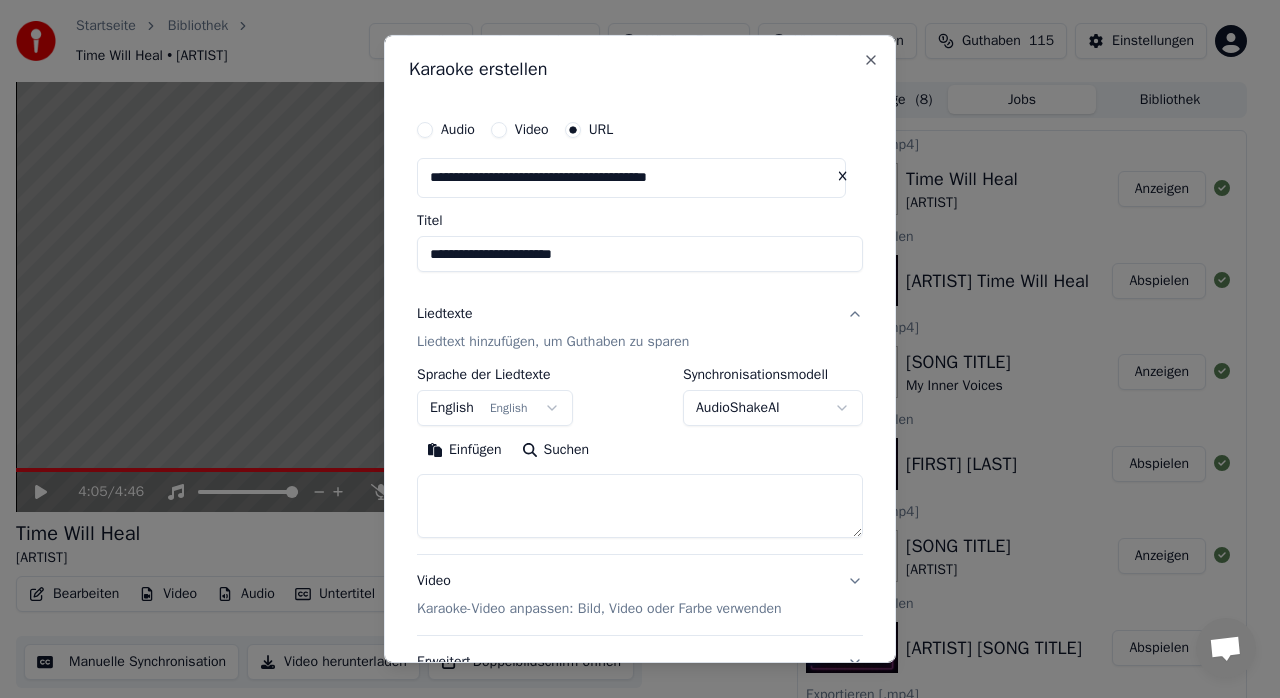 scroll, scrollTop: 0, scrollLeft: 0, axis: both 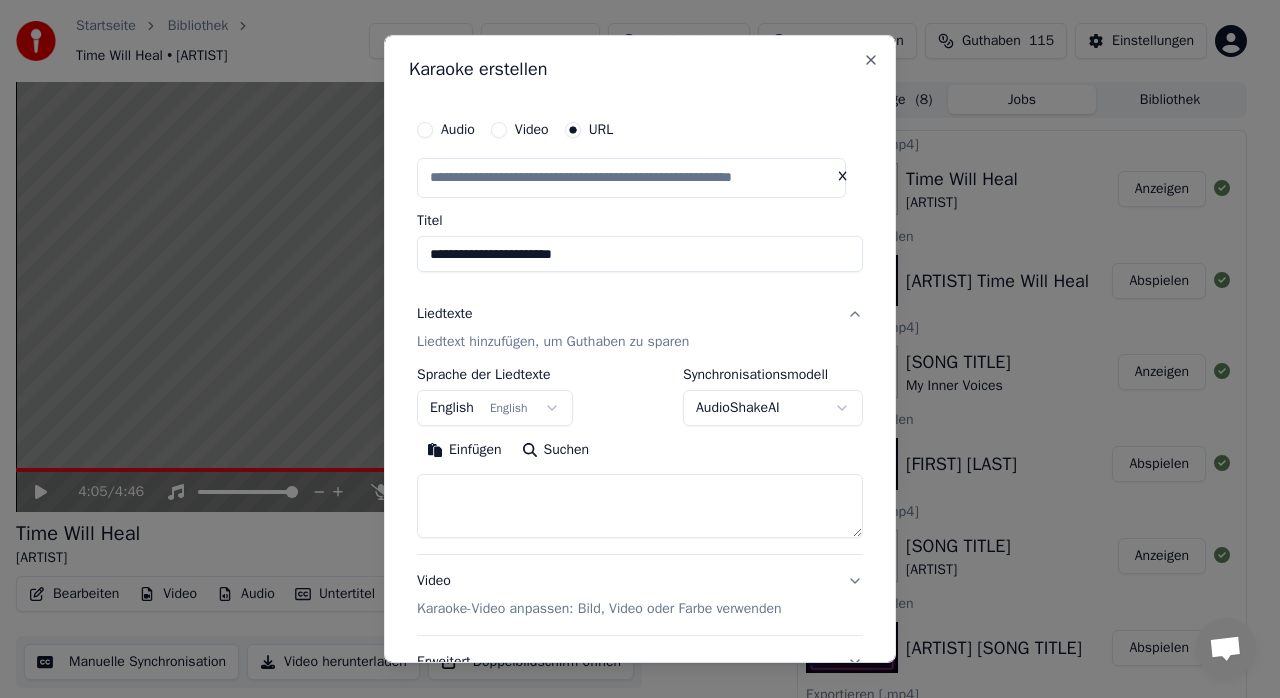 click on "**********" at bounding box center [640, 254] 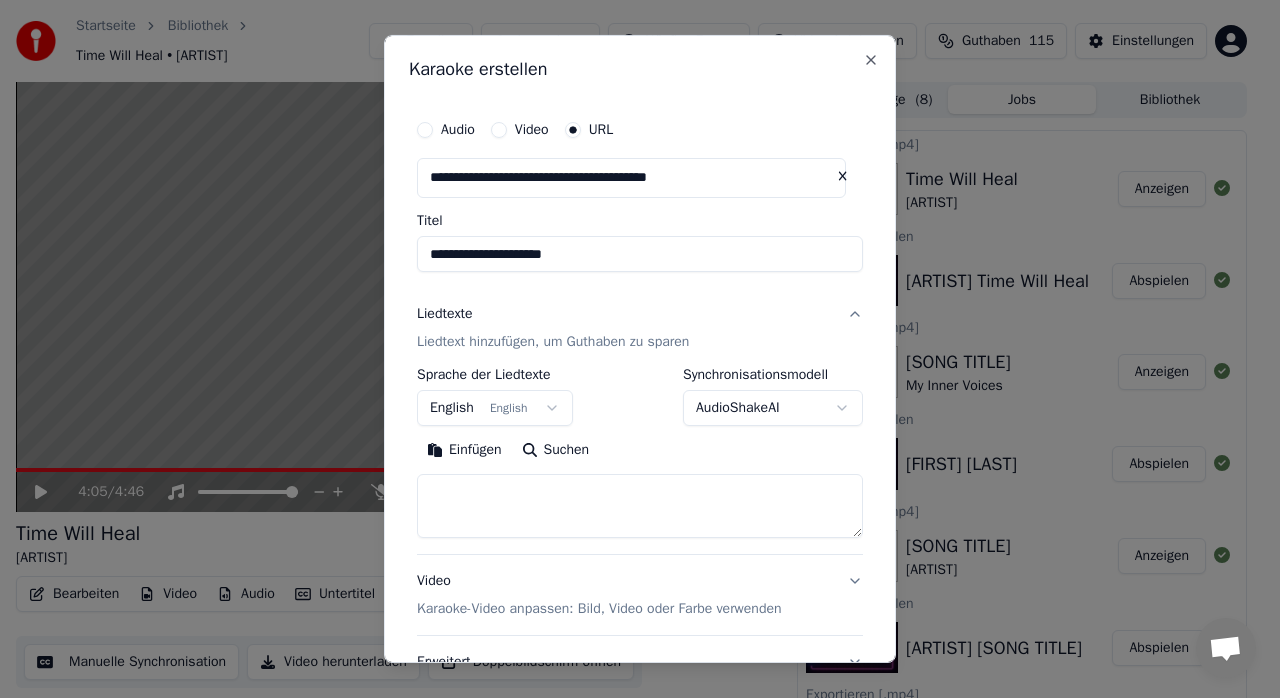 type on "**********" 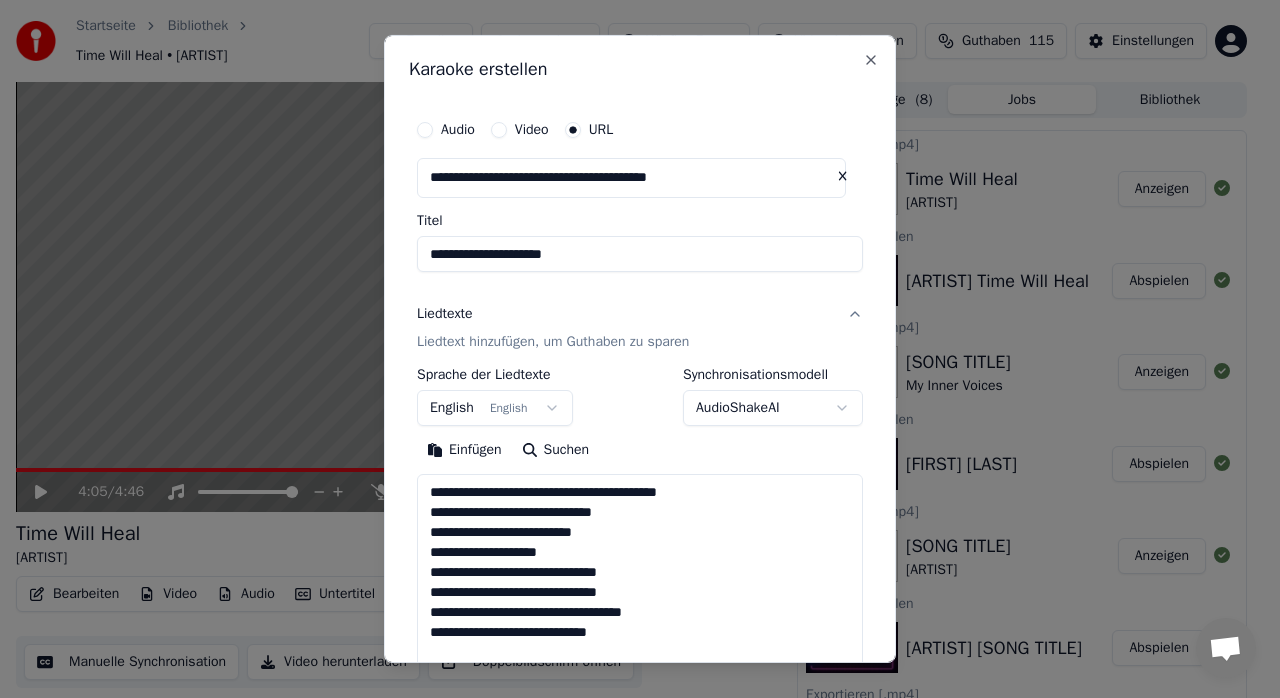 scroll, scrollTop: 804, scrollLeft: 0, axis: vertical 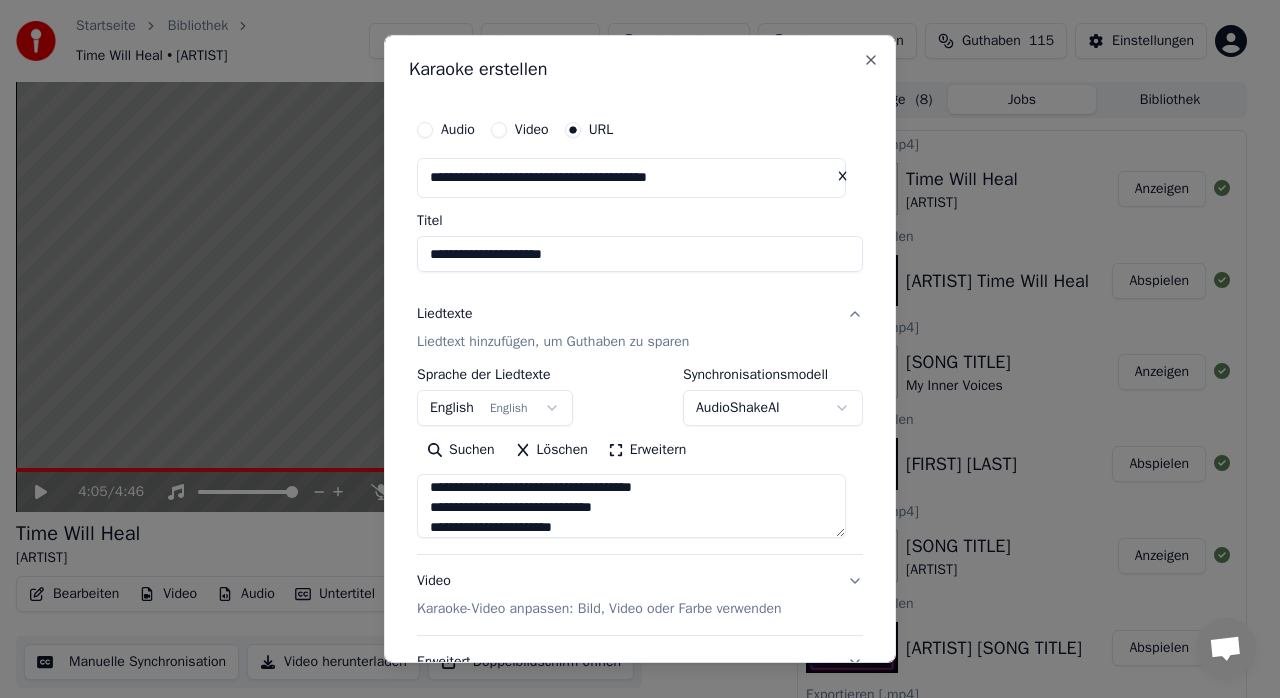 type on "**********" 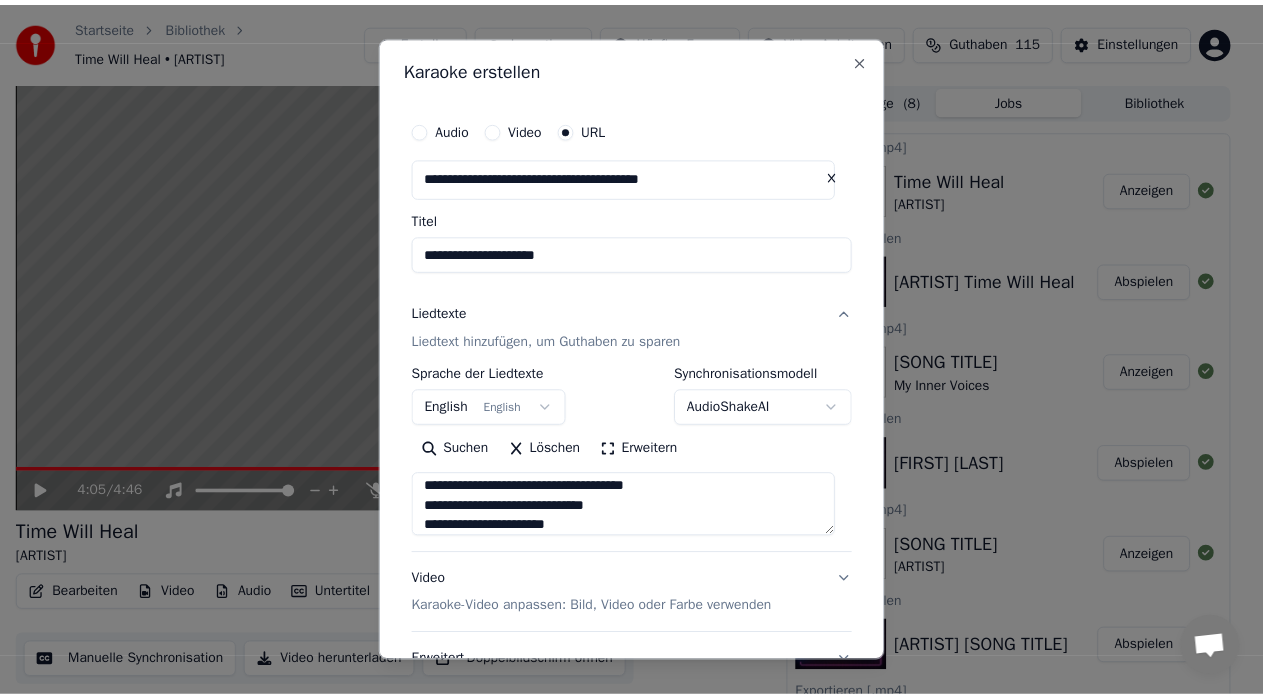 scroll, scrollTop: 166, scrollLeft: 0, axis: vertical 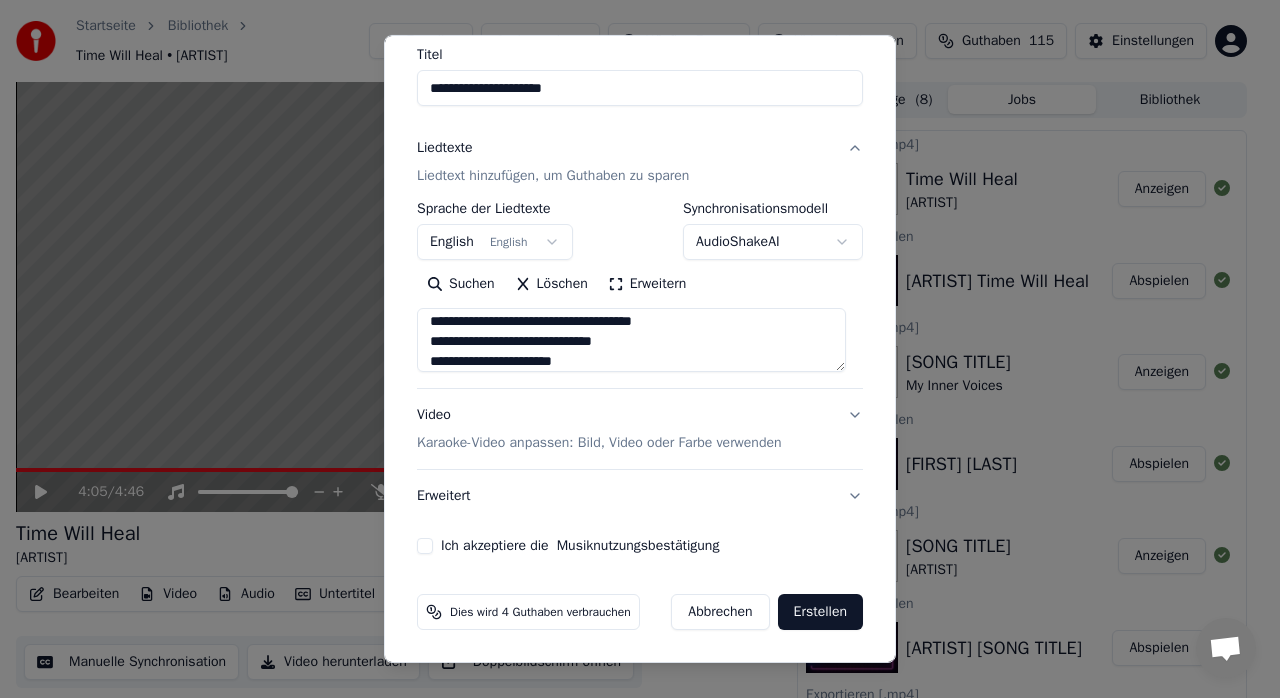 click on "Ich akzeptiere die   Musiknutzungsbestätigung" at bounding box center (425, 546) 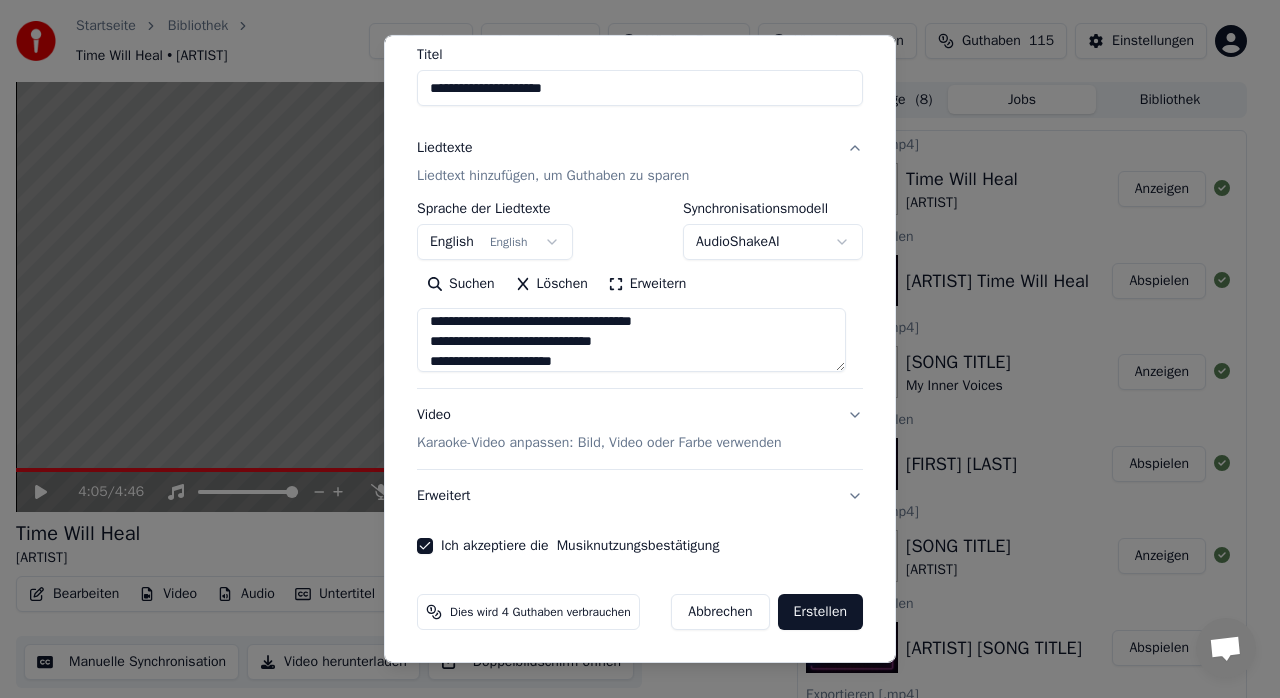 click on "Erstellen" at bounding box center [820, 612] 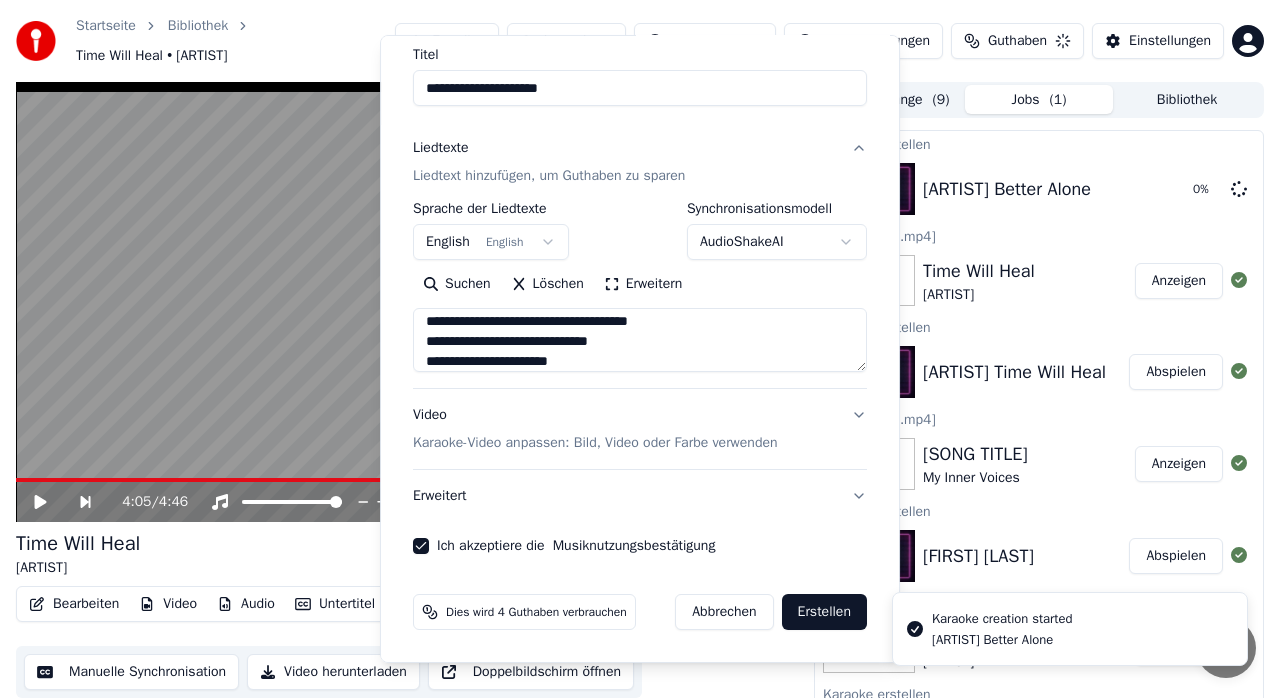 type 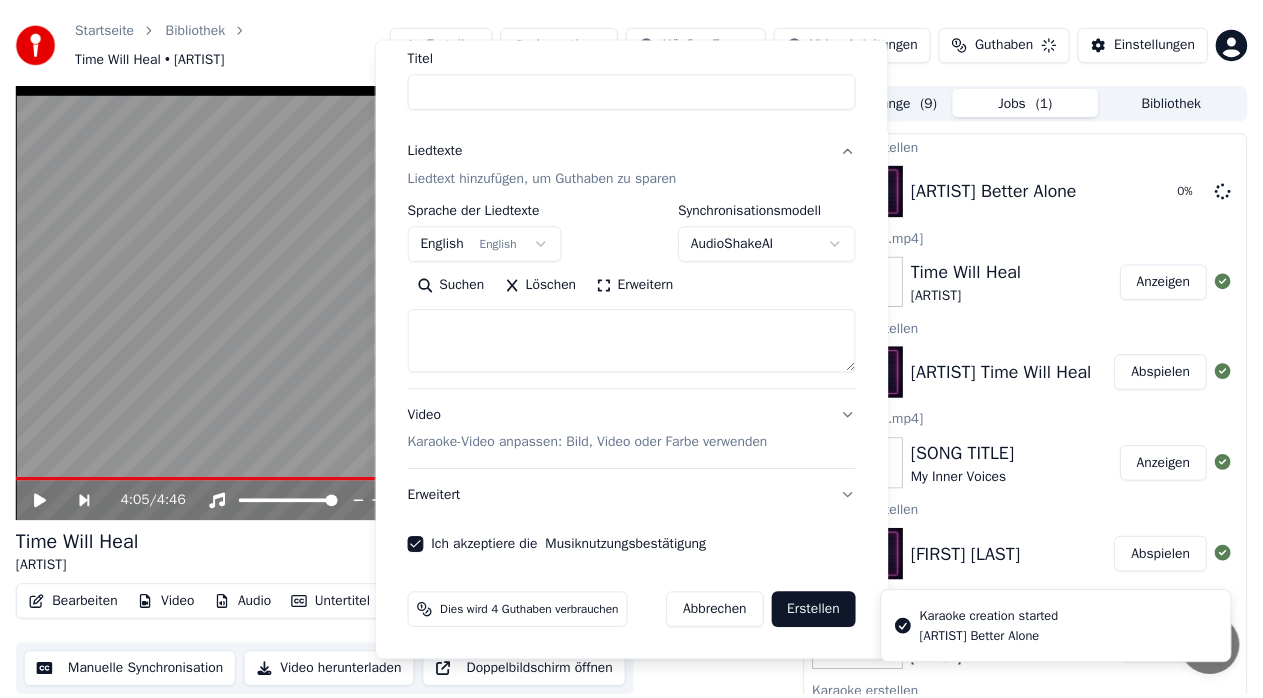 scroll, scrollTop: 0, scrollLeft: 0, axis: both 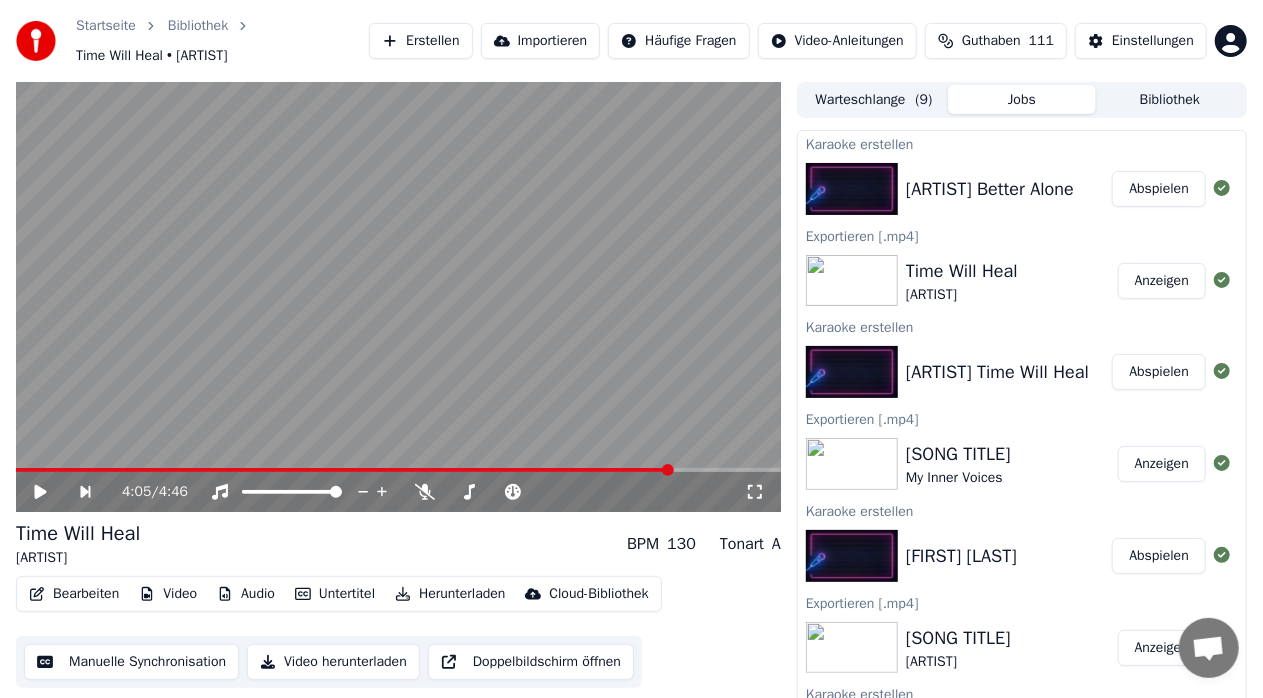 click on "Abspielen" at bounding box center (1159, 189) 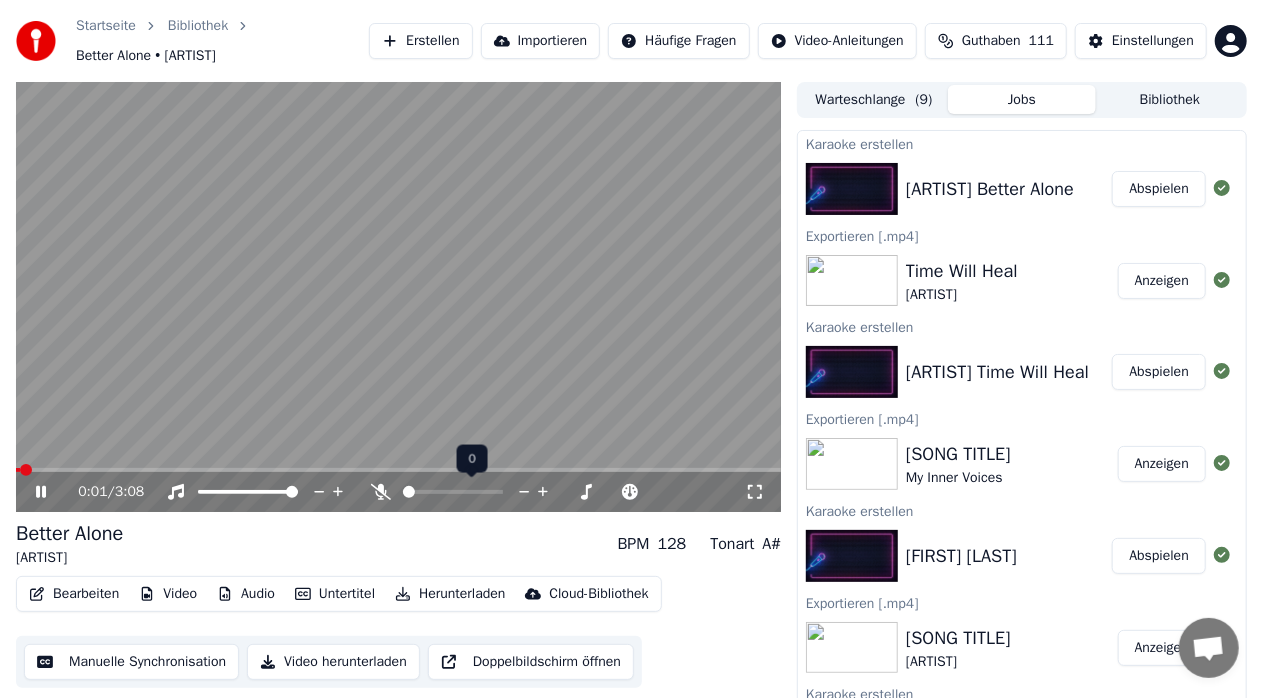click 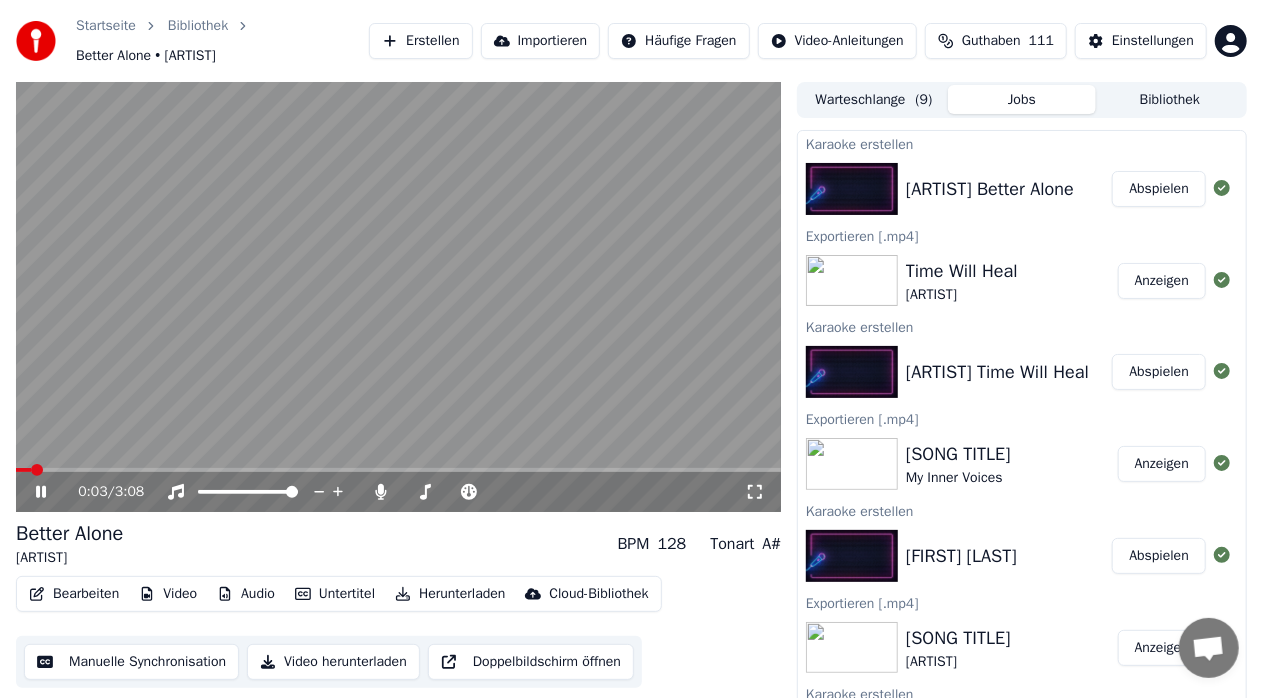 click at bounding box center [37, 470] 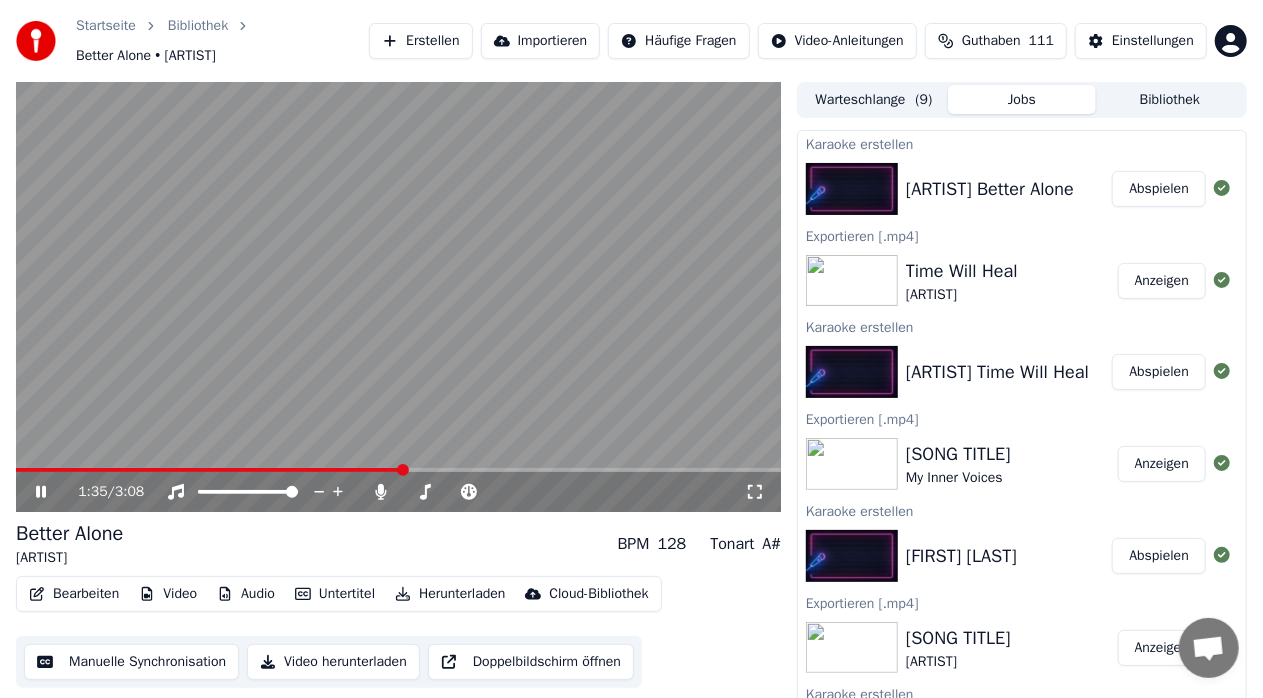 click at bounding box center [398, 470] 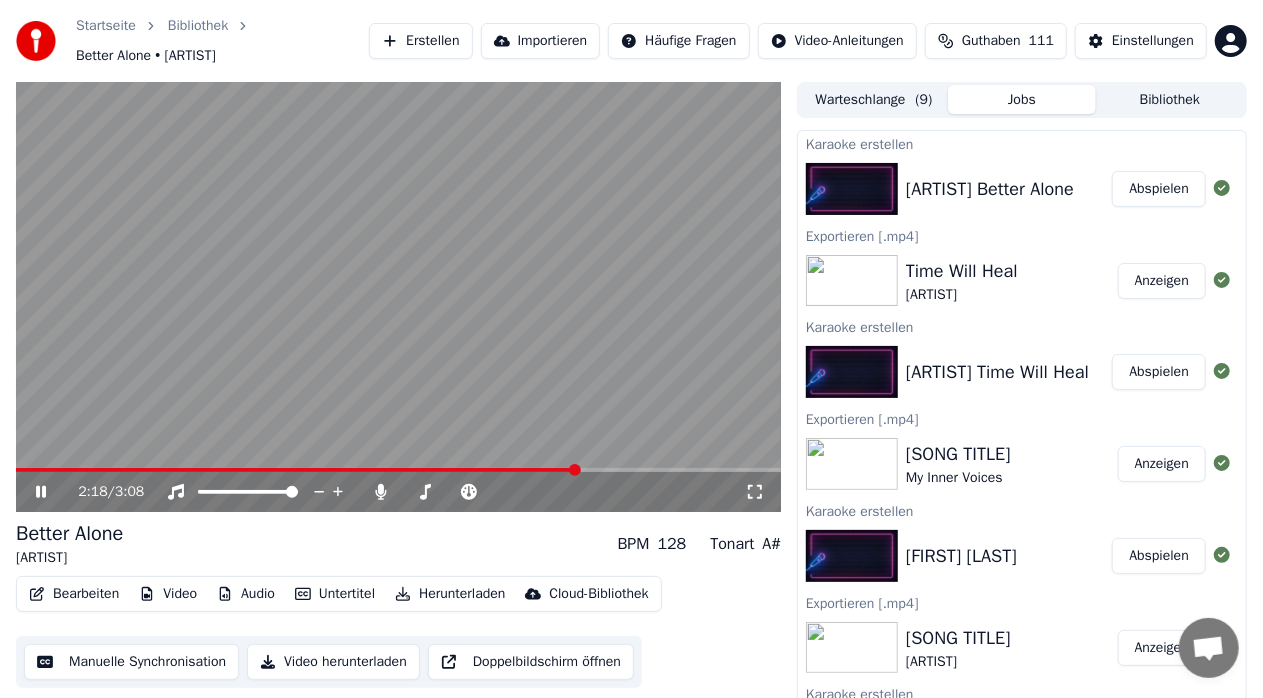 click at bounding box center [398, 470] 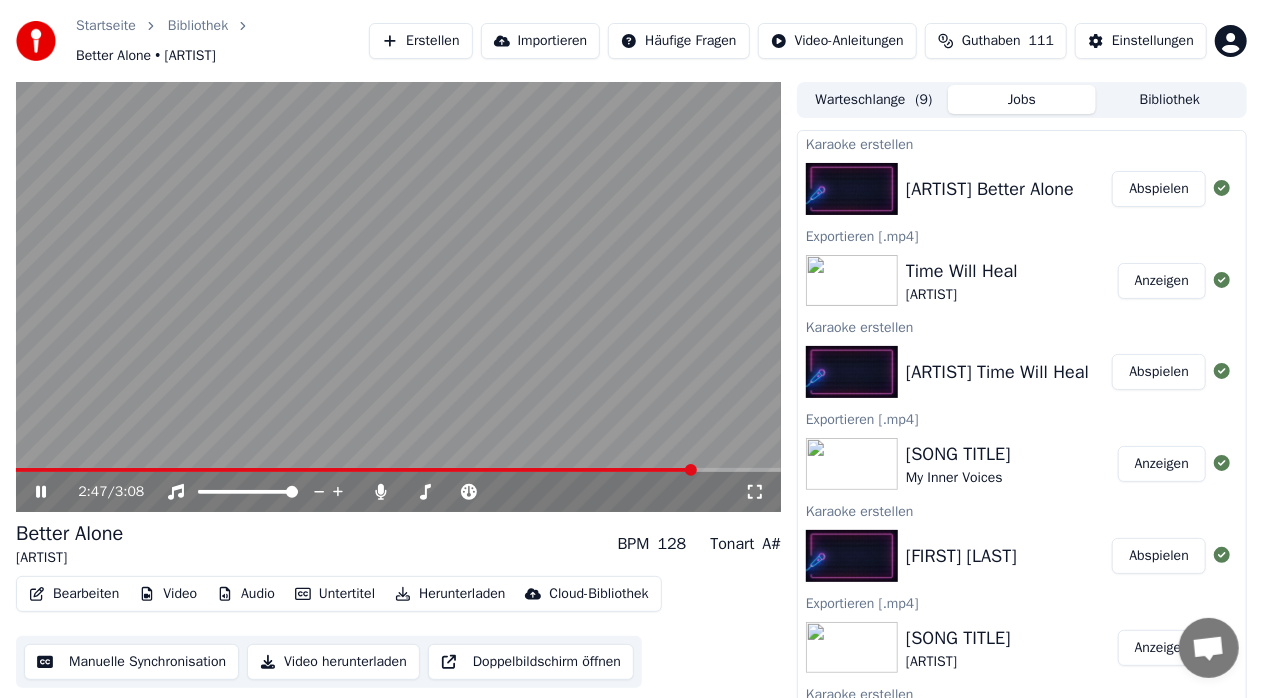 click at bounding box center (398, 470) 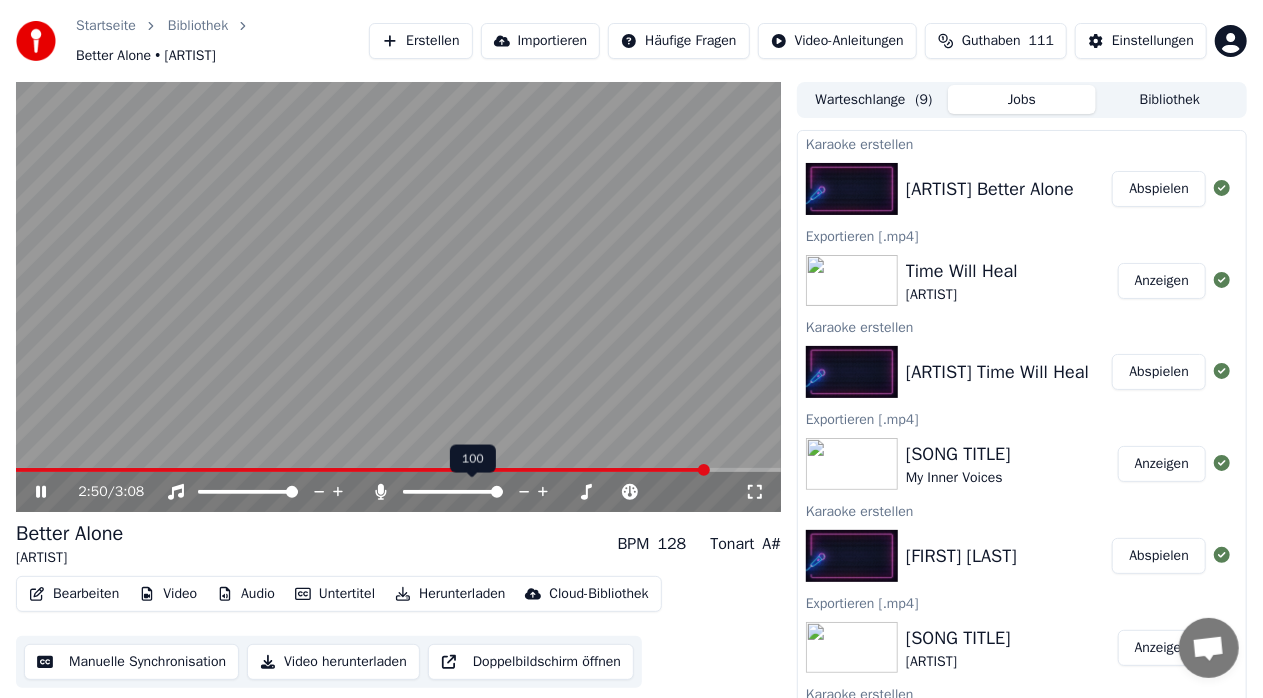 click 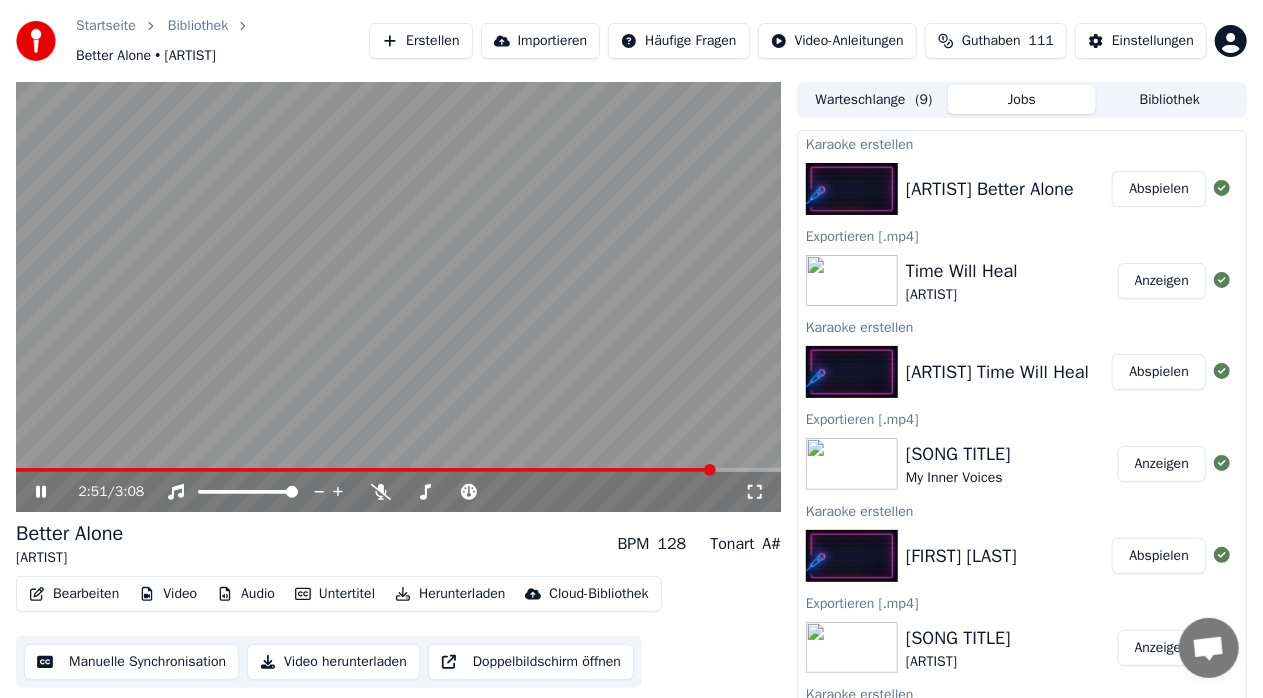 click 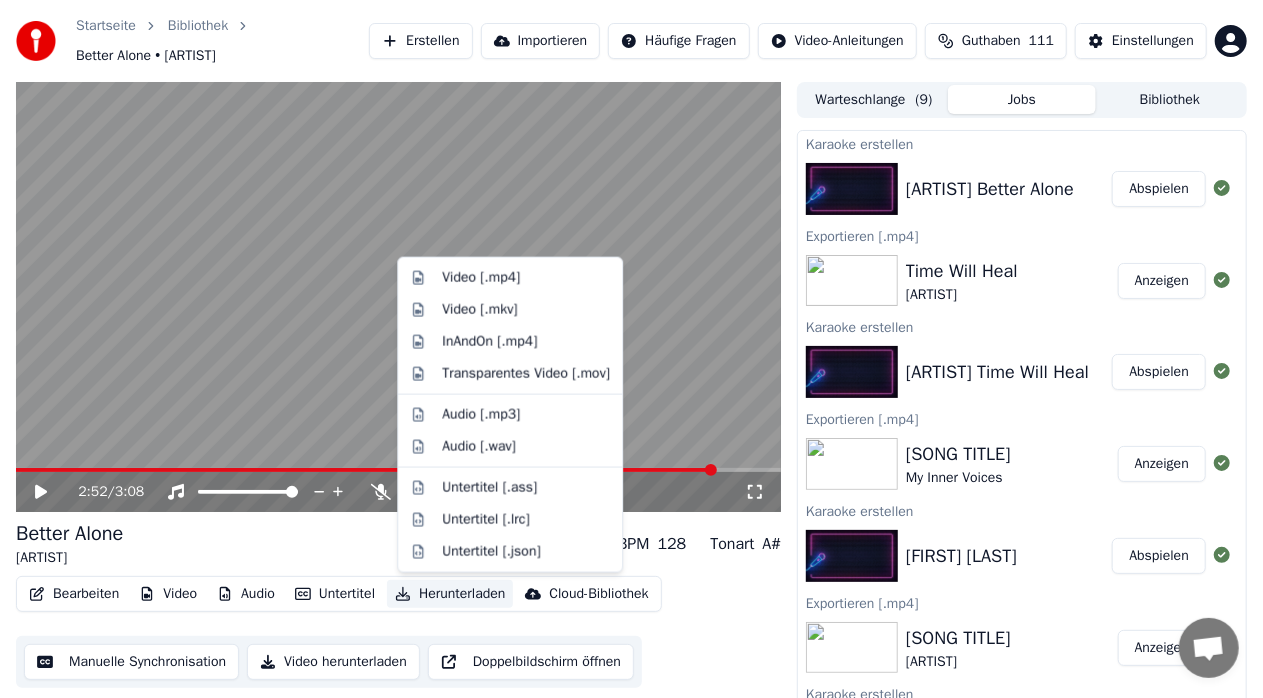 click on "Herunterladen" at bounding box center [450, 594] 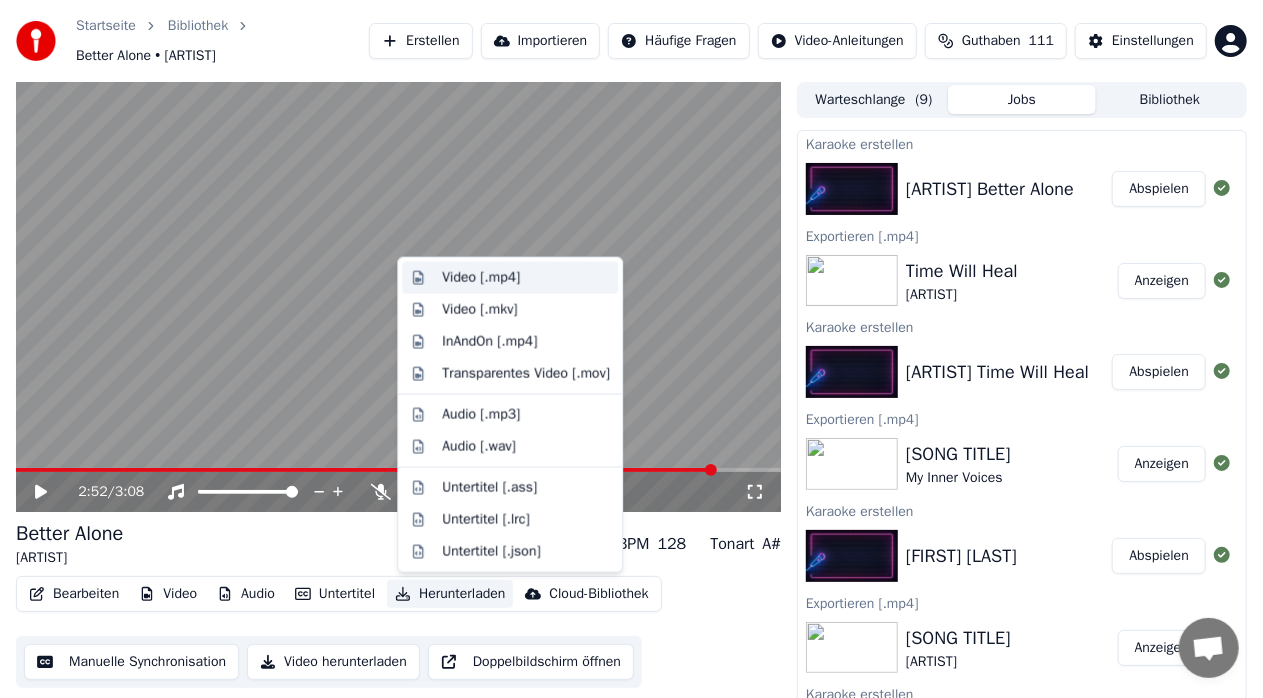click on "Video [.mp4]" at bounding box center (481, 278) 